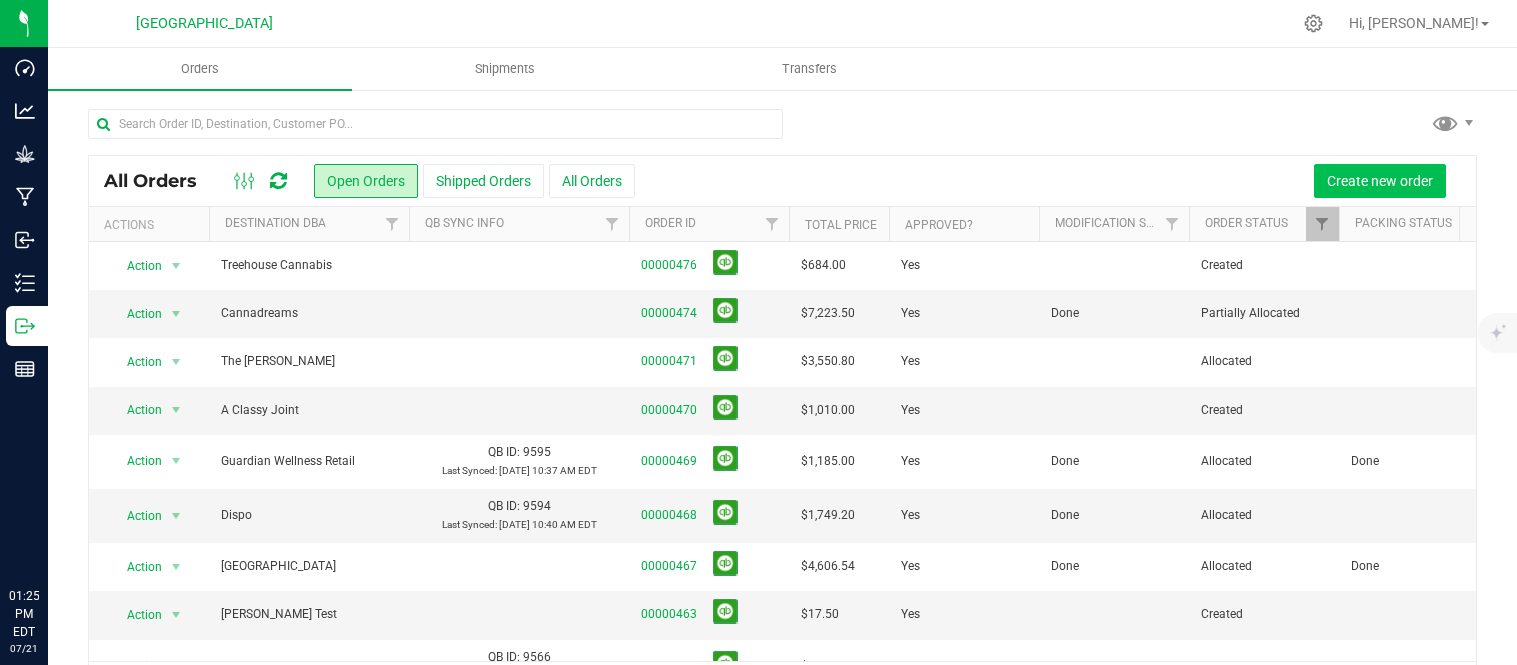 scroll, scrollTop: 0, scrollLeft: 0, axis: both 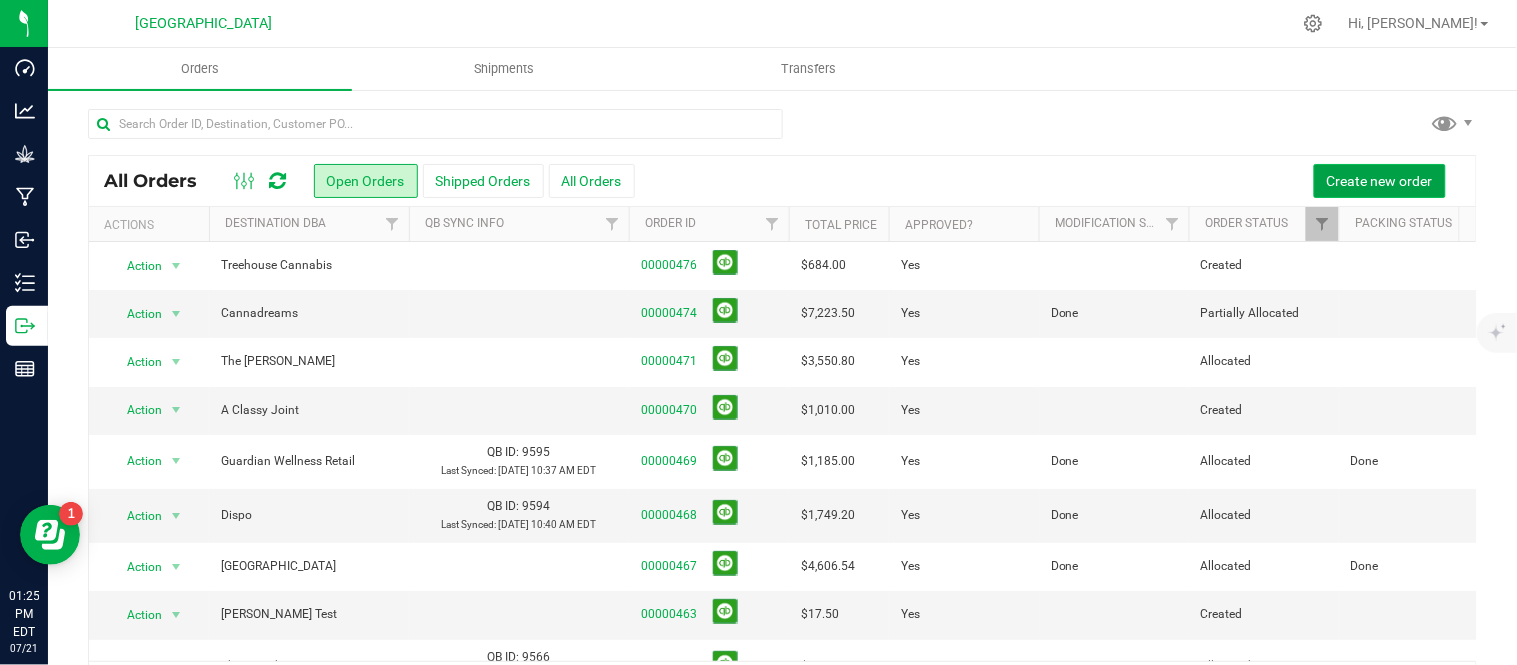 click on "Create new order" at bounding box center (1380, 181) 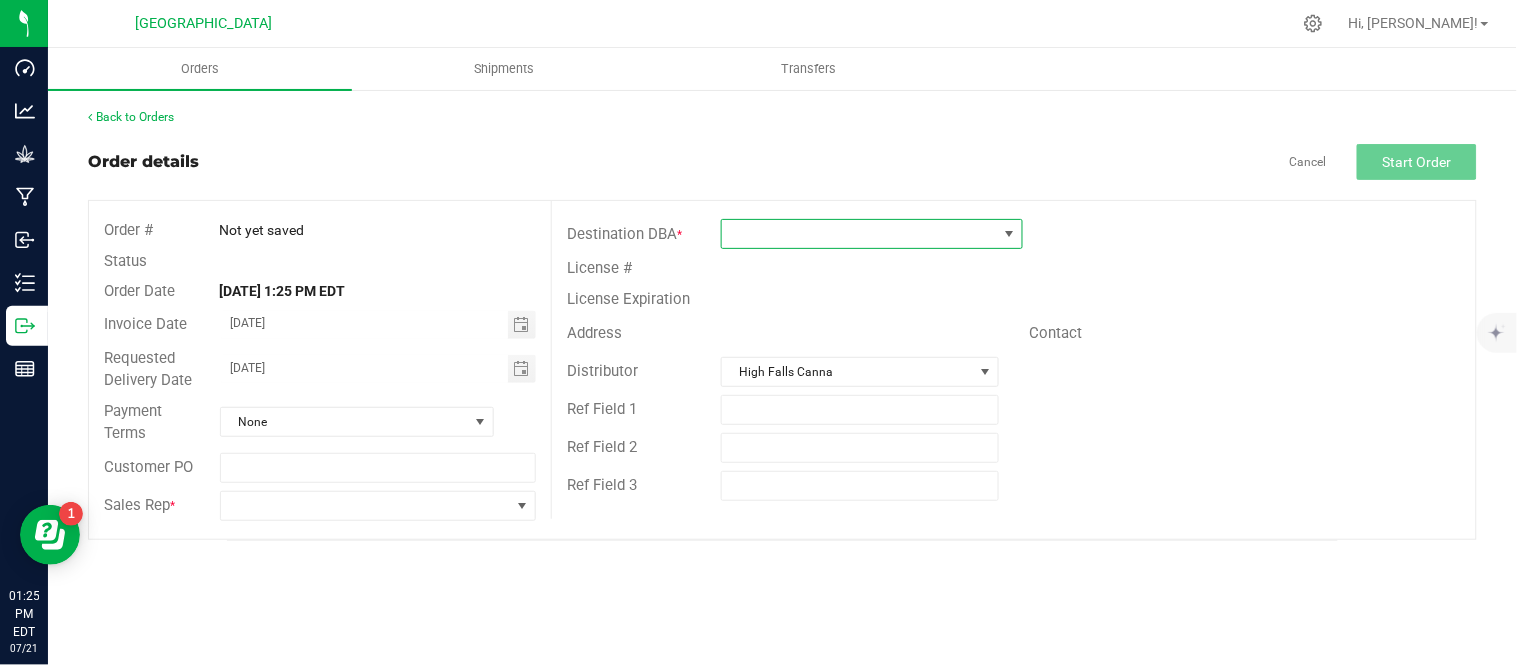 click at bounding box center [859, 234] 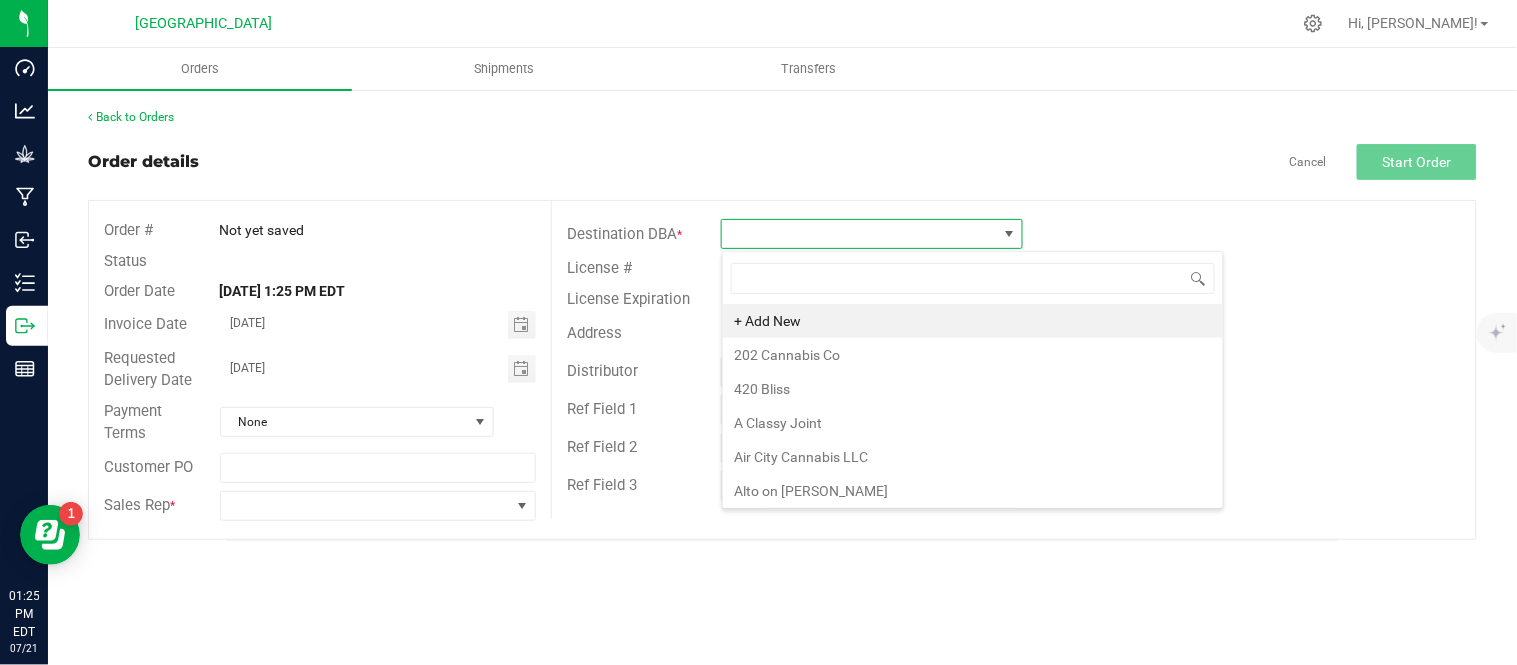 scroll, scrollTop: 99970, scrollLeft: 99697, axis: both 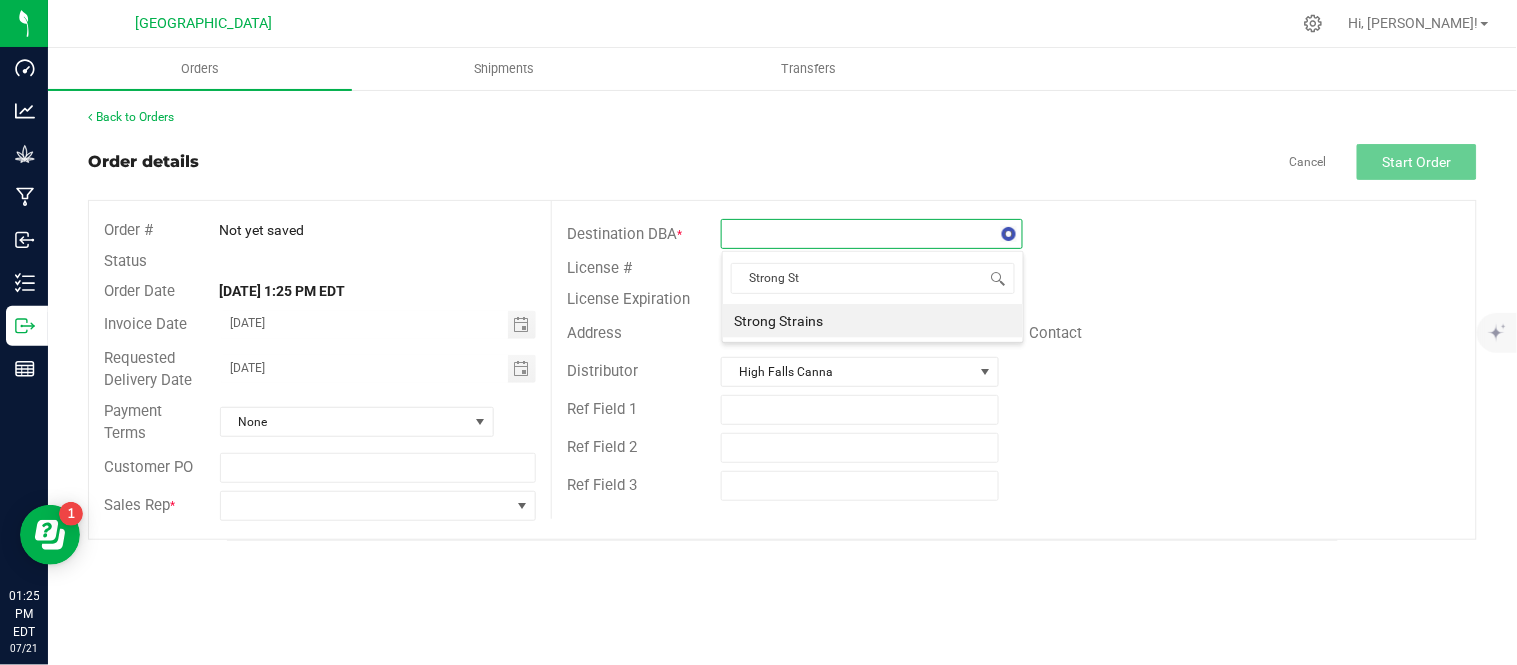 type on "Strong Str" 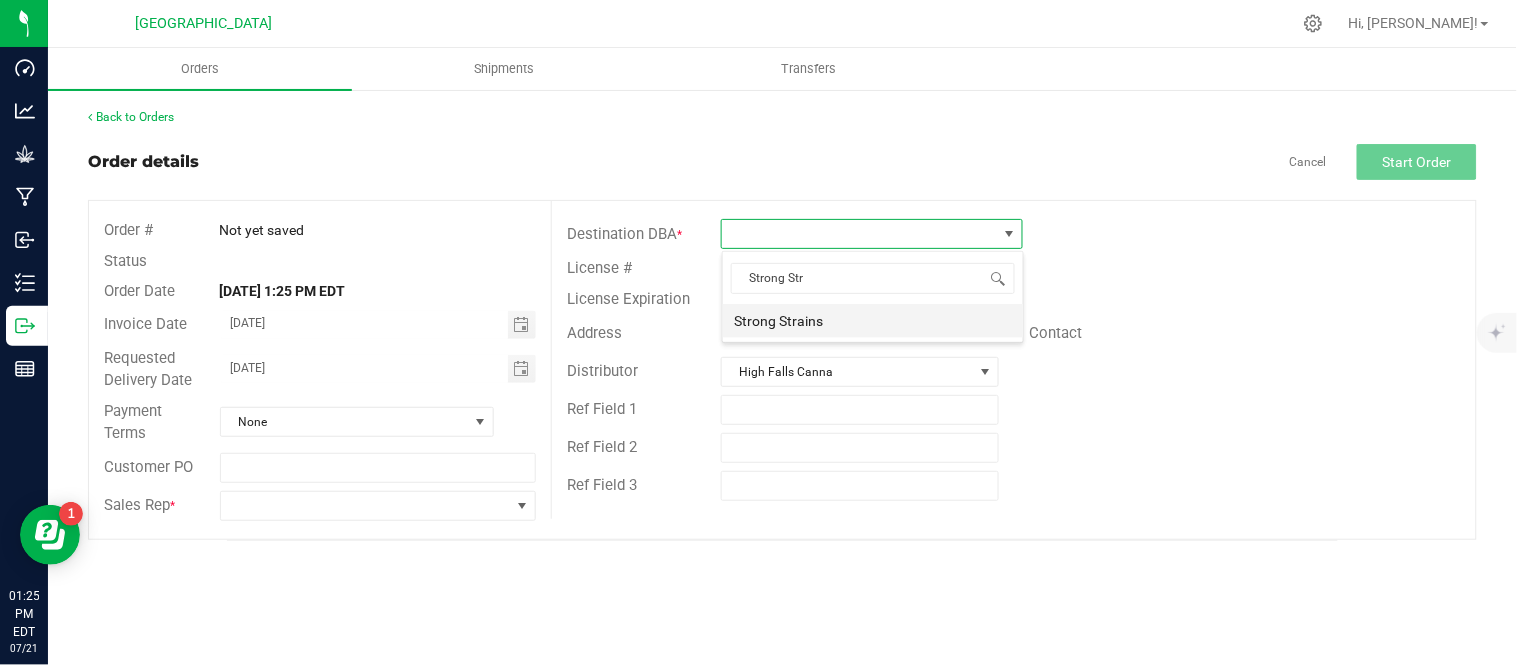 click on "Strong Strains" at bounding box center [873, 321] 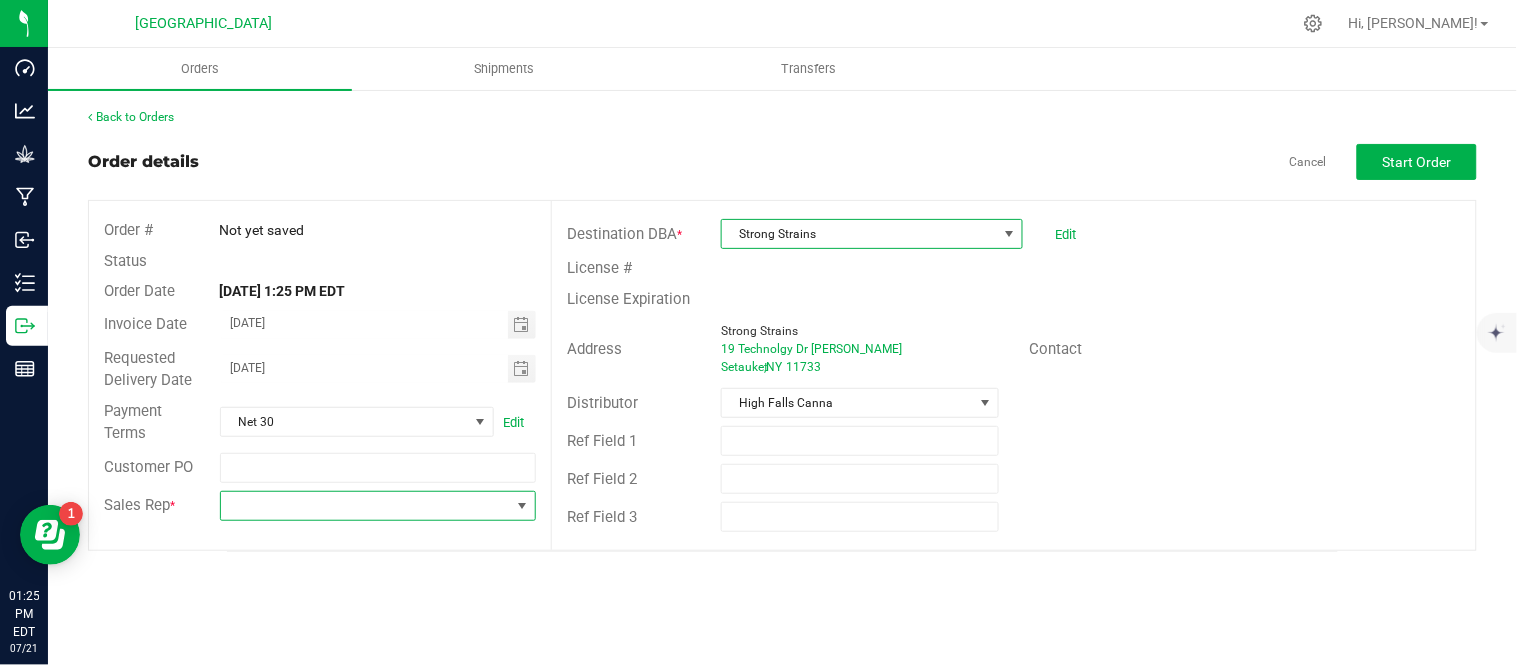 click at bounding box center [523, 506] 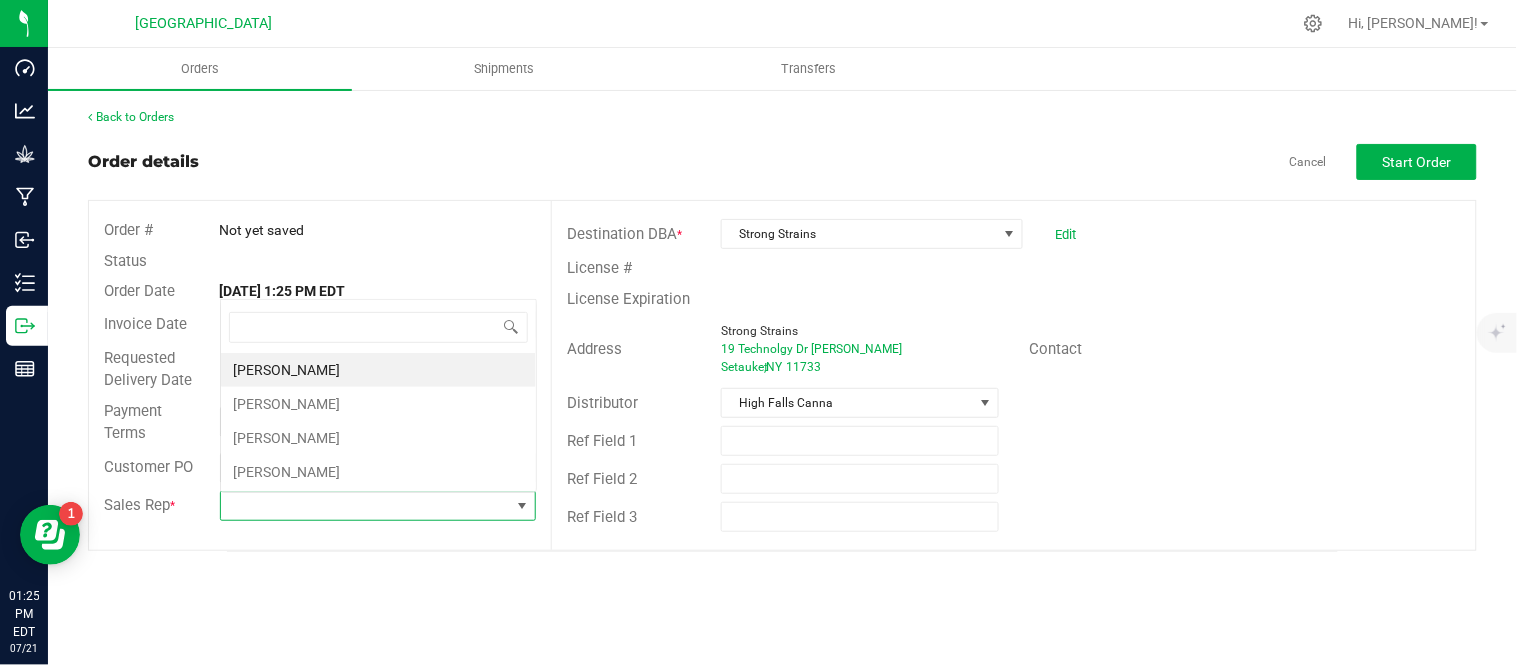 scroll, scrollTop: 0, scrollLeft: 0, axis: both 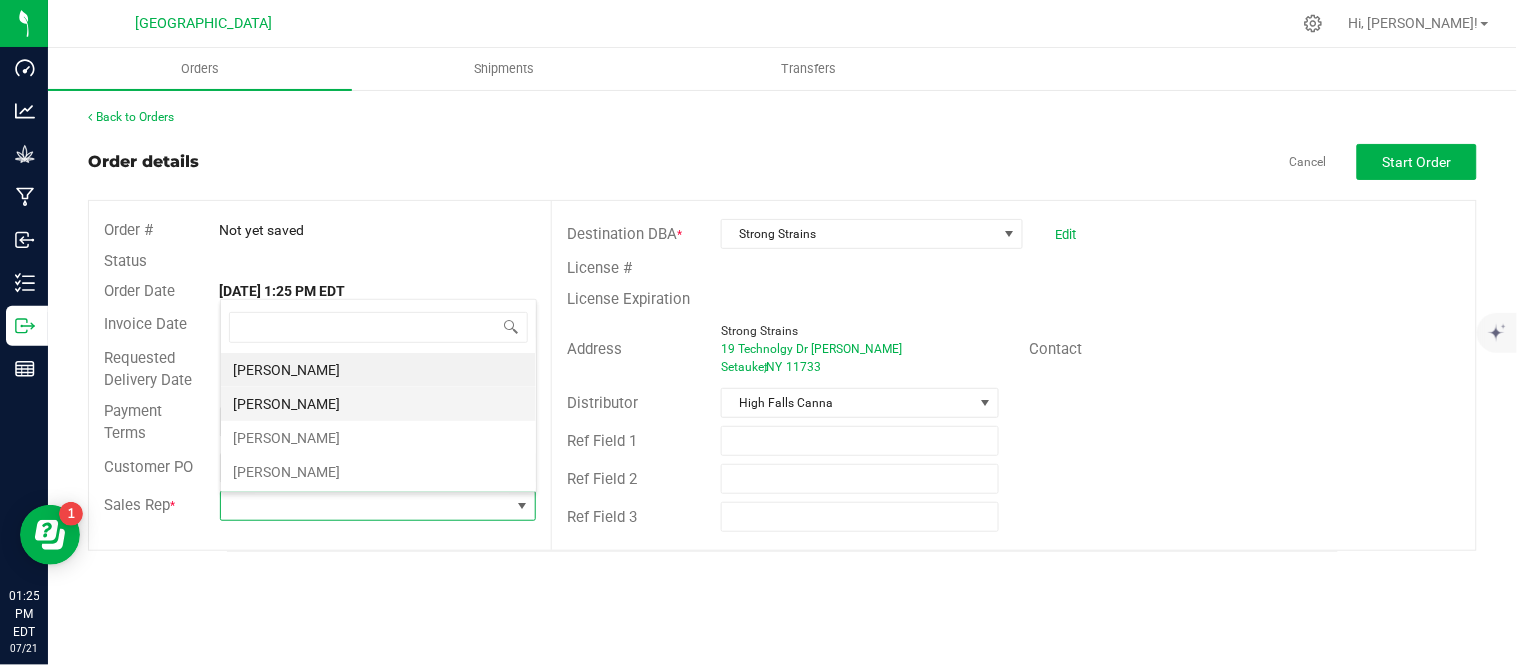click on "[PERSON_NAME]" at bounding box center [378, 404] 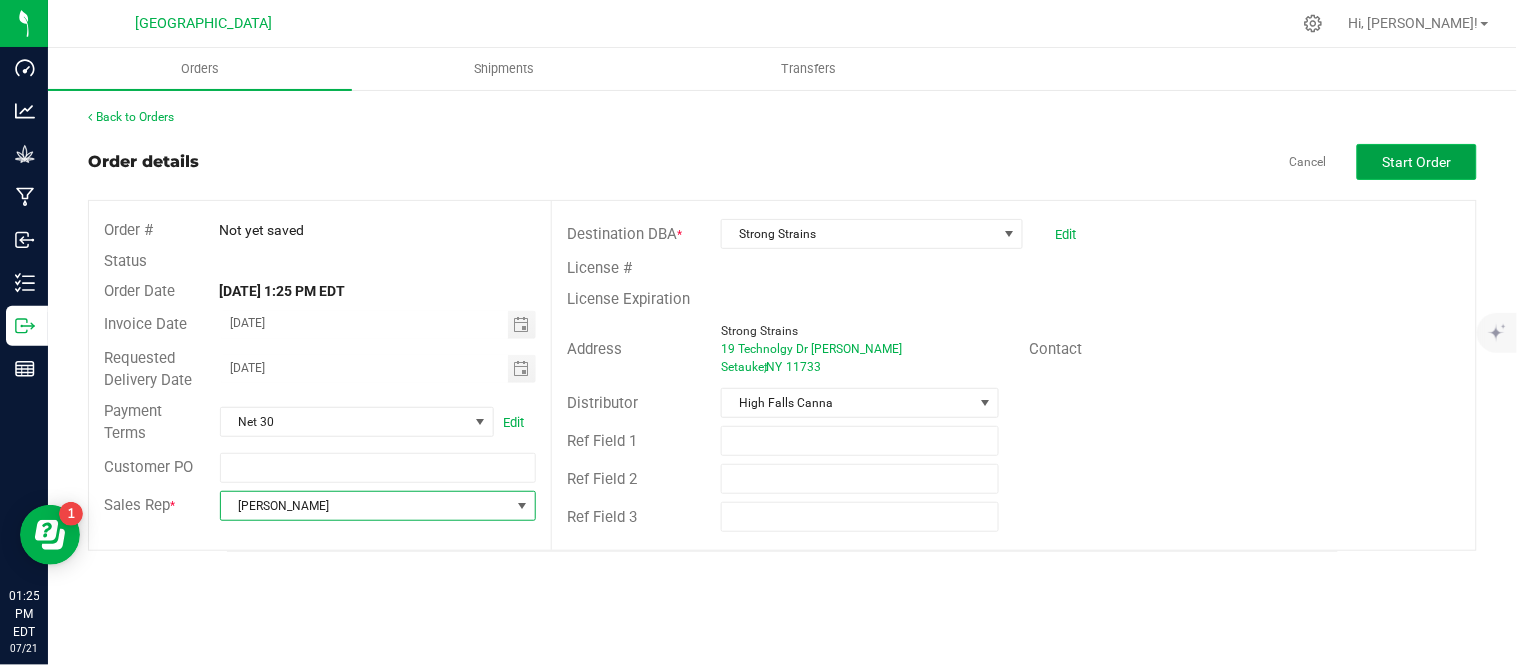 click on "Start Order" at bounding box center [1417, 162] 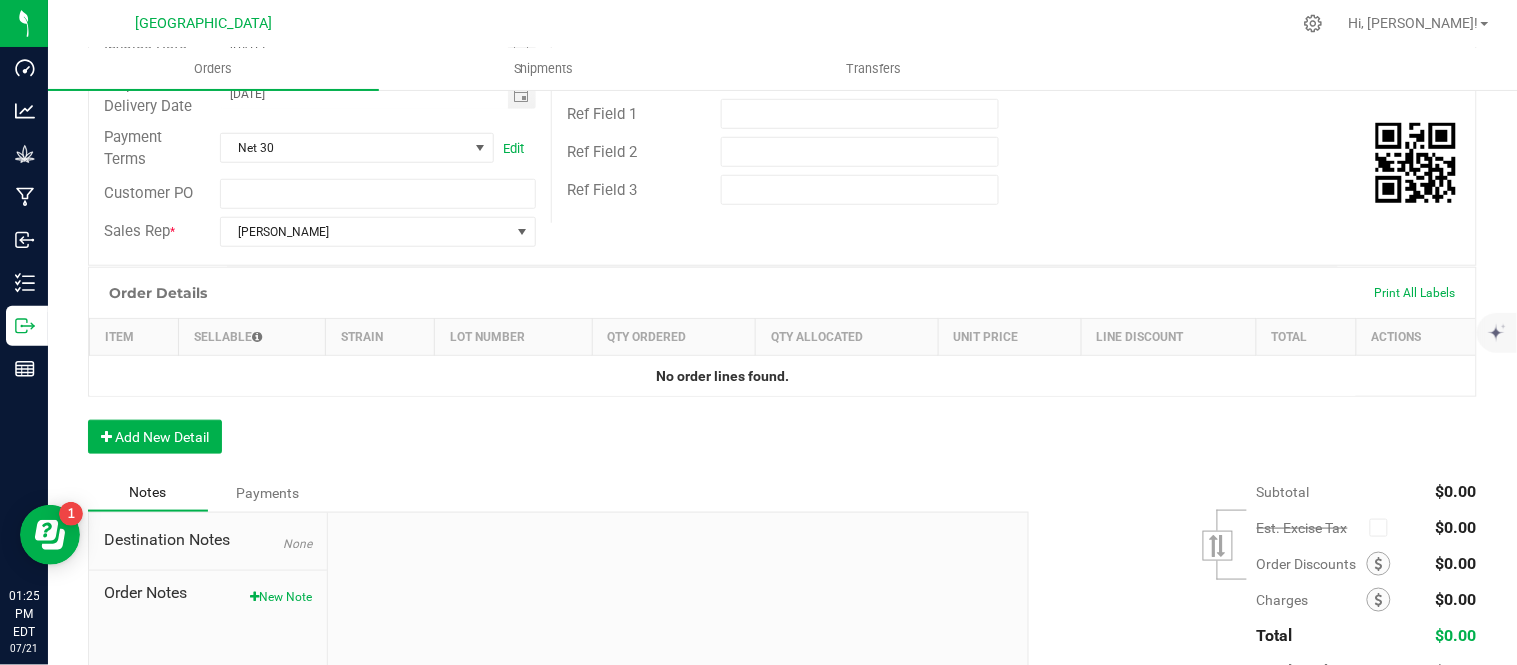 scroll, scrollTop: 333, scrollLeft: 0, axis: vertical 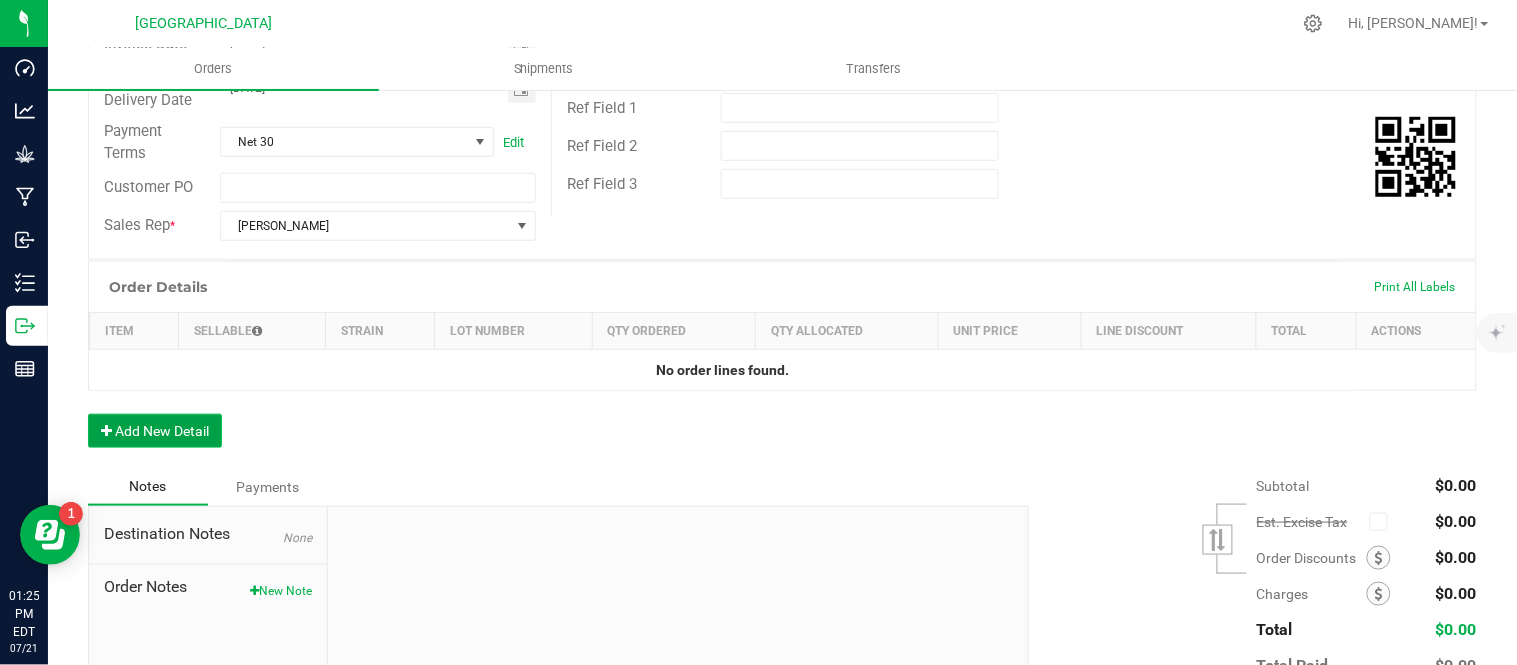 click on "Add New Detail" at bounding box center [155, 431] 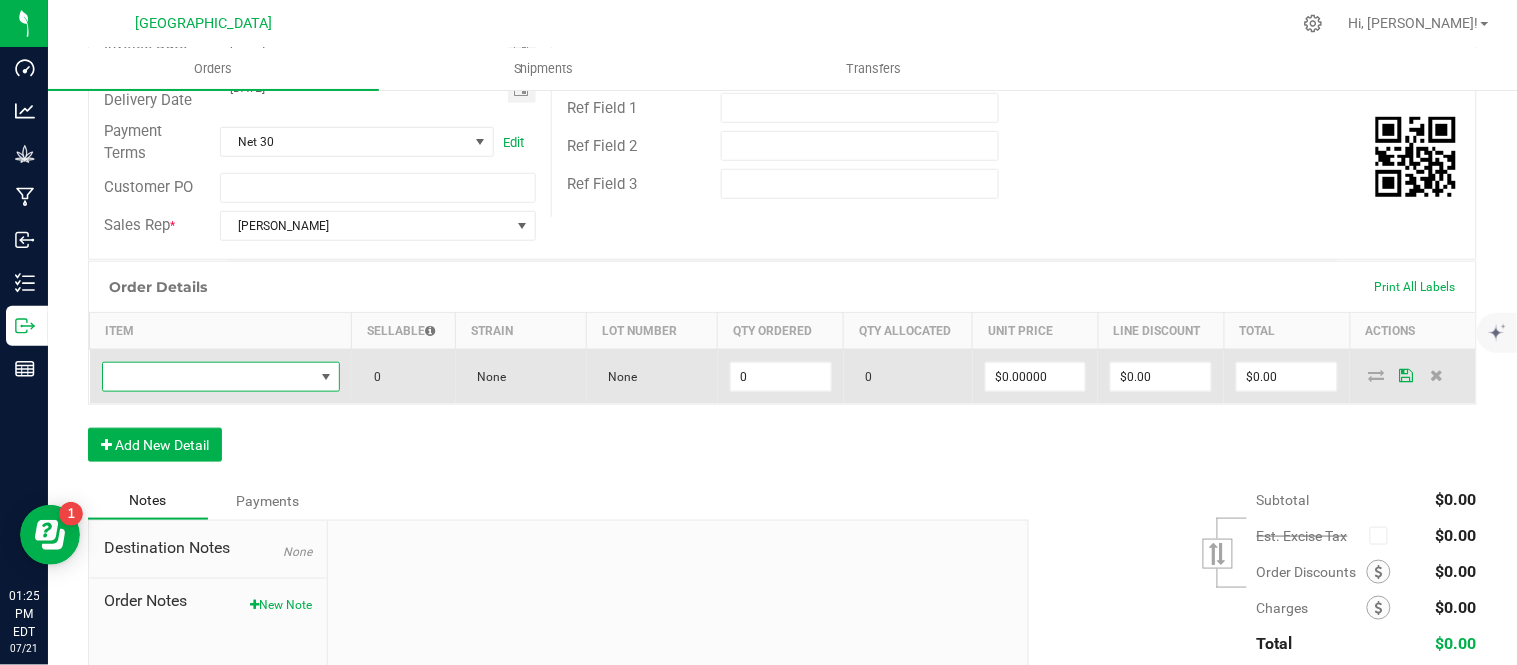 click at bounding box center [208, 377] 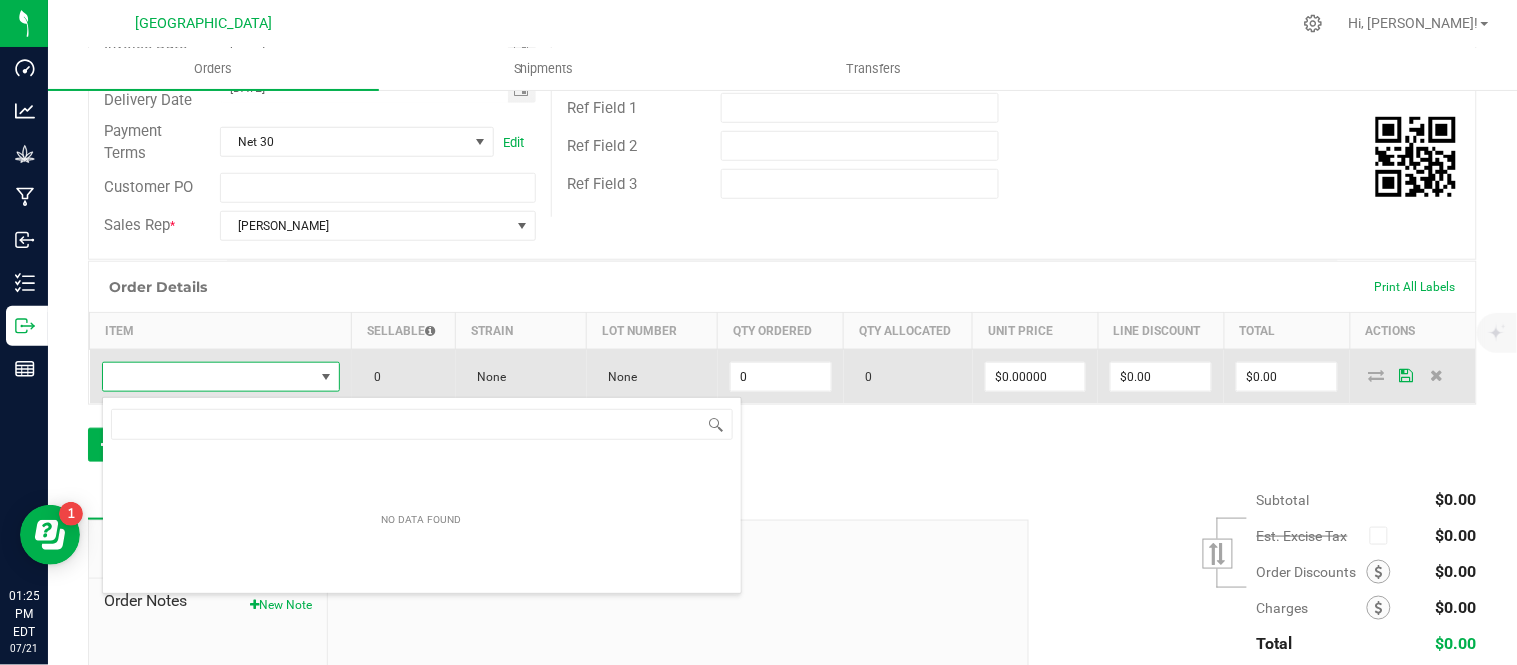 scroll, scrollTop: 99970, scrollLeft: 99768, axis: both 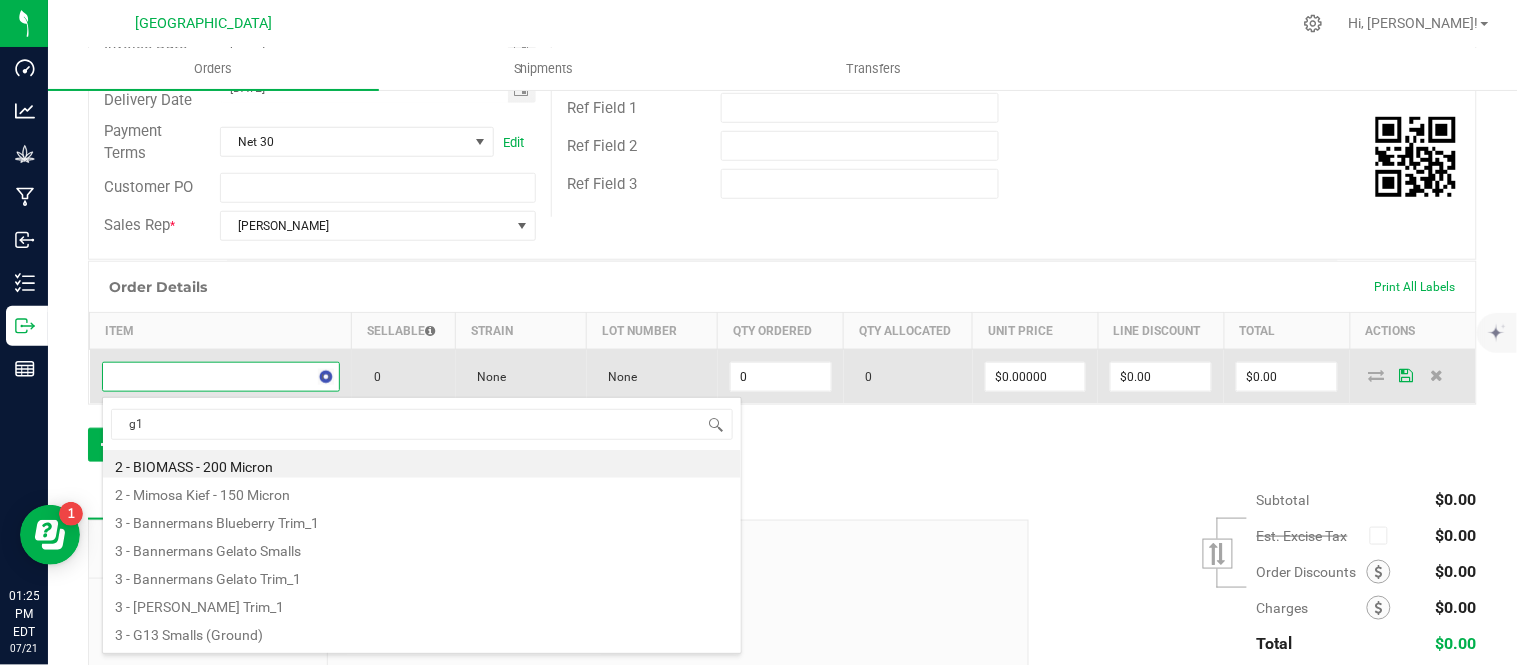type on "g13" 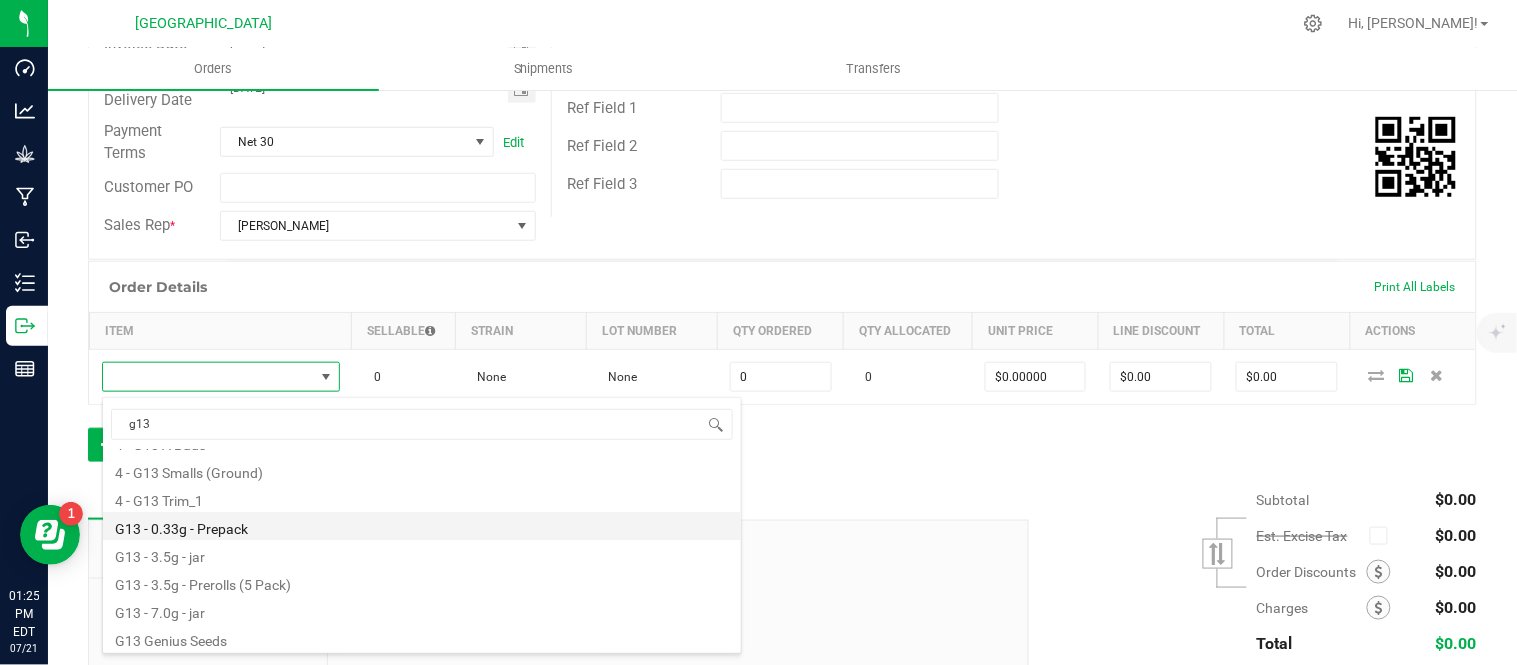 scroll, scrollTop: 80, scrollLeft: 0, axis: vertical 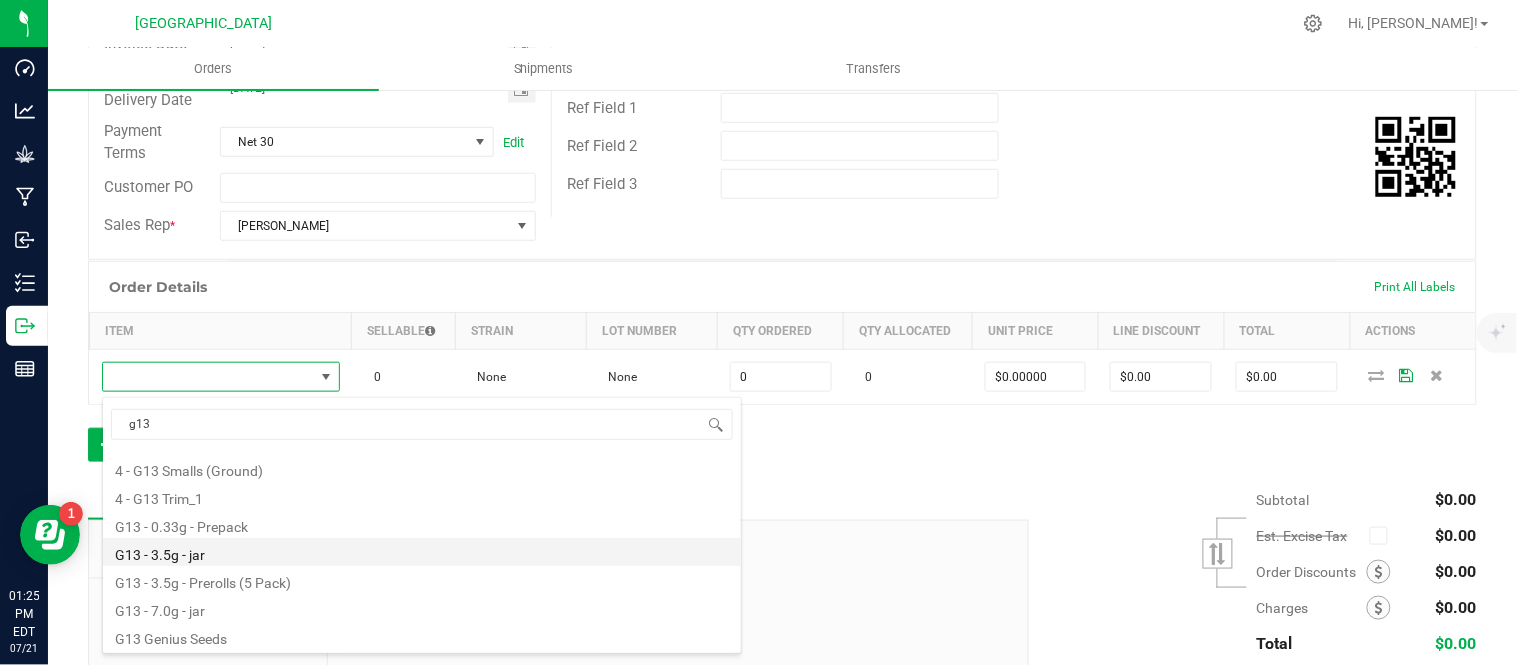 click on "G13 - 3.5g - jar" at bounding box center [422, 552] 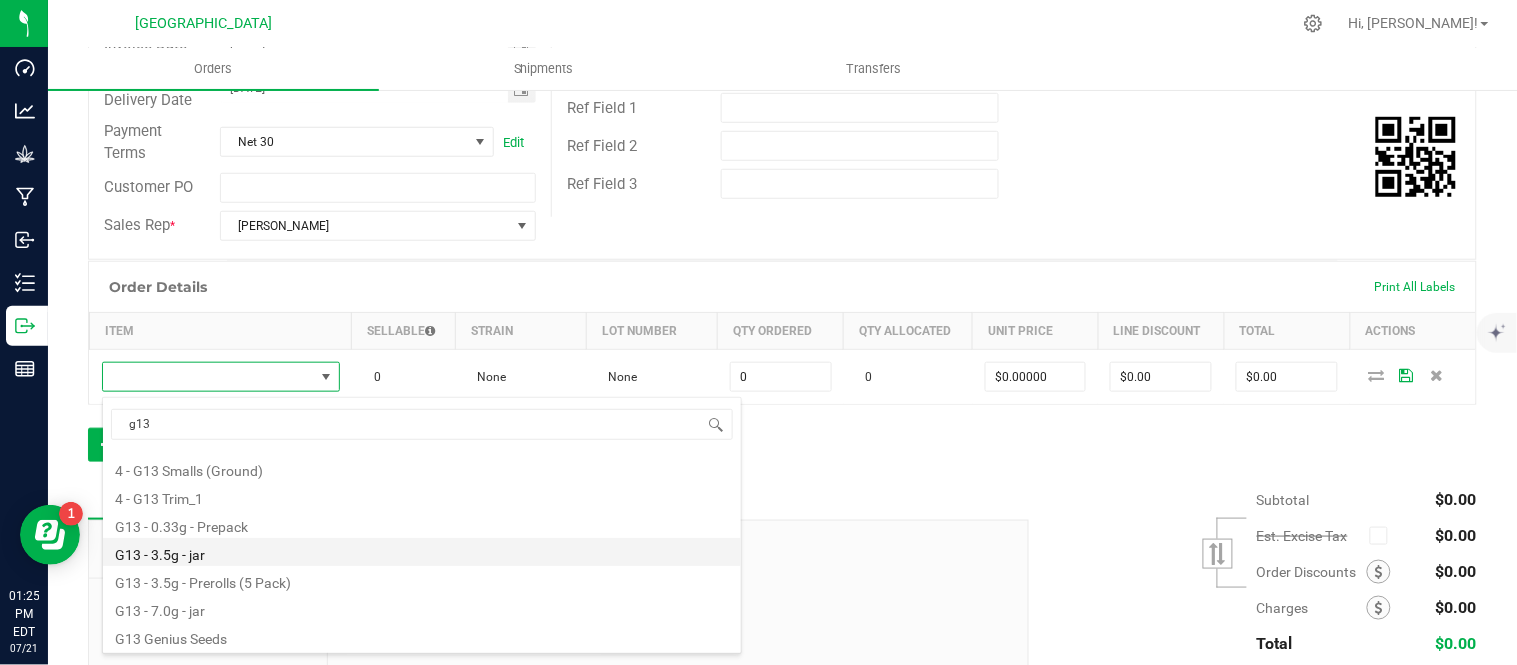 type on "0 ea" 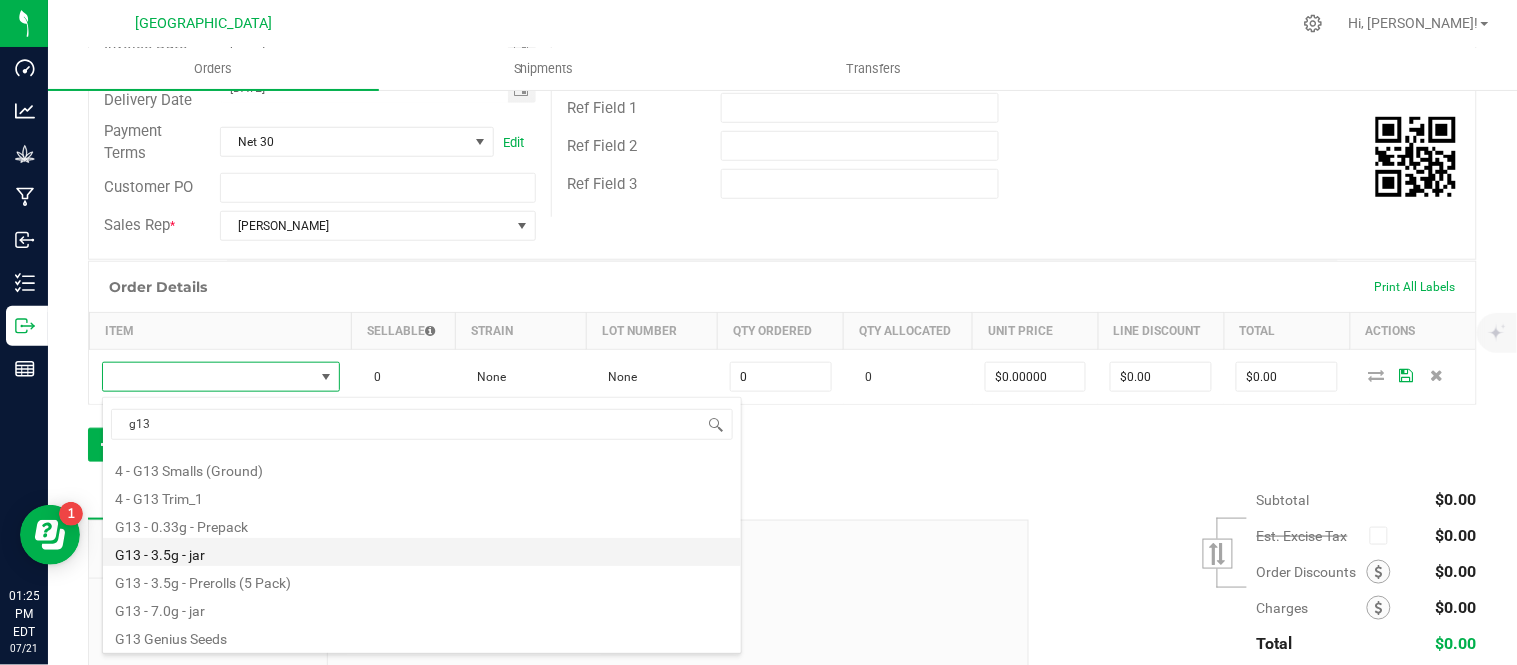 type on "$15.00000" 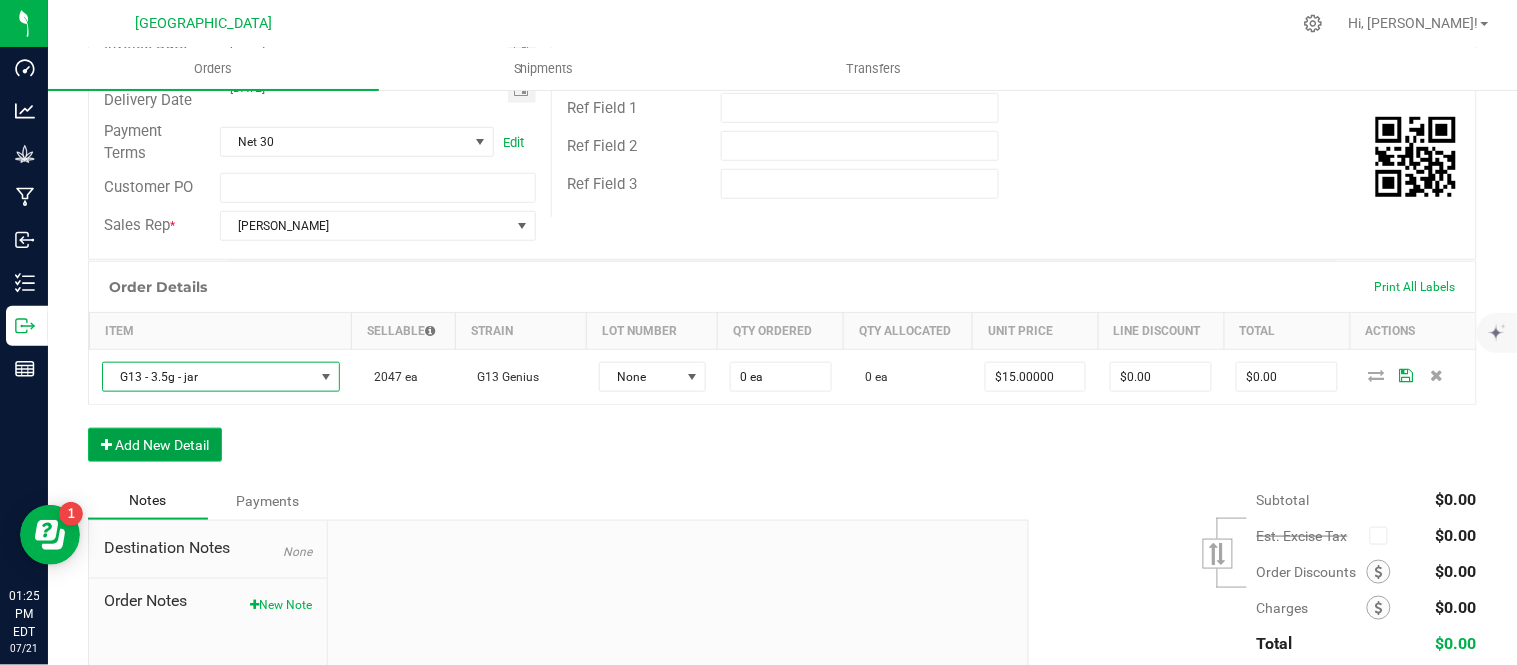 click on "Add New Detail" at bounding box center [155, 445] 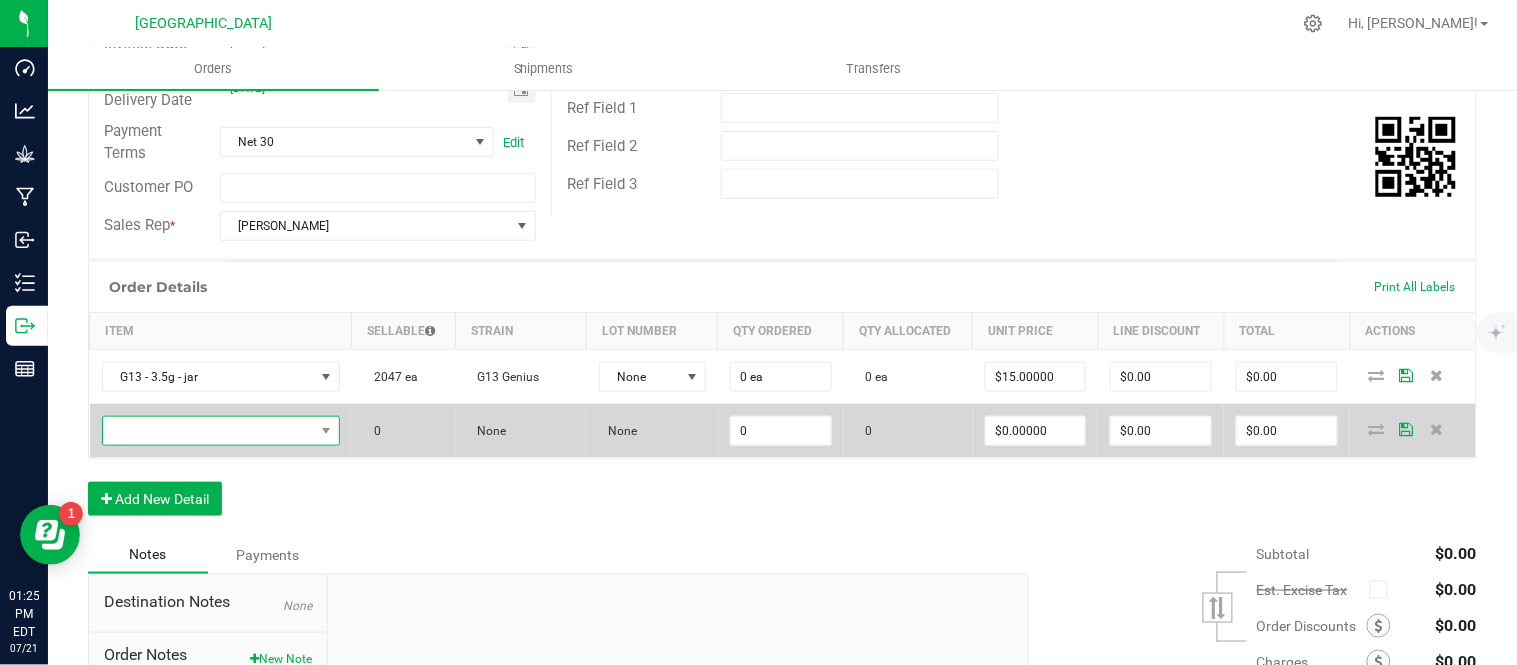 click at bounding box center [208, 431] 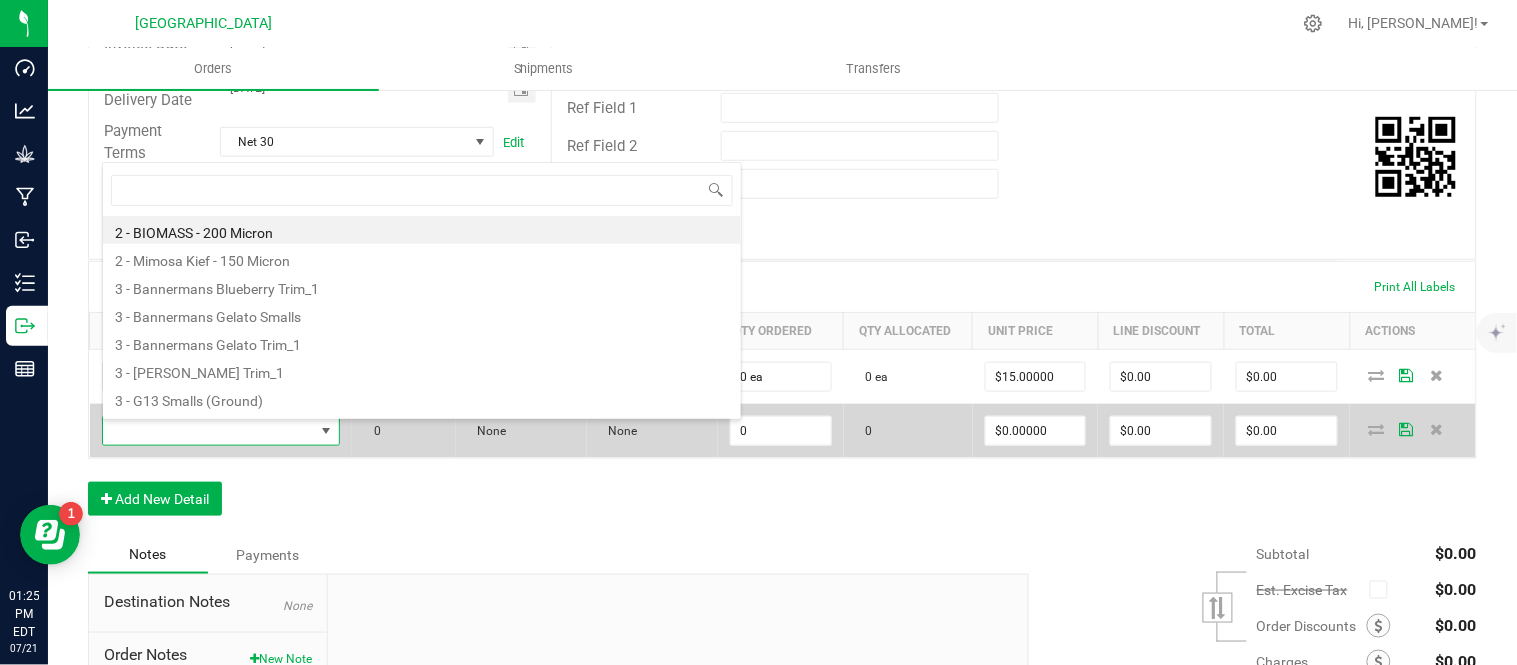 scroll, scrollTop: 99970, scrollLeft: 99768, axis: both 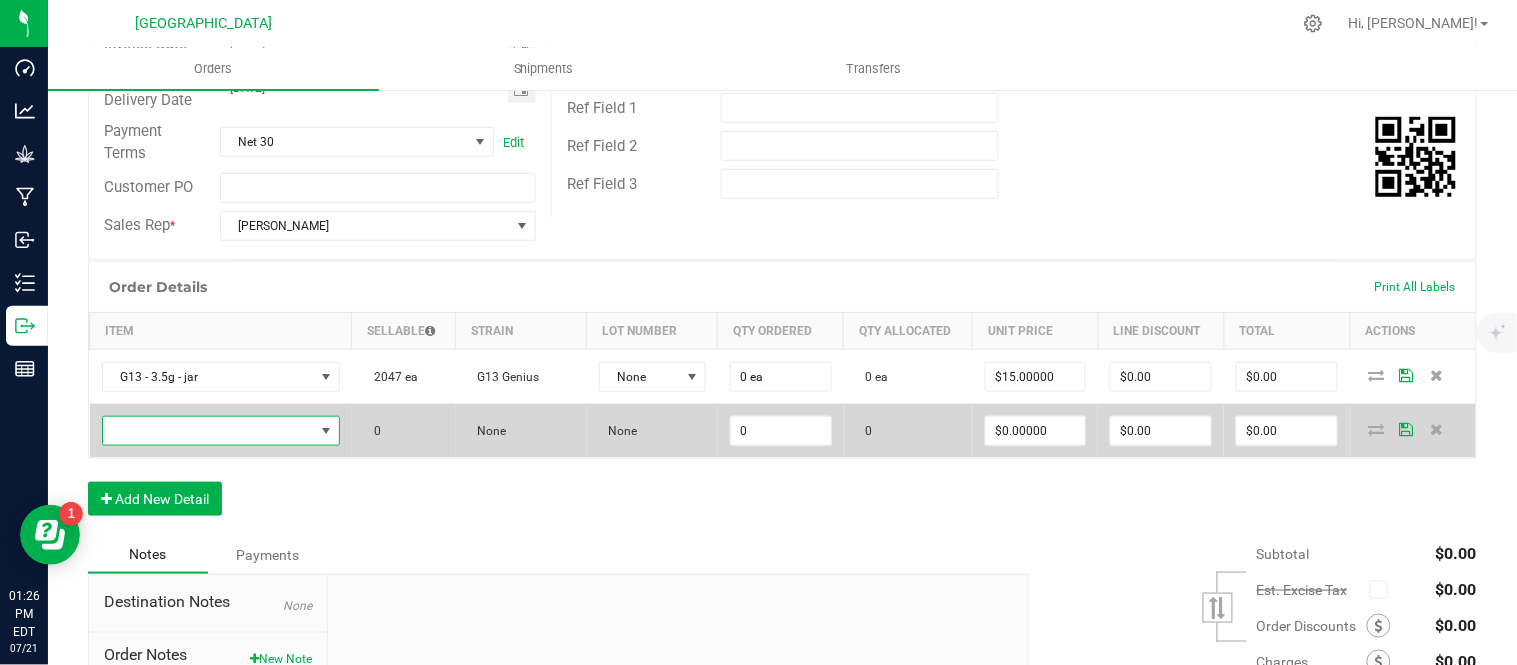 click at bounding box center (208, 431) 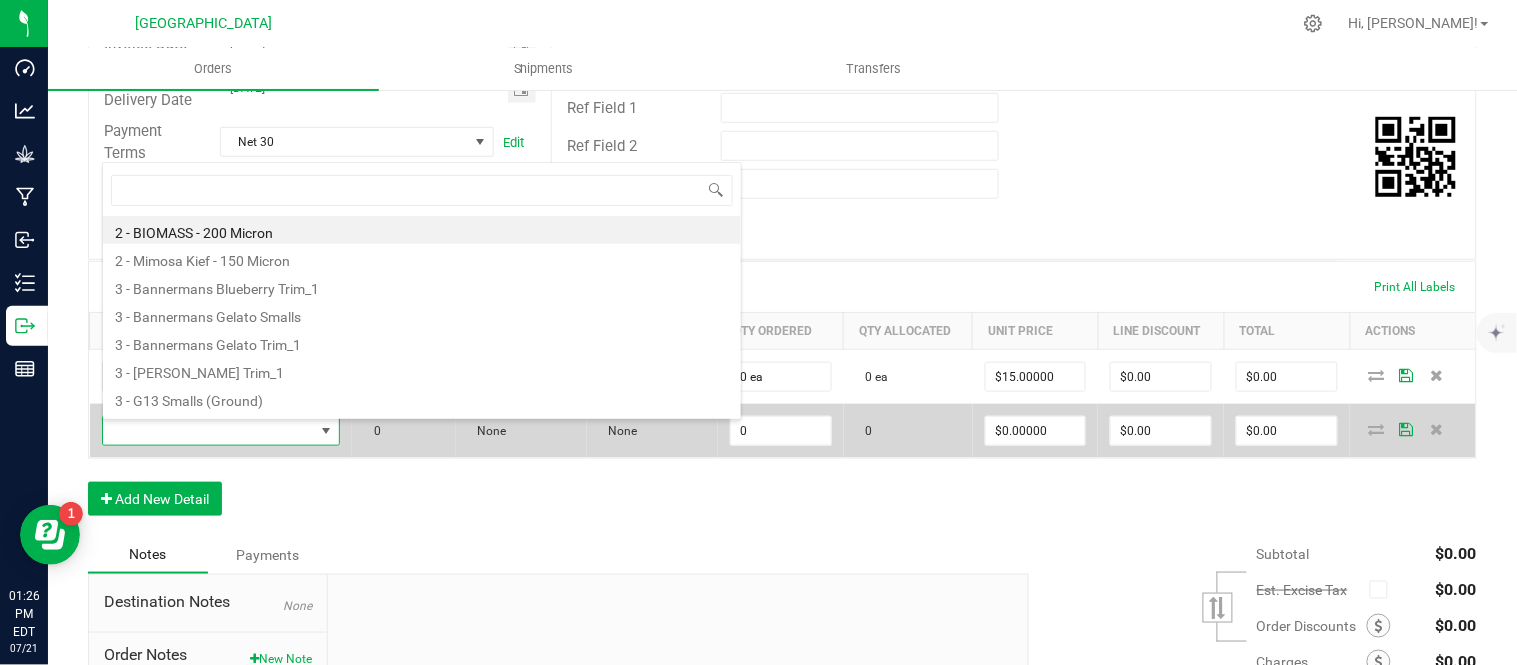 scroll, scrollTop: 99970, scrollLeft: 99768, axis: both 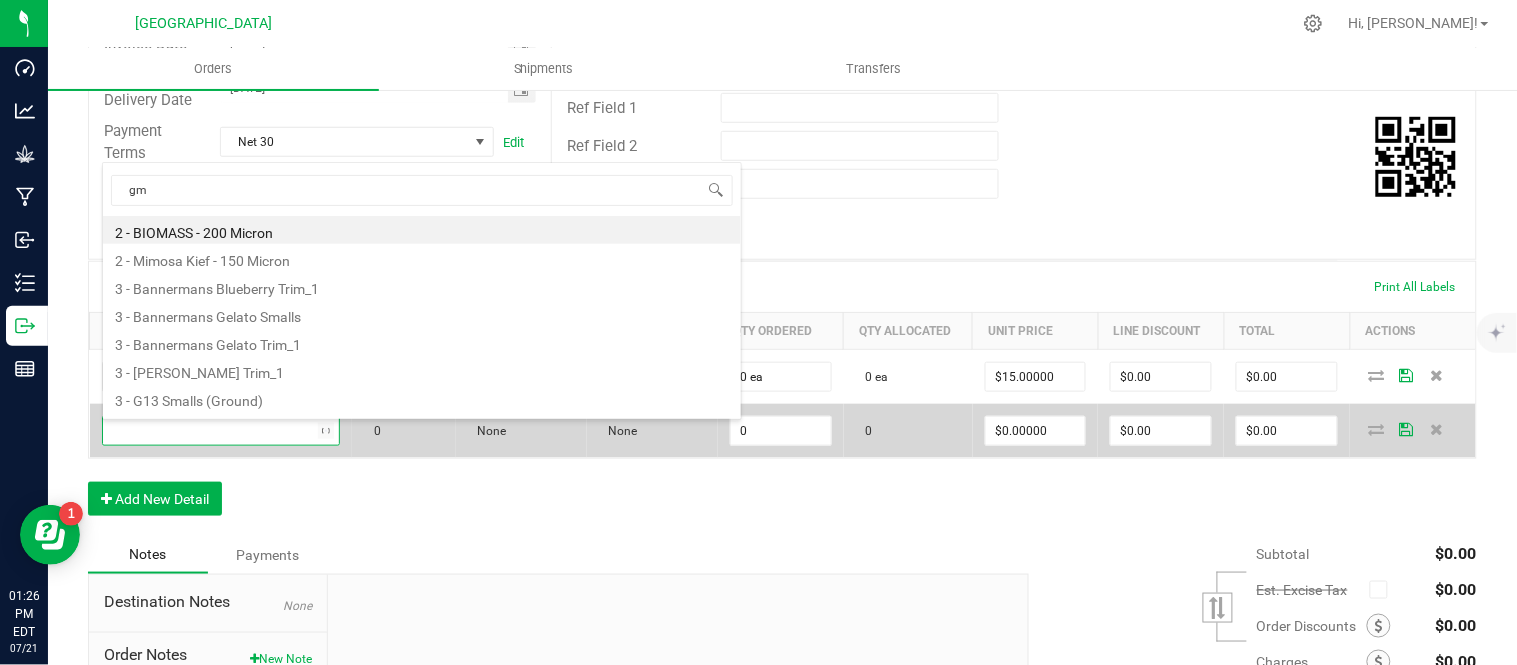 type on "gmo" 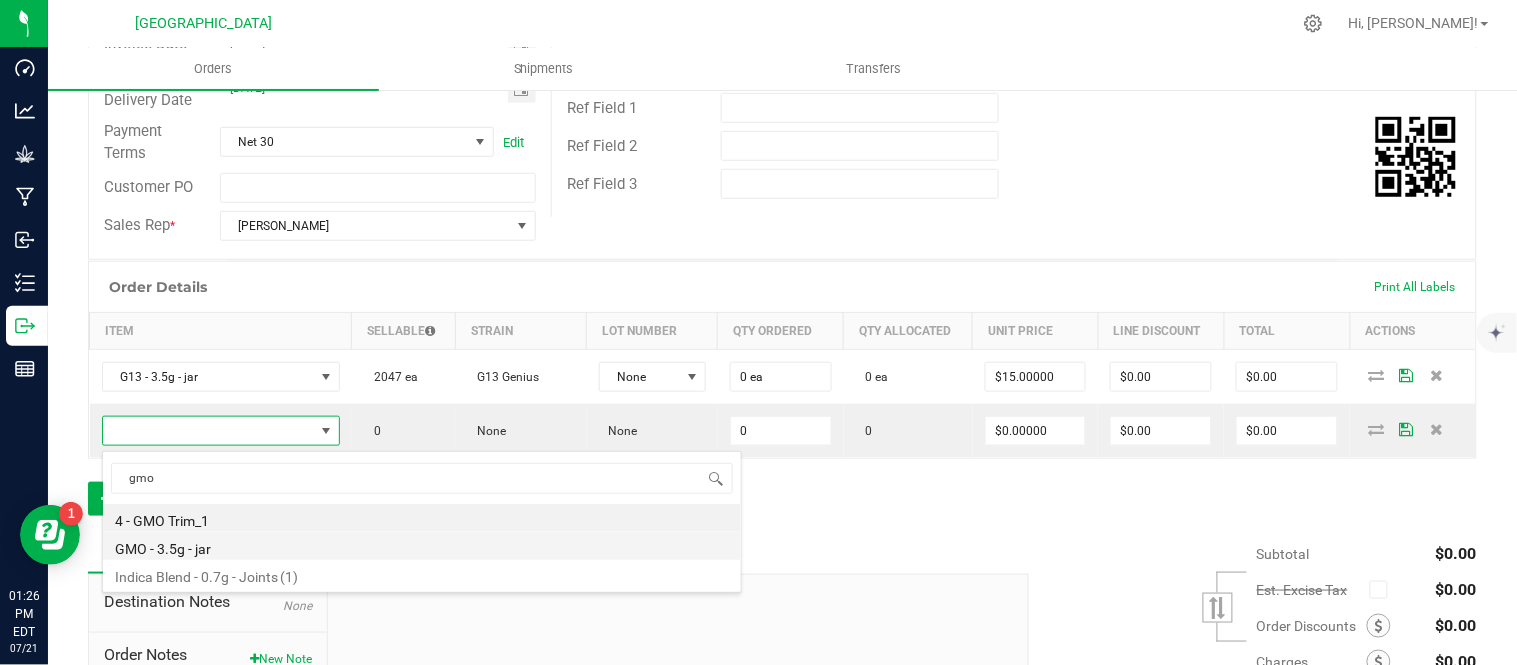 click on "GMO - 3.5g - jar" at bounding box center (422, 546) 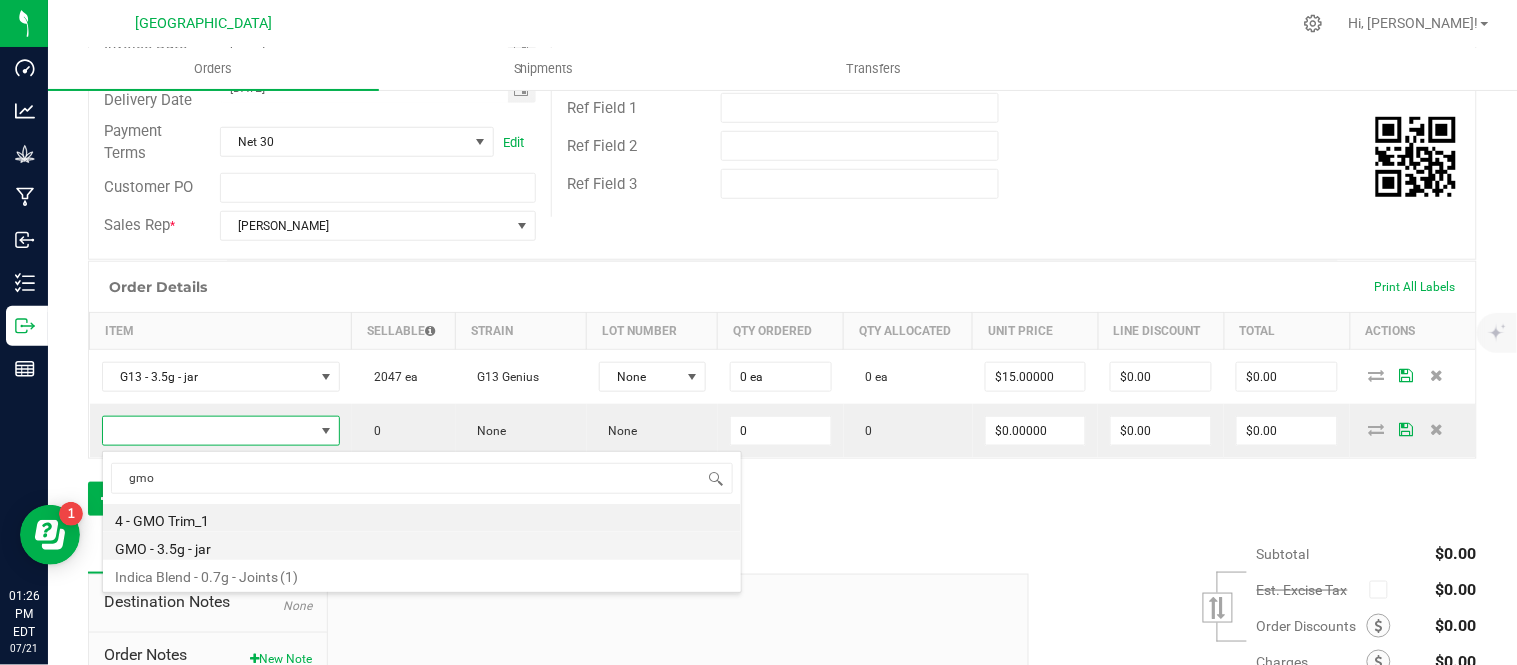 type on "0 ea" 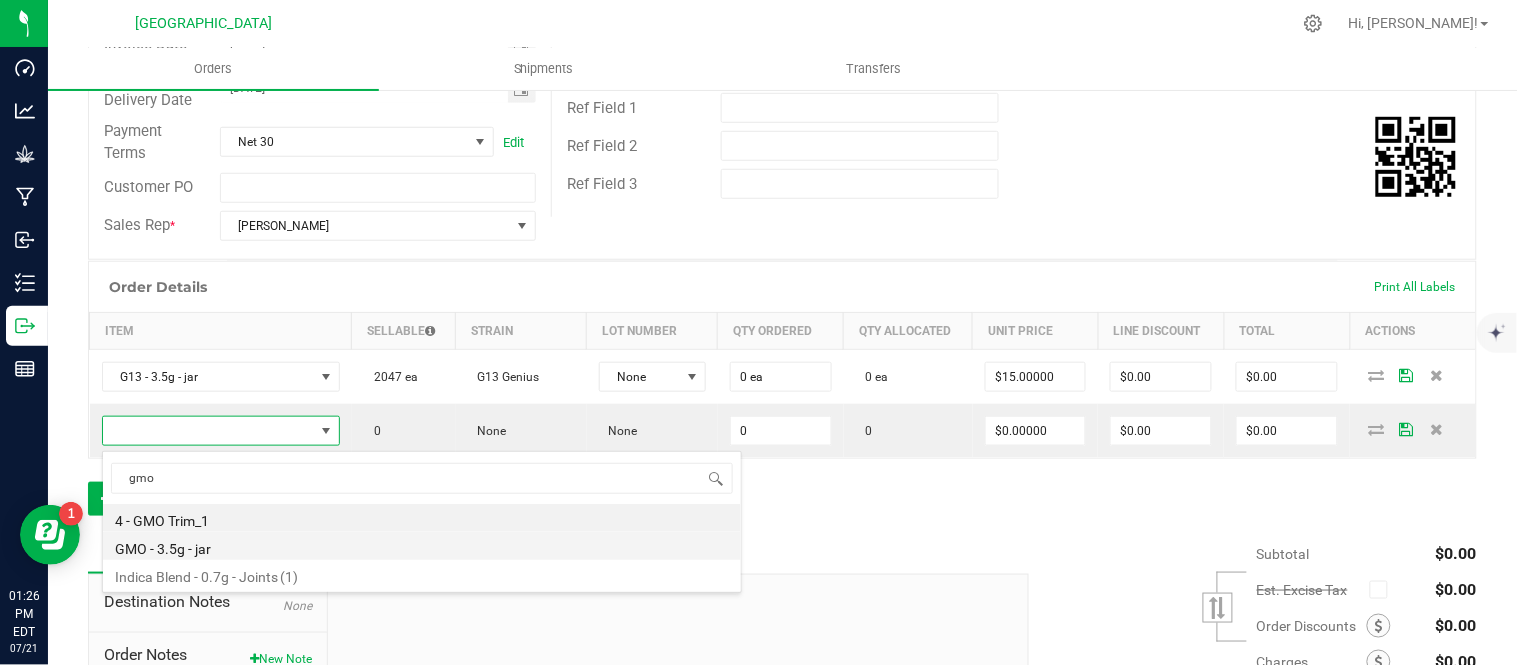 type on "$15.00000" 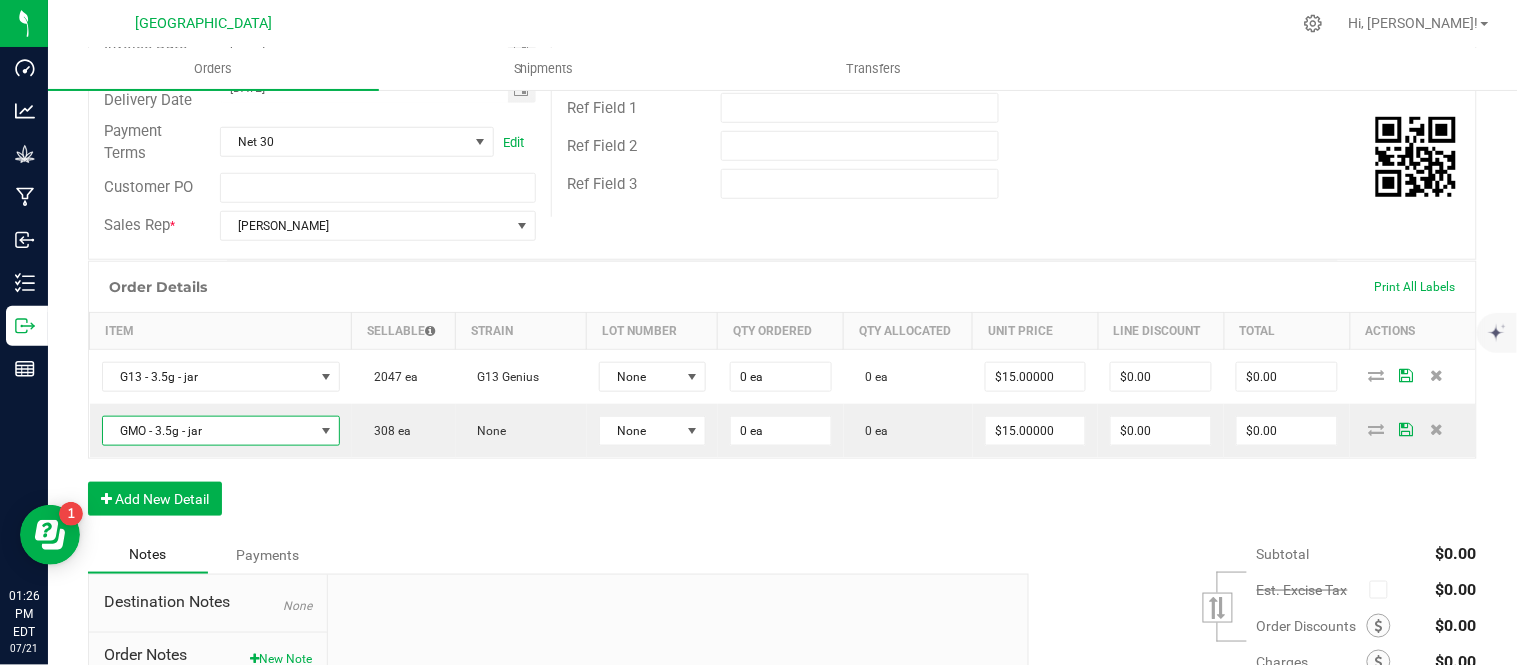 click on "Order Details Print All Labels Item  Sellable  Strain  Lot Number  Qty Ordered Qty Allocated Unit Price Line Discount Total Actions G13 - 3.5g - jar  2047 ea   G13 Genius  None 0 ea  0 ea  $15.00000 $0.00 $0.00 GMO - 3.5g - jar  308 ea   None  None 0 ea  0 ea  $15.00000 $0.00 $0.00
Add New Detail" at bounding box center (782, 398) 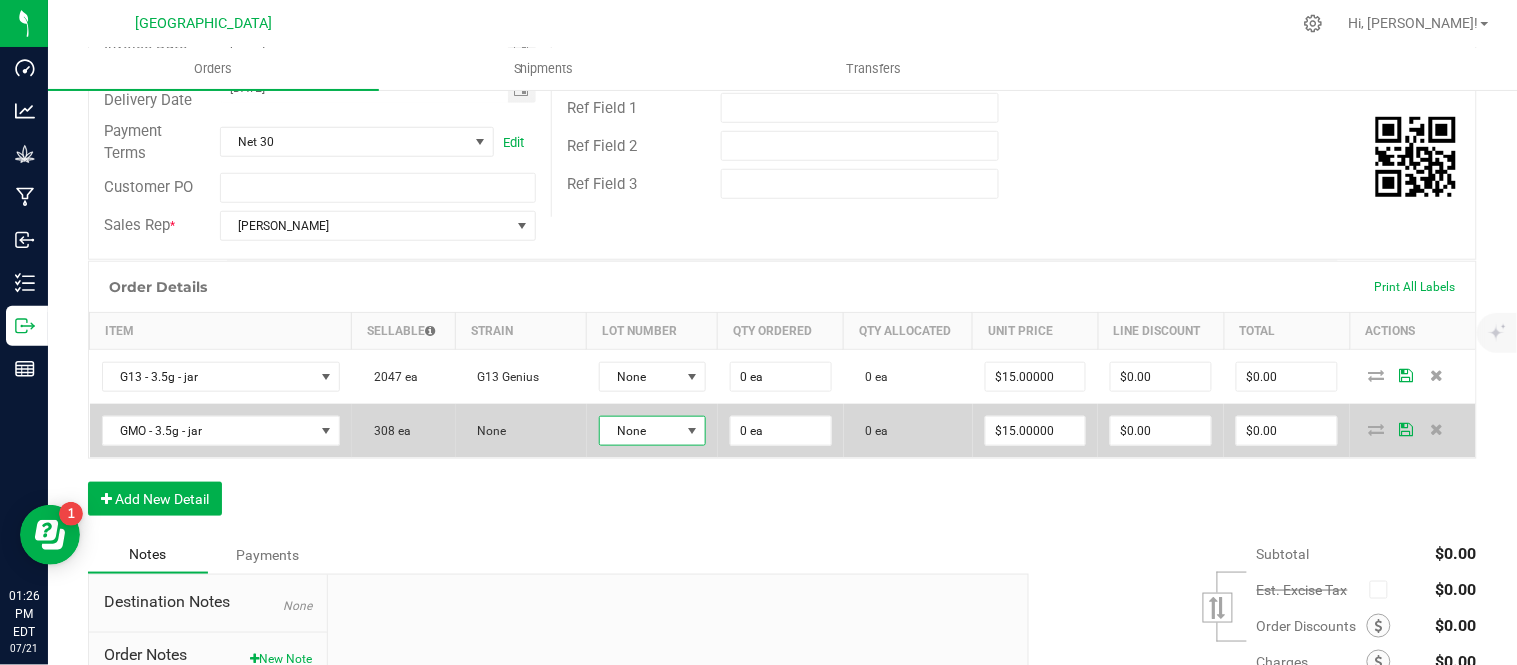 click at bounding box center (692, 431) 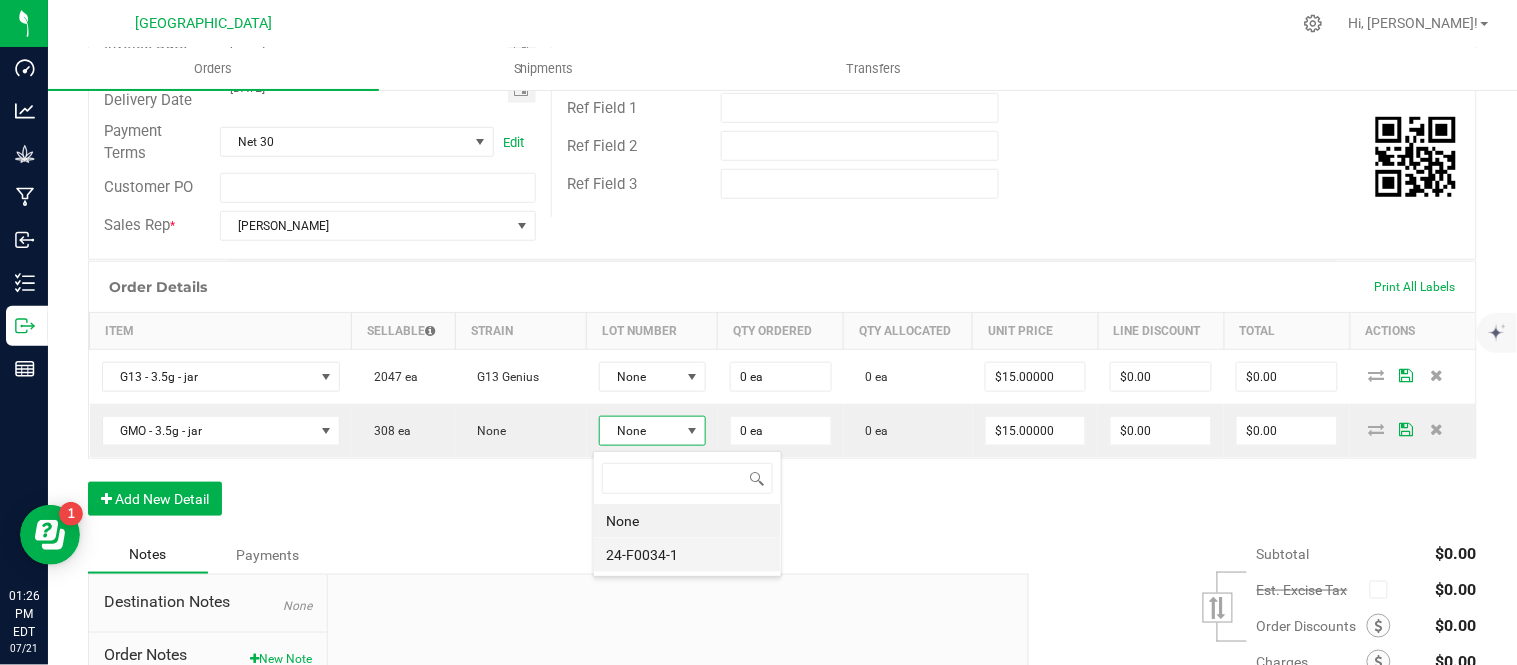 scroll, scrollTop: 99970, scrollLeft: 99896, axis: both 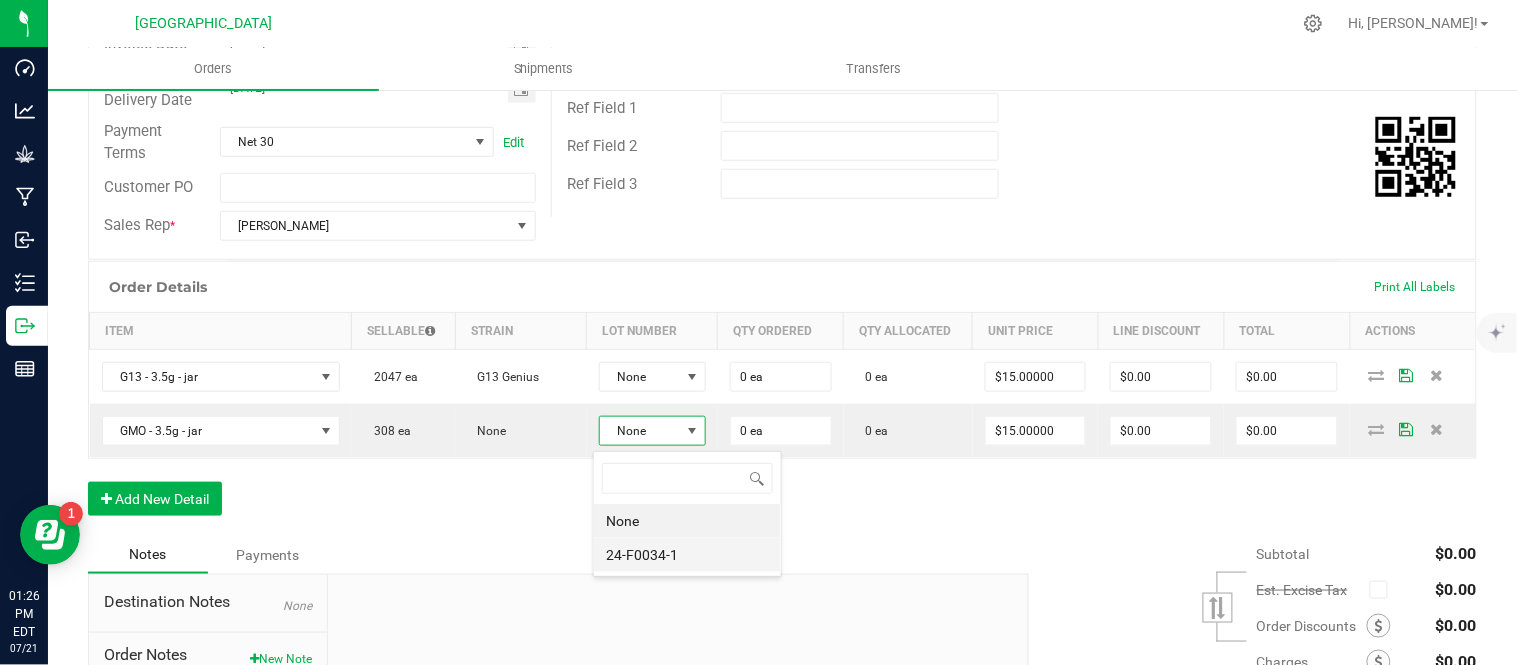 click on "24-F0034-1" at bounding box center [687, 555] 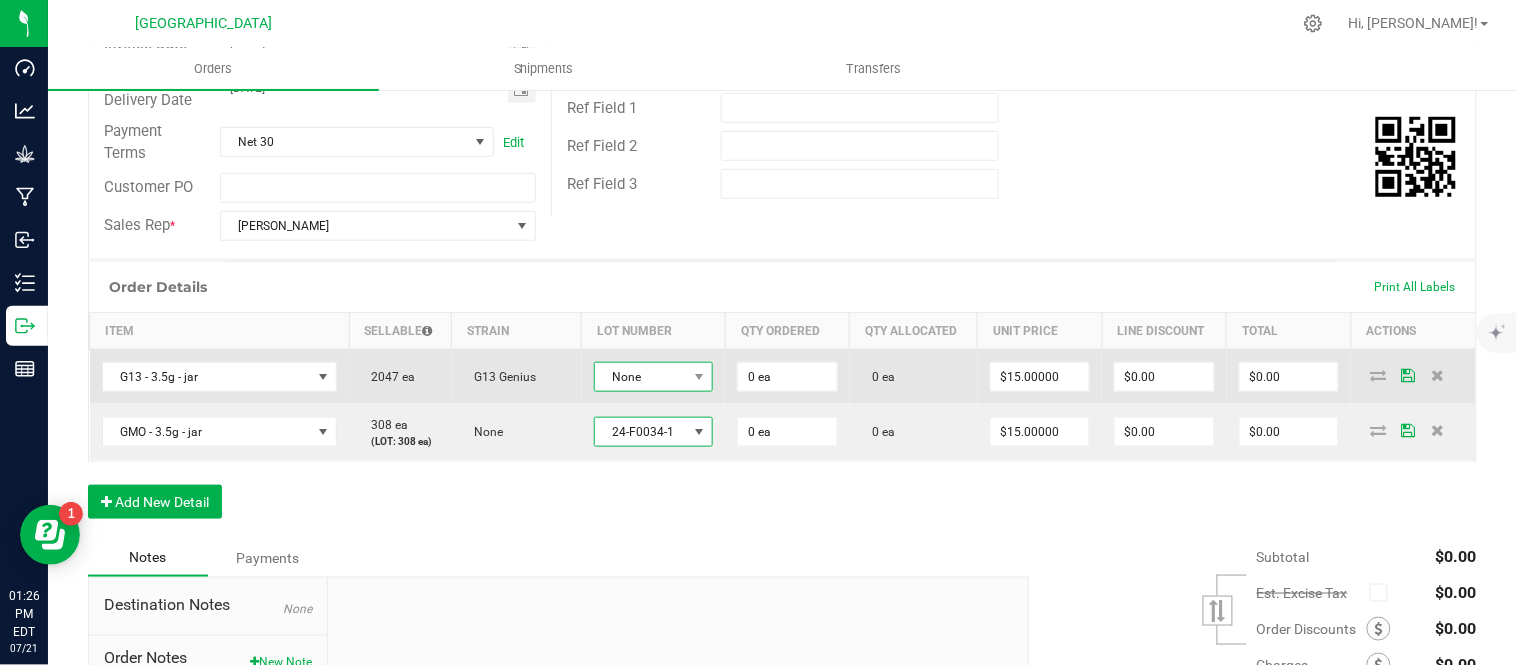 click on "None" at bounding box center [641, 377] 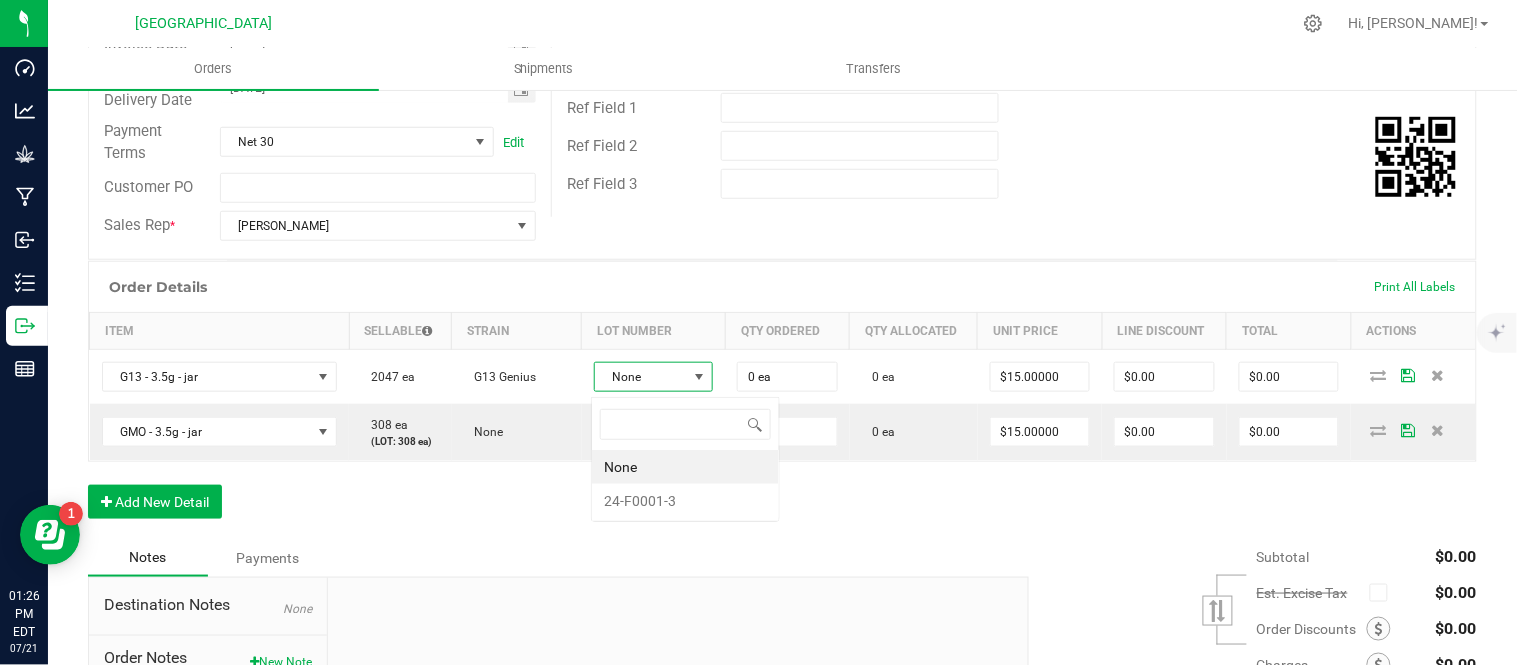 scroll, scrollTop: 99970, scrollLeft: 99881, axis: both 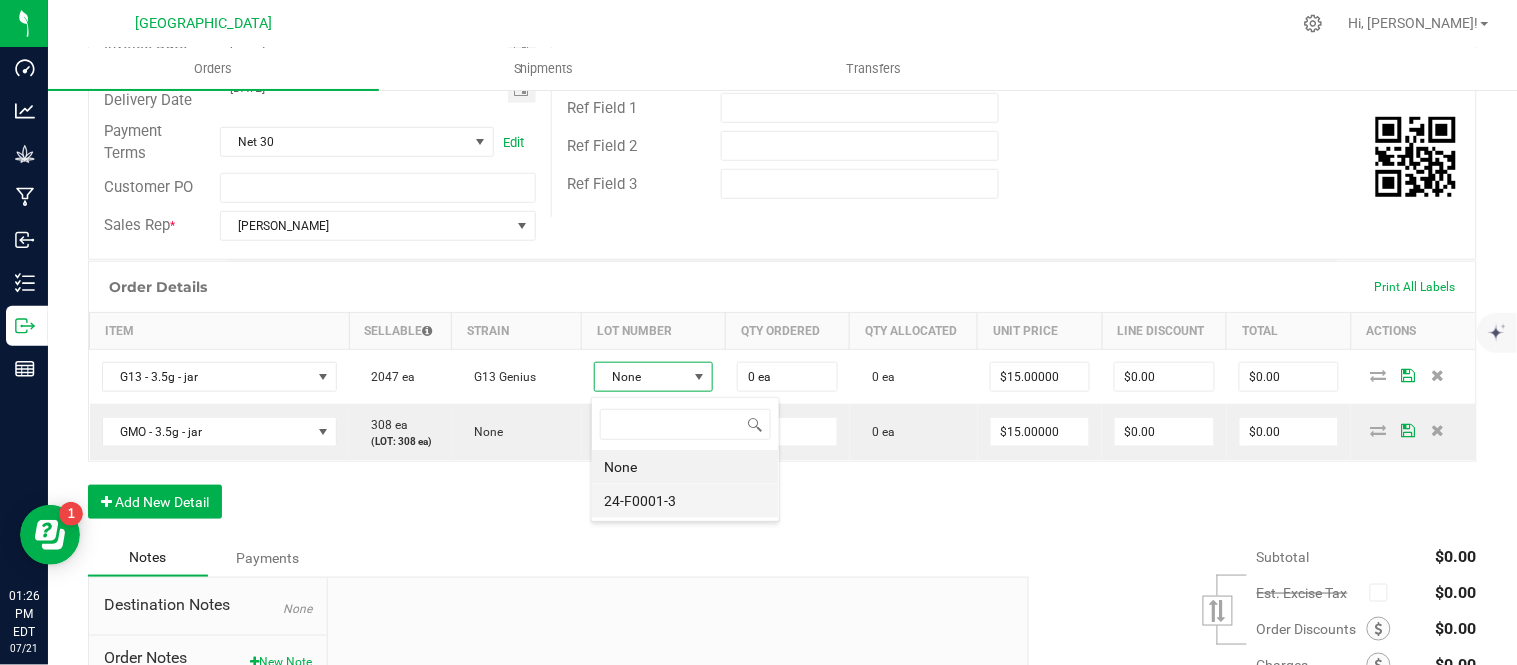 click on "24-F0001-3" at bounding box center (685, 501) 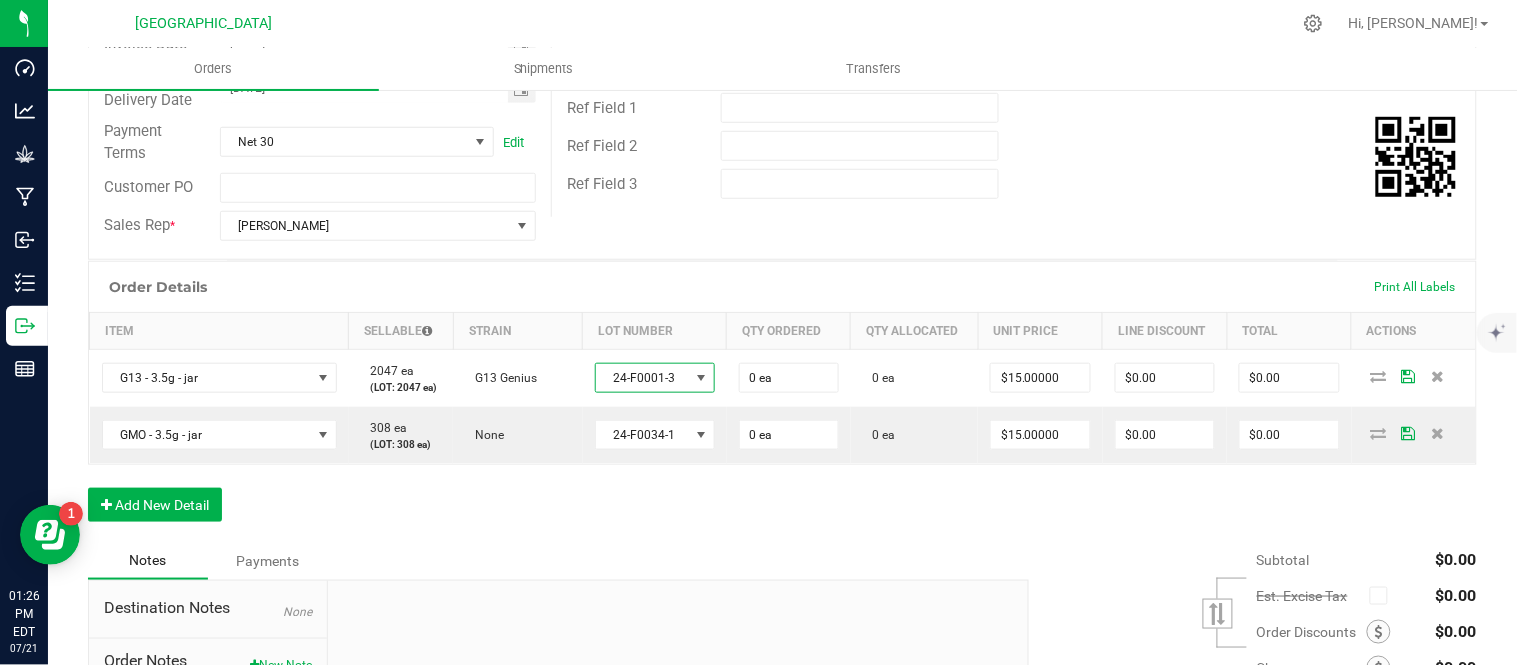 click on "Order Details Print All Labels Item  Sellable  Strain  Lot Number  Qty Ordered Qty Allocated Unit Price Line Discount Total Actions G13 - 3.5g - jar  2047 ea   (LOT: 2047 ea)   G13 Genius  24-F0001-3 0 ea  0 ea  $15.00000 $0.00 $0.00 GMO - 3.5g - jar  308 ea   (LOT: 308 ea)   None  24-F0034-1 0 ea  0 ea  $15.00000 $0.00 $0.00
Add New Detail" at bounding box center (782, 401) 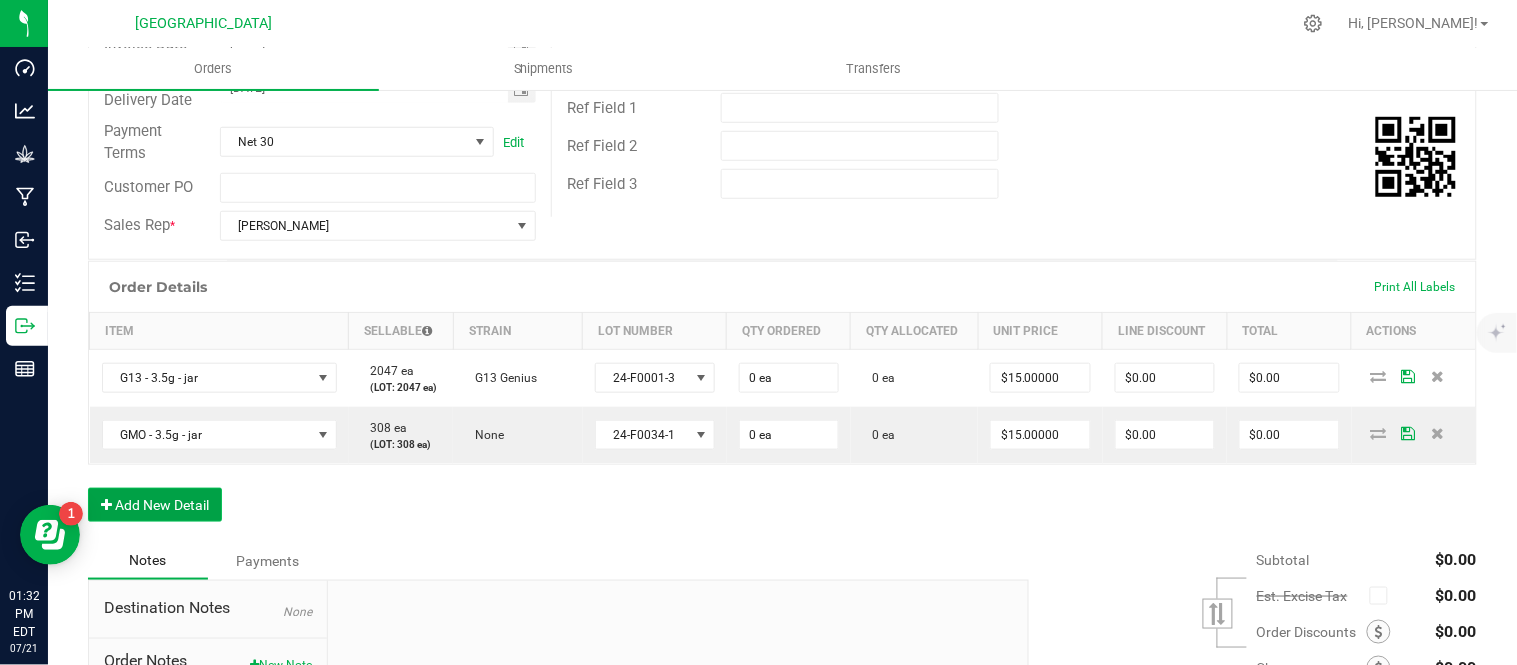 click on "Add New Detail" at bounding box center (155, 505) 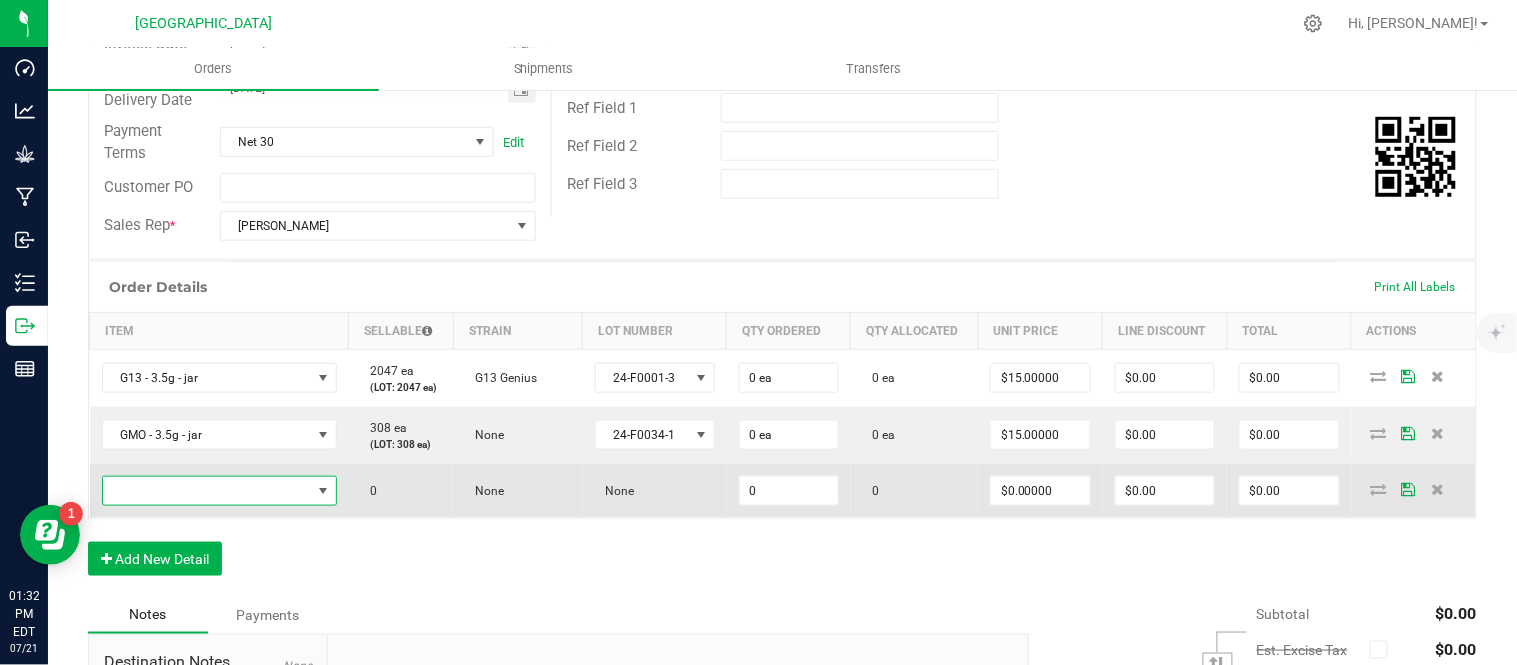 click at bounding box center [207, 491] 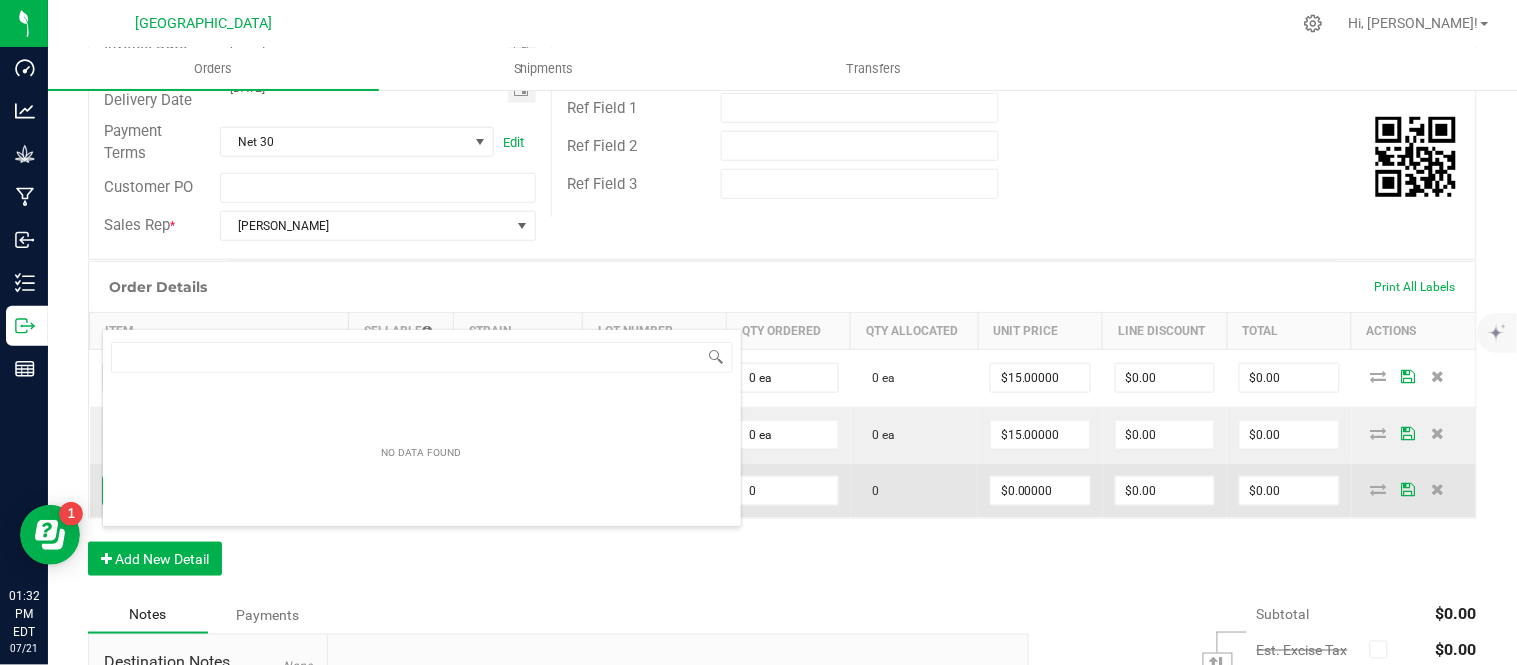 scroll, scrollTop: 99970, scrollLeft: 99774, axis: both 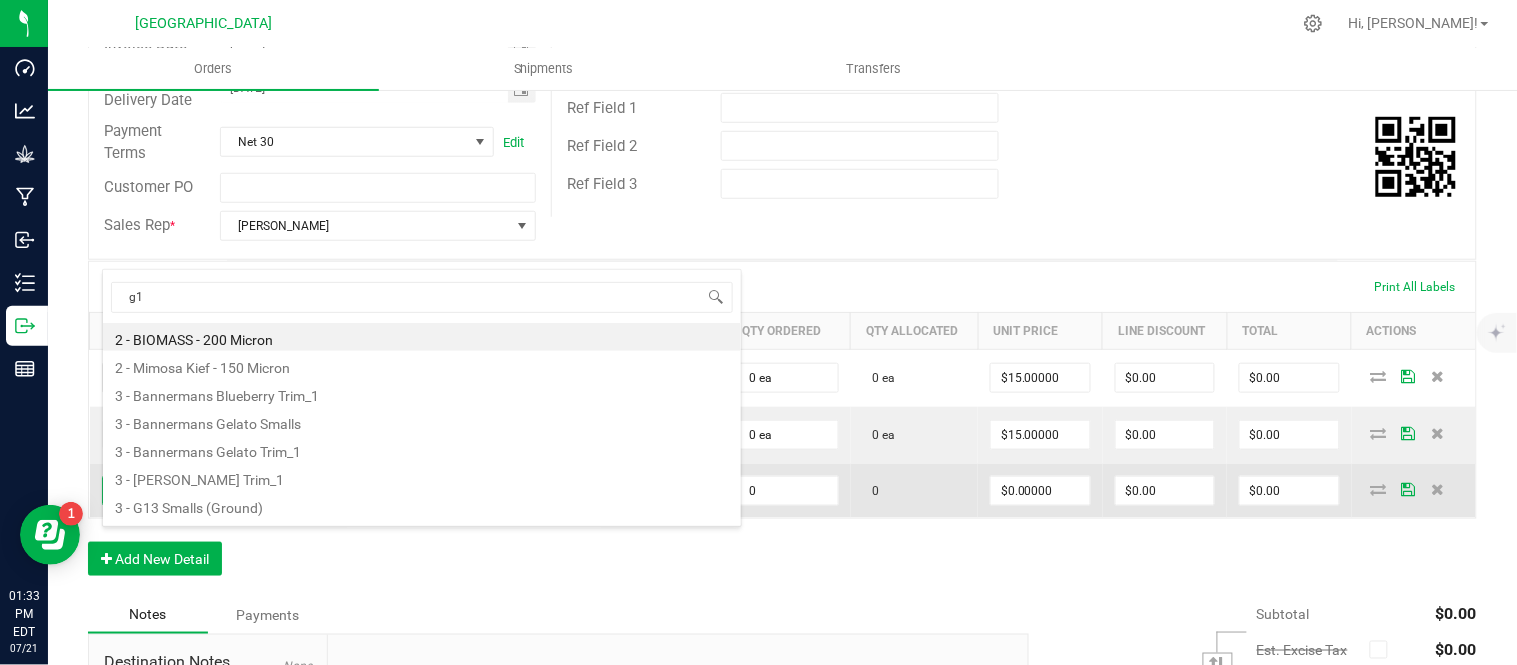 type on "g13" 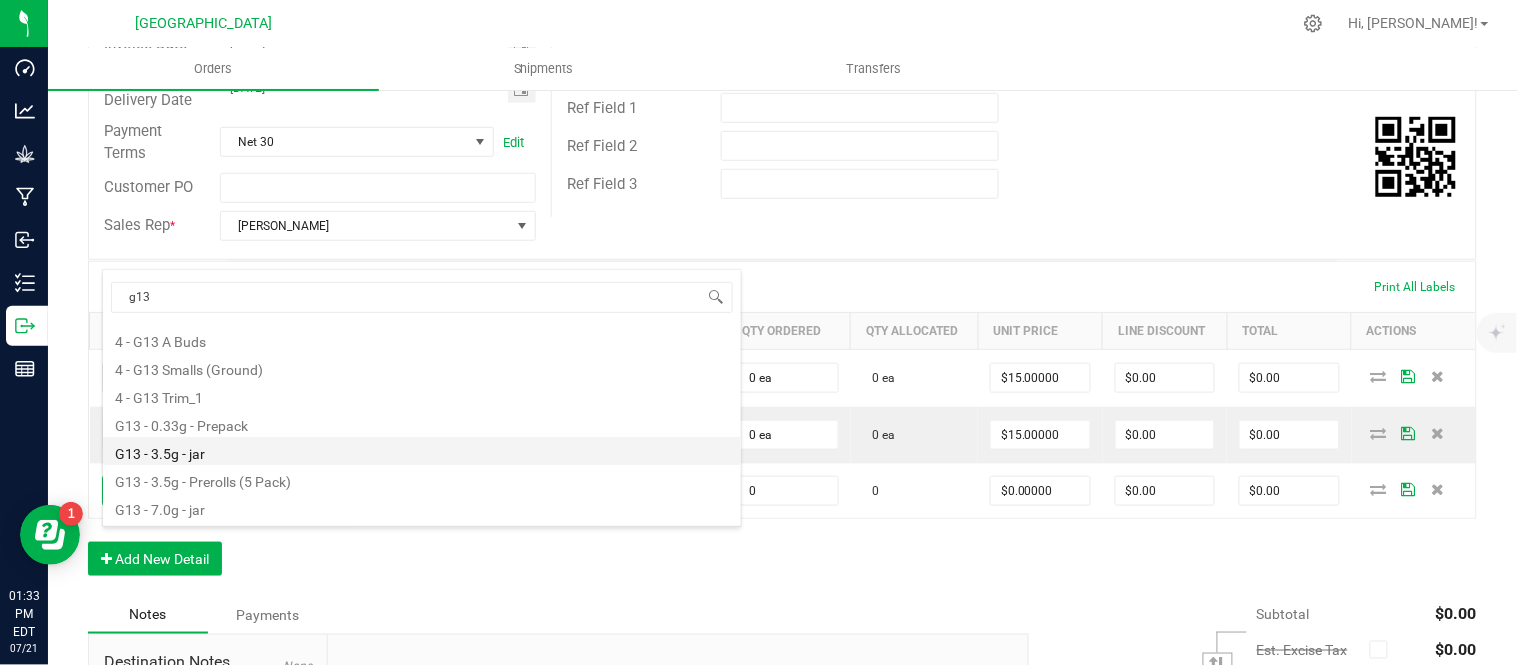 scroll, scrollTop: 80, scrollLeft: 0, axis: vertical 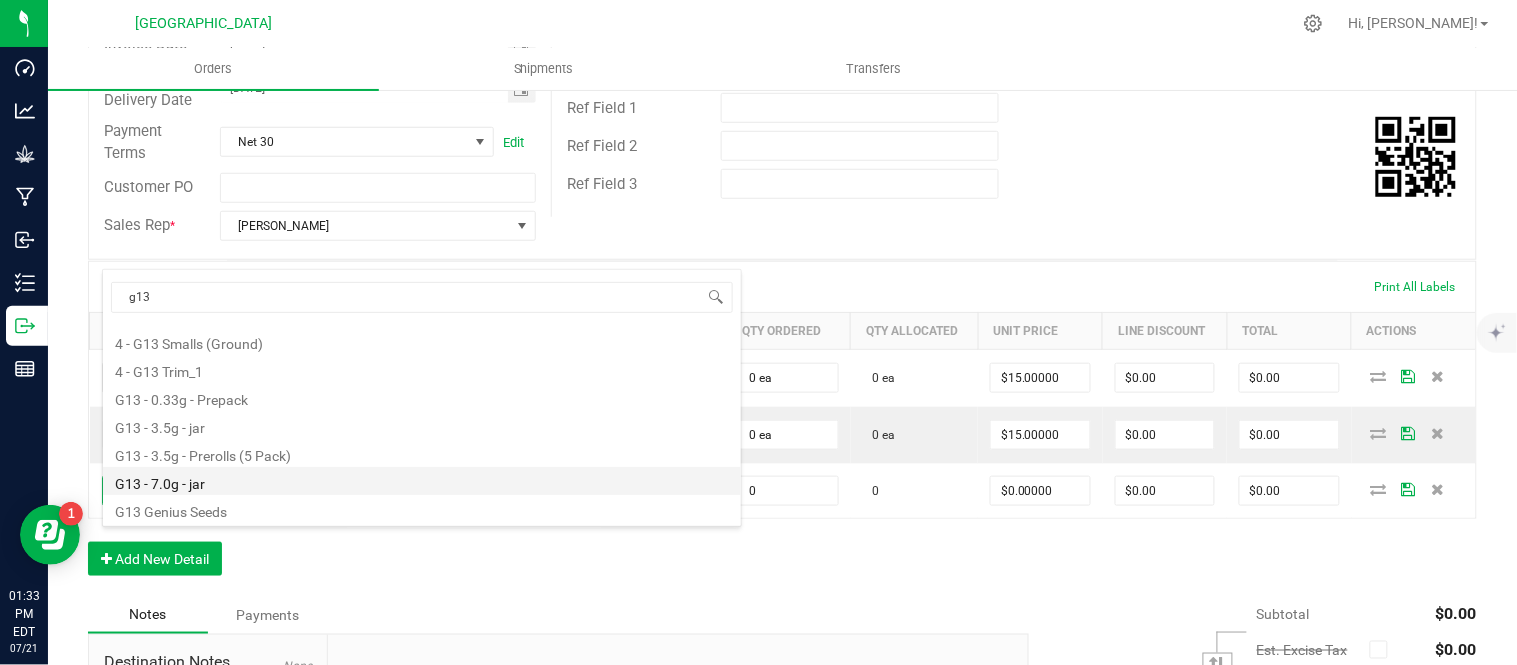 click on "G13 - 7.0g - jar" at bounding box center [422, 481] 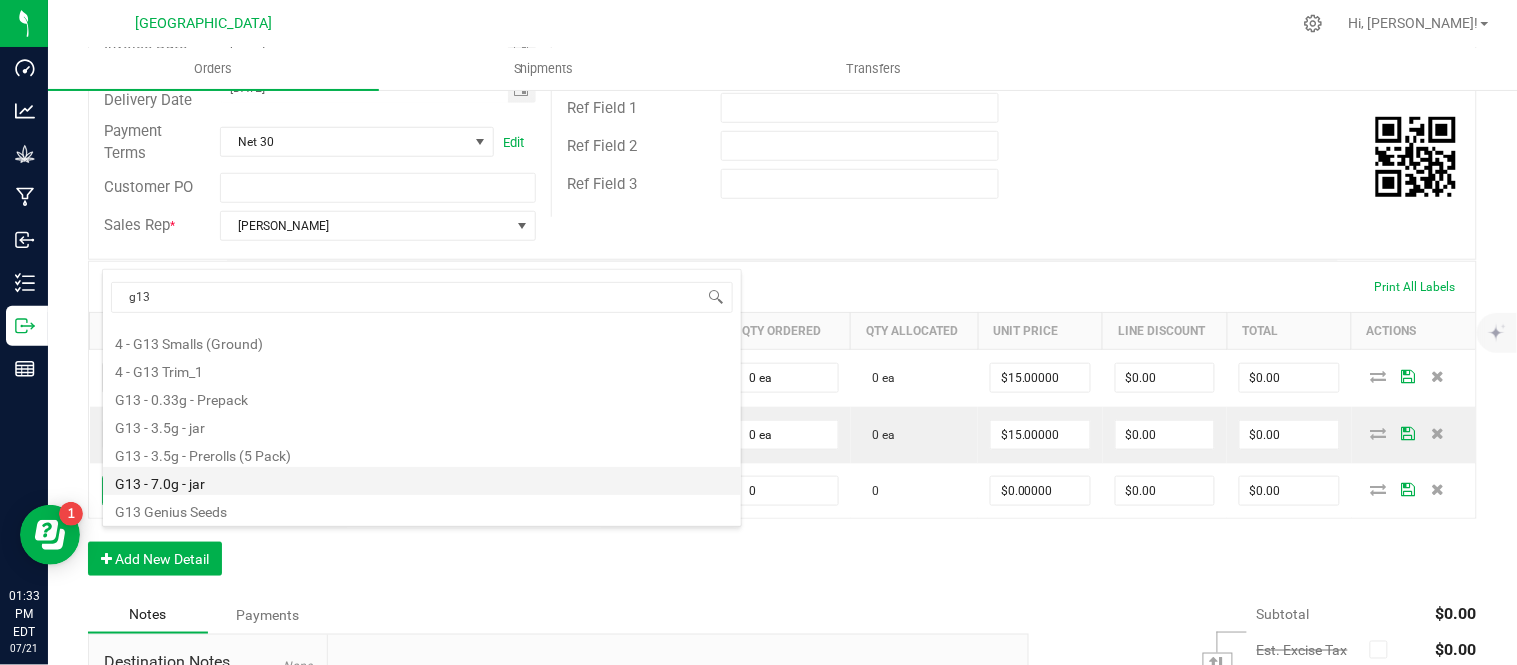 type on "0 ea" 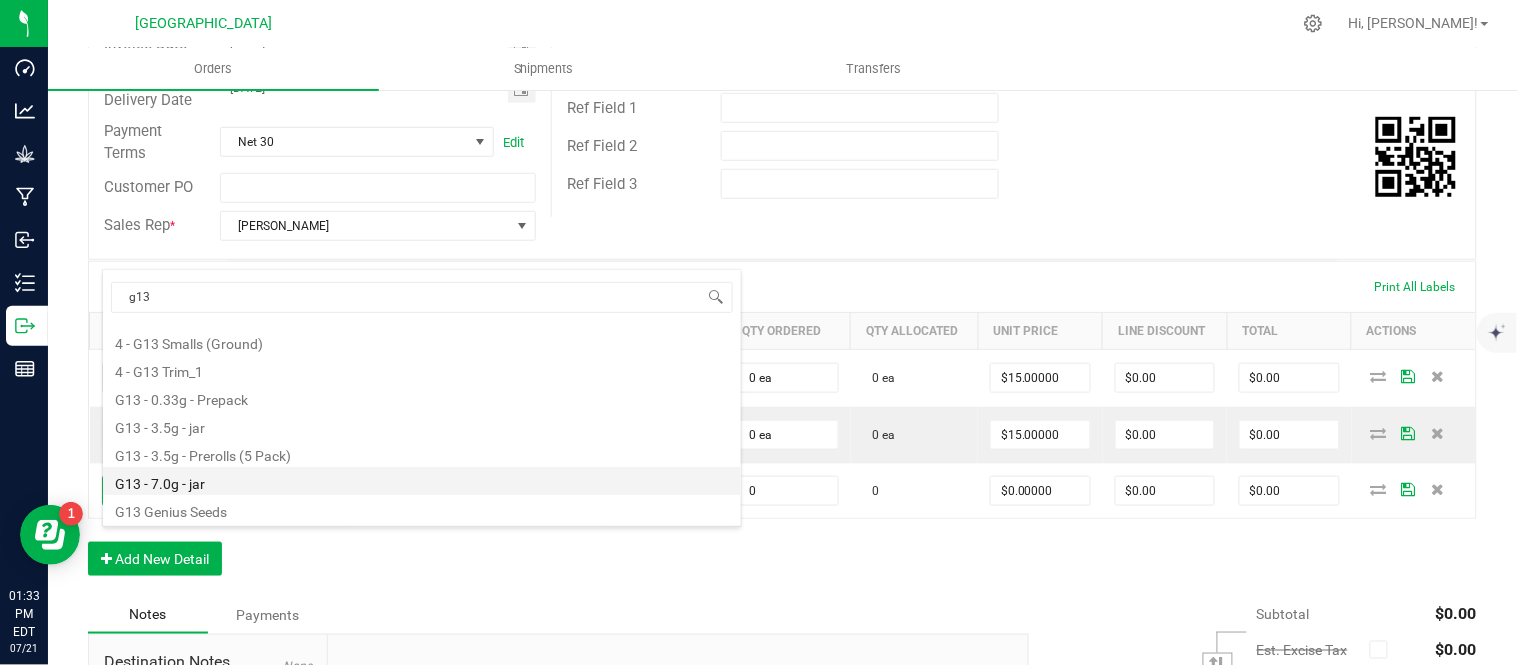 type on "$27.50000" 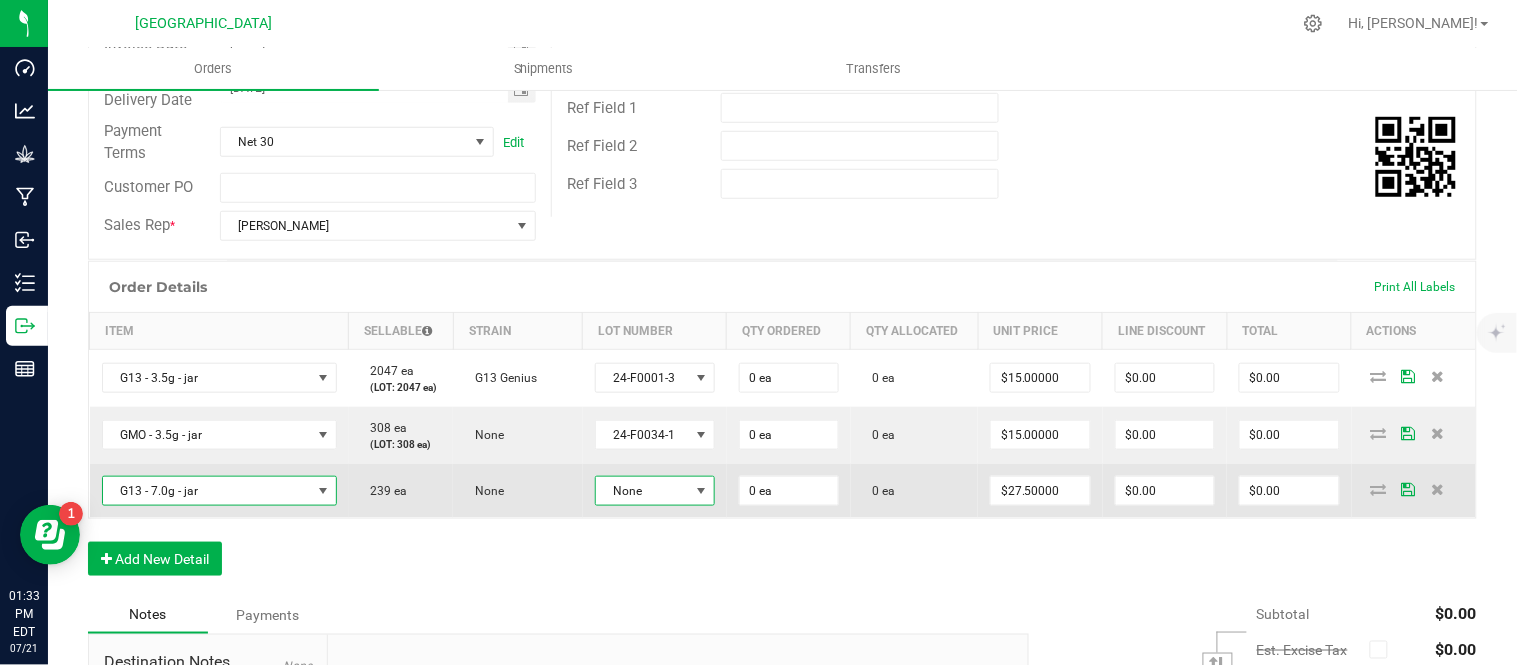 click at bounding box center (701, 491) 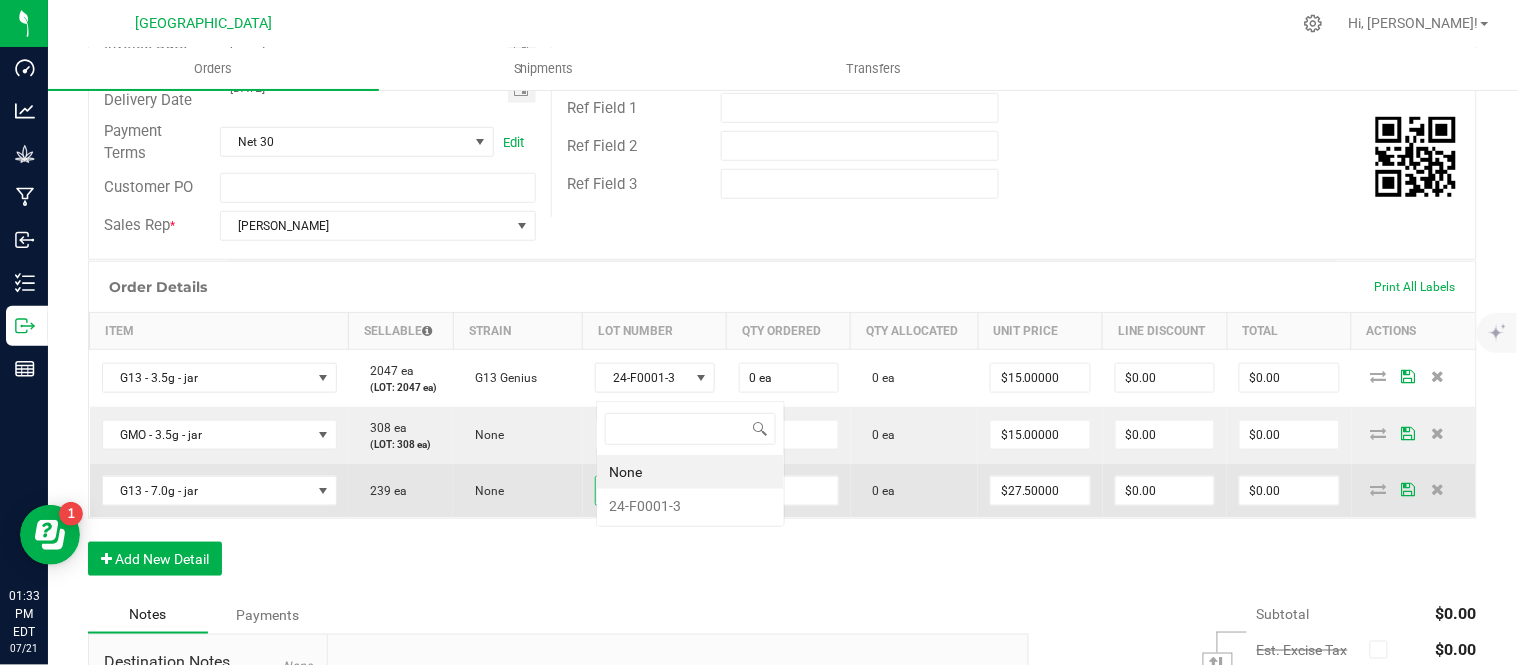 scroll, scrollTop: 0, scrollLeft: 0, axis: both 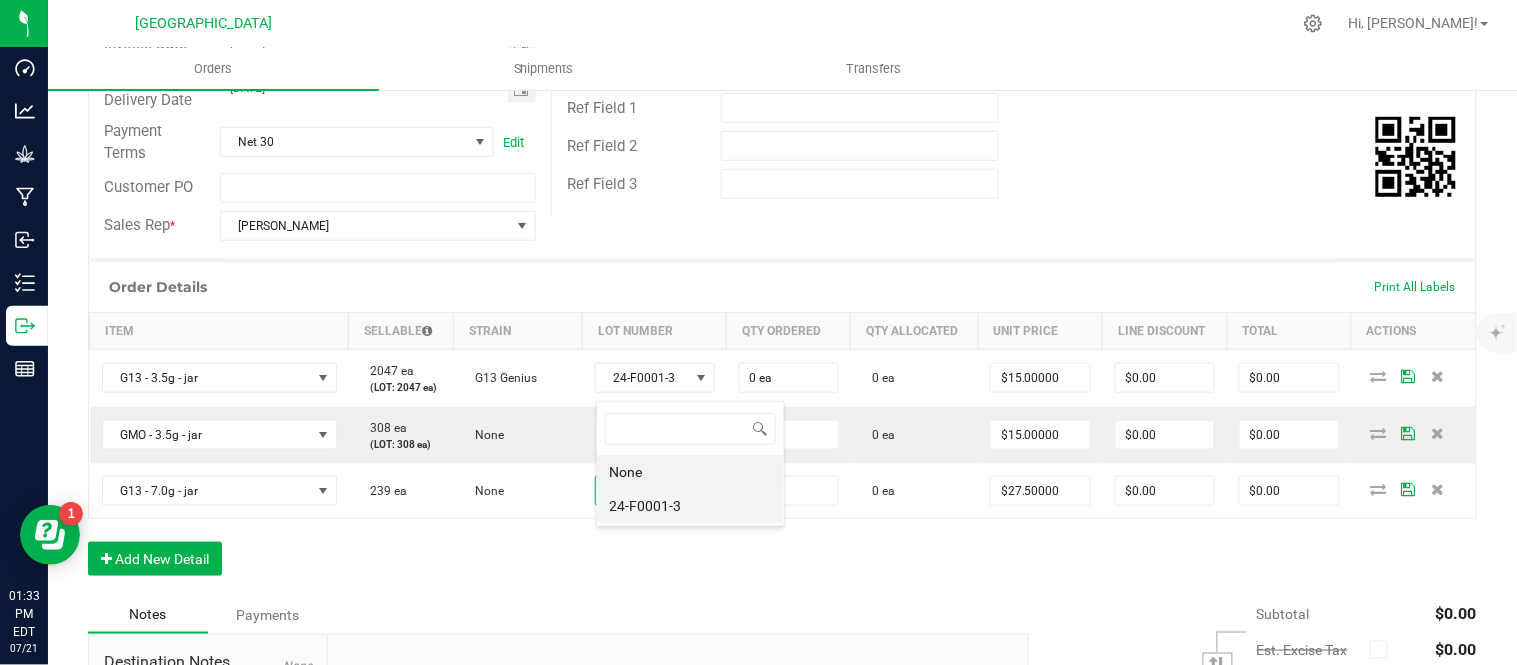 click on "24-F0001-3" at bounding box center (690, 506) 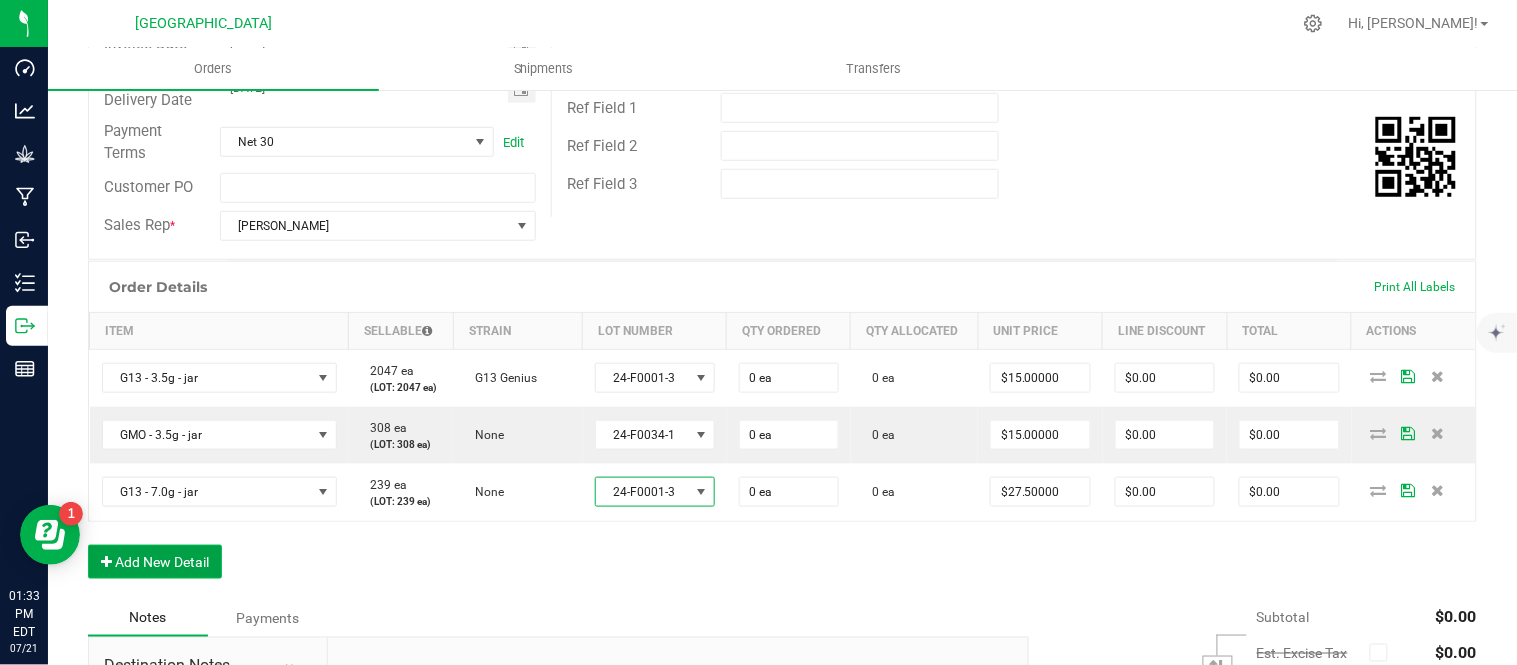 click on "Add New Detail" at bounding box center (155, 562) 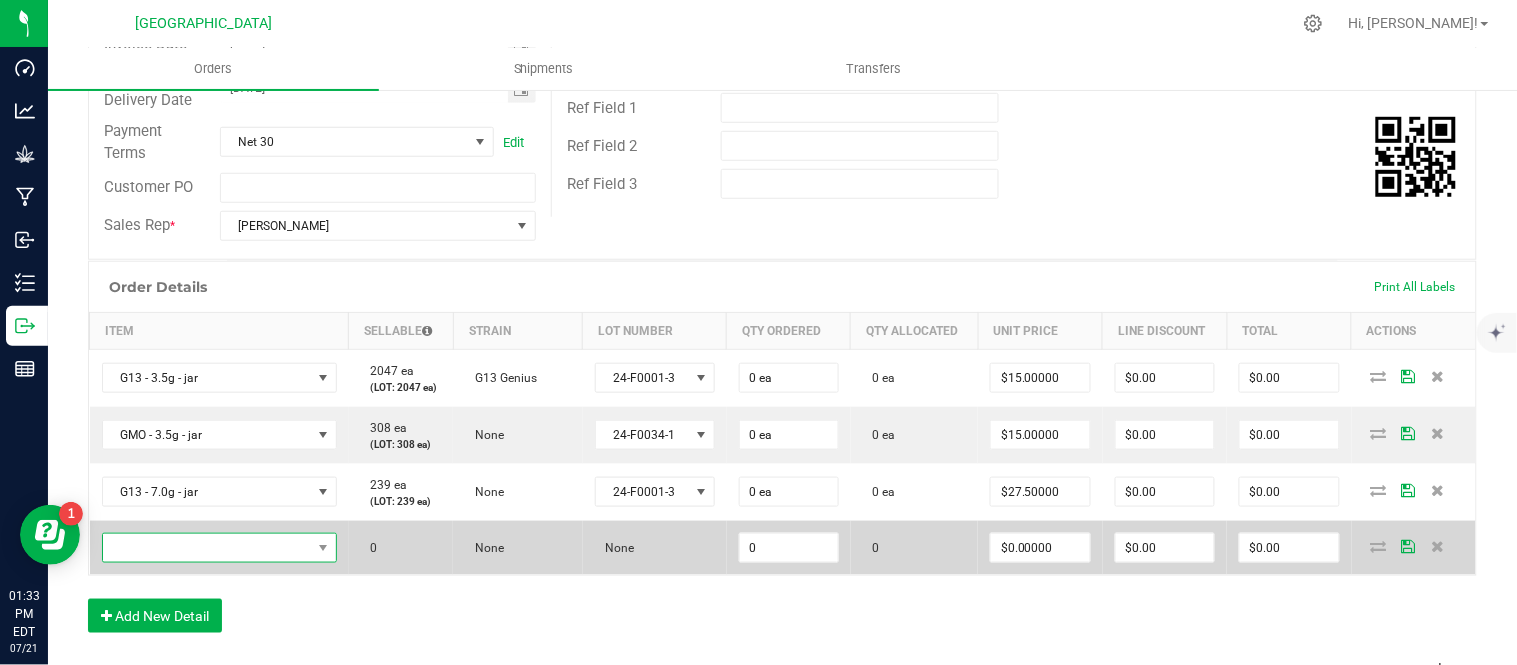 click at bounding box center (207, 548) 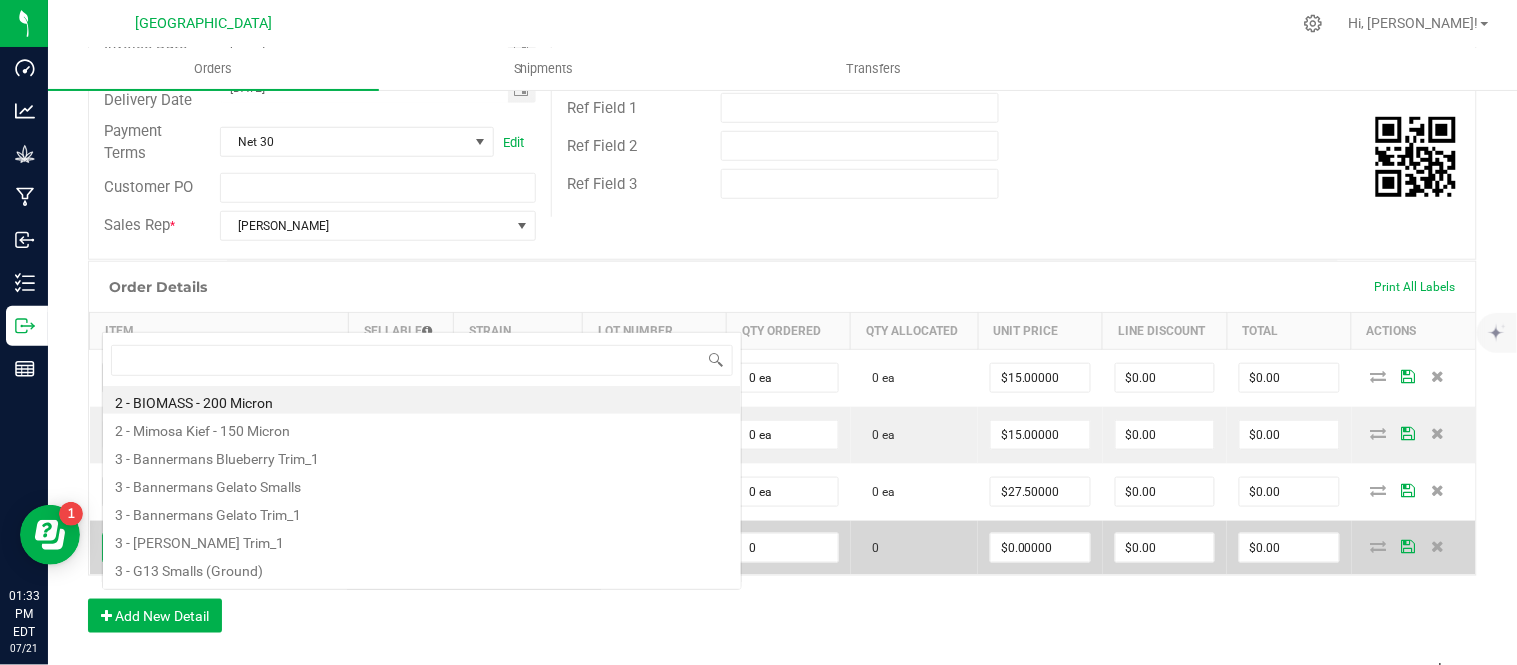 scroll, scrollTop: 0, scrollLeft: 0, axis: both 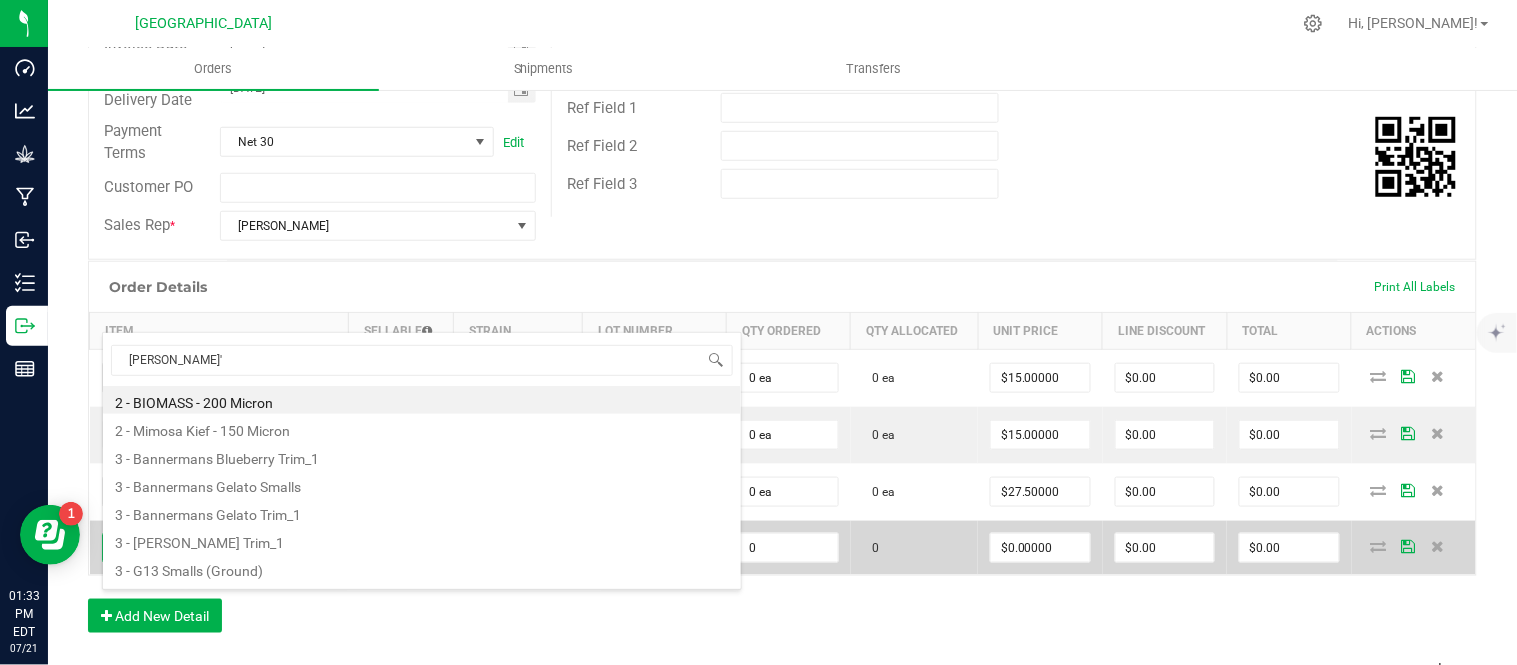 type on "[PERSON_NAME]'s" 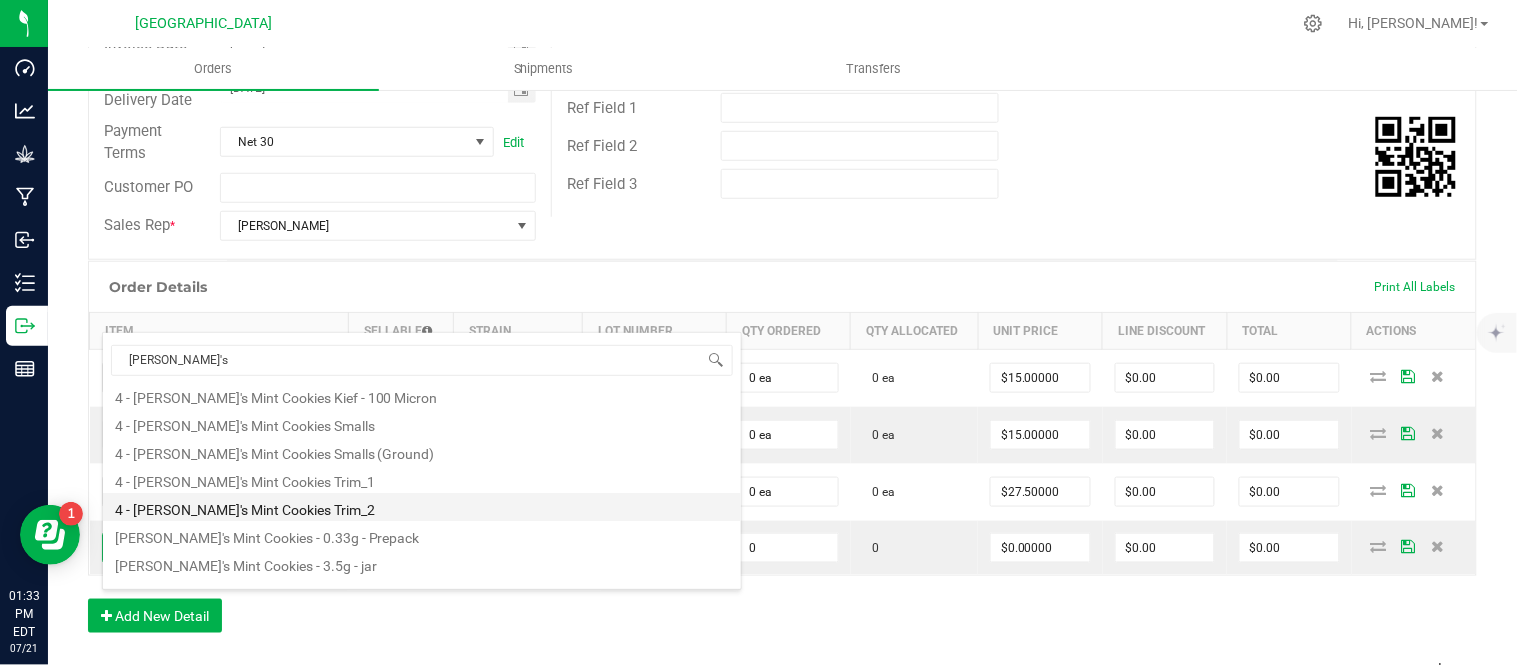 scroll, scrollTop: 51, scrollLeft: 0, axis: vertical 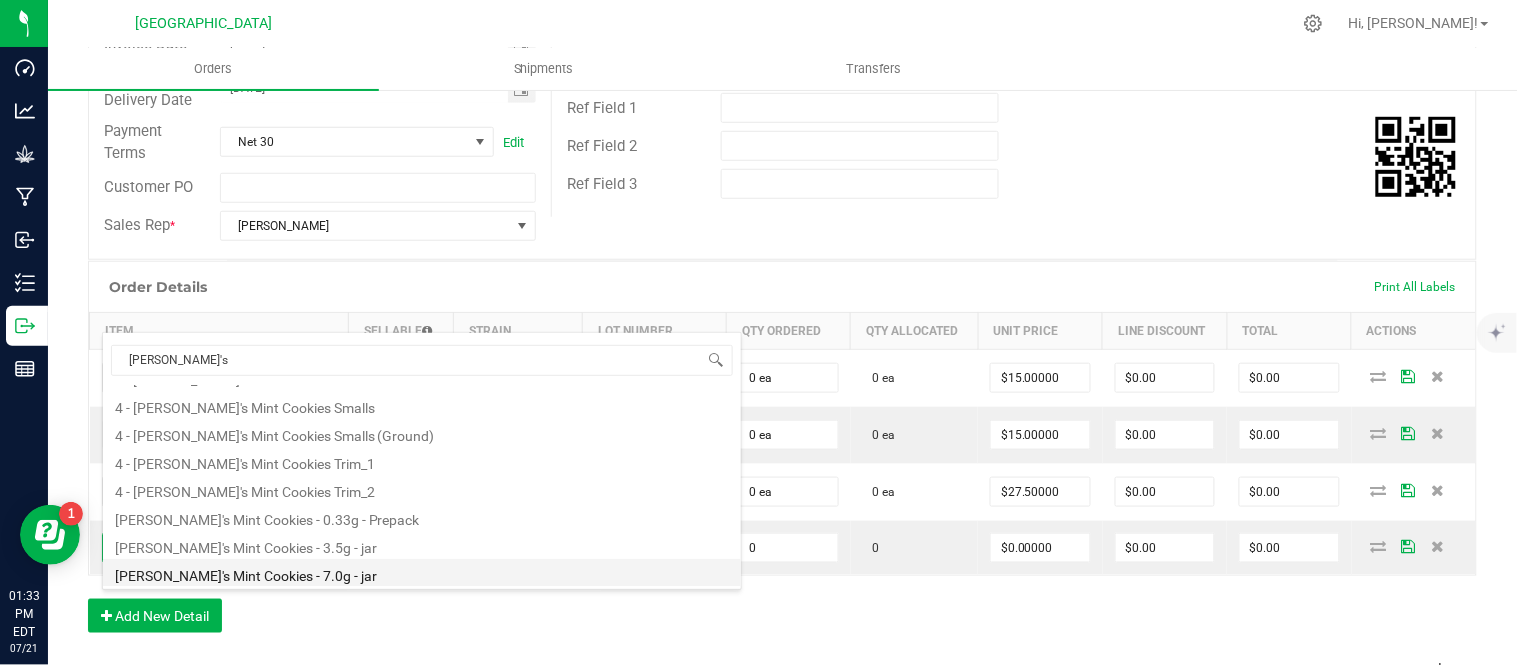 click on "[PERSON_NAME]'s Mint Cookies - 7.0g - jar" at bounding box center (422, 573) 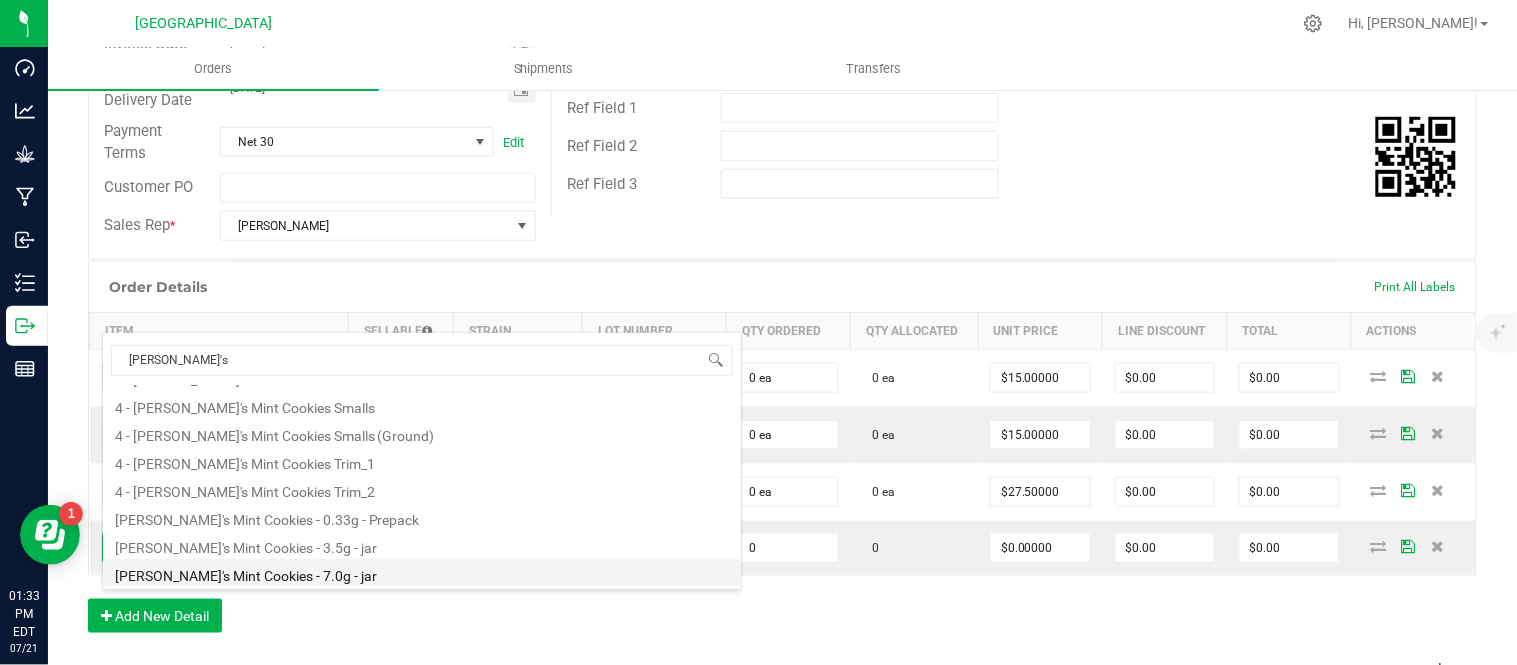 type on "0 ea" 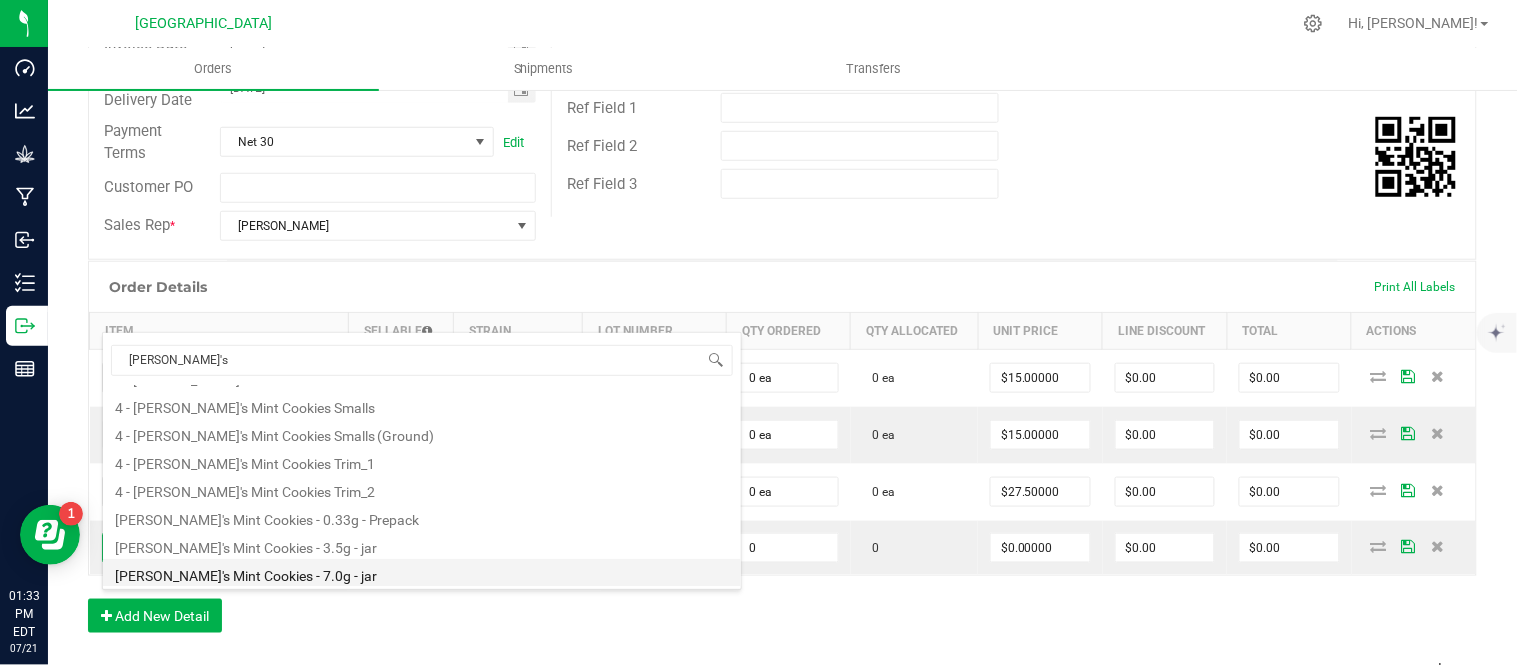 type on "$27.50000" 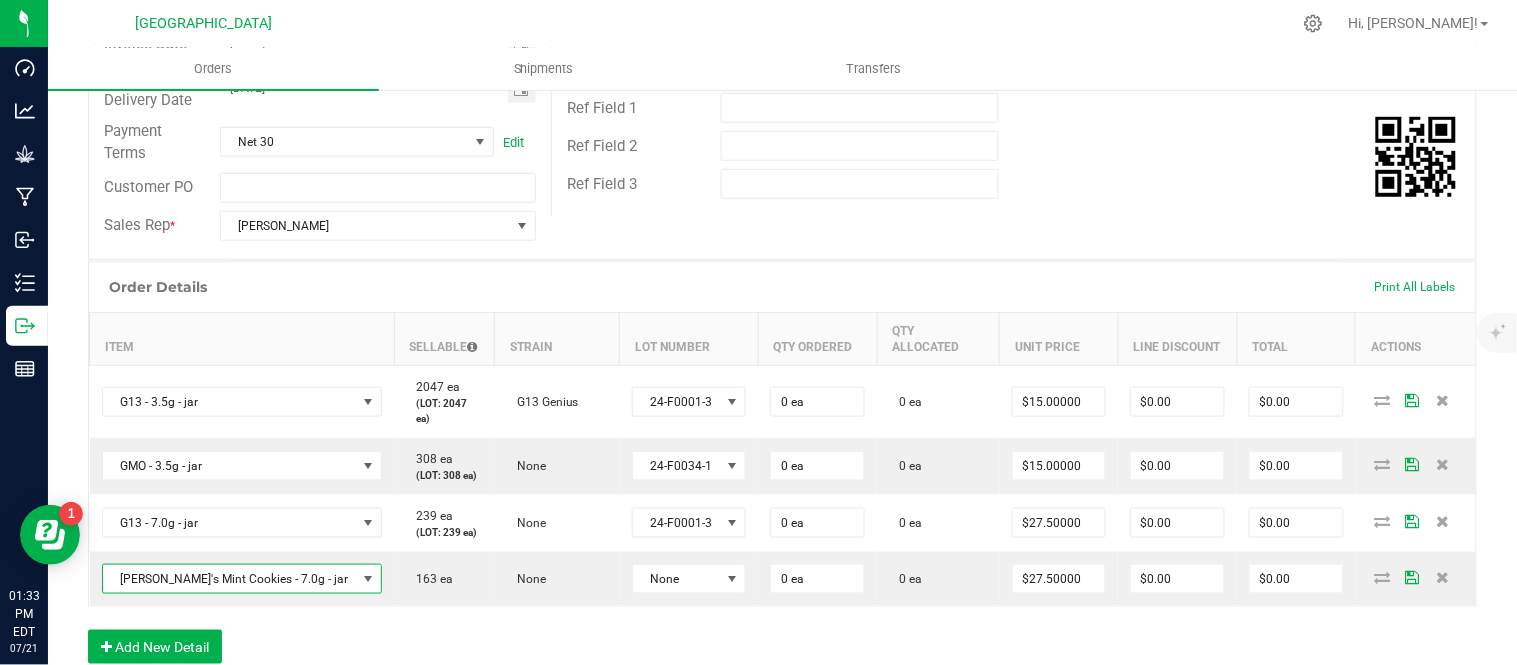 scroll, scrollTop: 444, scrollLeft: 0, axis: vertical 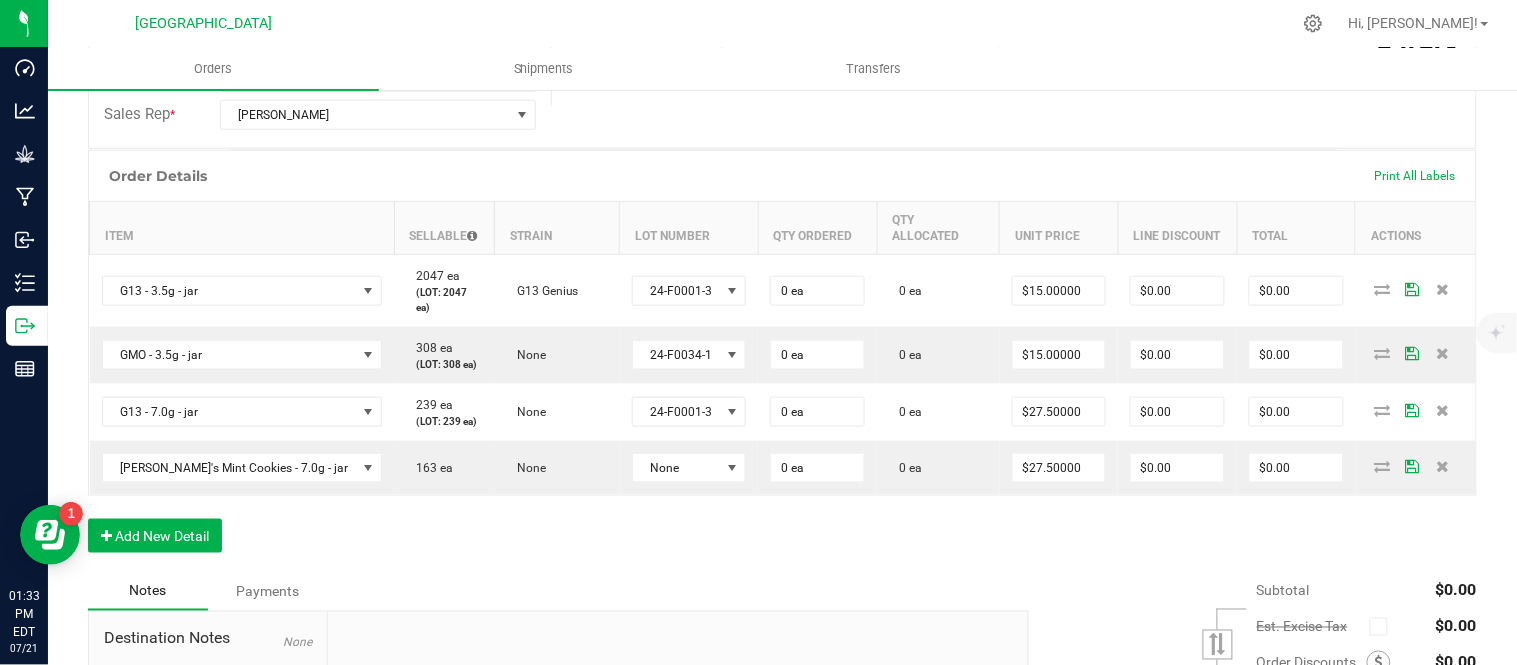 click on "Order Details Print All Labels Item  Sellable  Strain  Lot Number  Qty Ordered Qty Allocated Unit Price Line Discount Total Actions G13 - 3.5g - jar  2047 ea   (LOT: 2047 ea)   G13 Genius  24-F0001-3 0 ea  0 ea  $15.00000 $0.00 $0.00 GMO - 3.5g - jar  308 ea   (LOT: 308 ea)   None  24-F0034-1 0 ea  0 ea  $15.00000 $0.00 $0.00 G13 - 7.0g - jar  239 ea   (LOT: 239 ea)   None  24-F0001-3 0 ea  0 ea  $27.50000 $0.00 $0.00 [PERSON_NAME]'s Mint Cookies - 7.0g - jar  163 ea   None  None 0 ea  0 ea  $27.50000 $0.00 $0.00
Add New Detail" at bounding box center [782, 361] 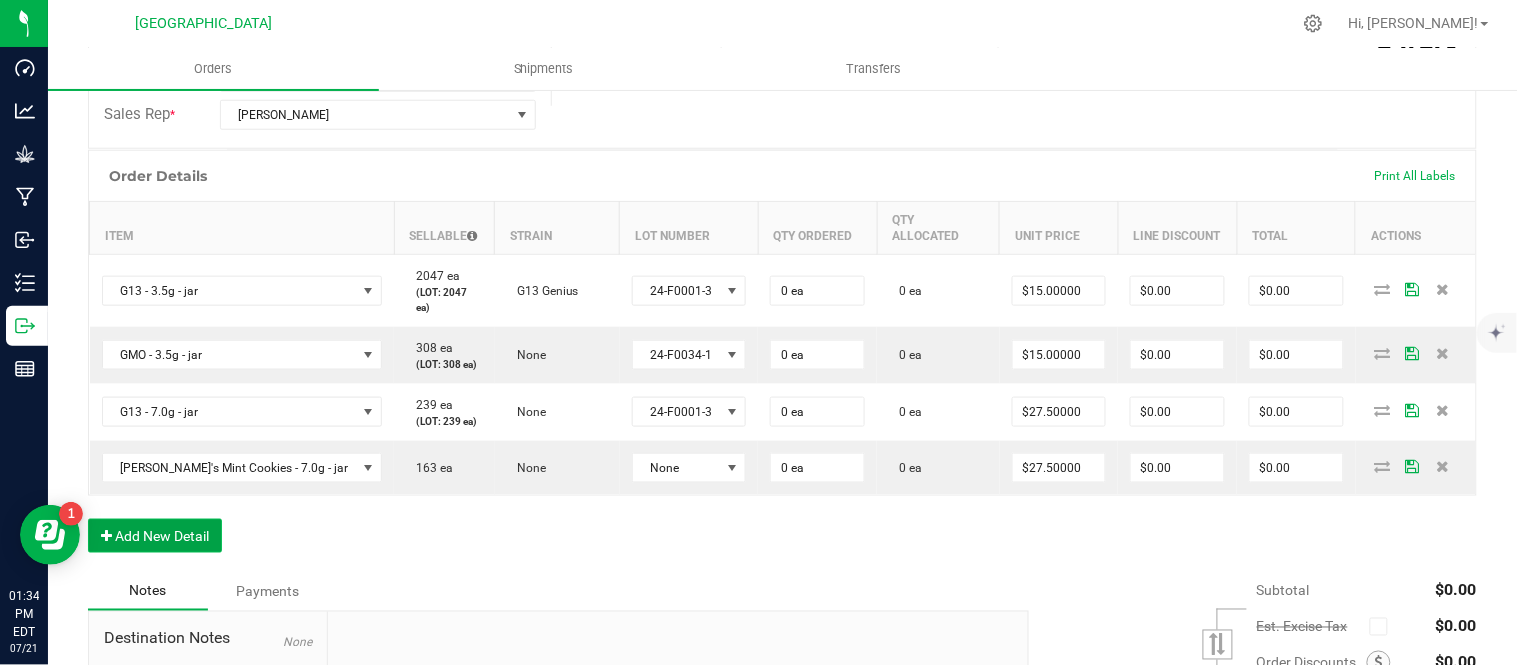 click on "Add New Detail" at bounding box center (155, 536) 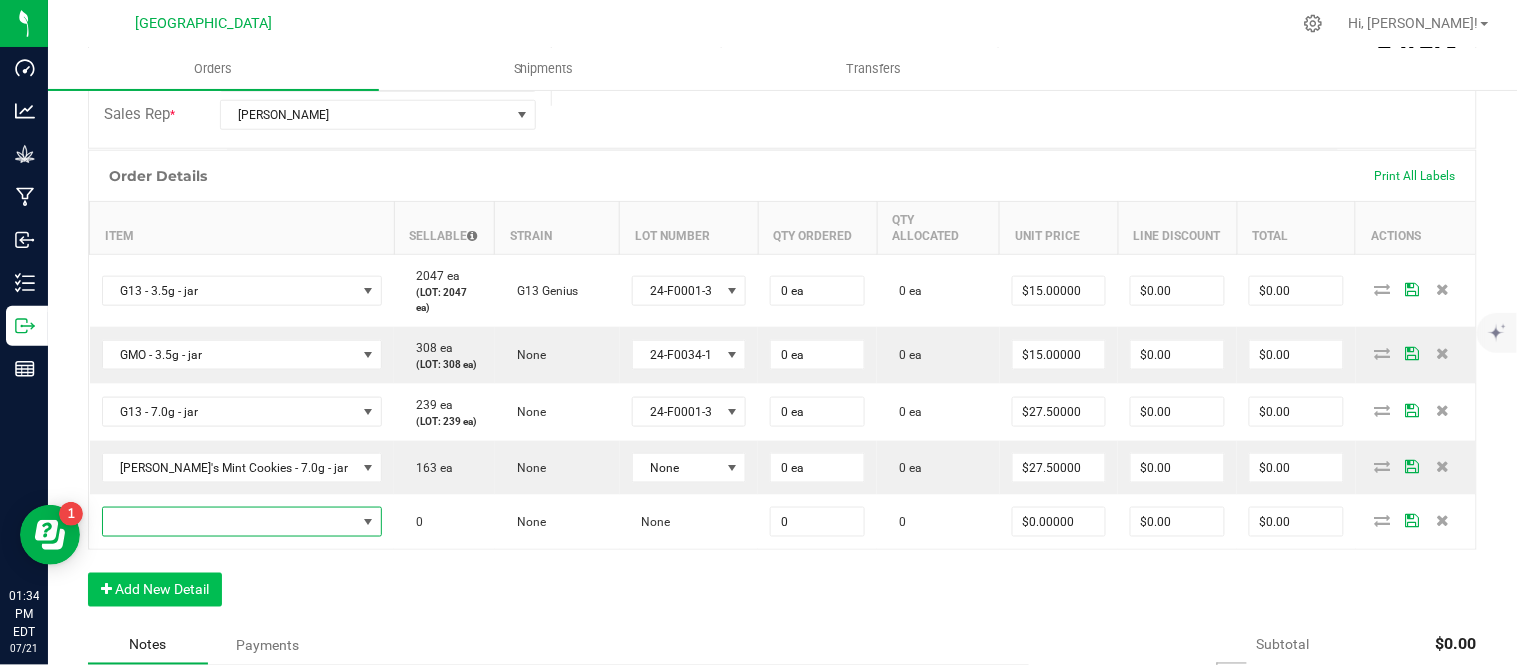click at bounding box center (230, 522) 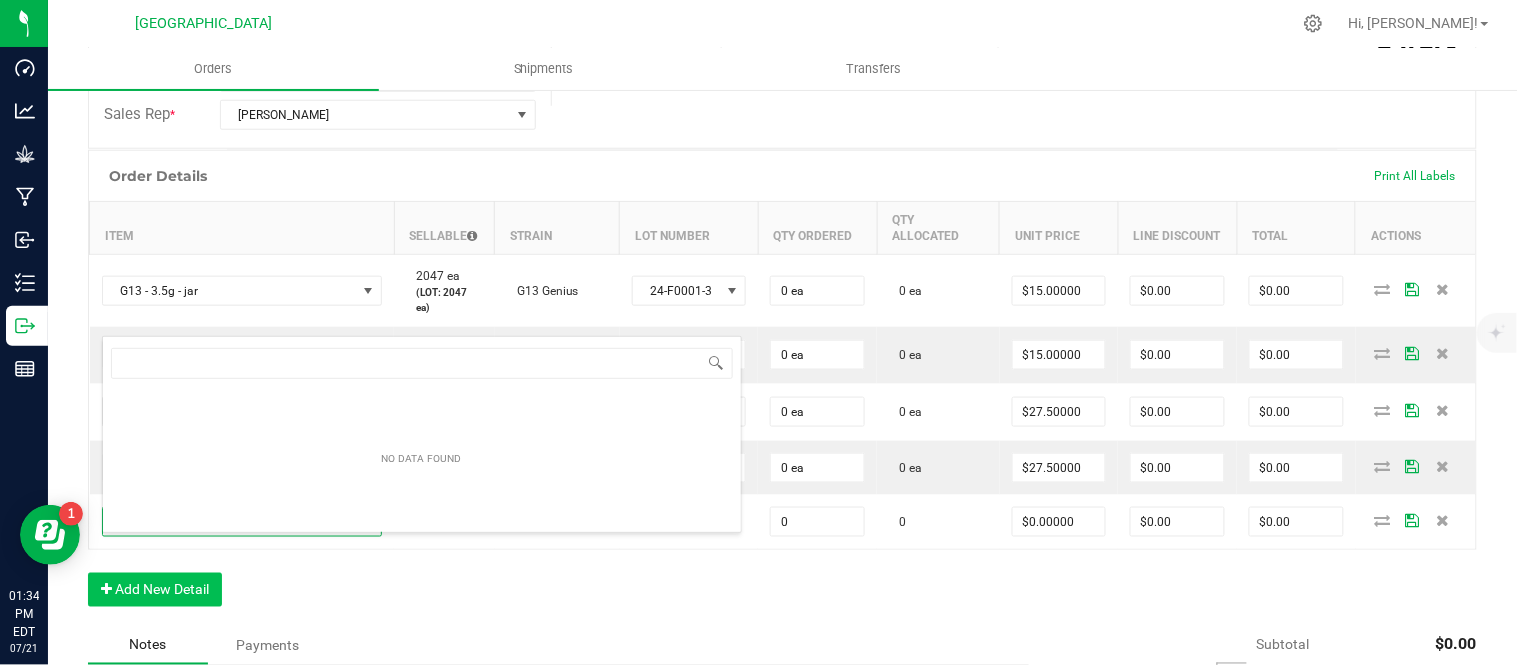 scroll, scrollTop: 99970, scrollLeft: 99767, axis: both 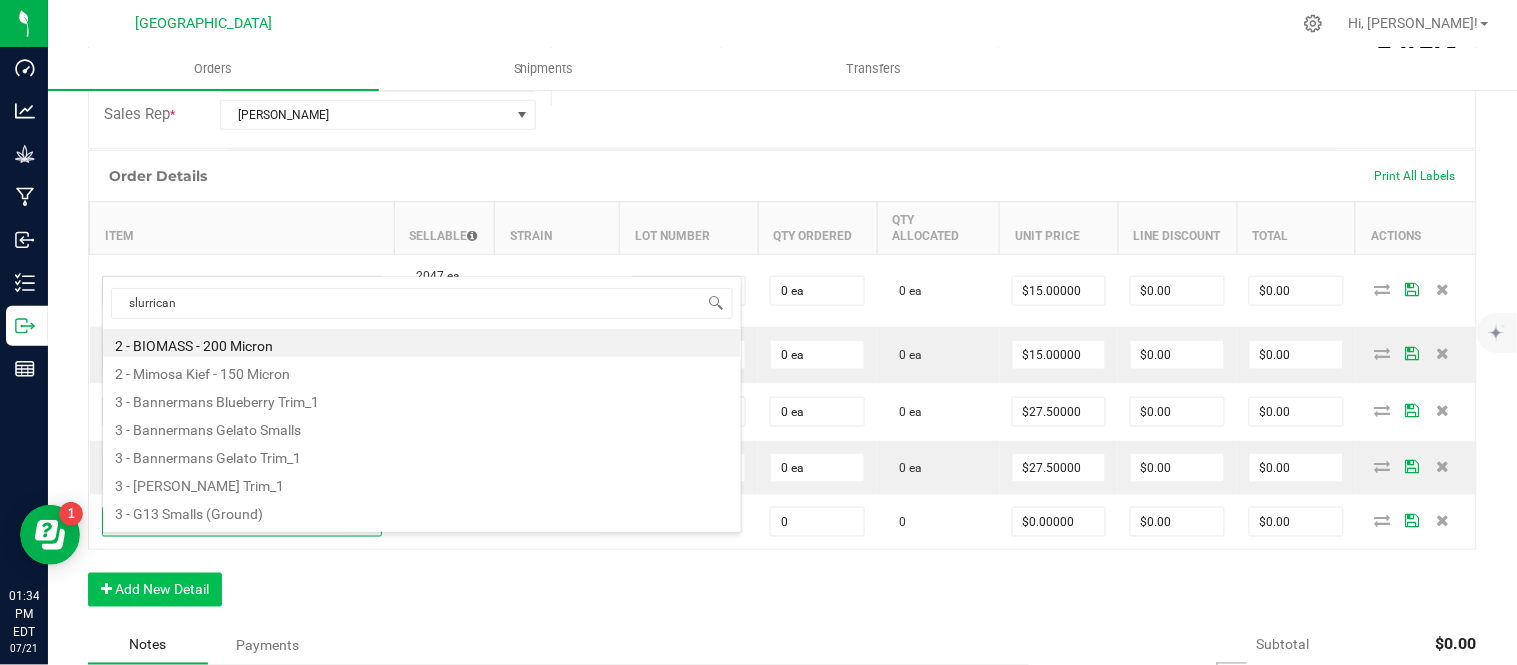 type on "slurricane" 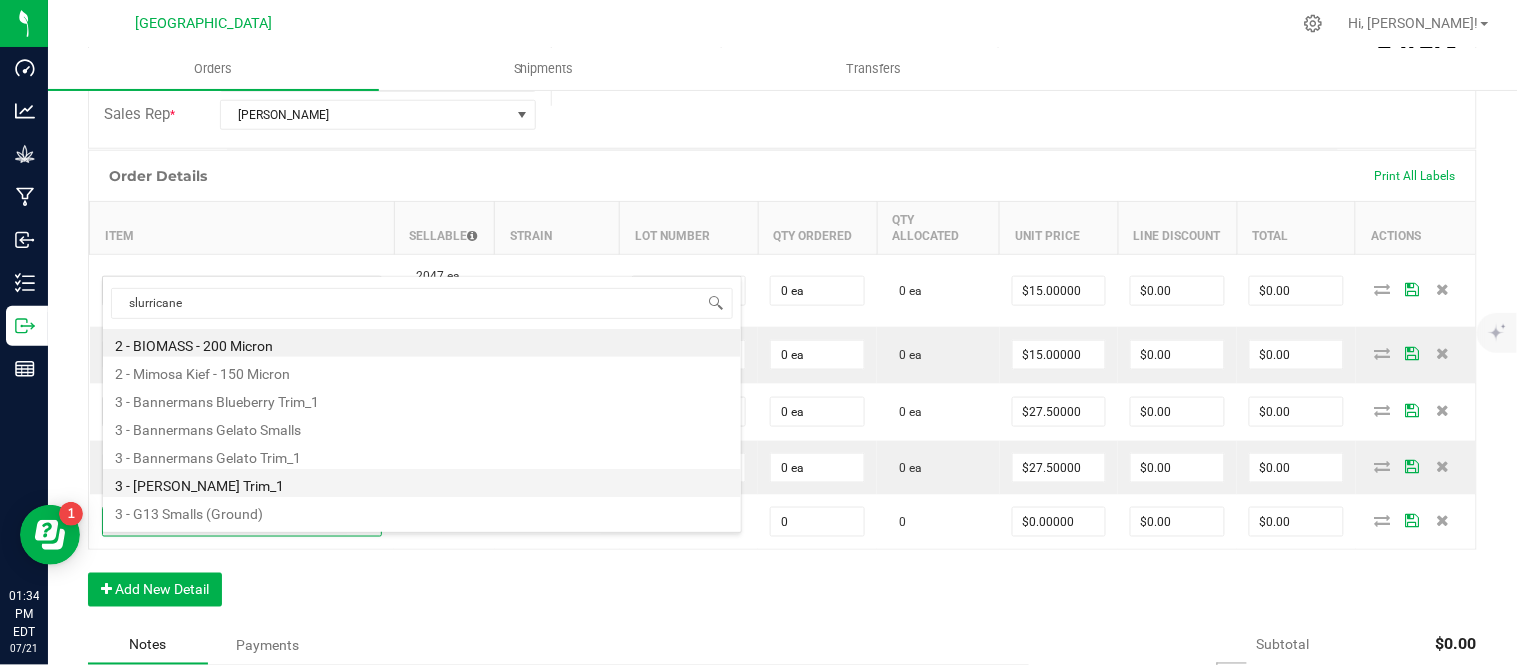 scroll, scrollTop: 24, scrollLeft: 0, axis: vertical 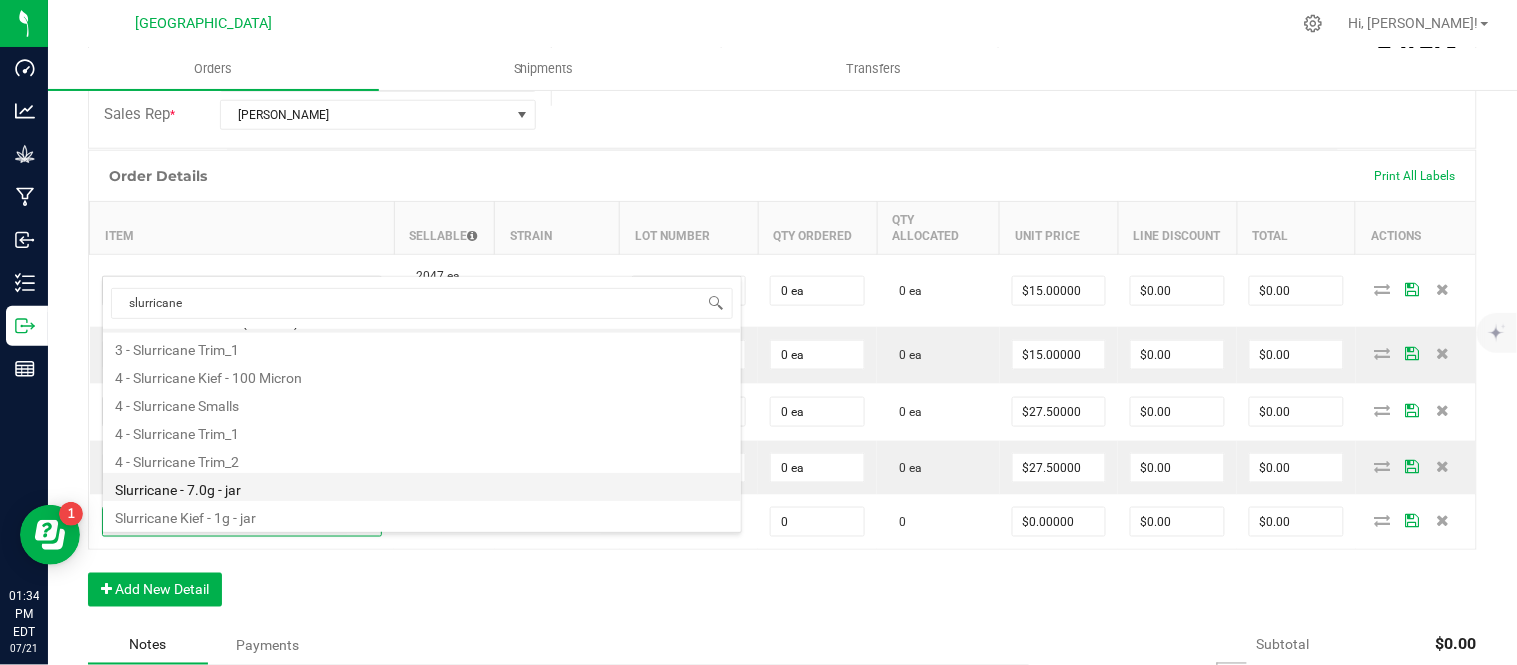 click on "Slurricane - 7.0g - jar" at bounding box center [422, 487] 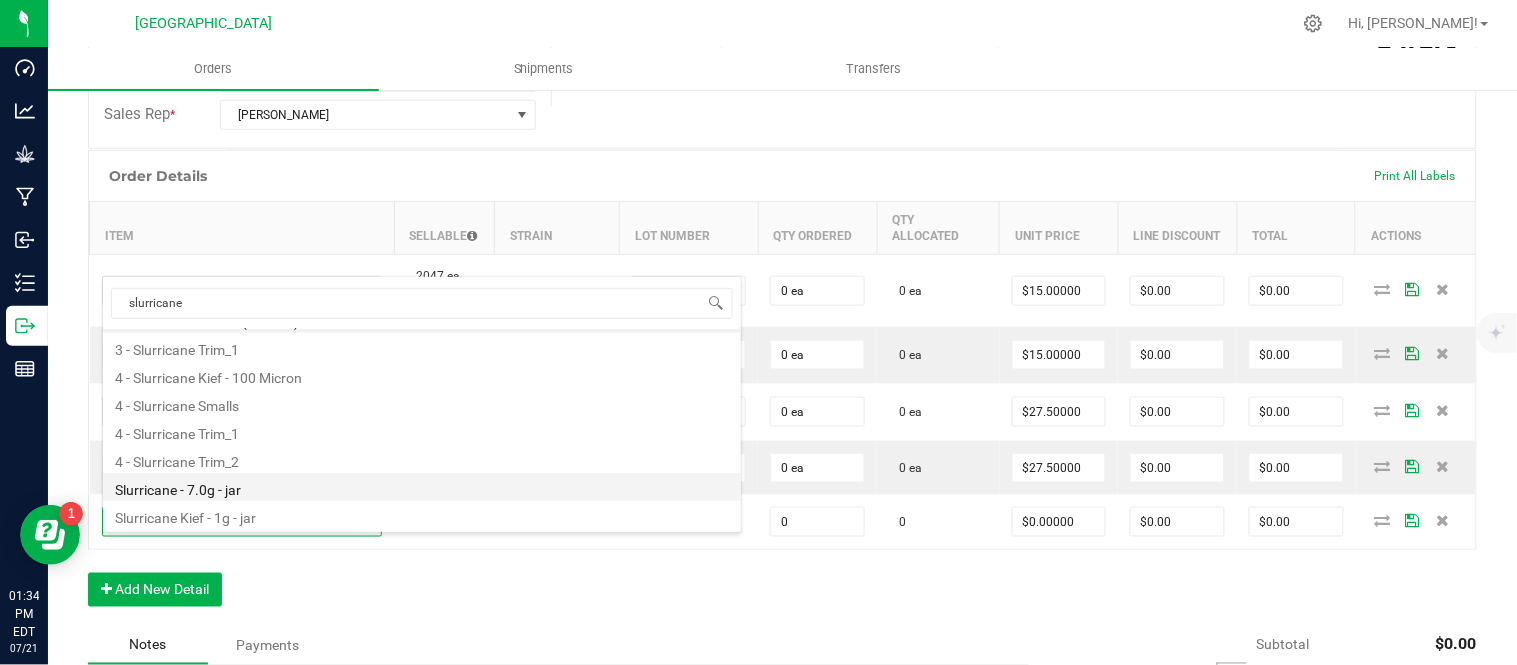 type on "0 ea" 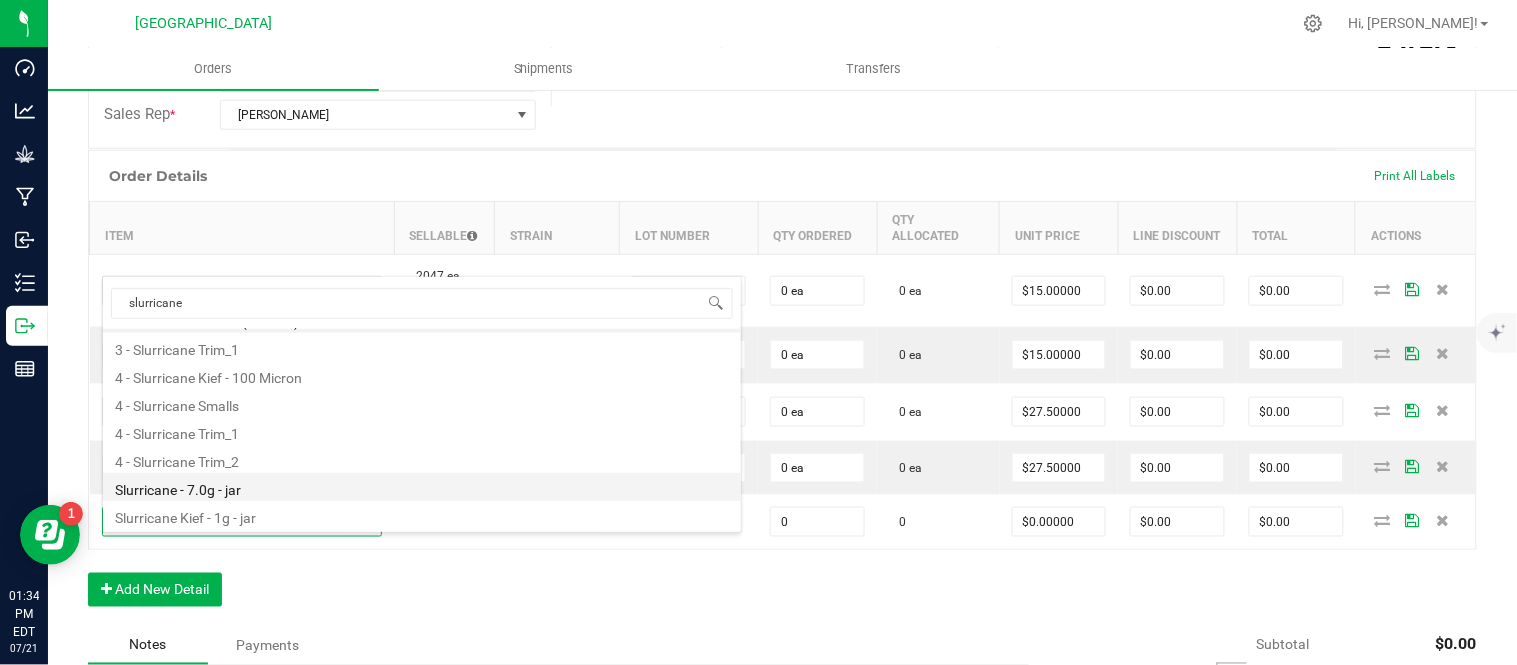 type on "$27.50000" 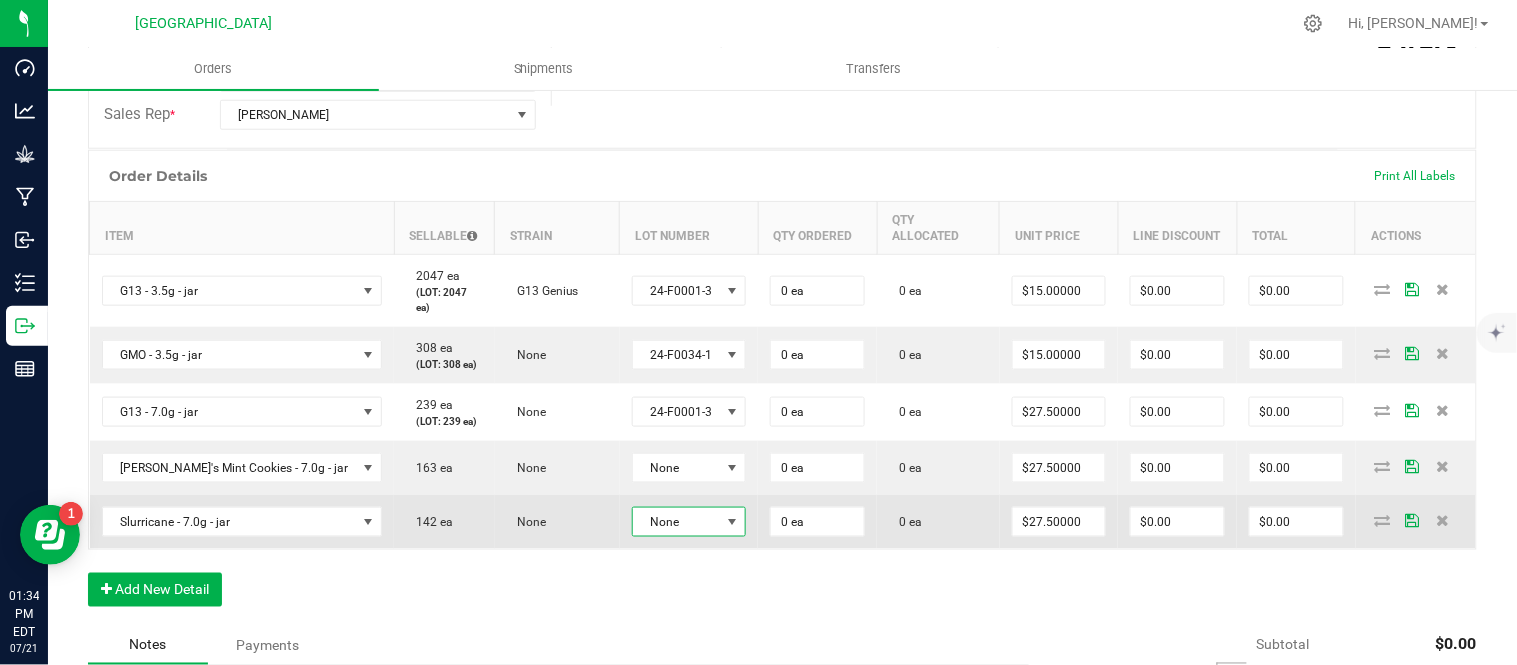 click on "None" at bounding box center [677, 522] 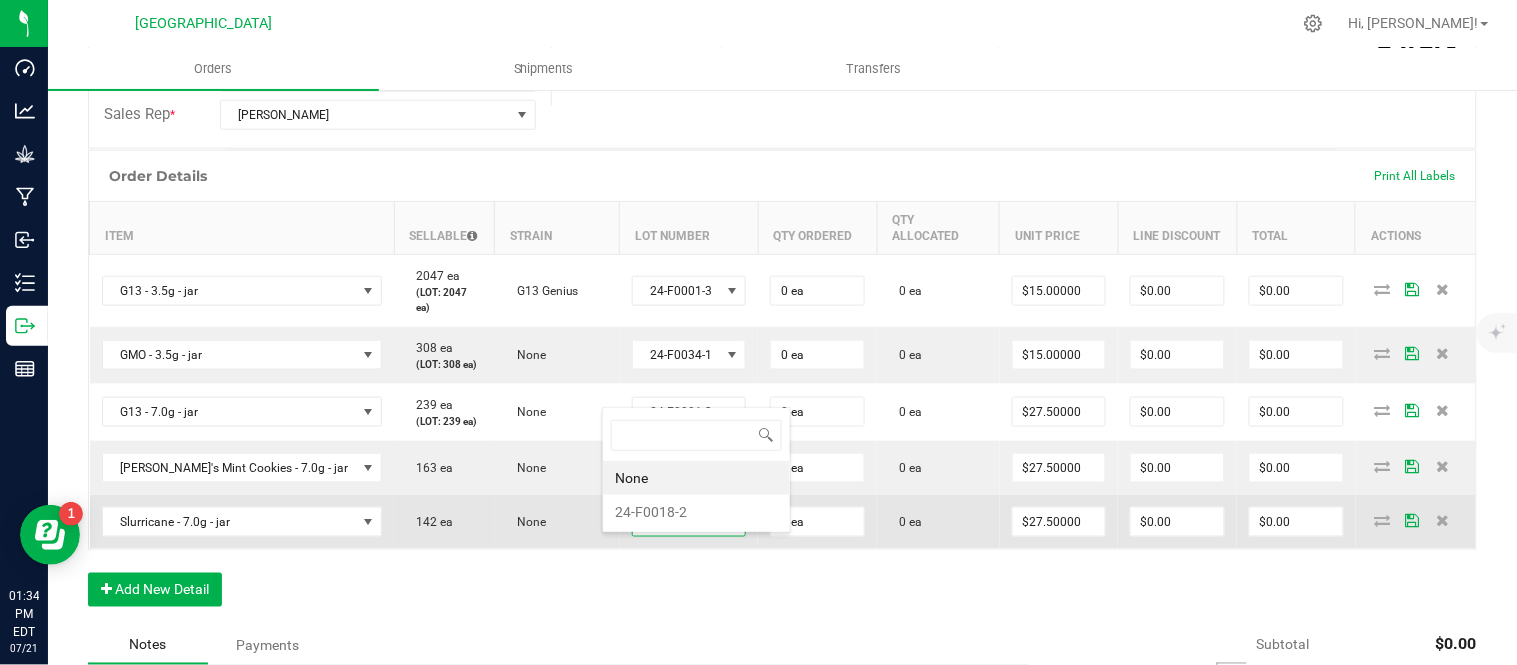 scroll, scrollTop: 99970, scrollLeft: 99882, axis: both 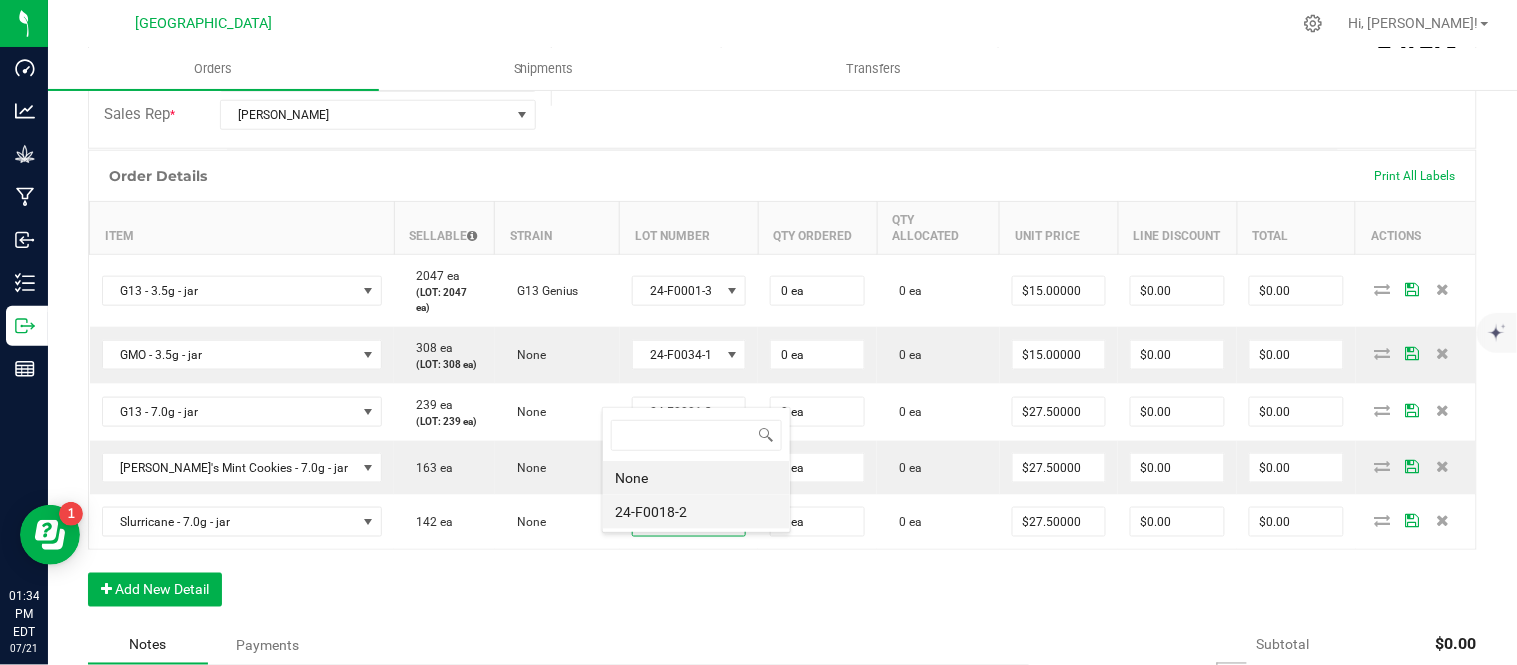 click on "24-F0018-2" at bounding box center (696, 512) 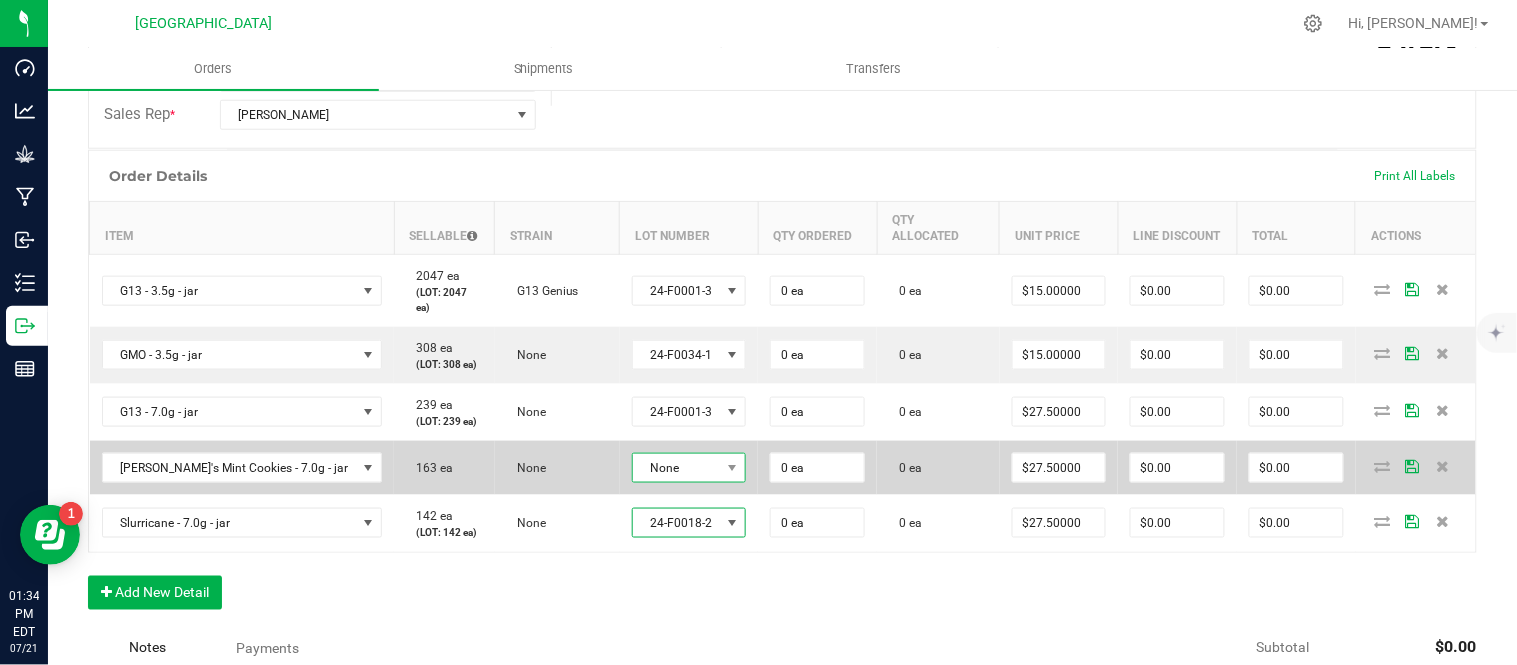 click on "None" at bounding box center [677, 468] 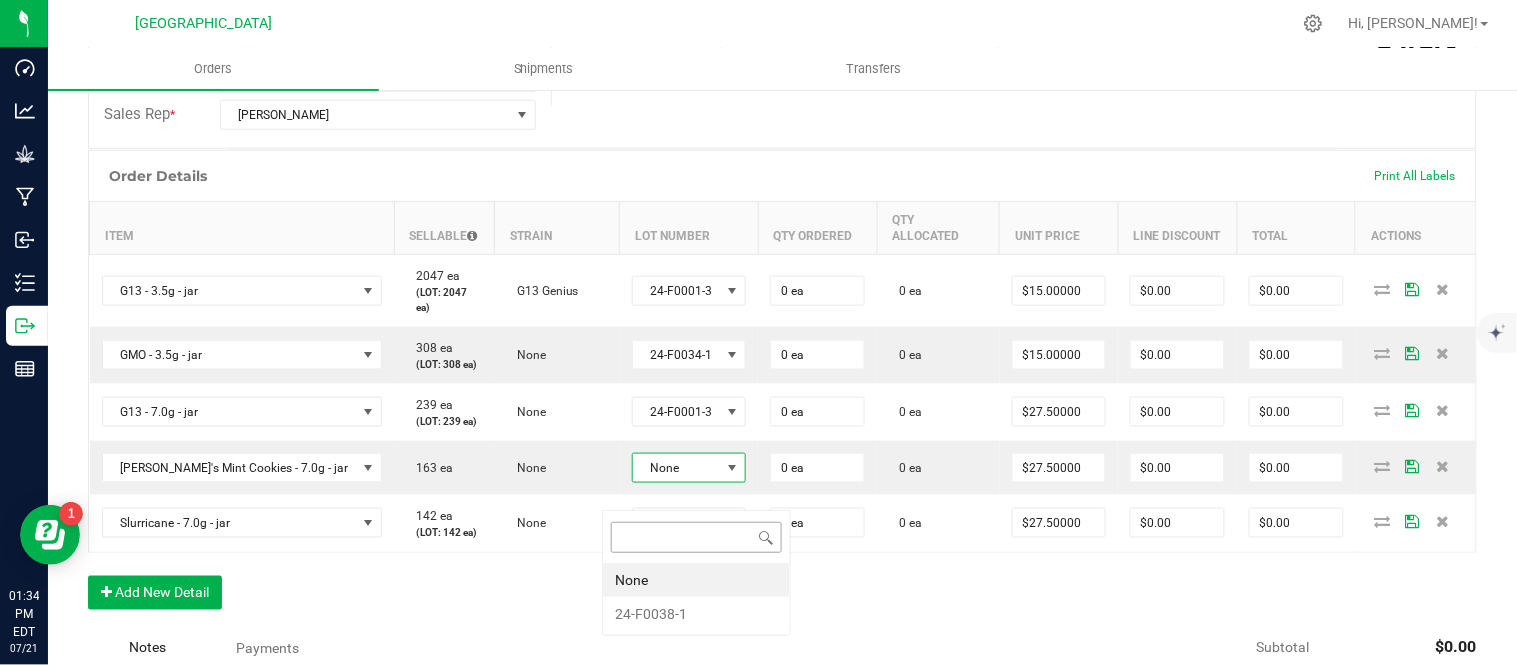 scroll, scrollTop: 99970, scrollLeft: 99882, axis: both 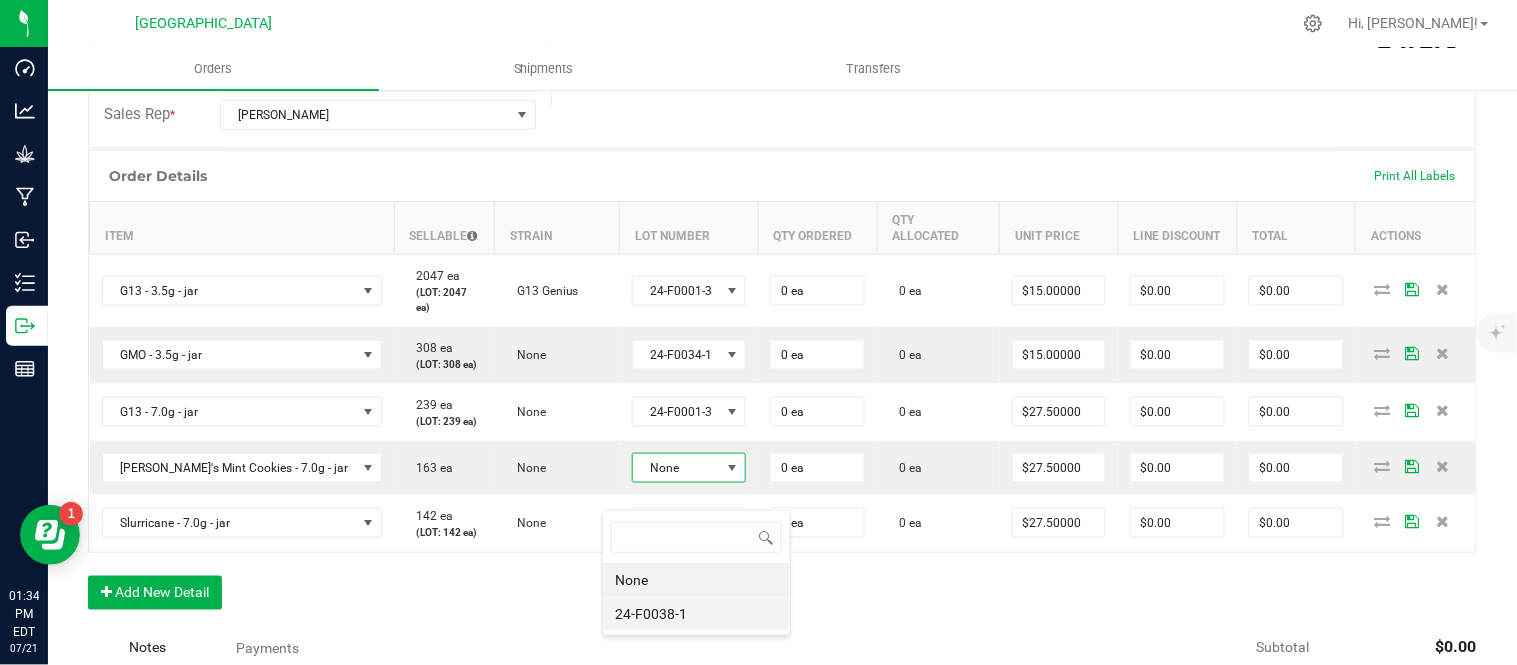 click on "24-F0038-1" at bounding box center [696, 614] 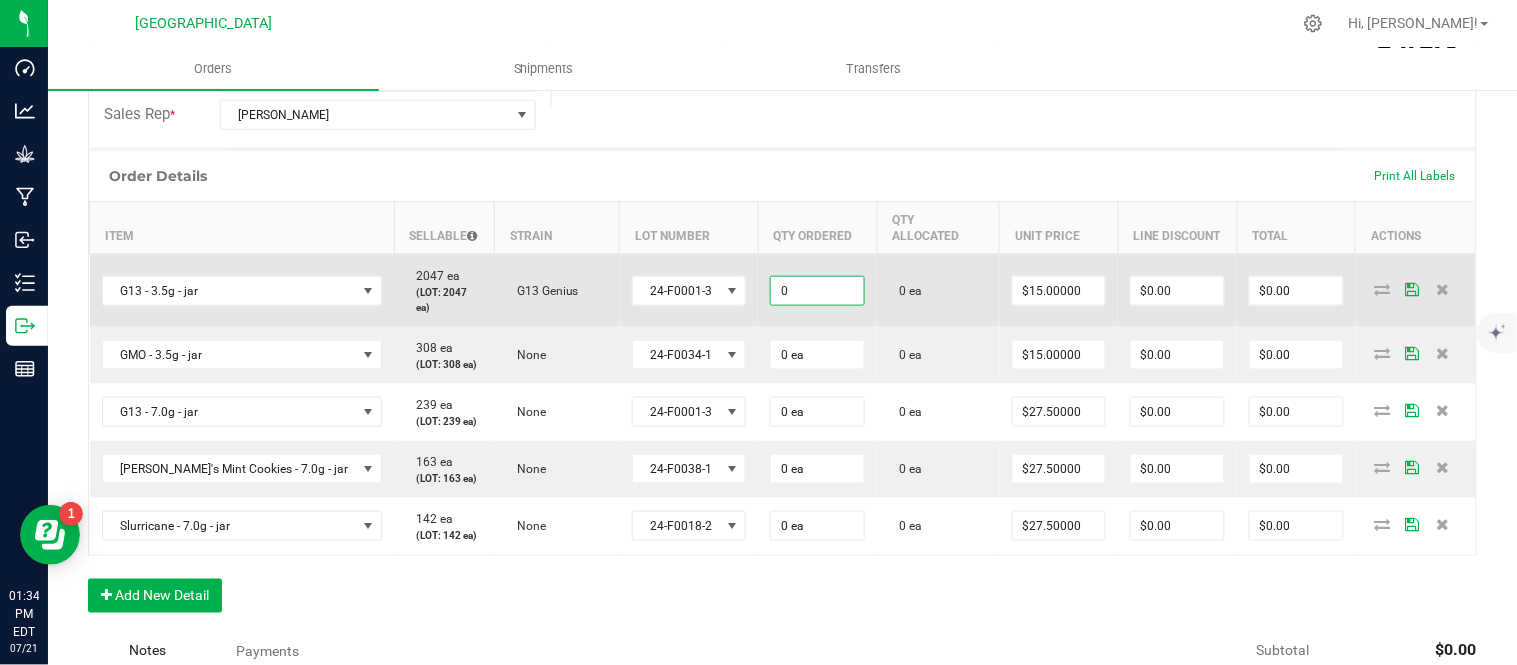 click on "0" at bounding box center (817, 291) 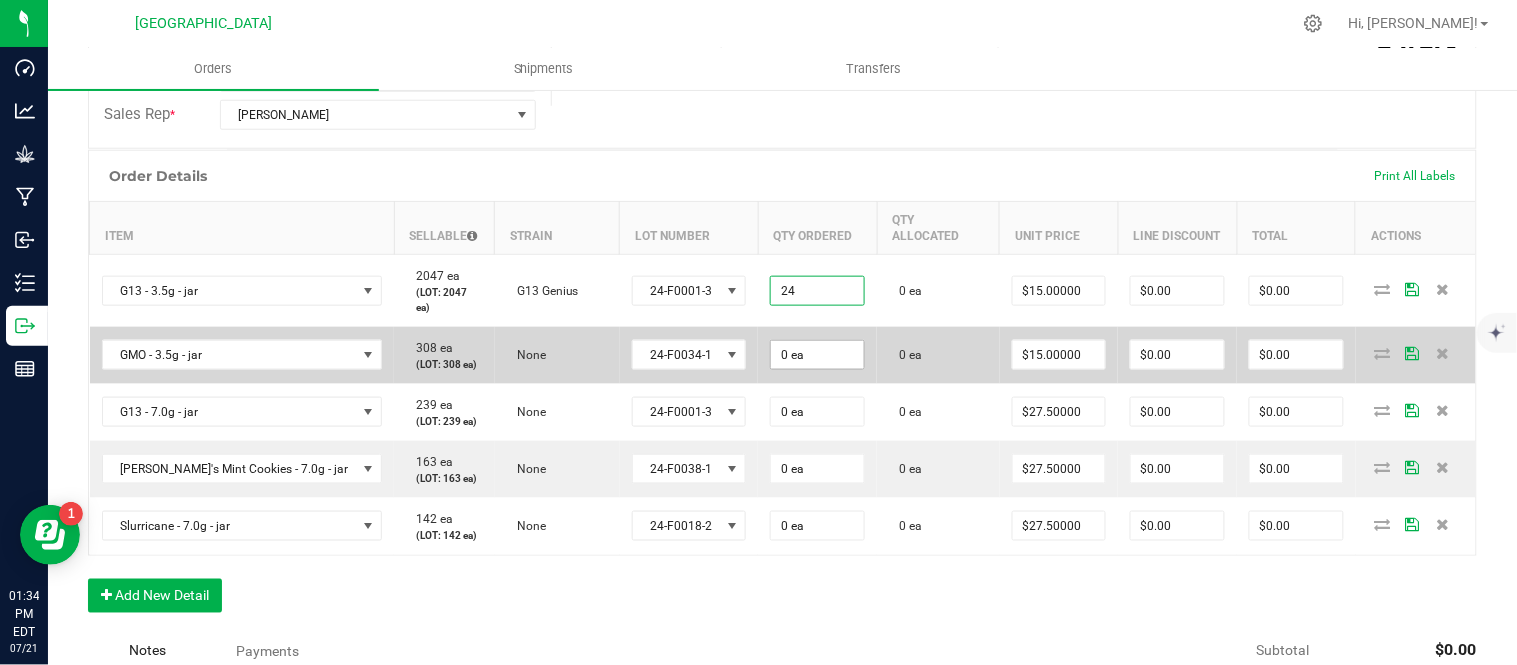type on "24 ea" 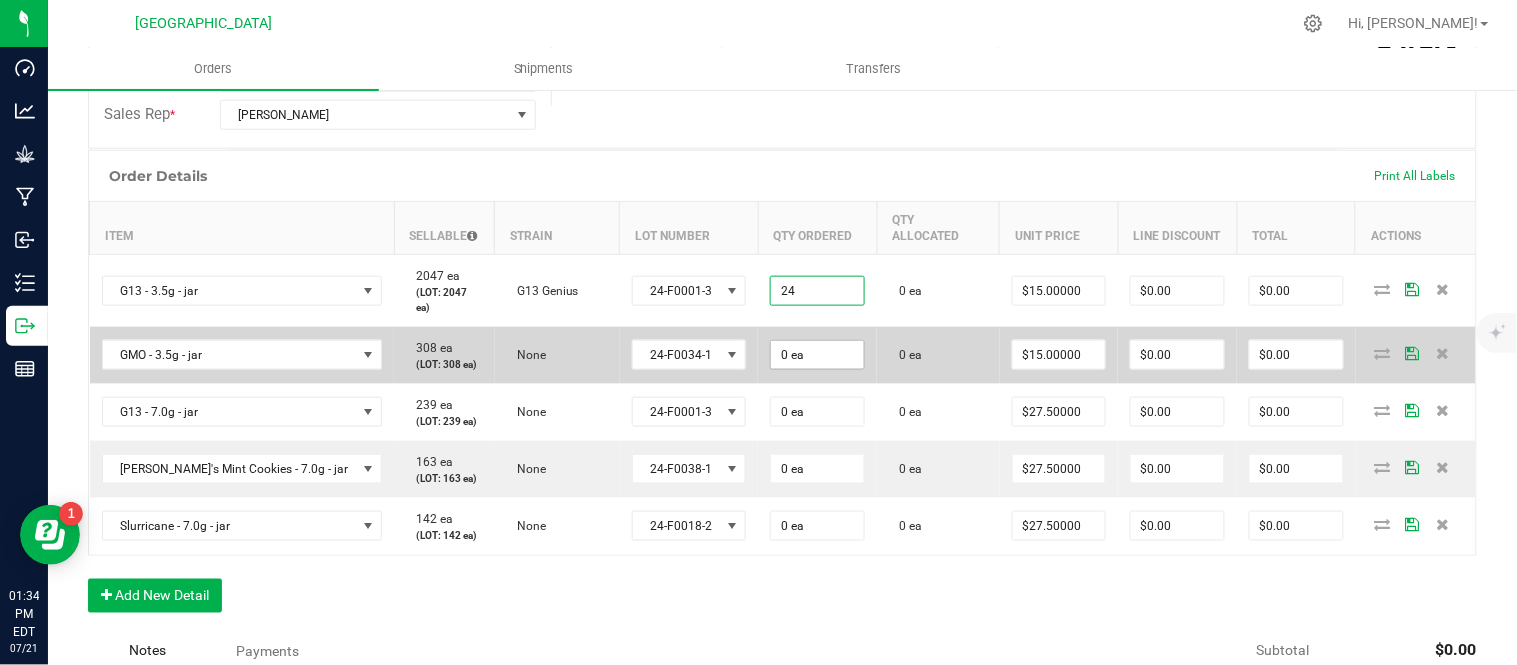 type on "$360.00" 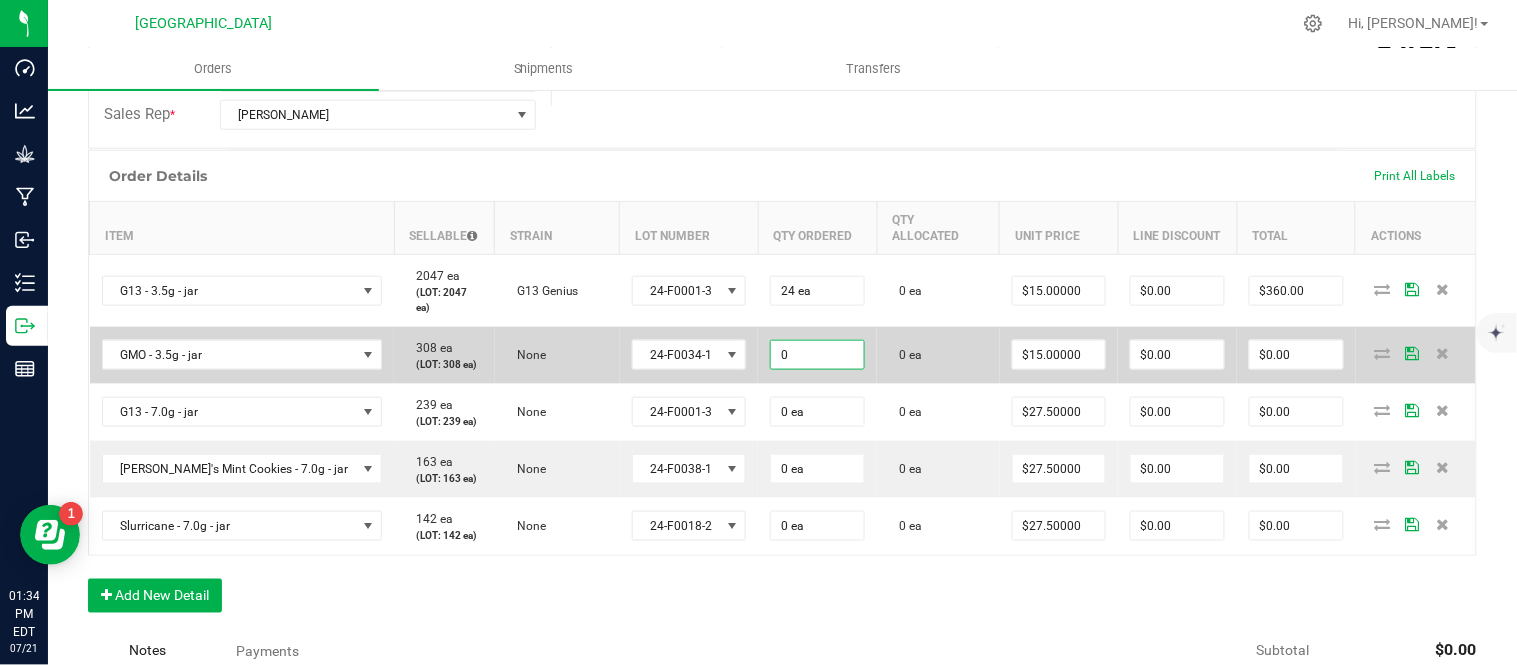 click on "0" at bounding box center (817, 355) 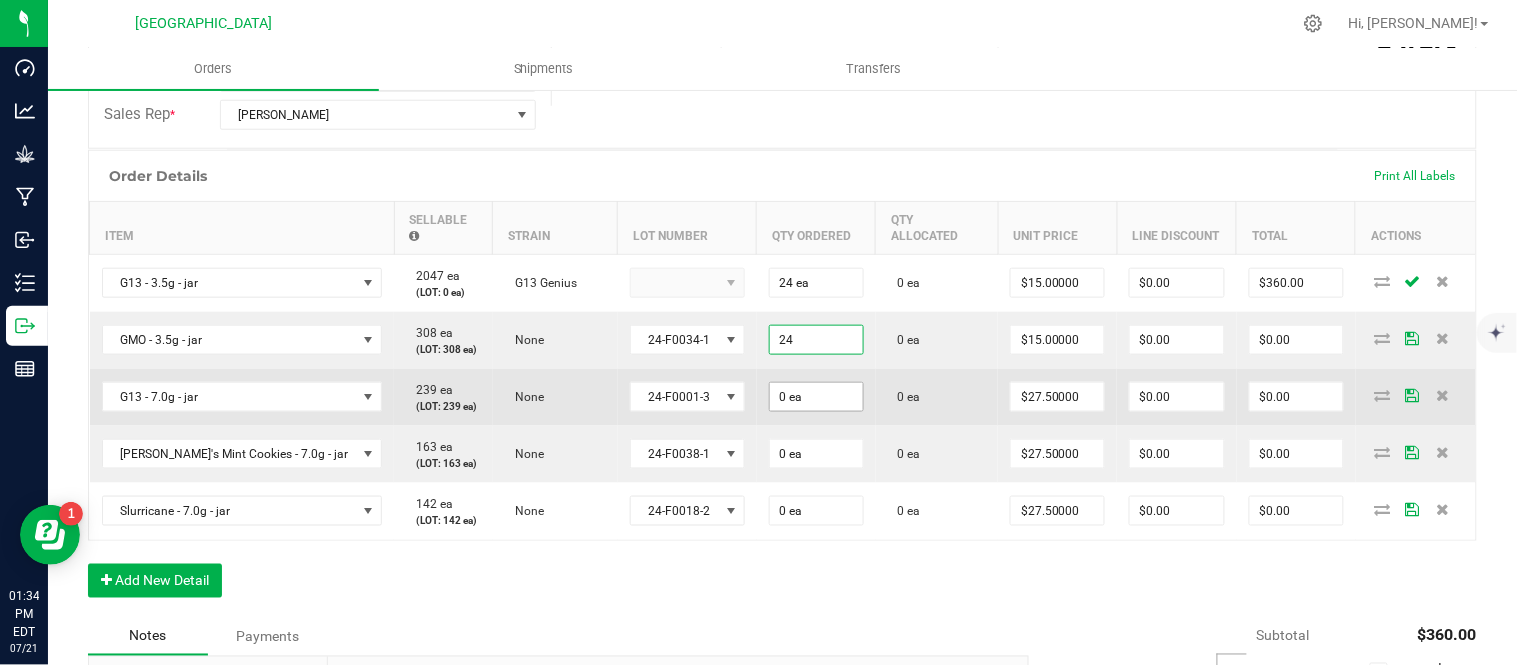 type on "24 ea" 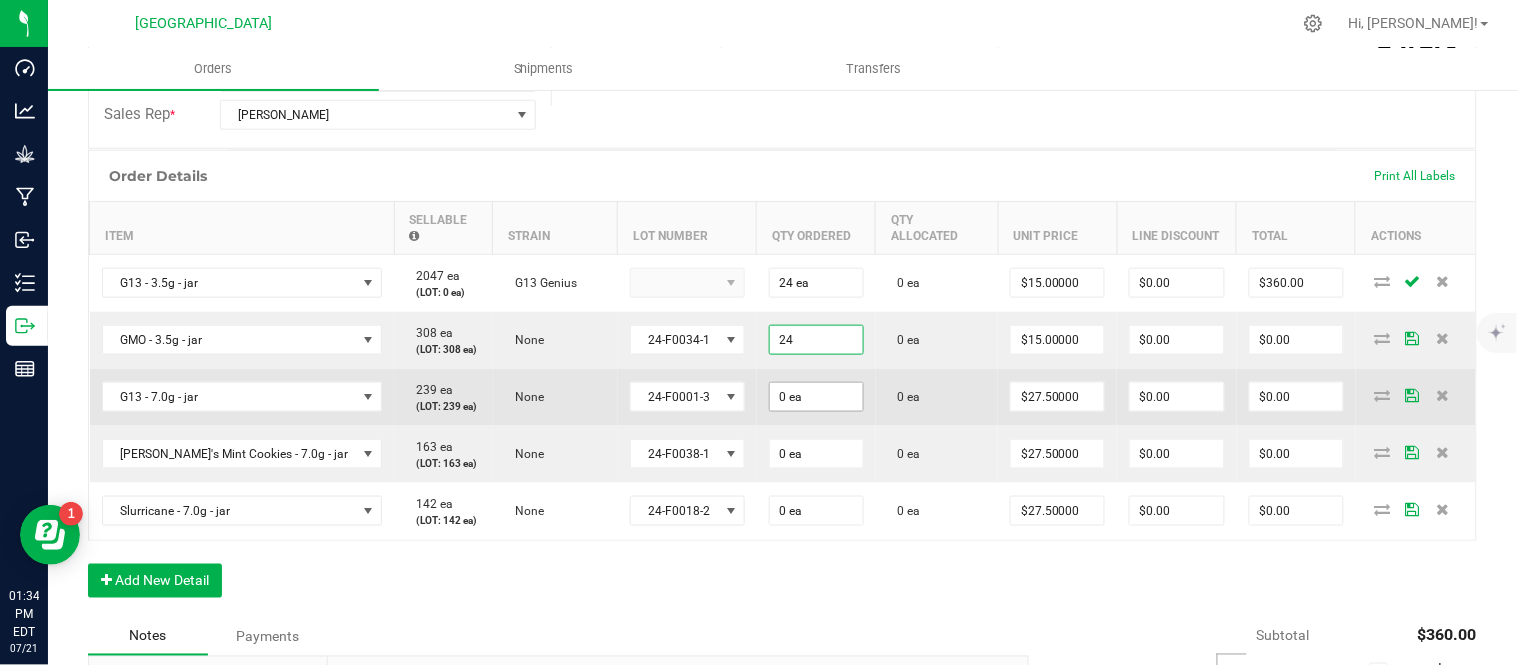 type on "$360.00" 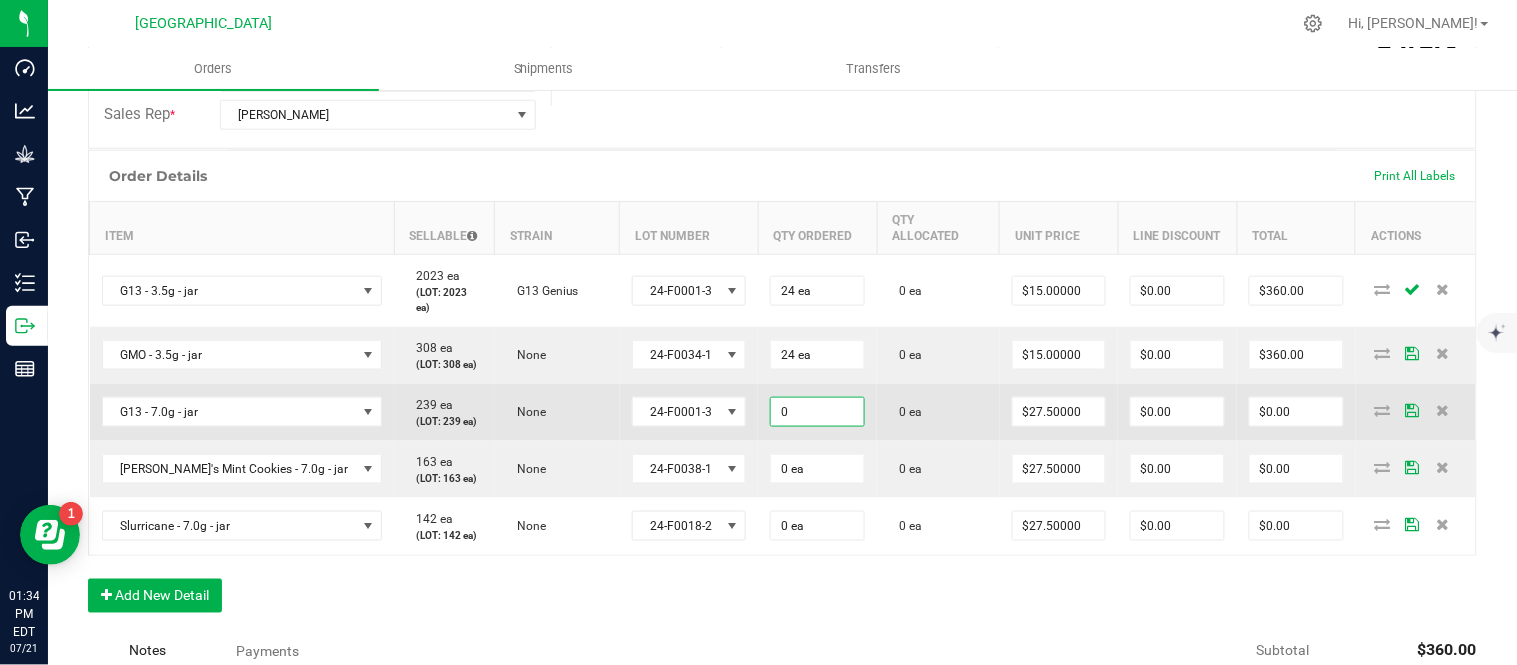 click on "0" at bounding box center [817, 412] 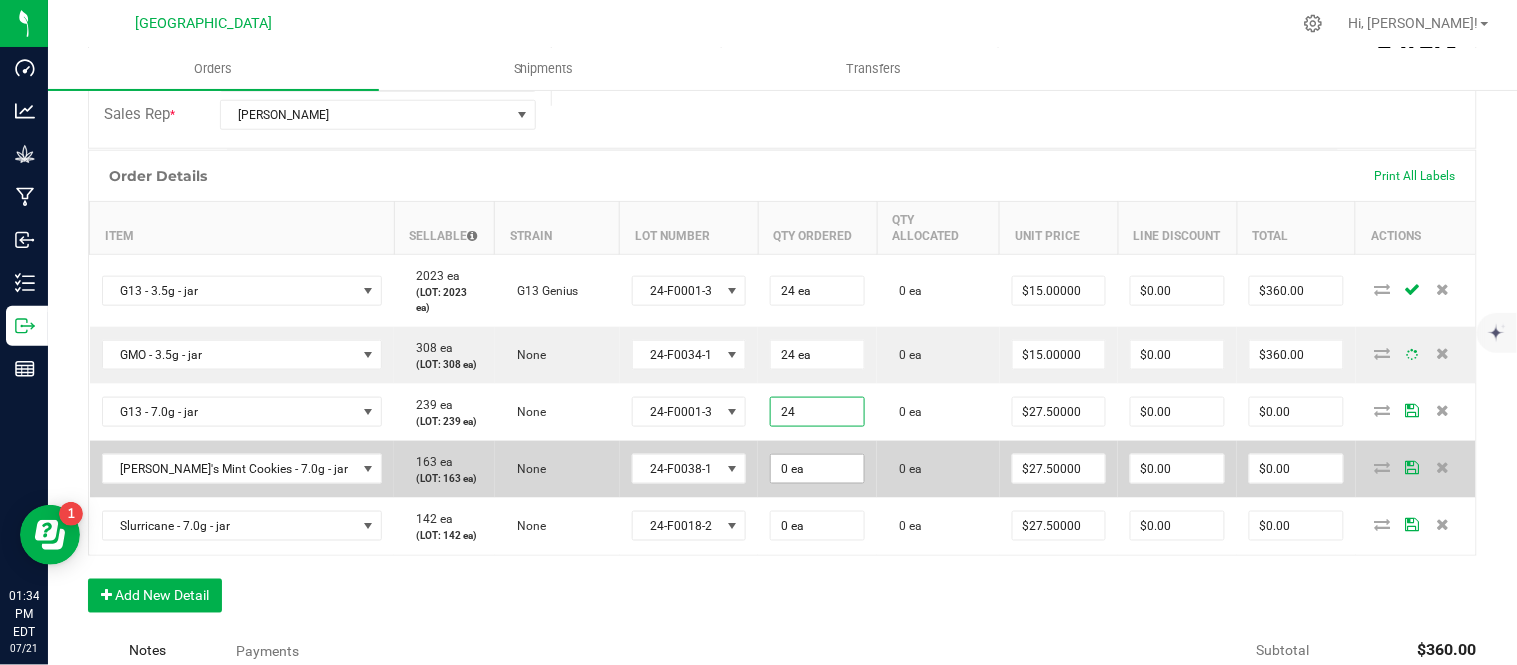 type on "24 ea" 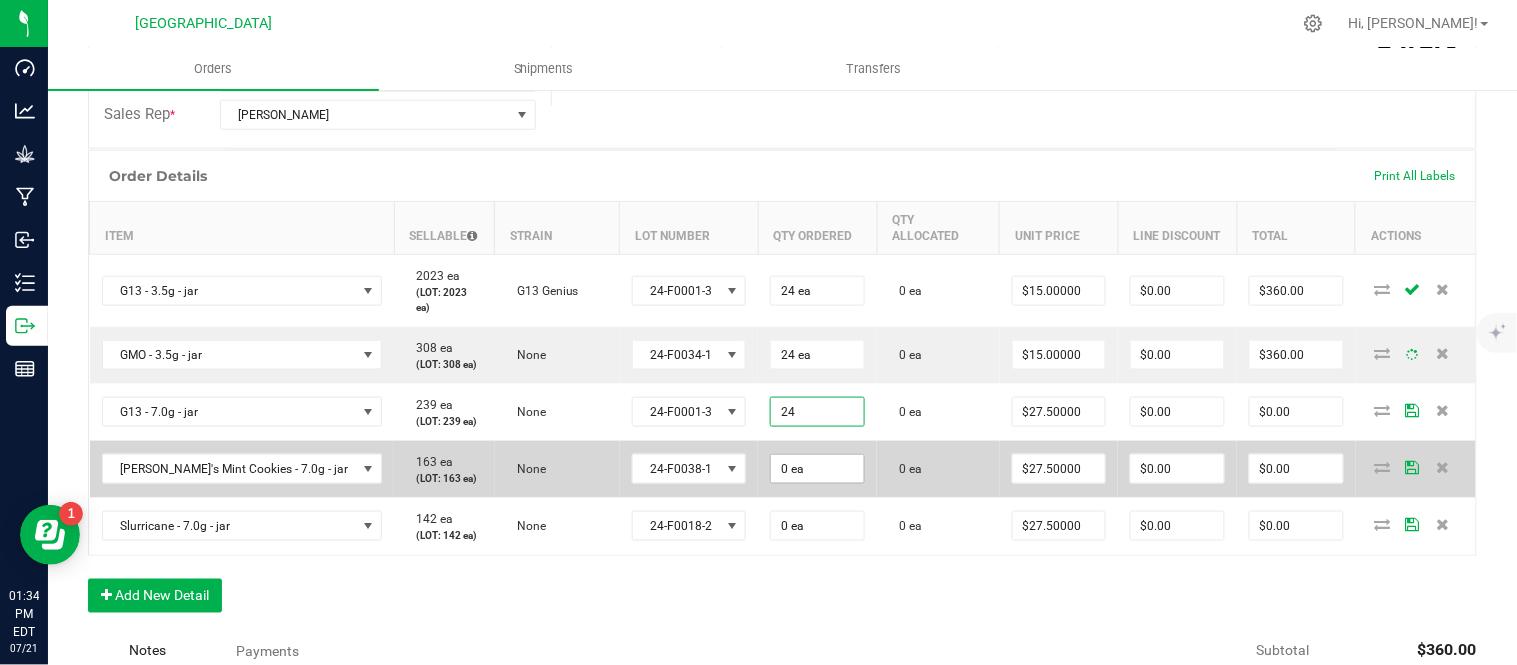 type on "$660.00" 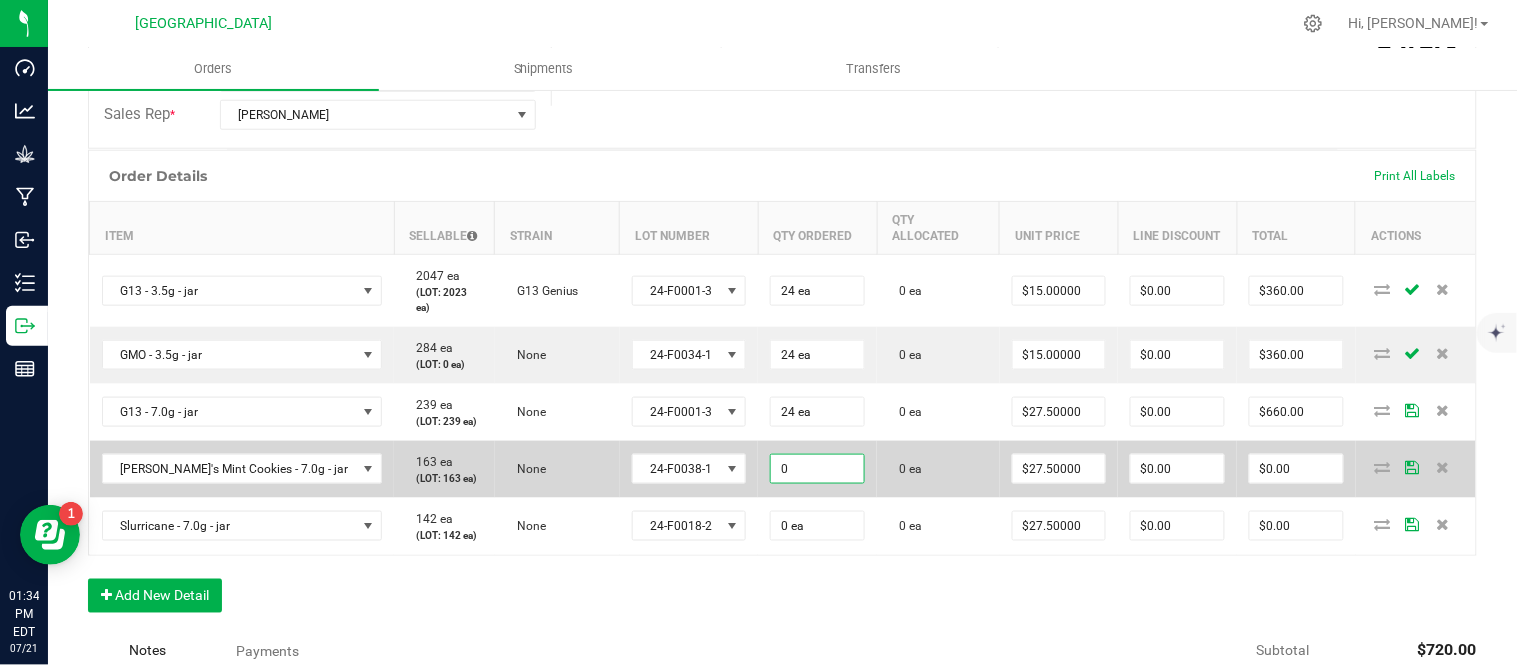 click on "0" at bounding box center (817, 469) 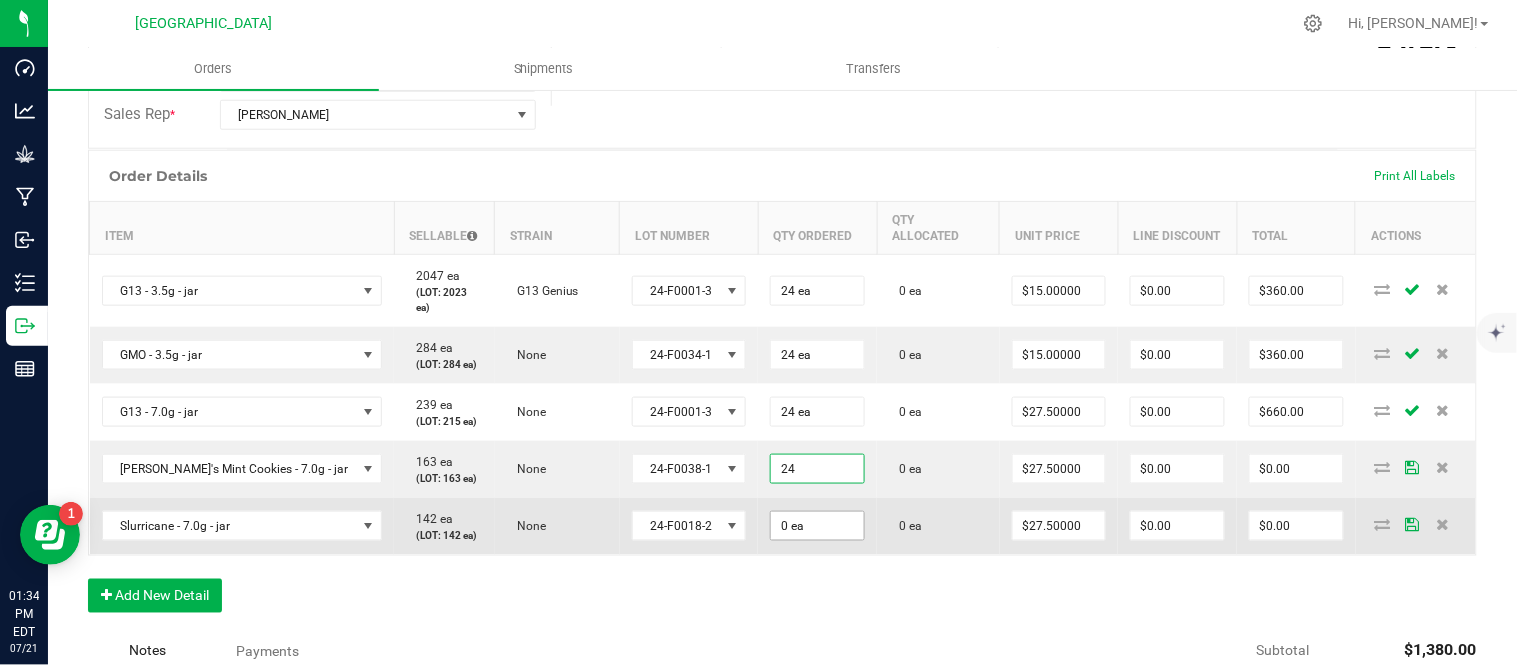 type on "24 ea" 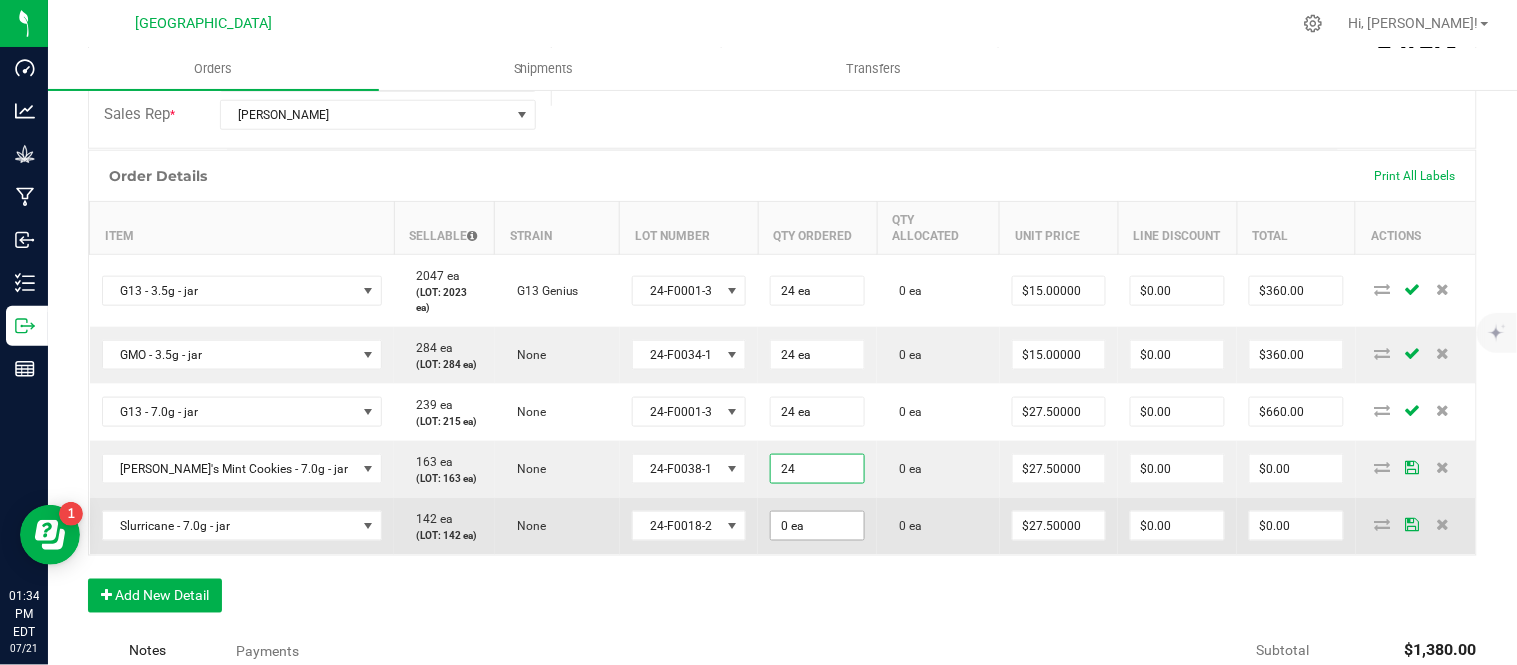 type on "$660.00" 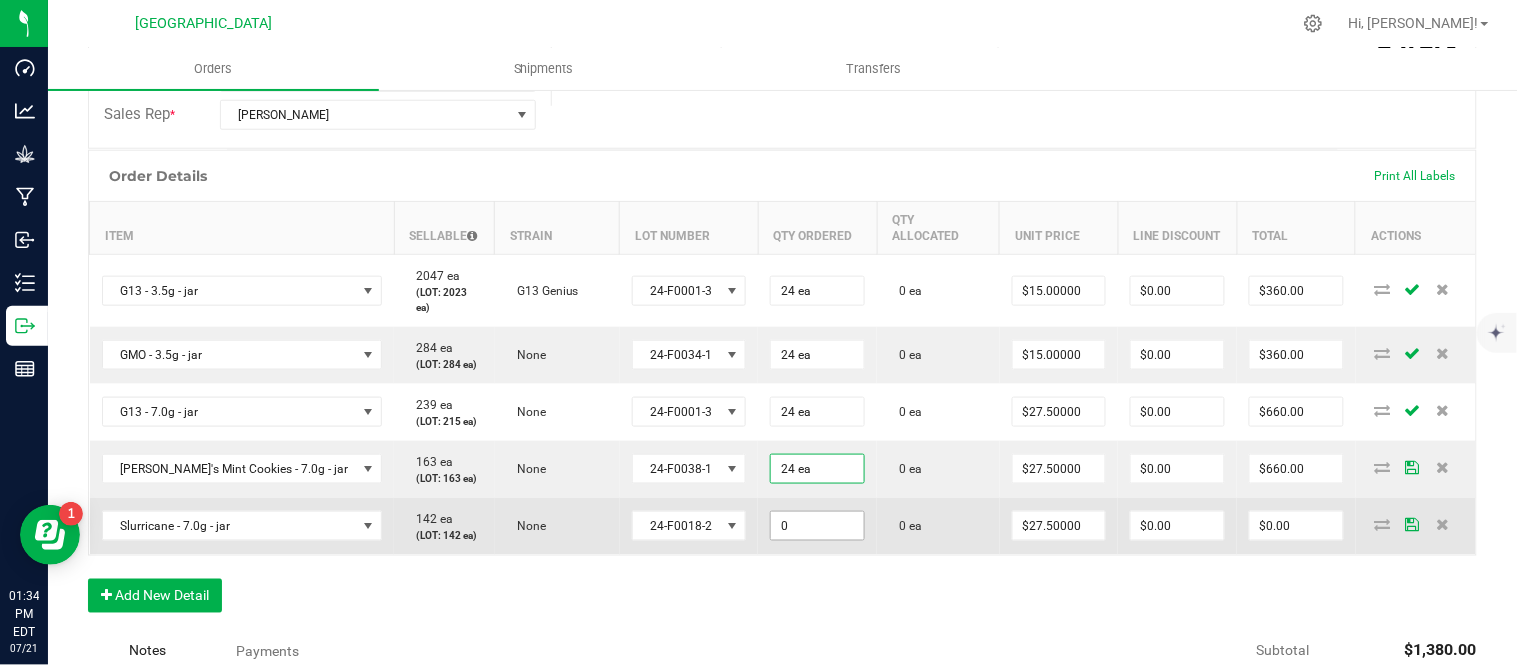 click on "0" at bounding box center (817, 526) 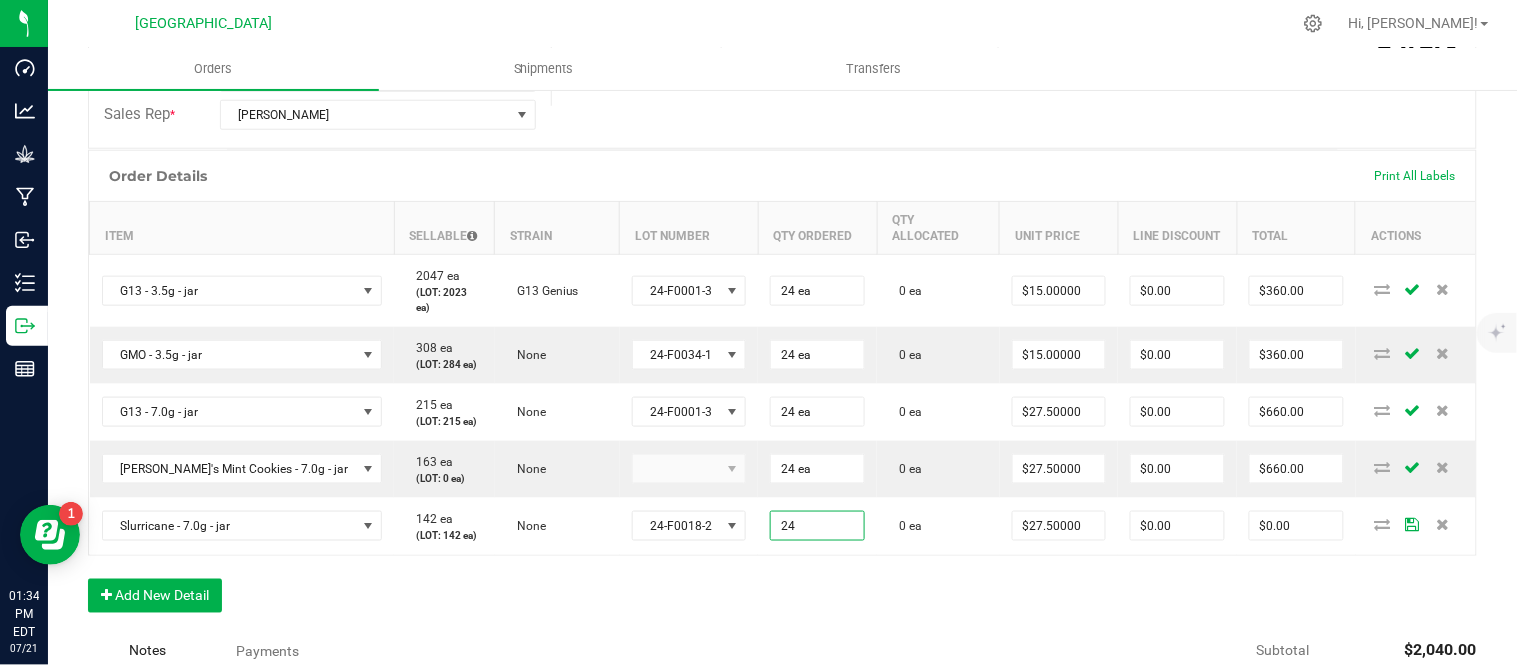 type on "24 ea" 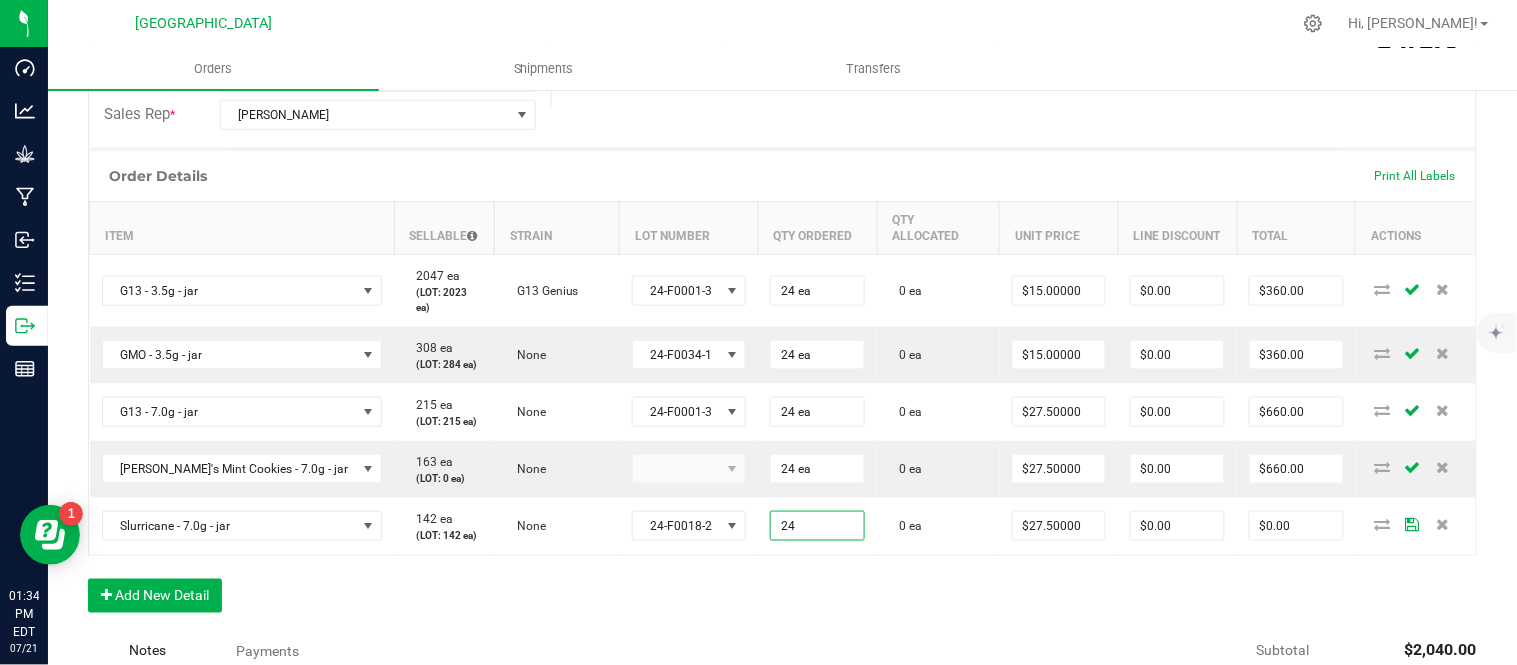 type on "$660.00" 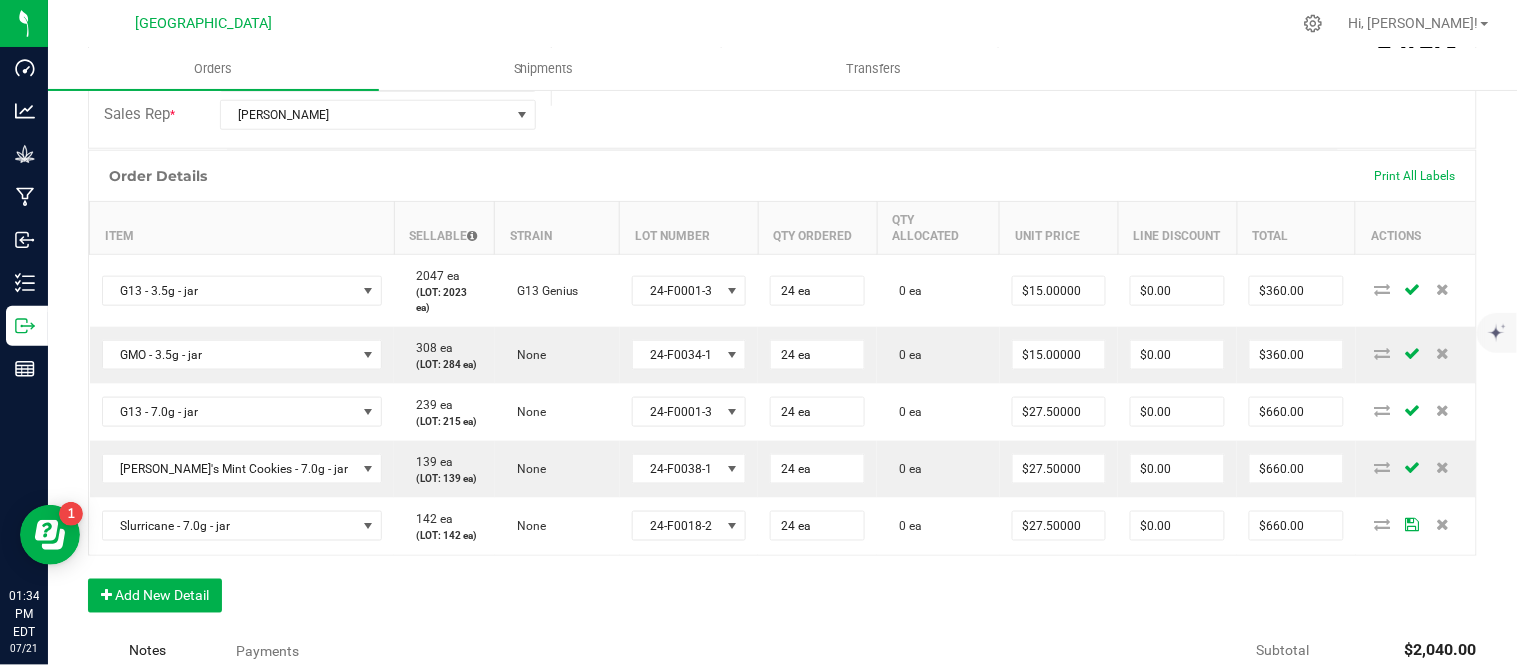 click on "Order Details Print All Labels Item  Sellable  Strain  Lot Number  Qty Ordered Qty Allocated Unit Price Line Discount Total Actions G13 - 3.5g - jar  2047 ea   (LOT: 2023 ea)   G13 Genius  24-F0001-3 24 ea  0 ea  $15.00000 $0.00 $360.00 GMO - 3.5g - jar  308 ea   (LOT: 284 ea)   None  24-F0034-1 24 ea  0 ea  $15.00000 $0.00 $360.00 G13 - 7.0g - jar  239 ea   (LOT: 215 ea)   None  24-F0001-3 24 ea  0 ea  $27.50000 $0.00 $660.00 [PERSON_NAME]'s Mint Cookies - 7.0g - jar  139 ea   (LOT: 139 ea)   None  24-F0038-1 24 ea  0 ea  $27.50000 $0.00 $660.00 Slurricane - 7.0g - jar  142 ea   (LOT: 142 ea)   None  24-F0018-2 24 ea  0 ea  $27.50000 $0.00 $660.00
Add New Detail" at bounding box center [782, 391] 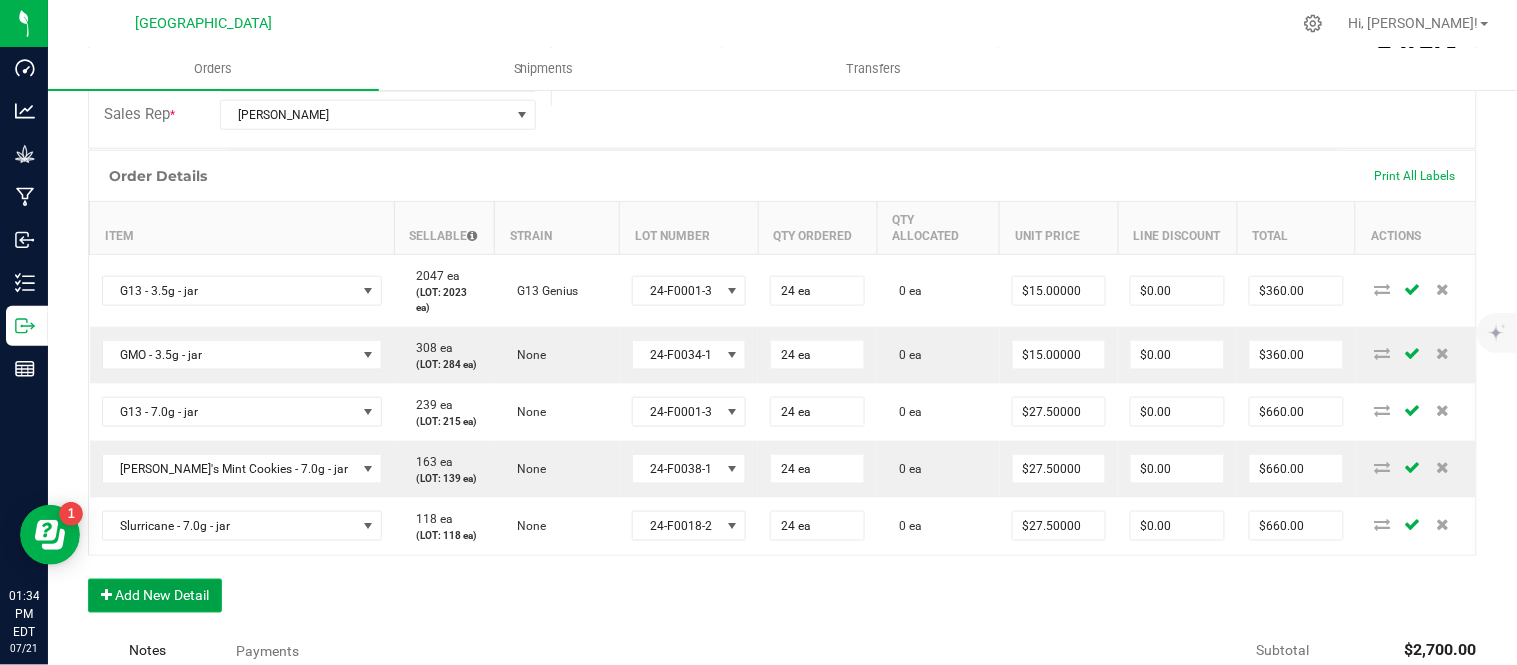 click on "Add New Detail" at bounding box center (155, 596) 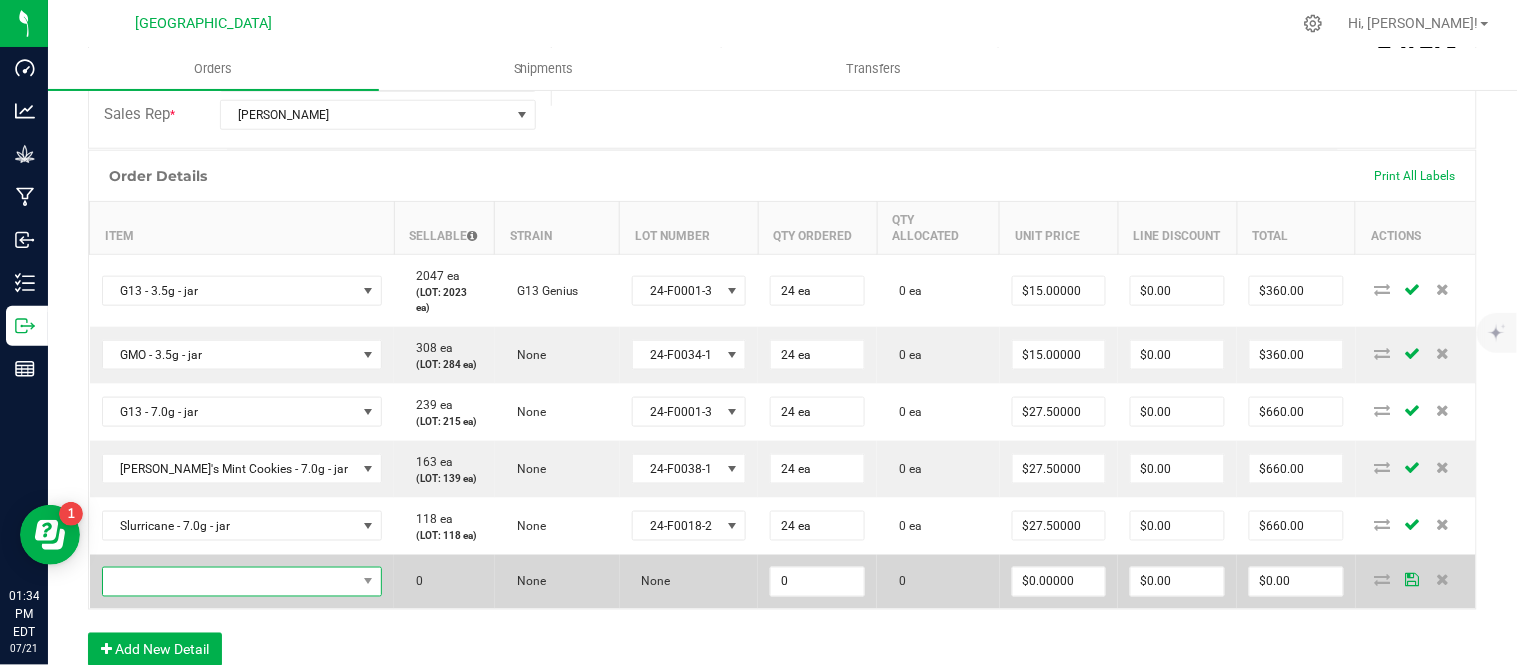 click at bounding box center [230, 582] 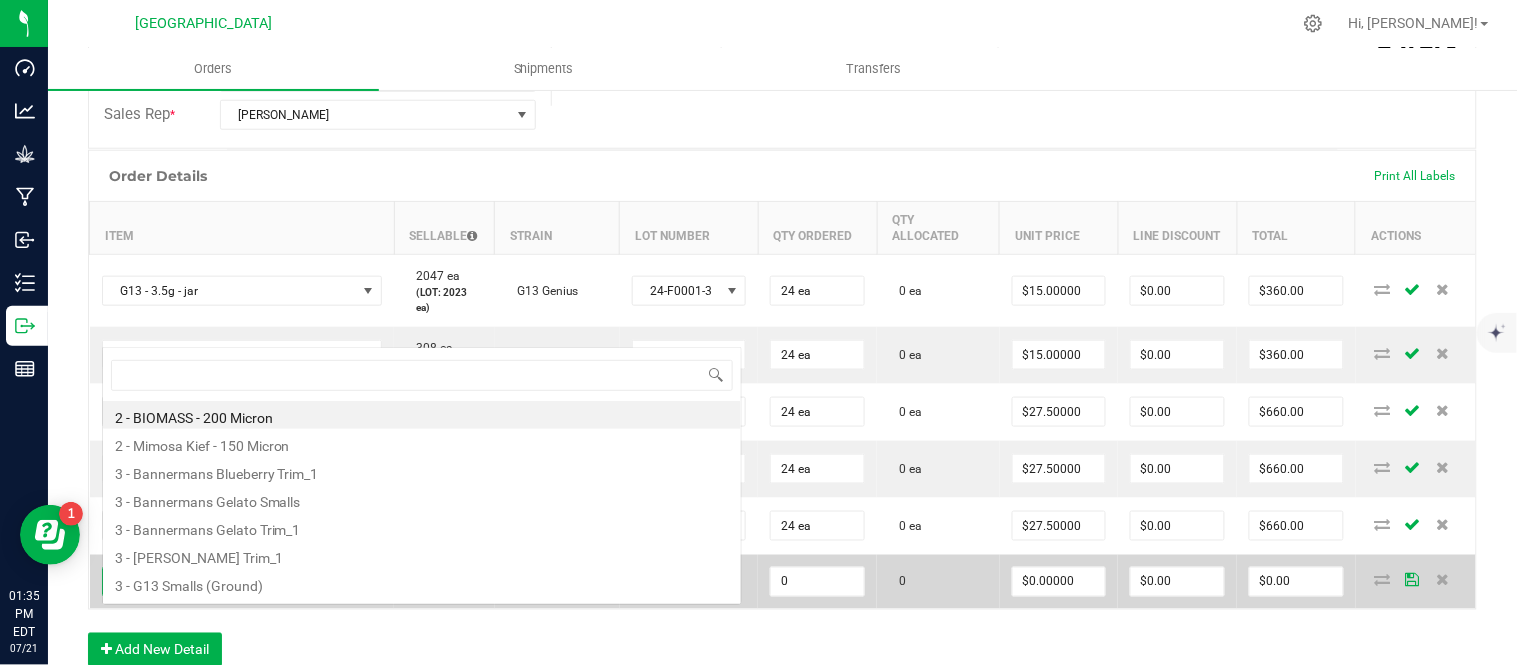 scroll, scrollTop: 0, scrollLeft: 0, axis: both 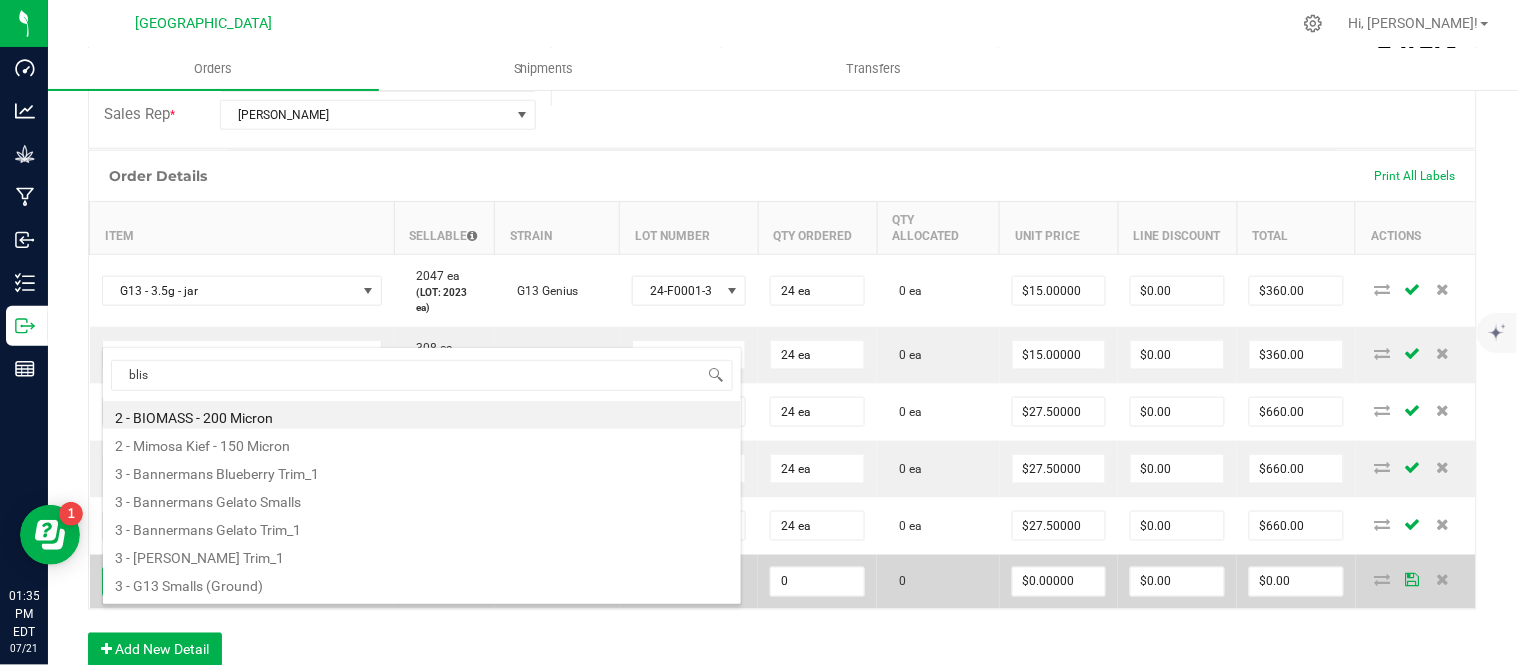 type on "bliss" 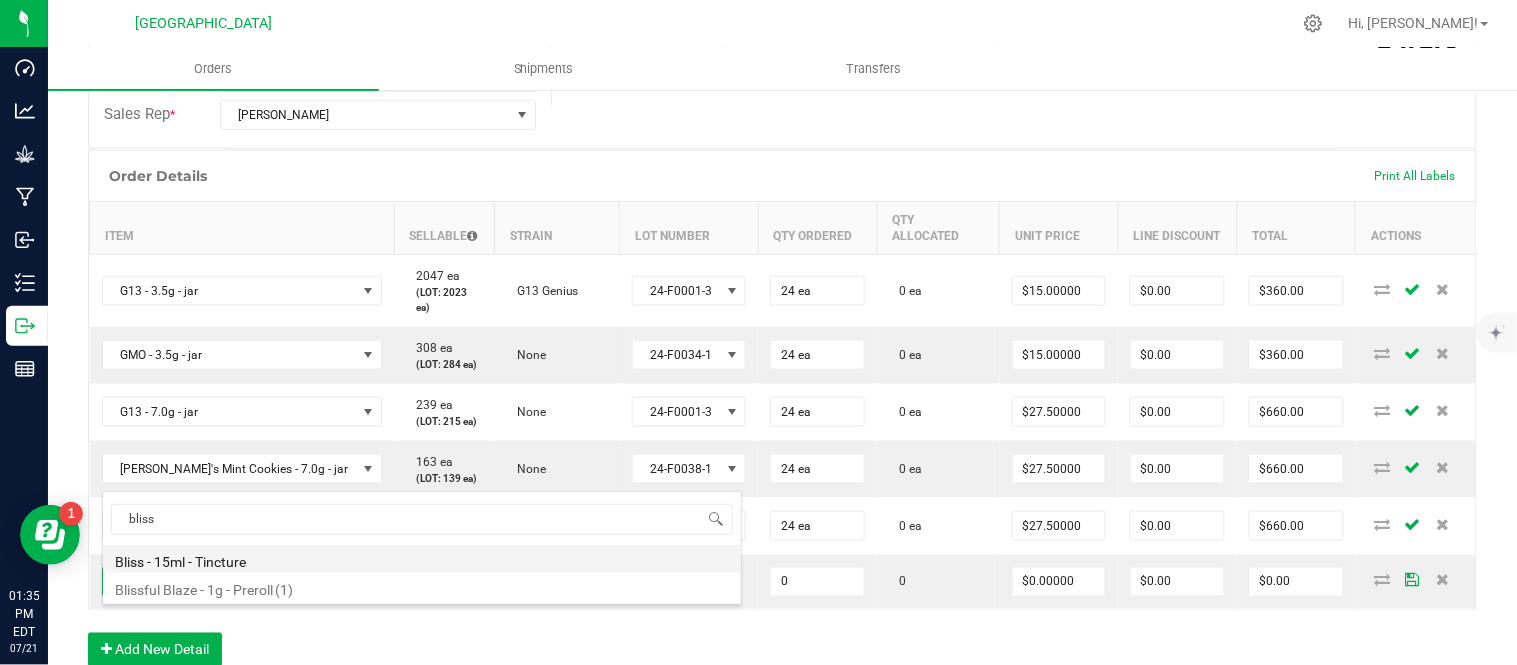 click on "Bliss - 15ml - Tincture" at bounding box center [422, 559] 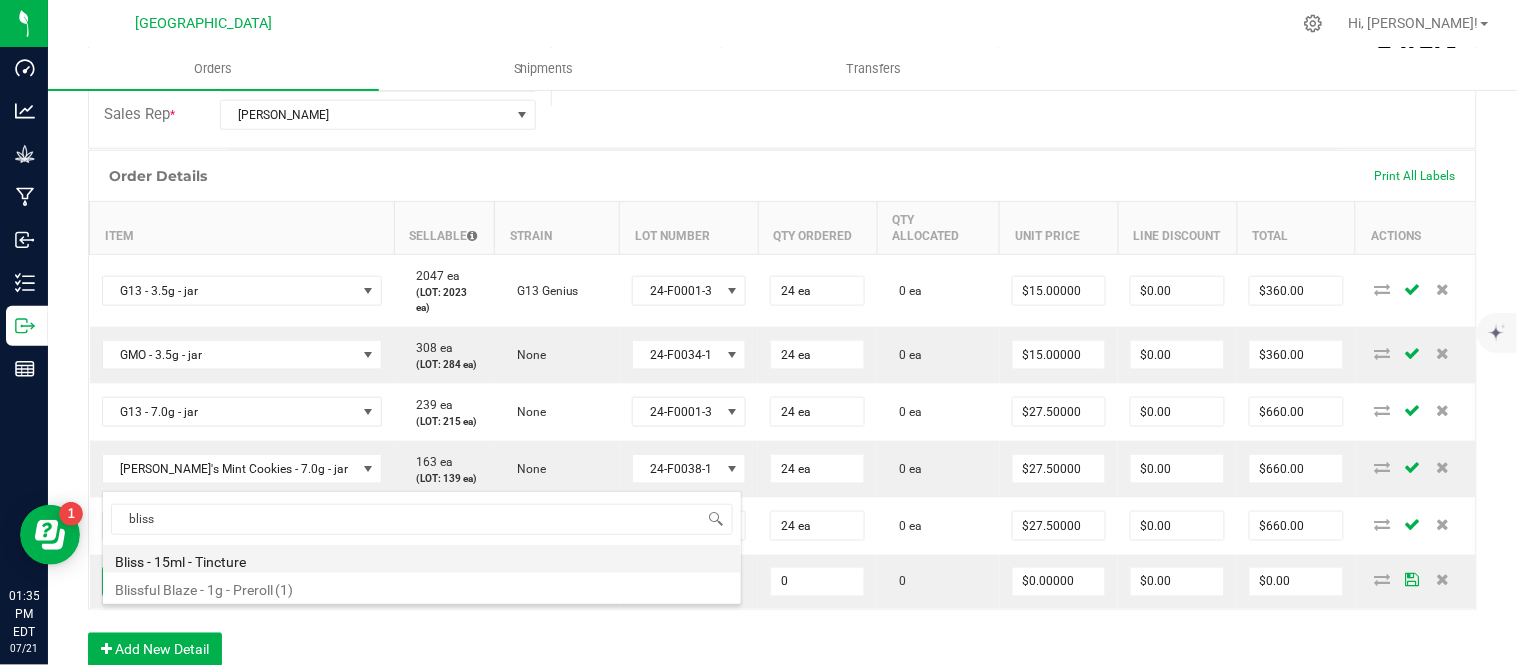 type on "0 ea" 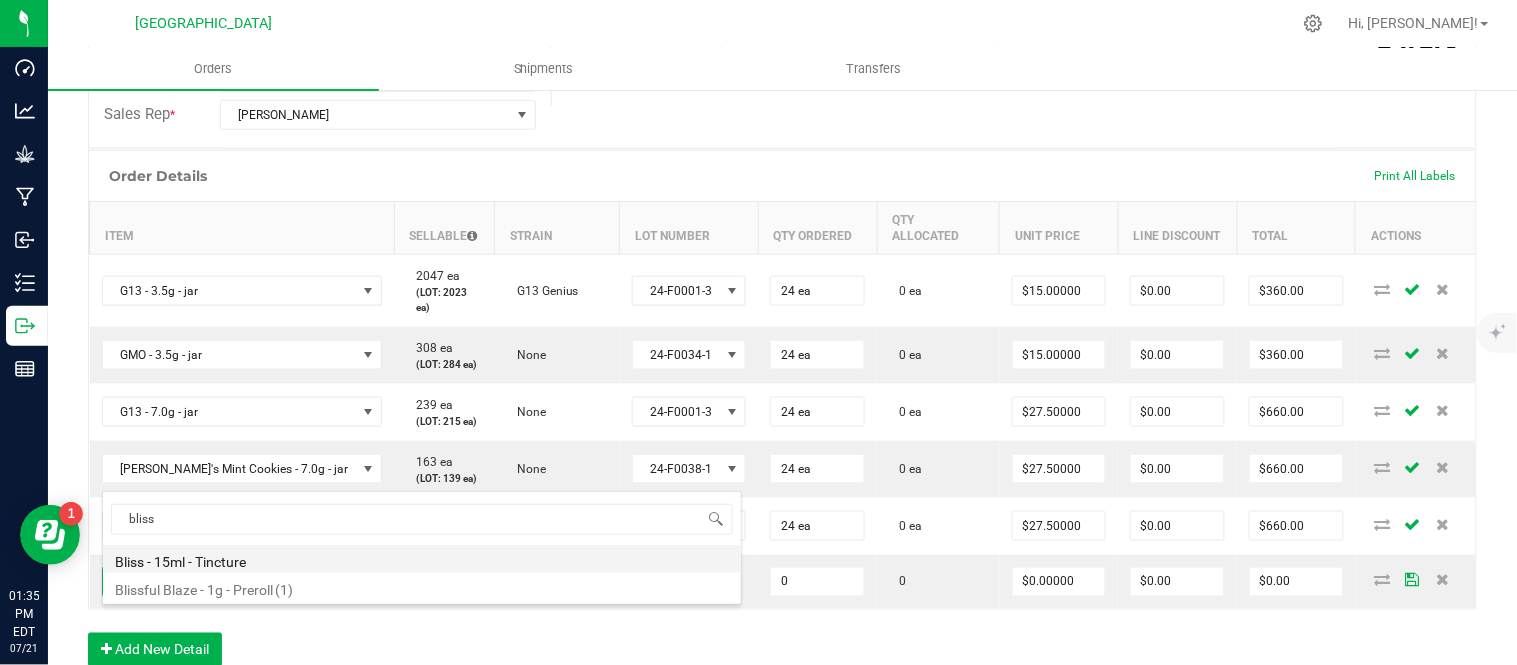 type on "$20.00000" 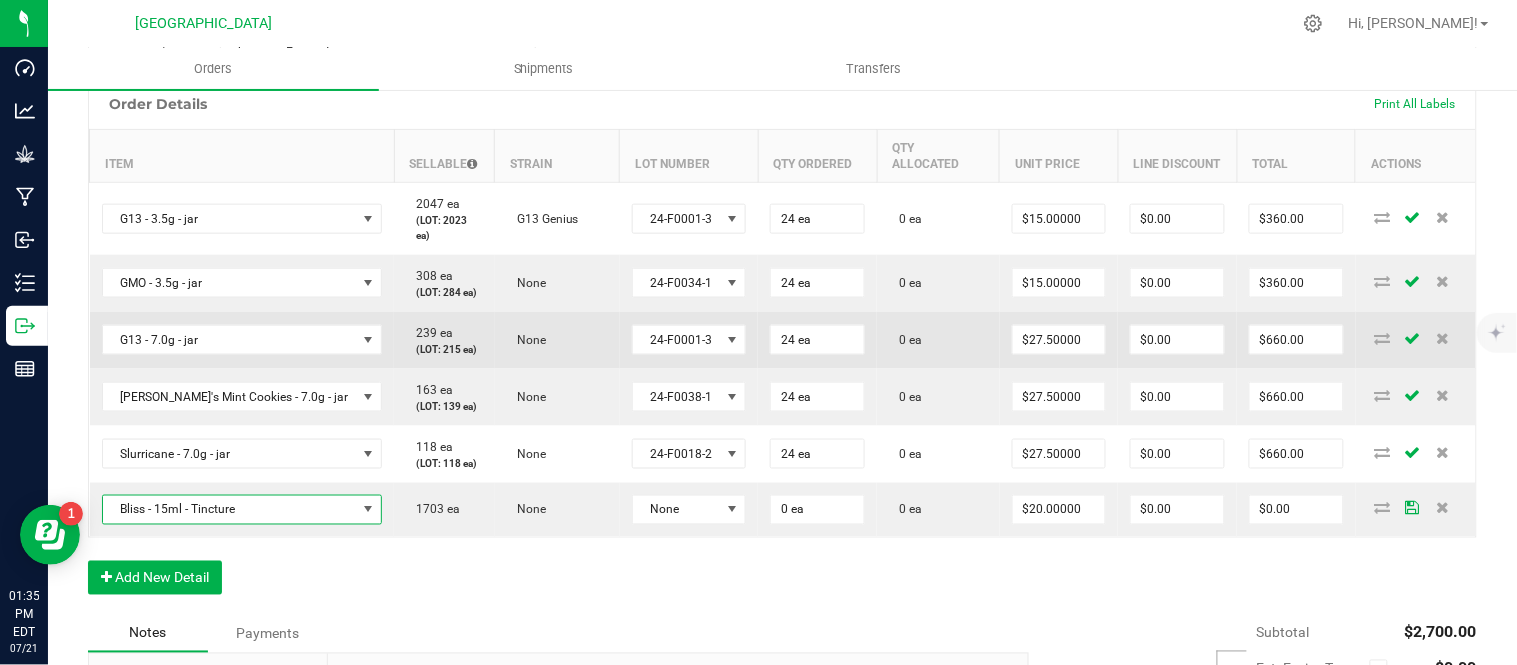 scroll, scrollTop: 555, scrollLeft: 0, axis: vertical 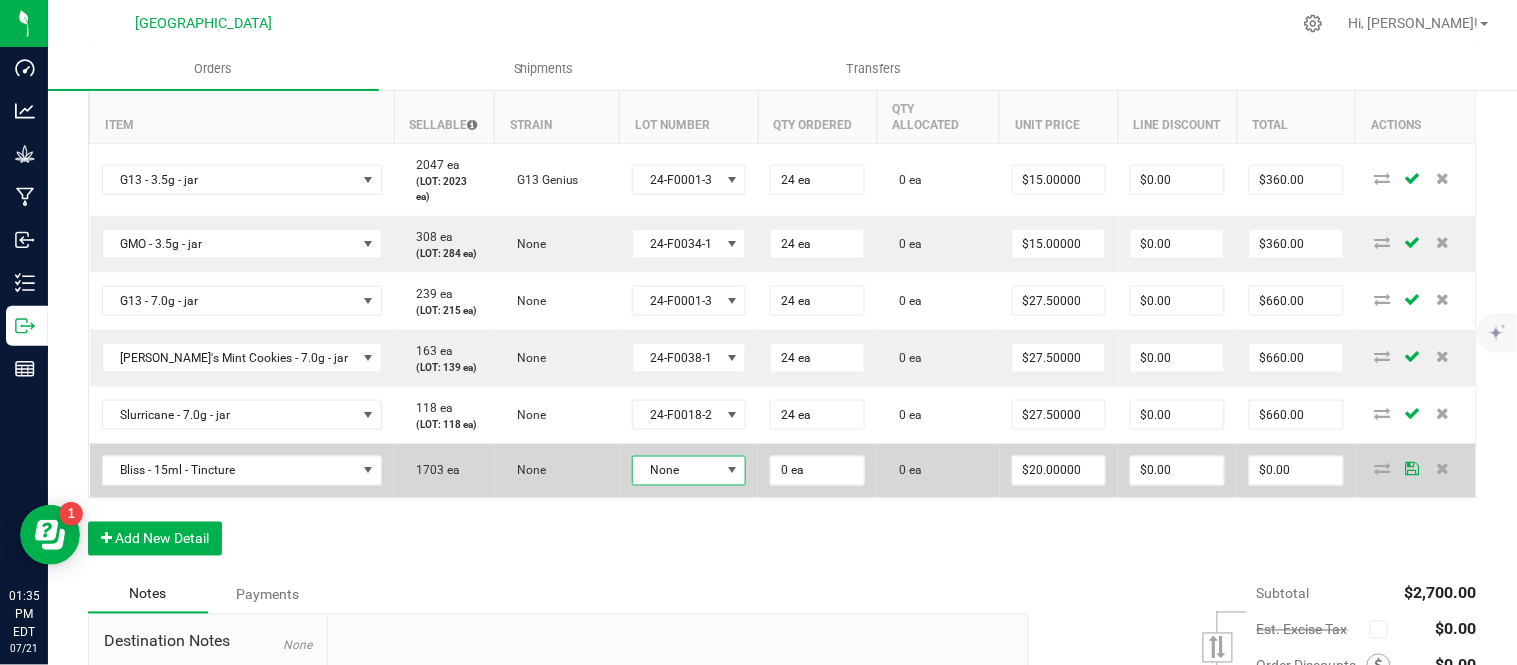 click on "None" at bounding box center [677, 471] 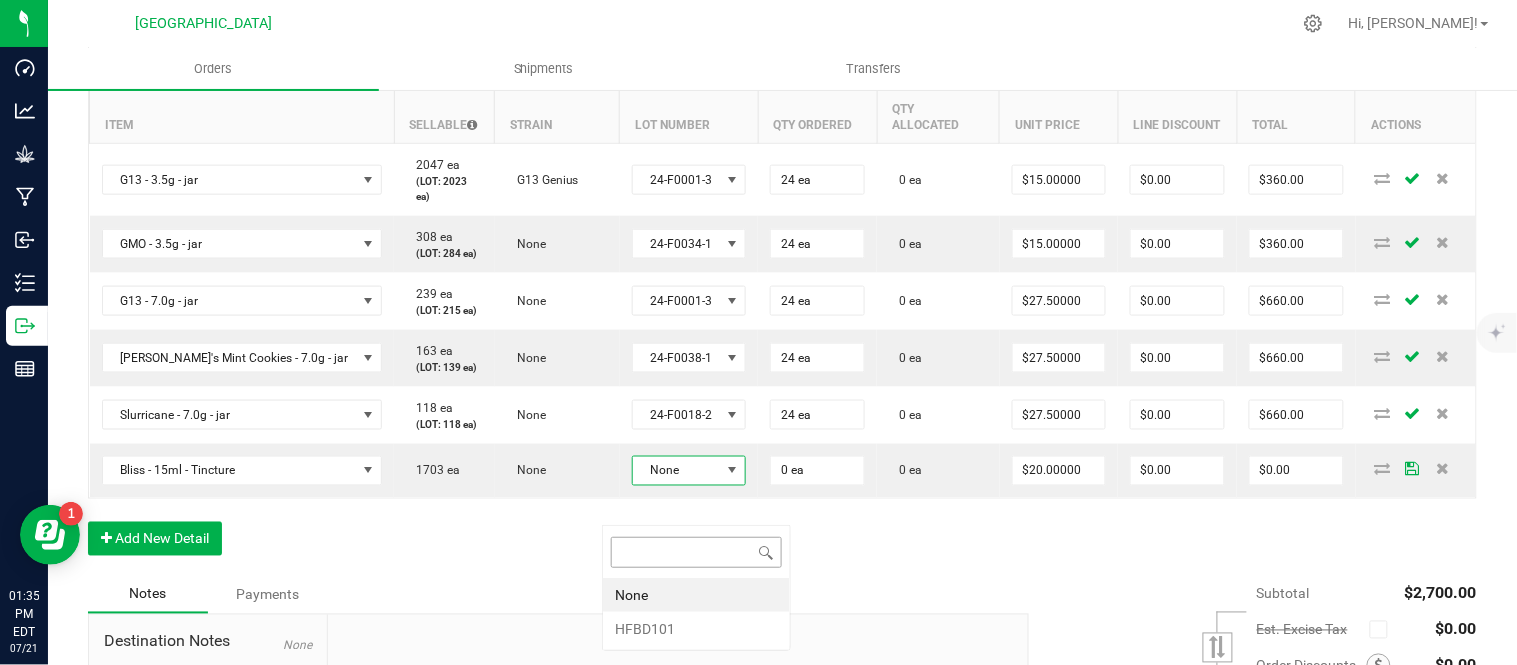 scroll, scrollTop: 99970, scrollLeft: 99882, axis: both 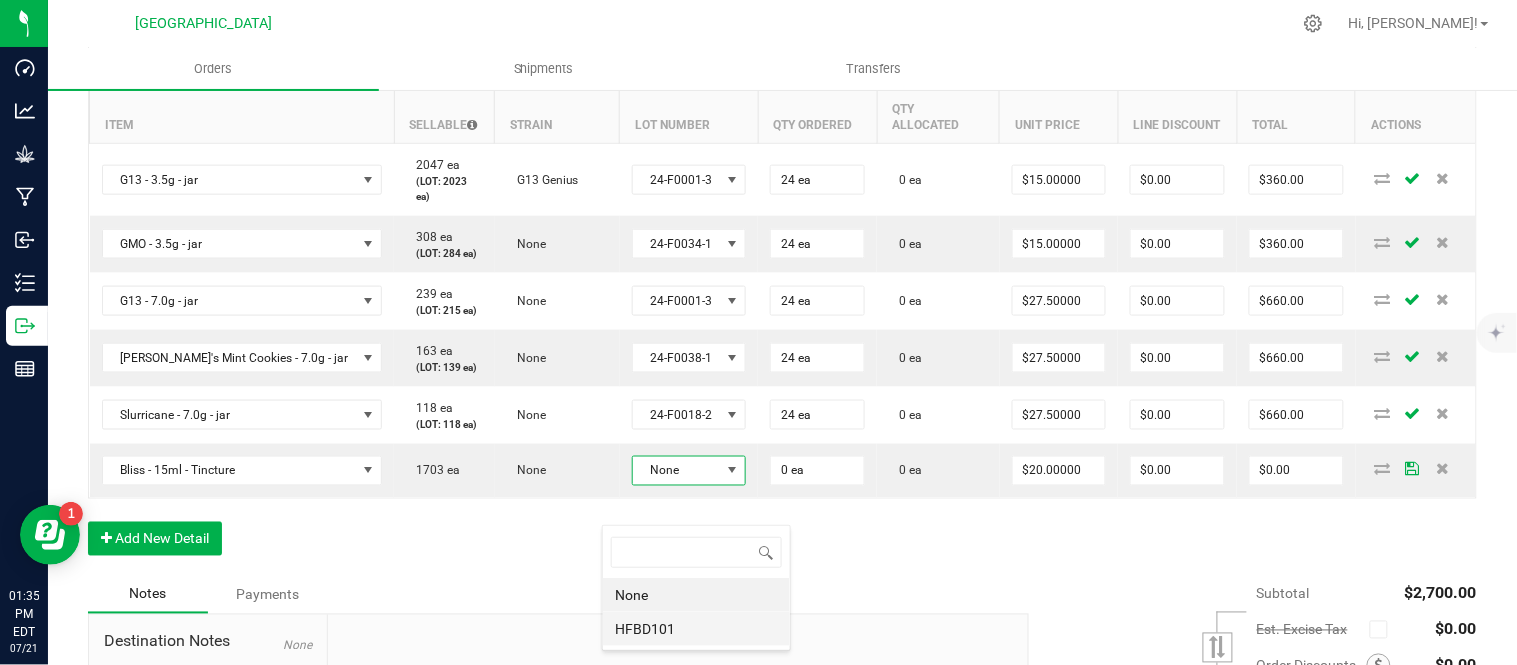 click on "HFBD101" at bounding box center (696, 629) 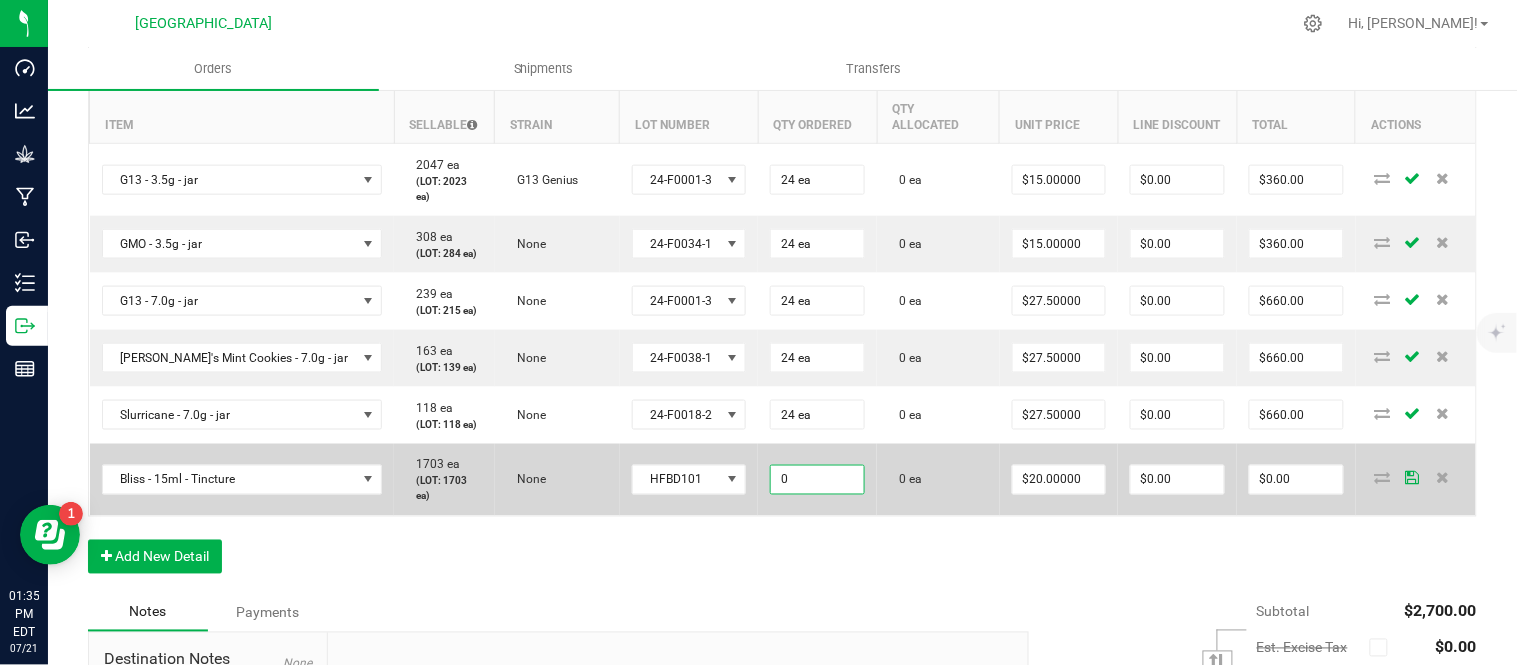 click on "0" at bounding box center (817, 480) 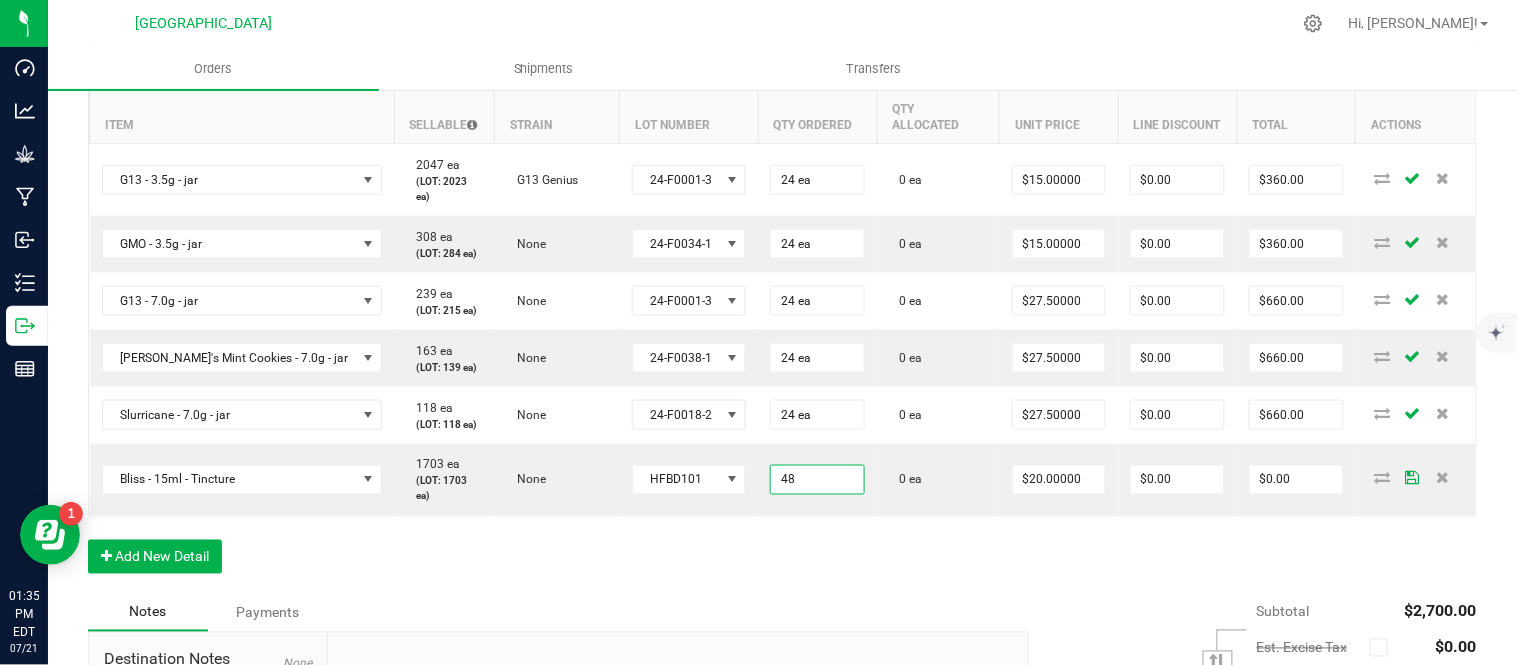 type on "48 ea" 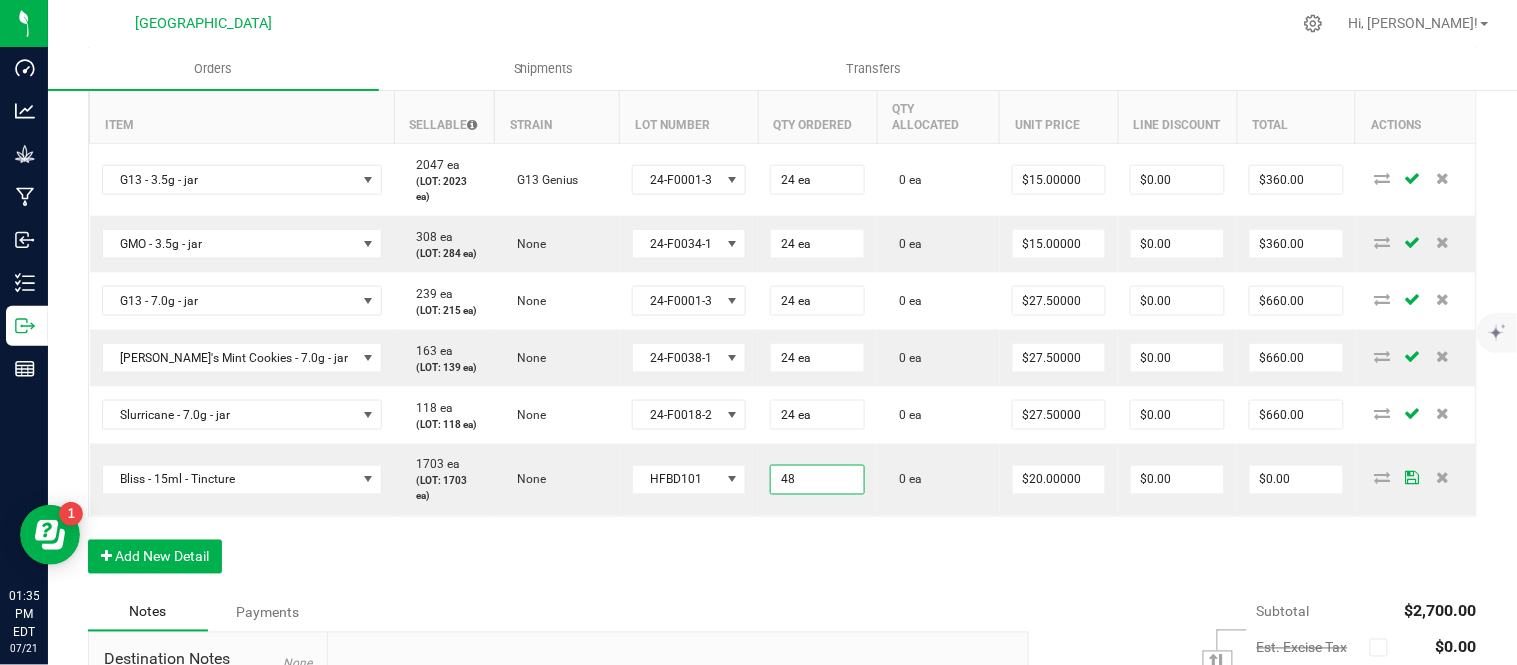 type on "$960.00" 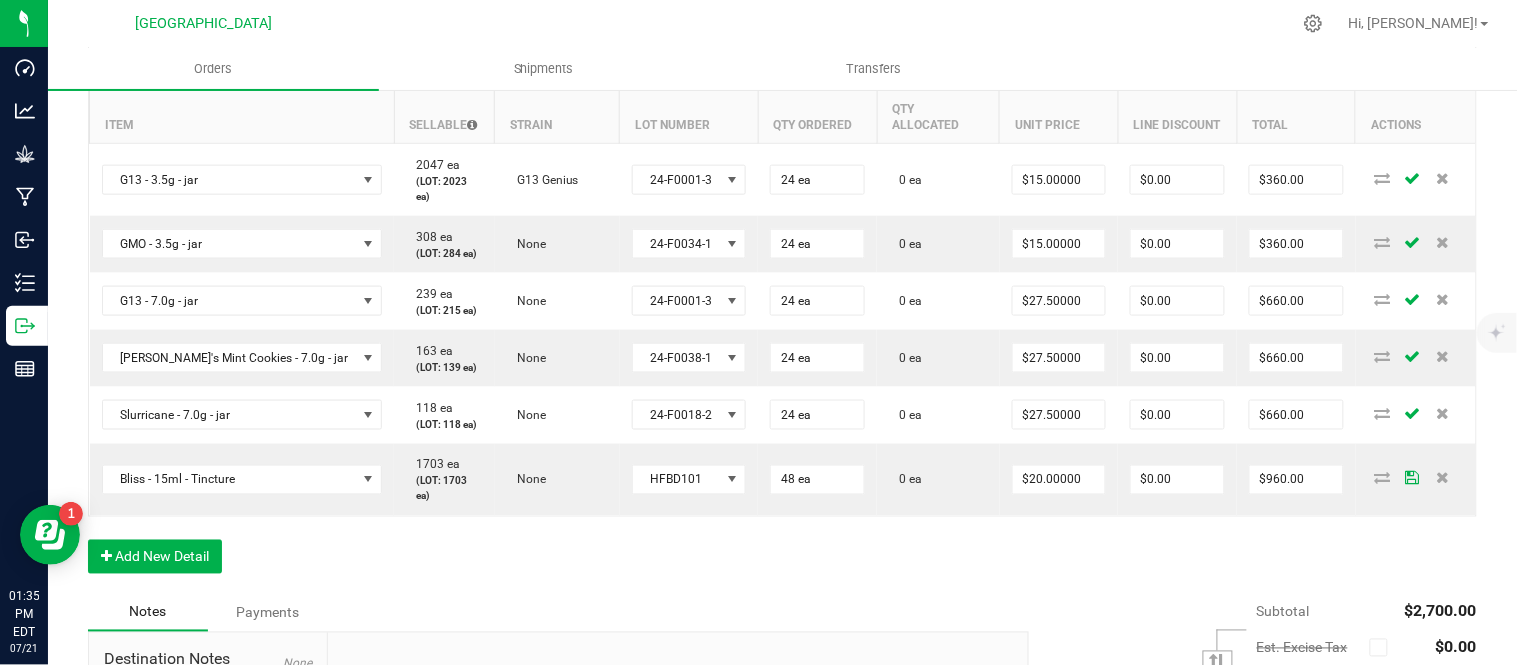 click on "Order Details Print All Labels Item  Sellable  Strain  Lot Number  Qty Ordered Qty Allocated Unit Price Line Discount Total Actions G13 - 3.5g - jar  2047 ea   (LOT: 2023 ea)   G13 Genius  24-F0001-3 24 ea  0 ea  $15.00000 $0.00 $360.00 GMO - 3.5g - jar  308 ea   (LOT: 284 ea)   None  24-F0034-1 24 ea  0 ea  $15.00000 $0.00 $360.00 G13 - 7.0g - jar  239 ea   (LOT: 215 ea)   None  24-F0001-3 24 ea  0 ea  $27.50000 $0.00 $660.00 [PERSON_NAME]'s Mint Cookies - 7.0g - jar  163 ea   (LOT: 139 ea)   None  24-F0038-1 24 ea  0 ea  $27.50000 $0.00 $660.00 Slurricane - 7.0g - jar  118 ea   (LOT: 118 ea)   None  24-F0018-2 24 ea  0 ea  $27.50000 $0.00 $660.00 Bliss - 15ml - Tincture  1703 ea   (LOT: 1703 ea)   None  HFBD101 48 ea  0 ea  $20.00000 $0.00 $960.00
Add New Detail" at bounding box center [782, 316] 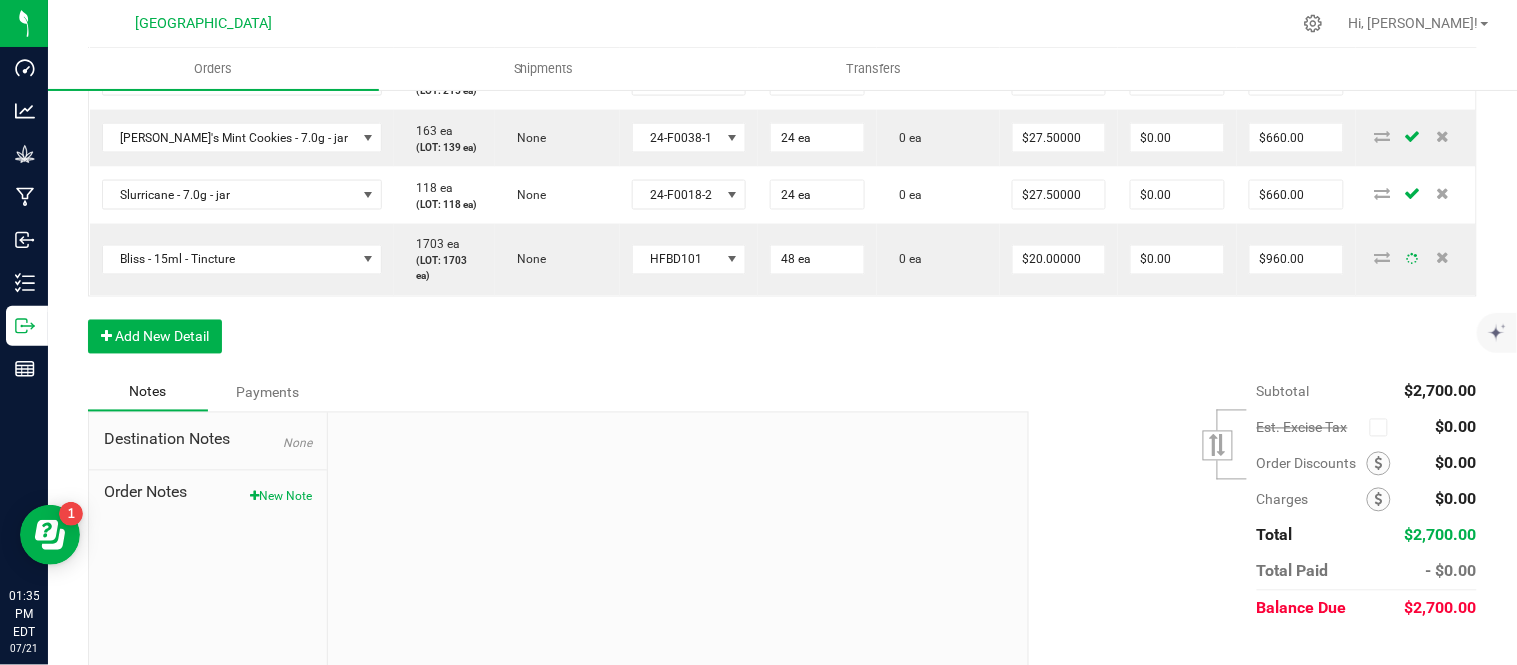 scroll, scrollTop: 777, scrollLeft: 0, axis: vertical 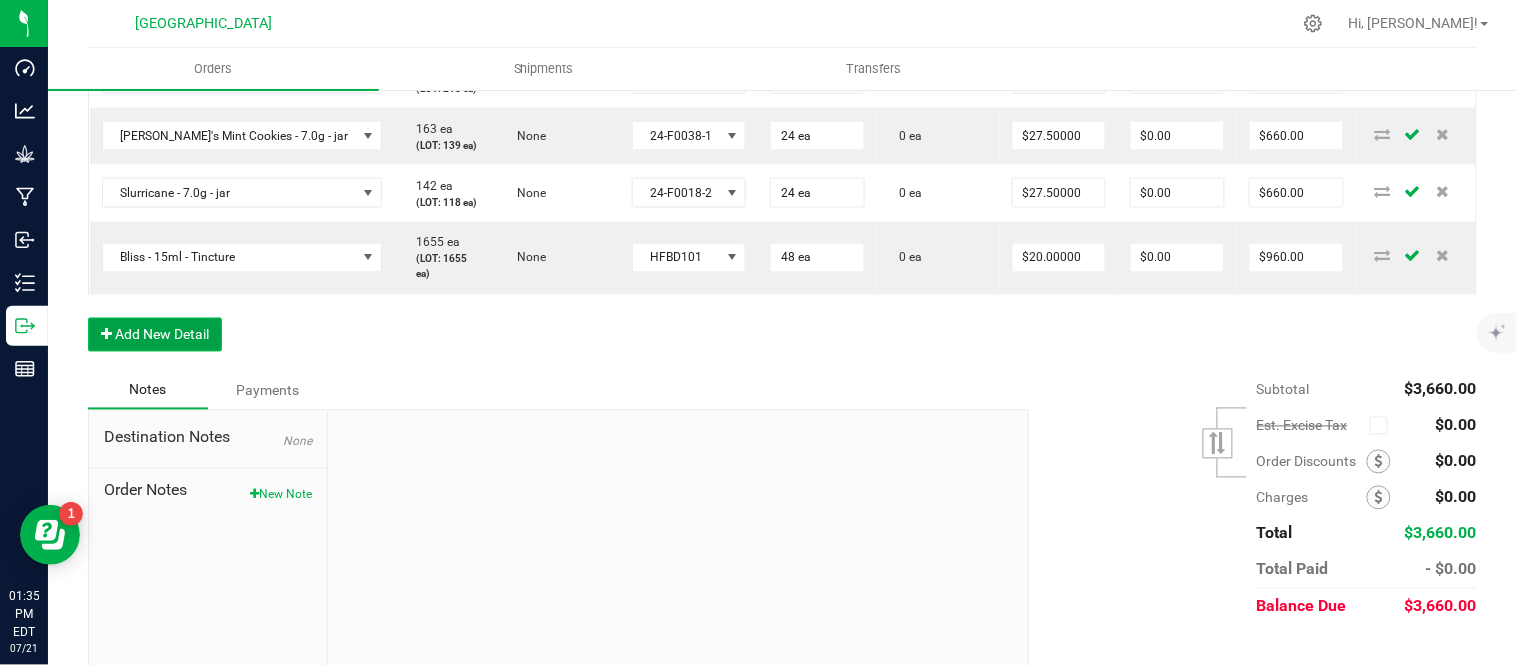 click on "Add New Detail" at bounding box center (155, 335) 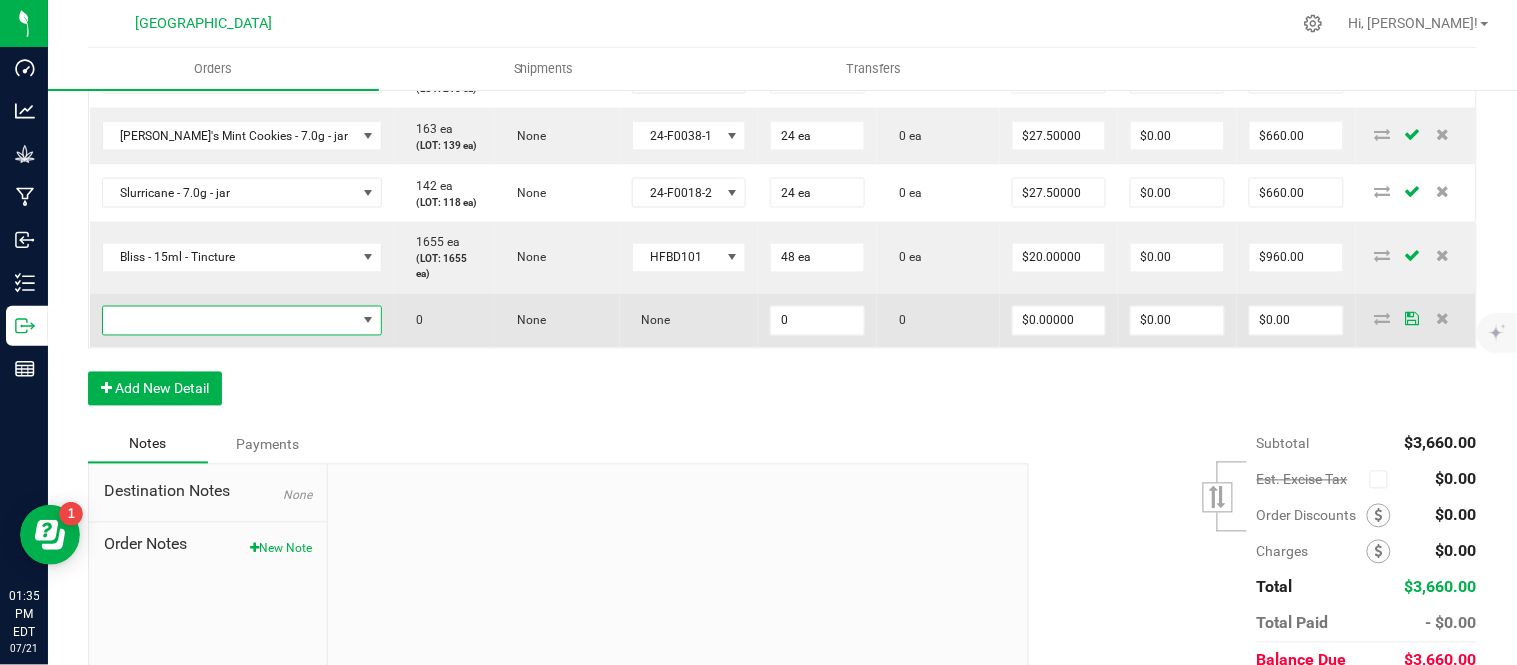 click at bounding box center [230, 321] 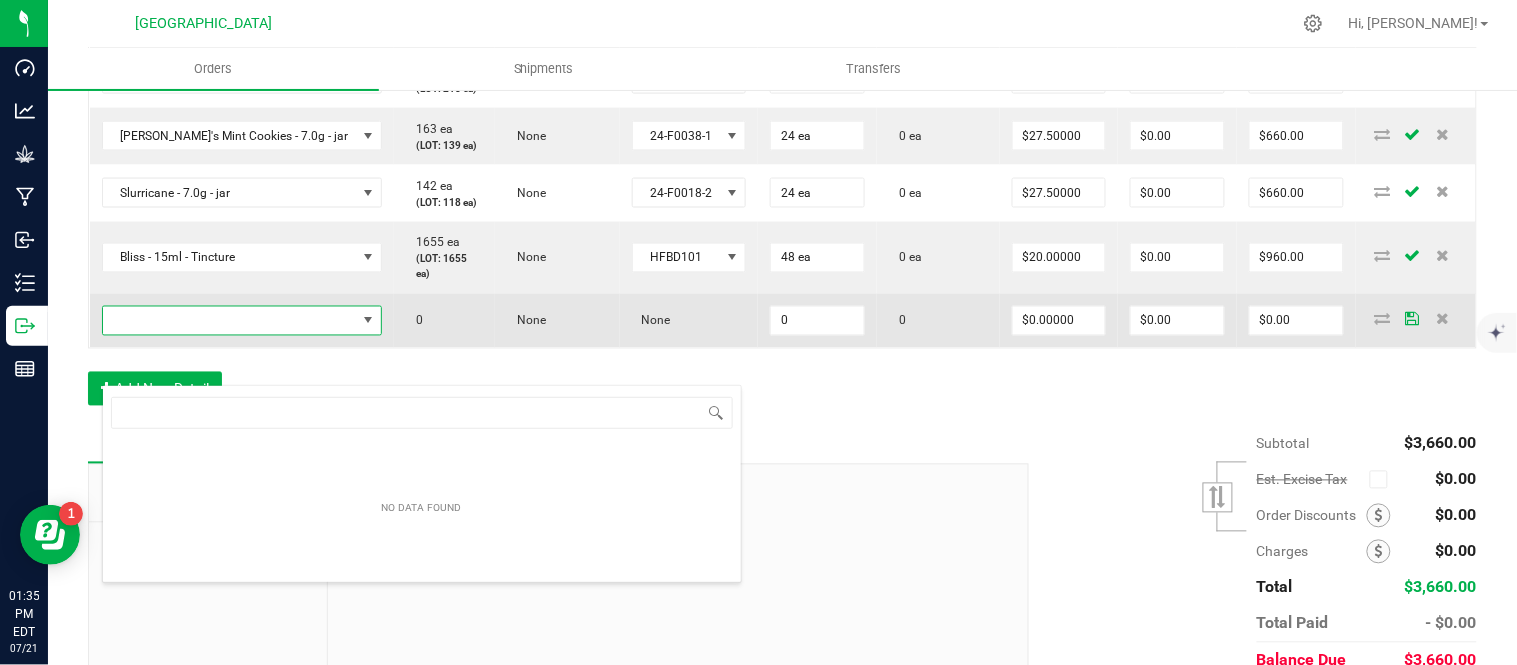 scroll, scrollTop: 99970, scrollLeft: 99767, axis: both 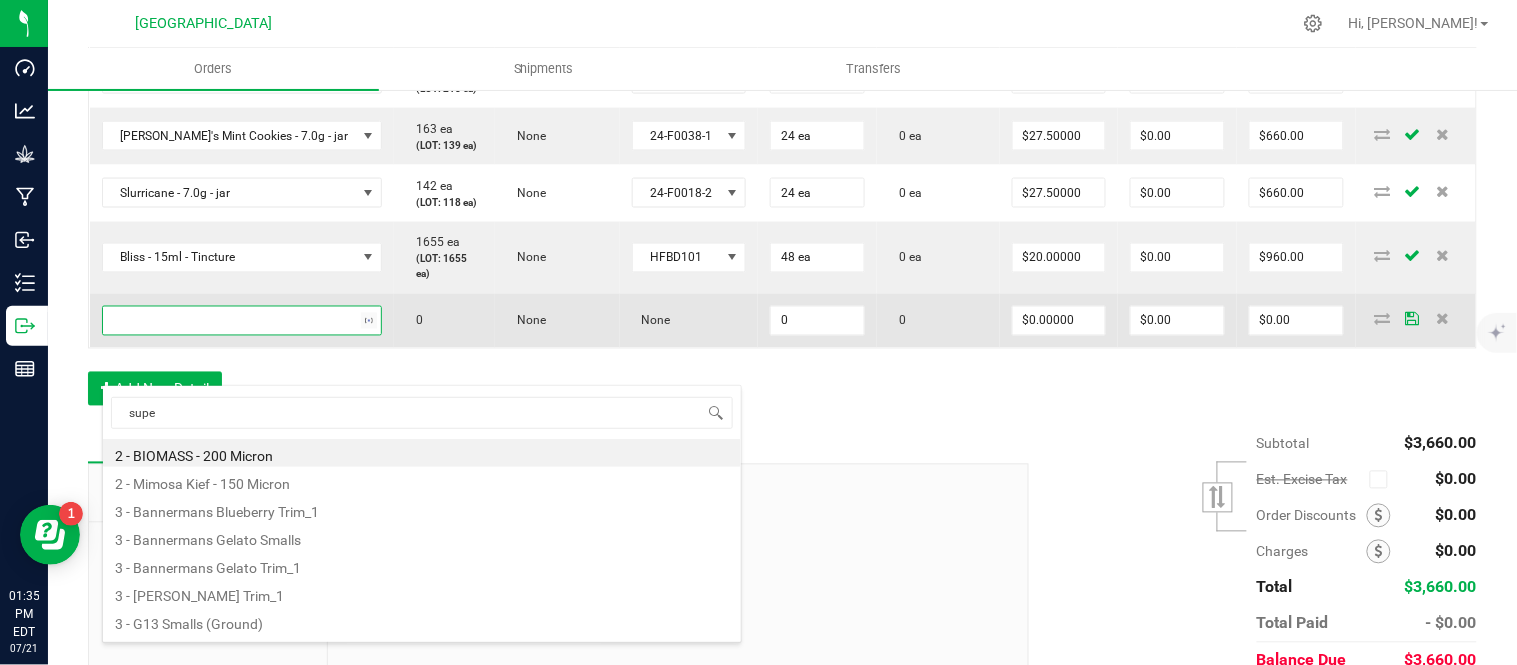 type on "super" 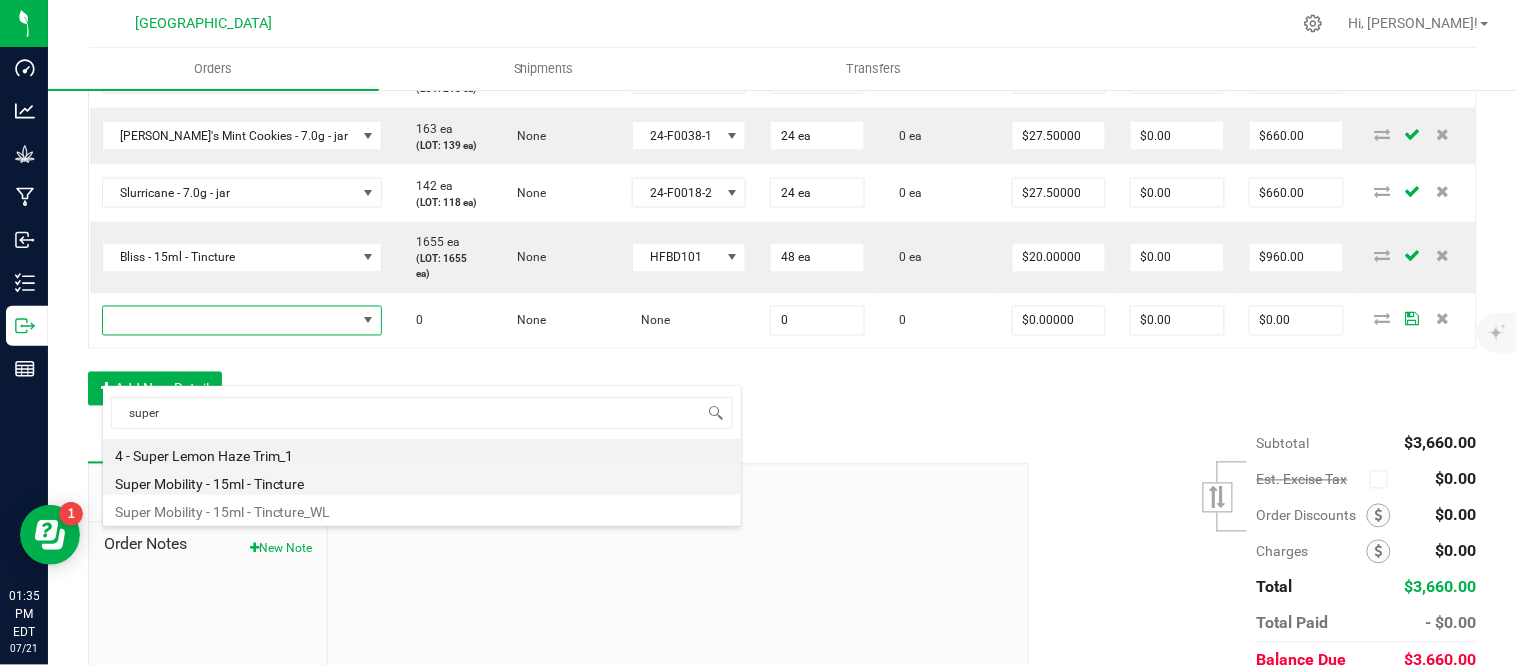 click on "Super Mobility - 15ml - Tincture" at bounding box center (422, 481) 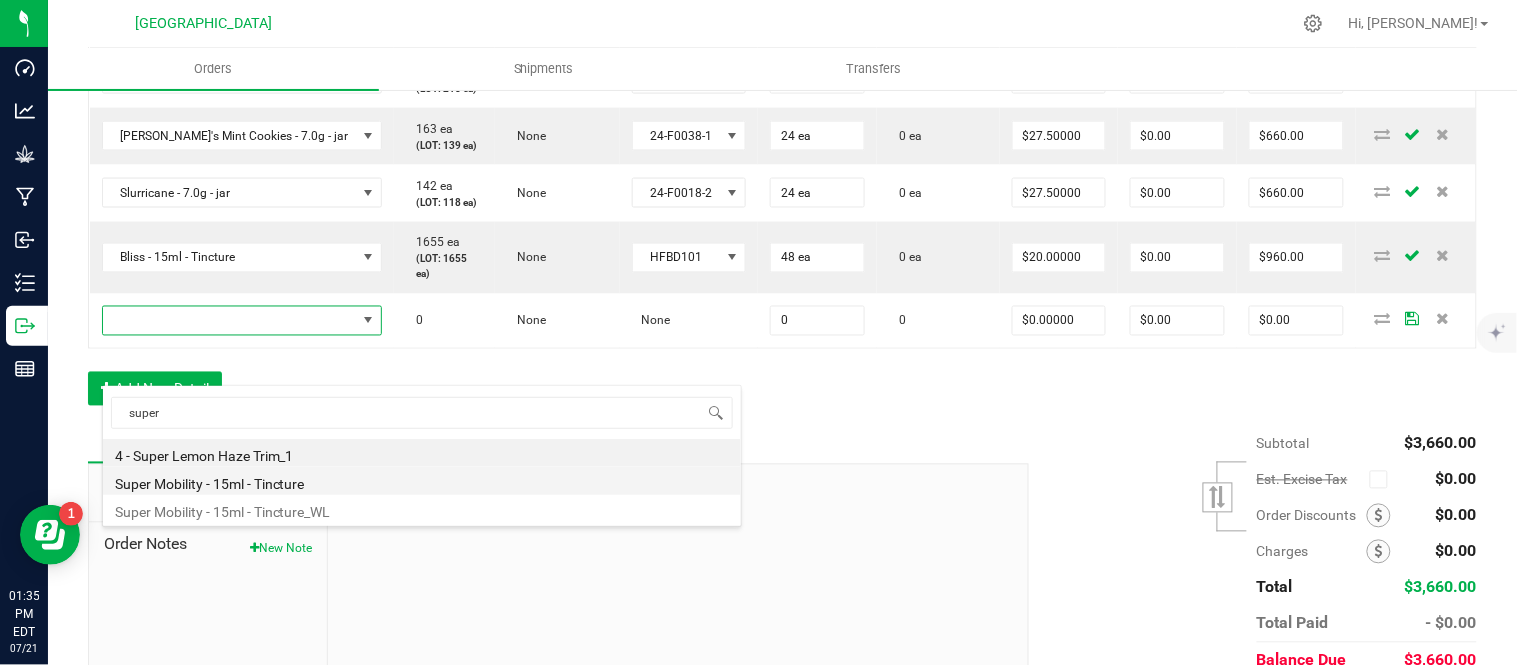 type on "0 ea" 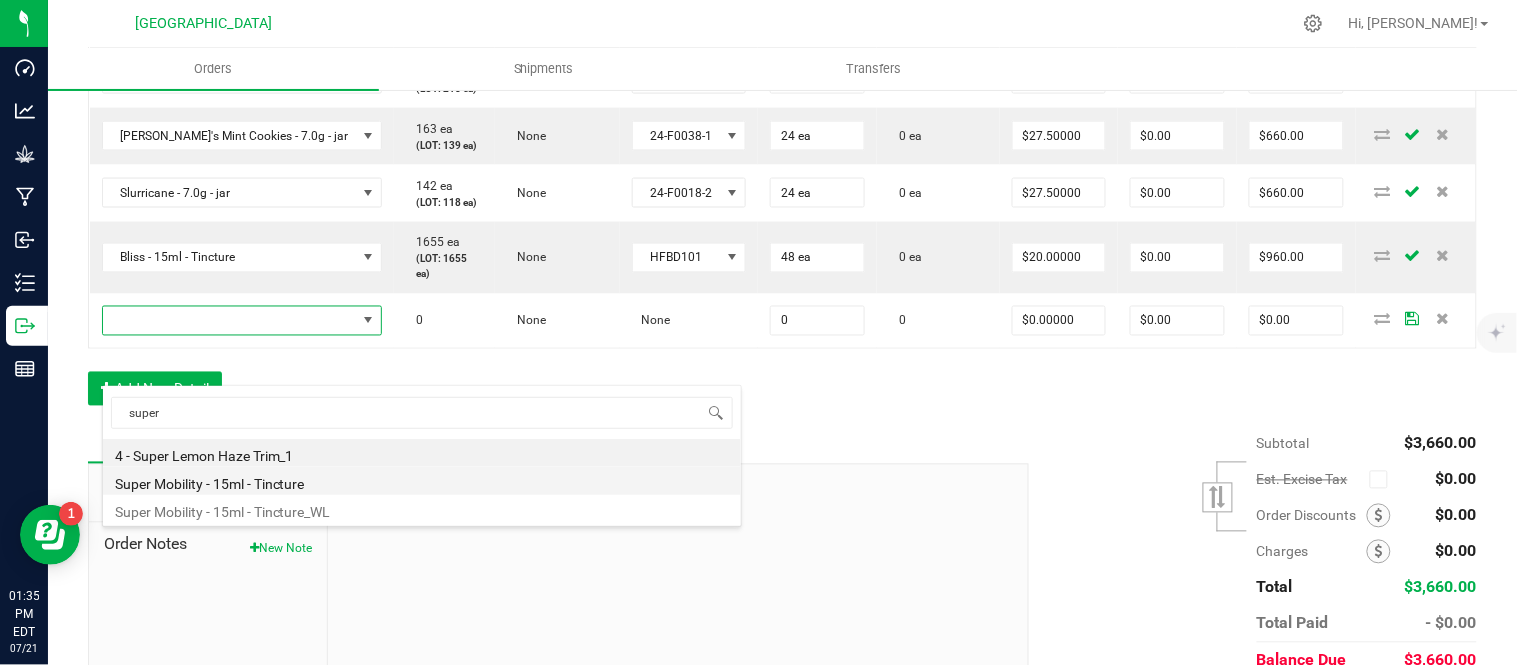 type on "$20.00000" 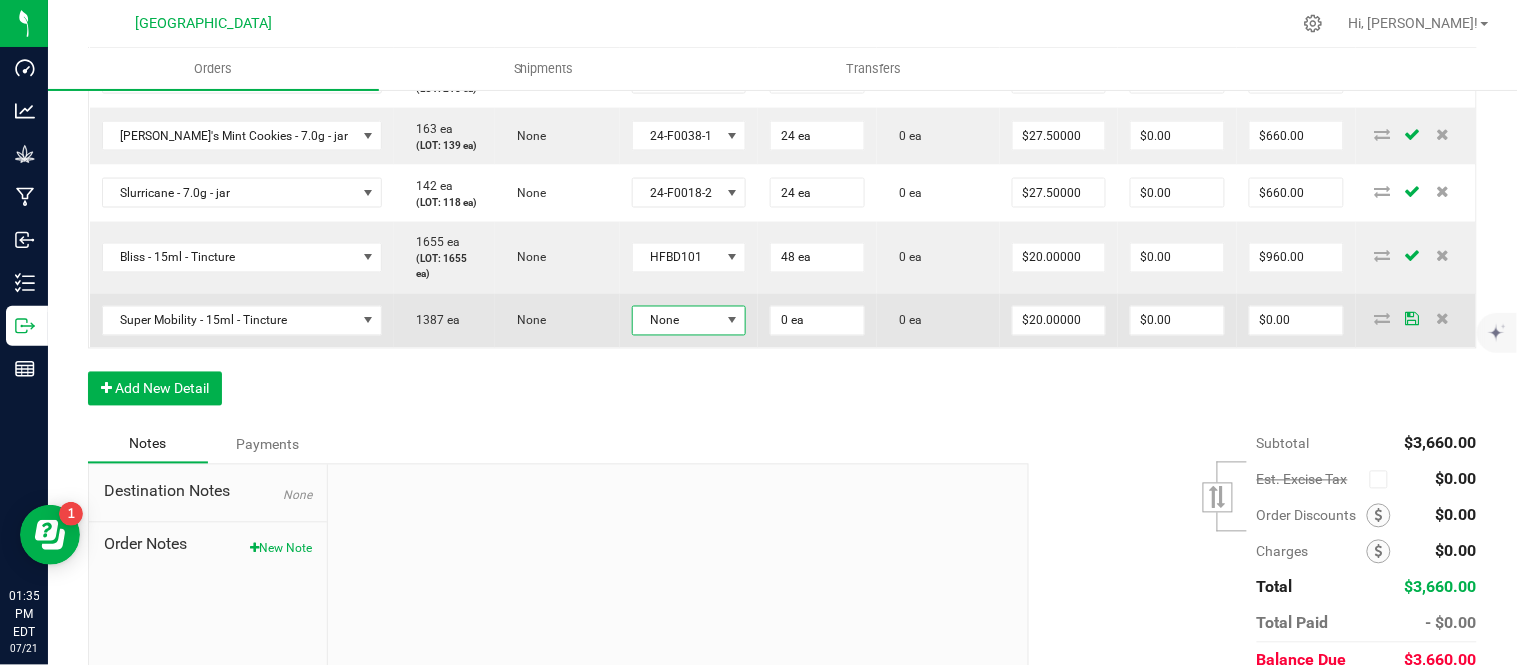 click at bounding box center [732, 321] 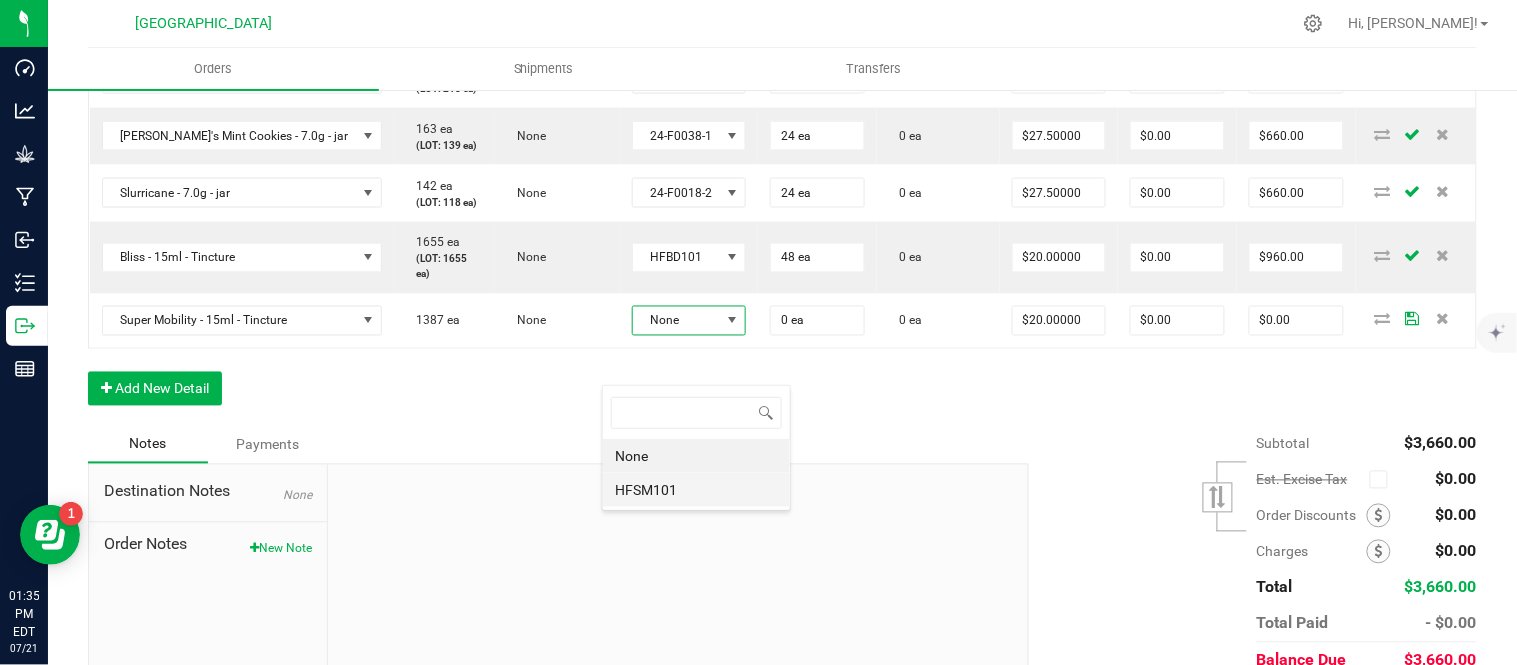 scroll, scrollTop: 99970, scrollLeft: 99882, axis: both 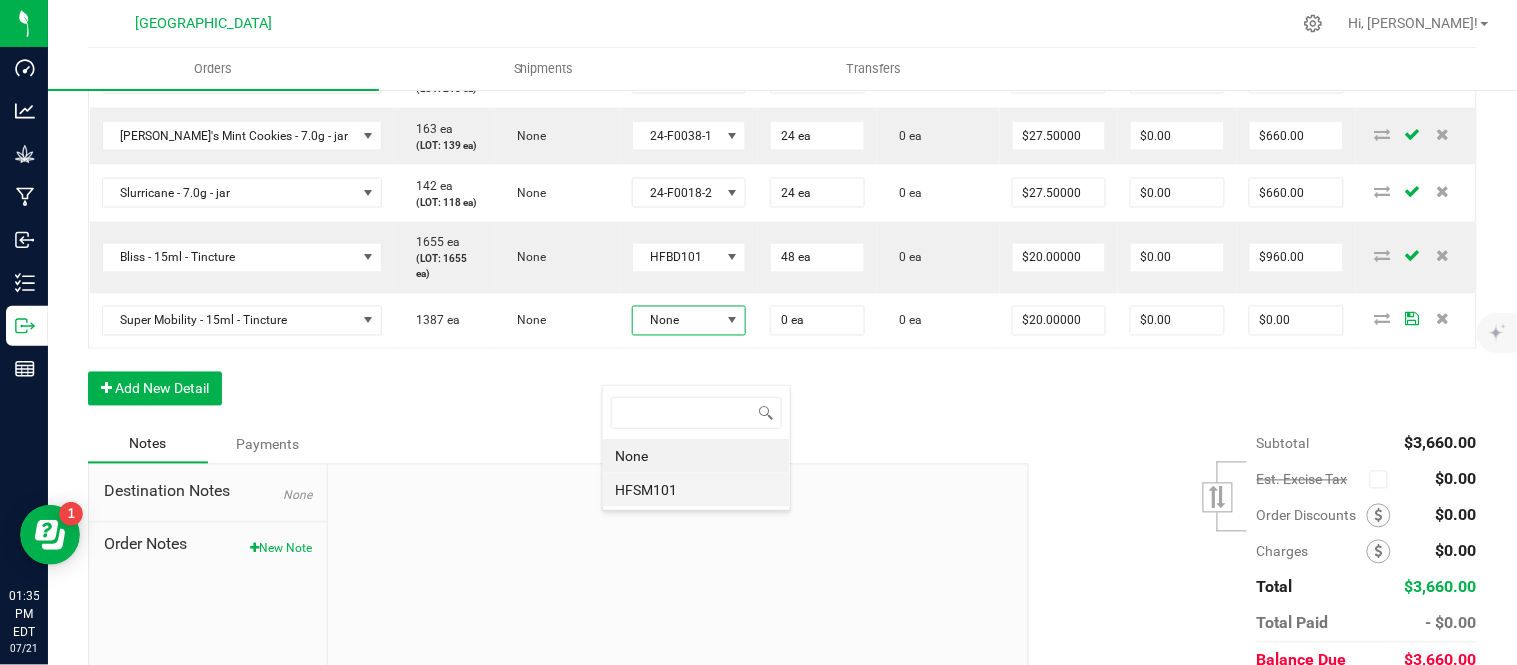 click on "HFSM101" at bounding box center [696, 490] 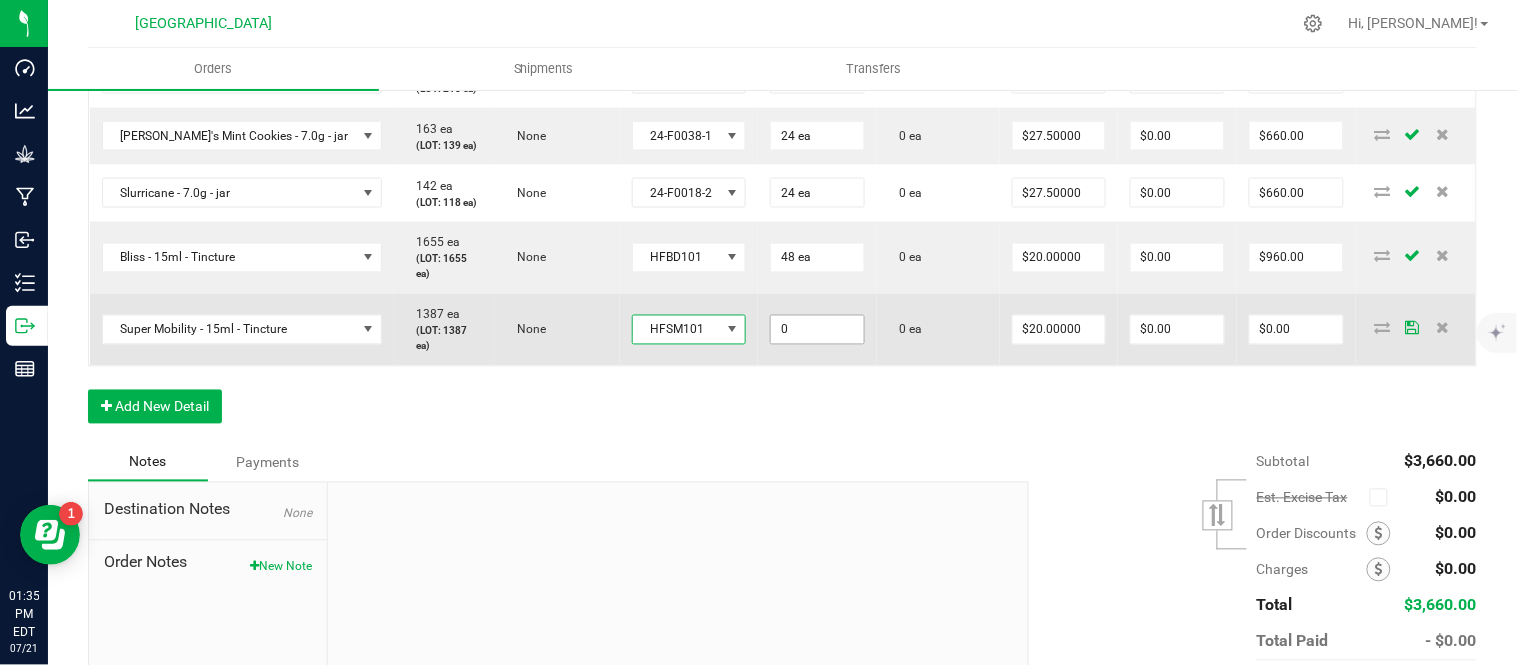 click on "0" at bounding box center (817, 330) 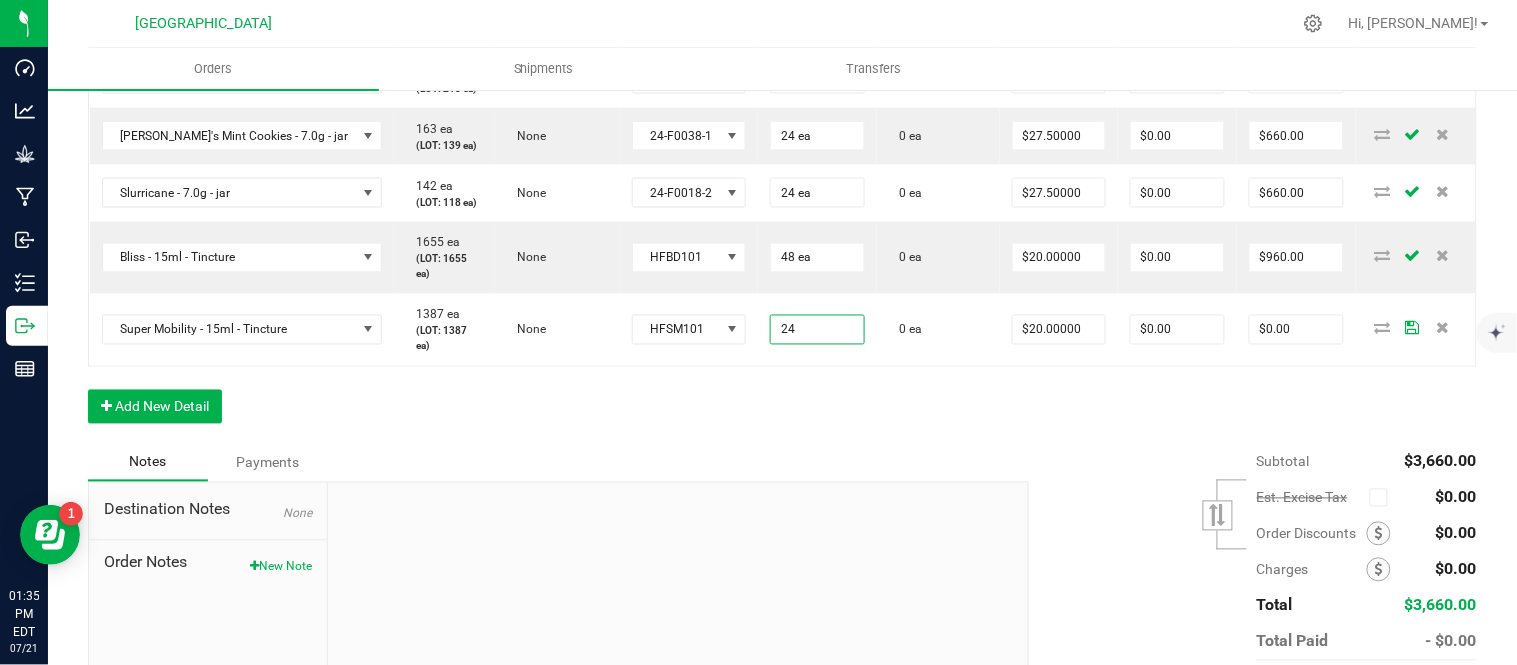 type on "24 ea" 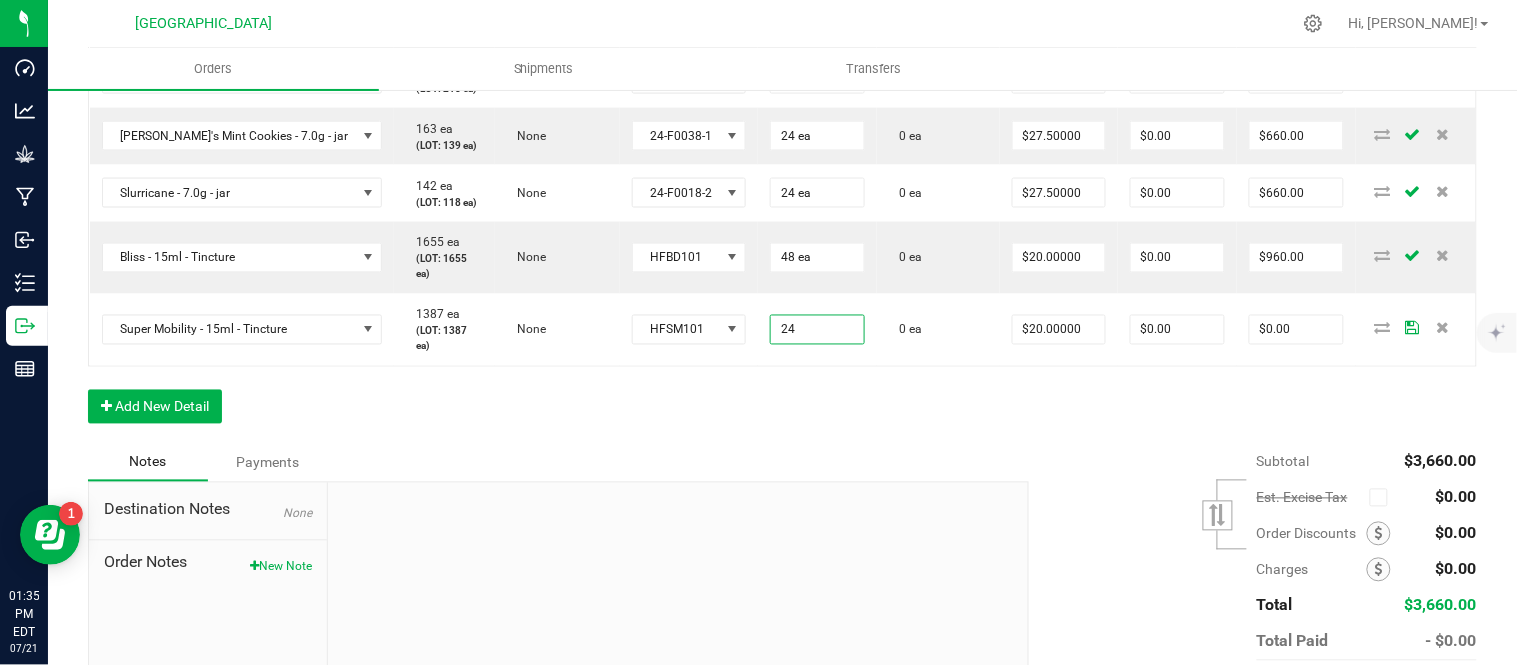 type on "$480.00" 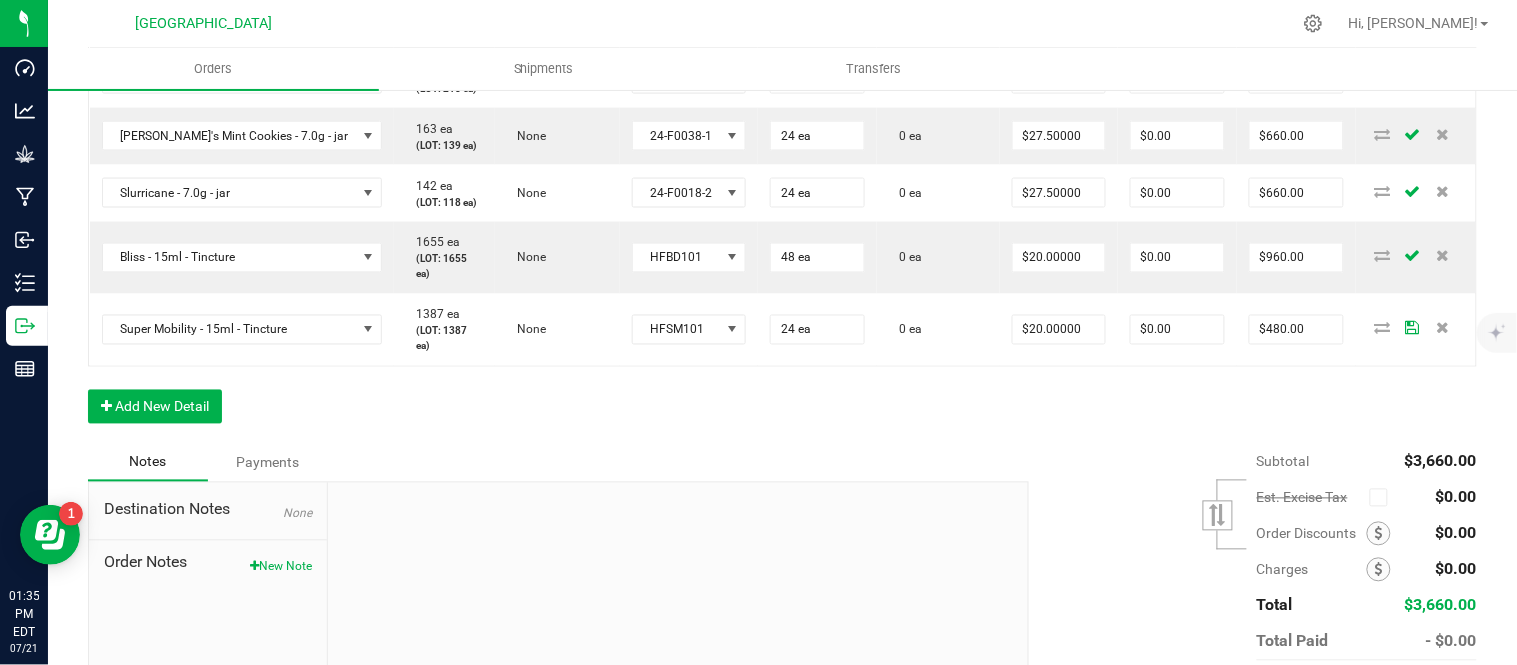 drag, startPoint x: 864, startPoint y: 454, endPoint x: 730, endPoint y: 464, distance: 134.37262 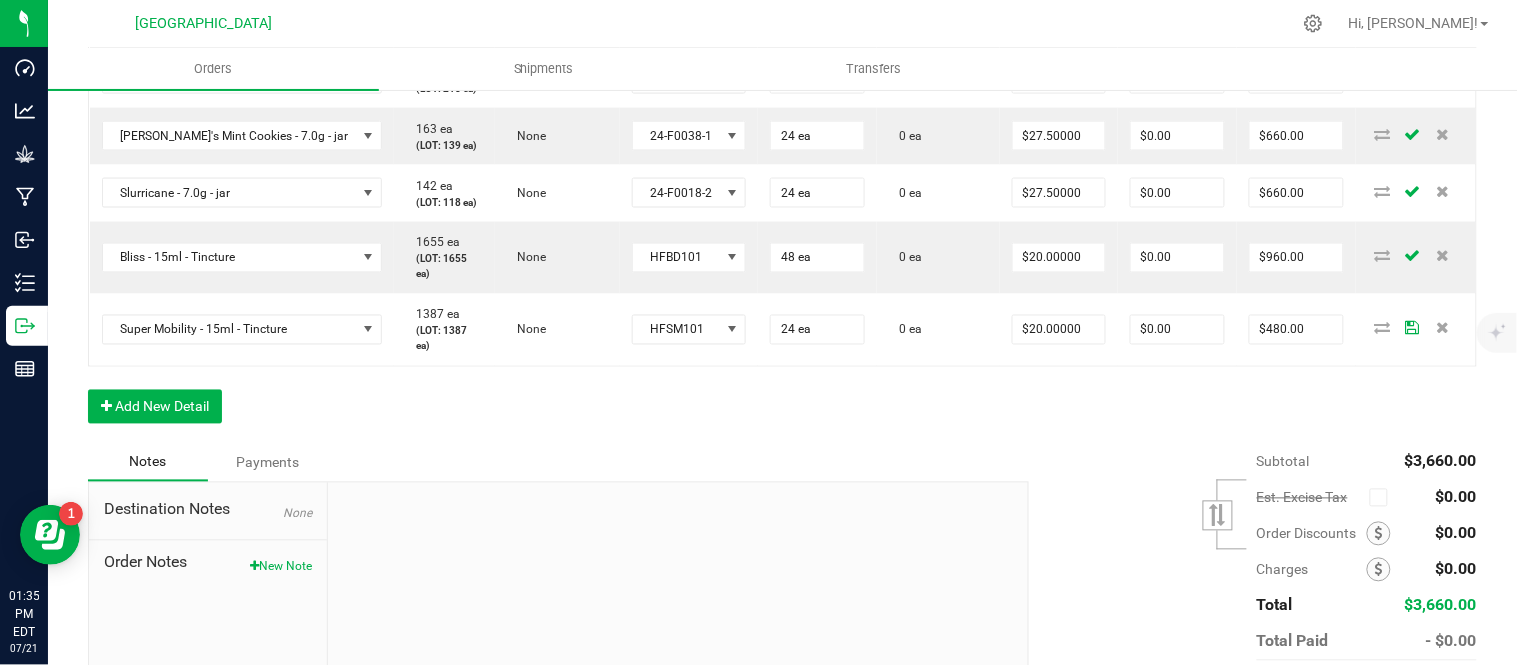 click on "Order Details Print All Labels Item  Sellable  Strain  Lot Number  Qty Ordered Qty Allocated Unit Price Line Discount Total Actions G13 - 3.5g - jar  2047 ea   (LOT: 2023 ea)   G13 Genius  24-F0001-3 24 ea  0 ea  $15.00000 $0.00 $360.00 GMO - 3.5g - jar  308 ea   (LOT: 284 ea)   None  24-F0034-1 24 ea  0 ea  $15.00000 $0.00 $360.00 G13 - 7.0g - jar  239 ea   (LOT: 215 ea)   None  24-F0001-3 24 ea  0 ea  $27.50000 $0.00 $660.00 [PERSON_NAME]'s Mint Cookies - 7.0g - jar  163 ea   (LOT: 139 ea)   None  24-F0038-1 24 ea  0 ea  $27.50000 $0.00 $660.00 Slurricane - 7.0g - jar  142 ea   (LOT: 118 ea)   None  24-F0018-2 24 ea  0 ea  $27.50000 $0.00 $660.00 Bliss - 15ml - Tincture  1655 ea   (LOT: 1655 ea)   None  HFBD101 48 ea  0 ea  $20.00000 $0.00 $960.00 Super Mobility - 15ml - Tincture  1387 ea   (LOT: 1387 ea)   None  HFSM101 24 ea  0 ea  $20.00000 $0.00 $480.00
Add New Detail" at bounding box center [782, 130] 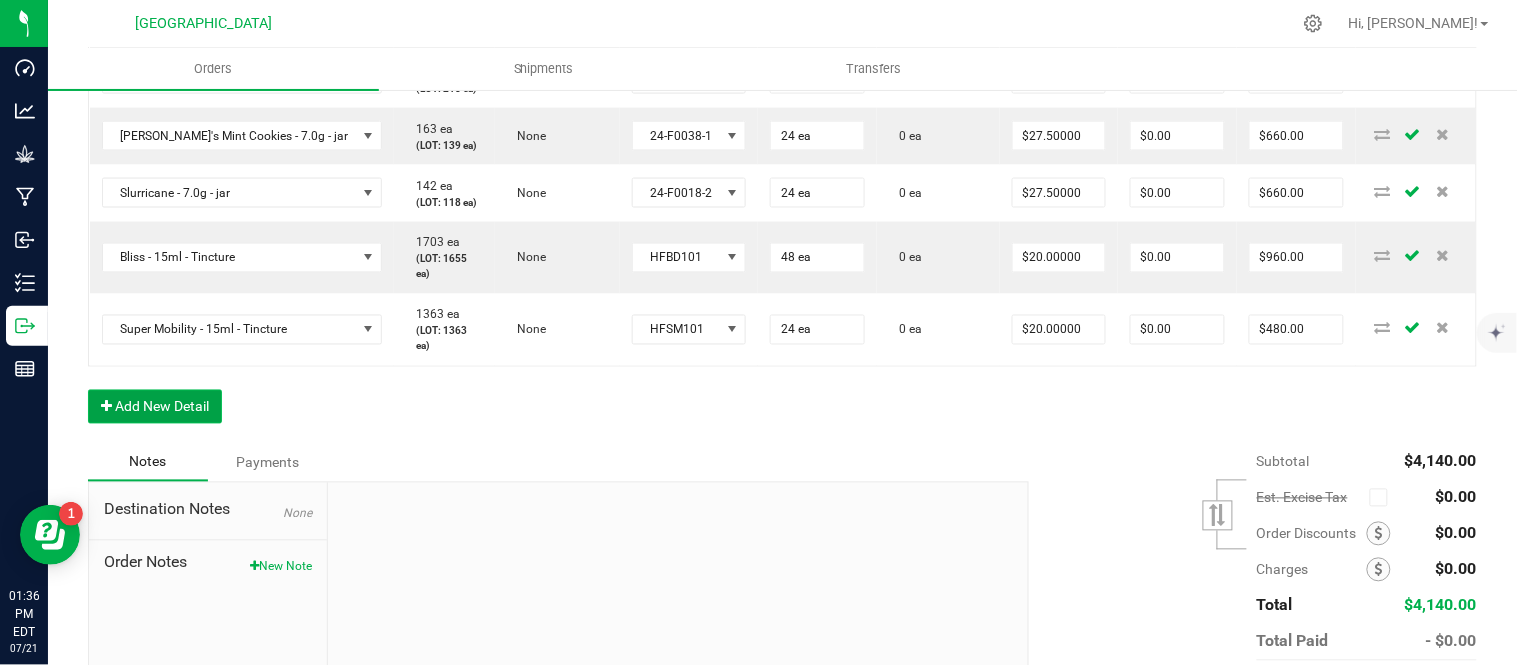 click on "Add New Detail" at bounding box center [155, 407] 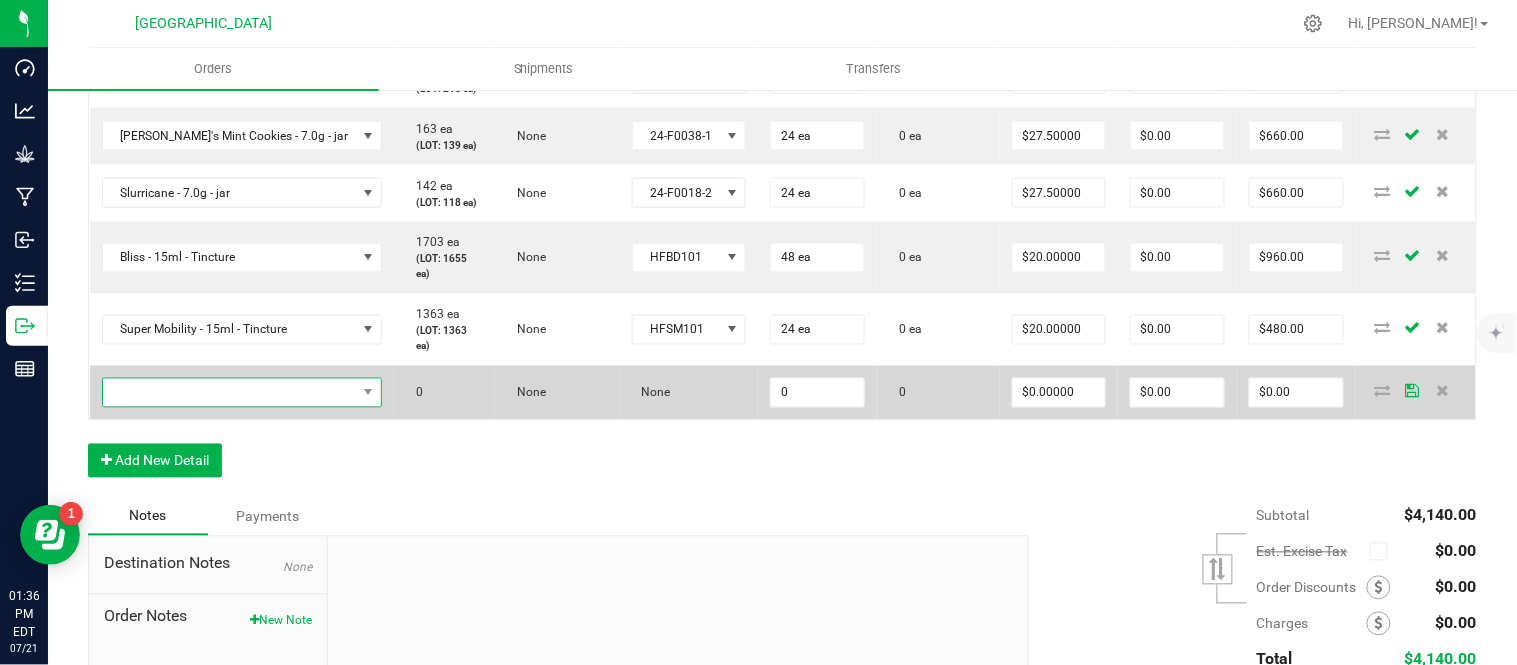 click at bounding box center [230, 393] 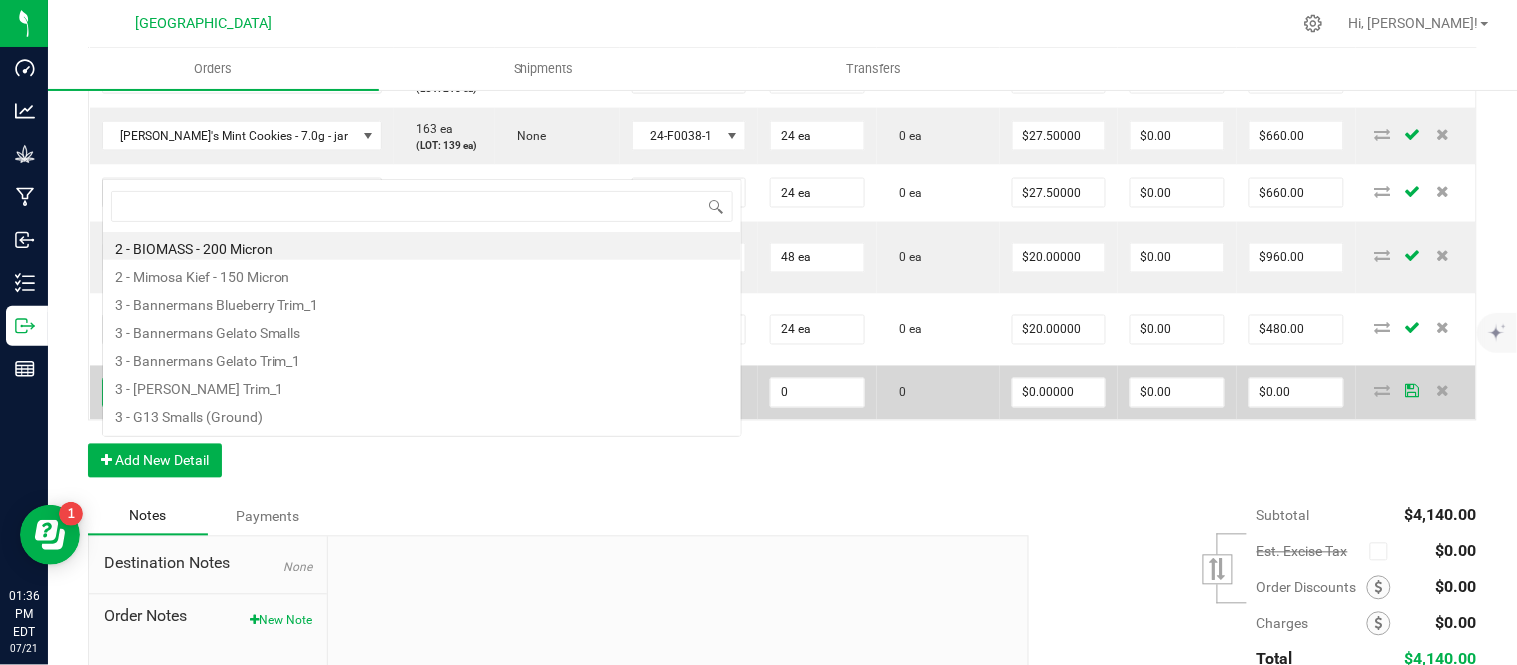scroll, scrollTop: 0, scrollLeft: 0, axis: both 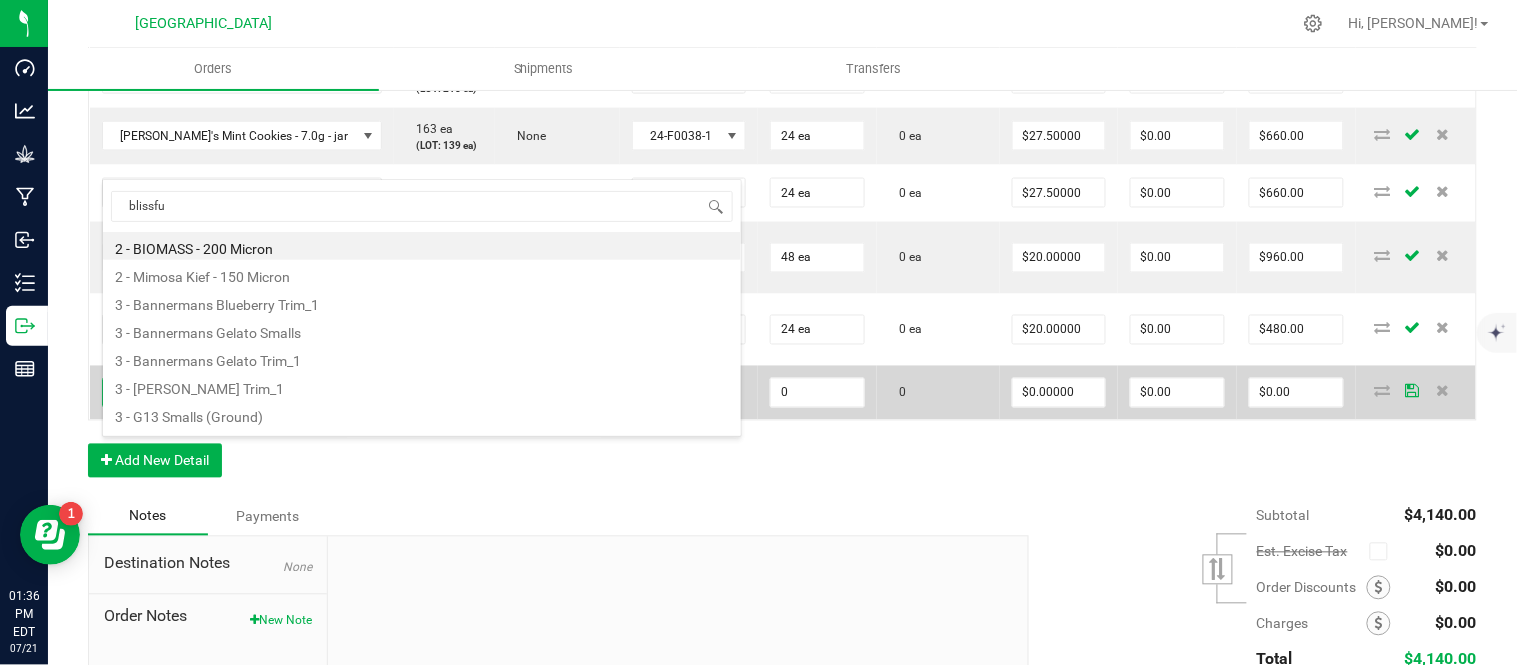 type on "blissful" 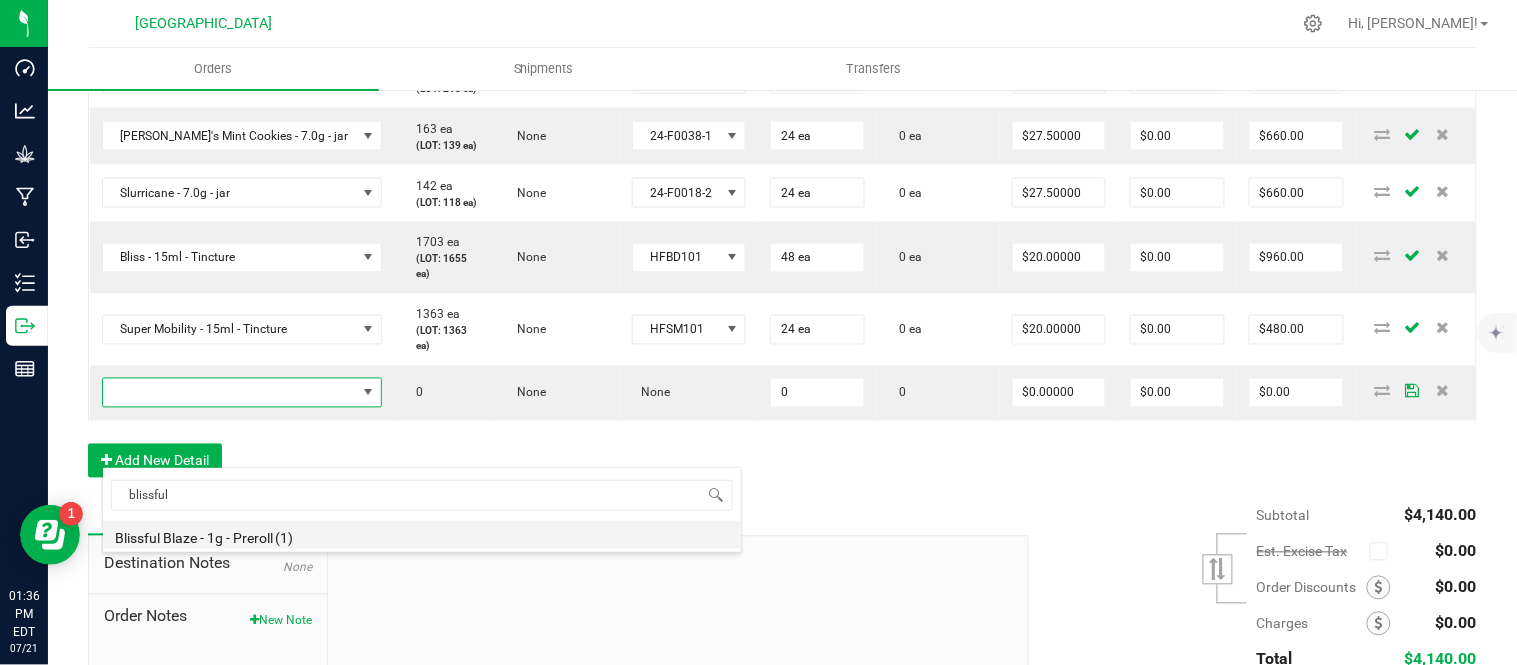click on "Blissful Blaze - 1g - Preroll (1)" at bounding box center (422, 535) 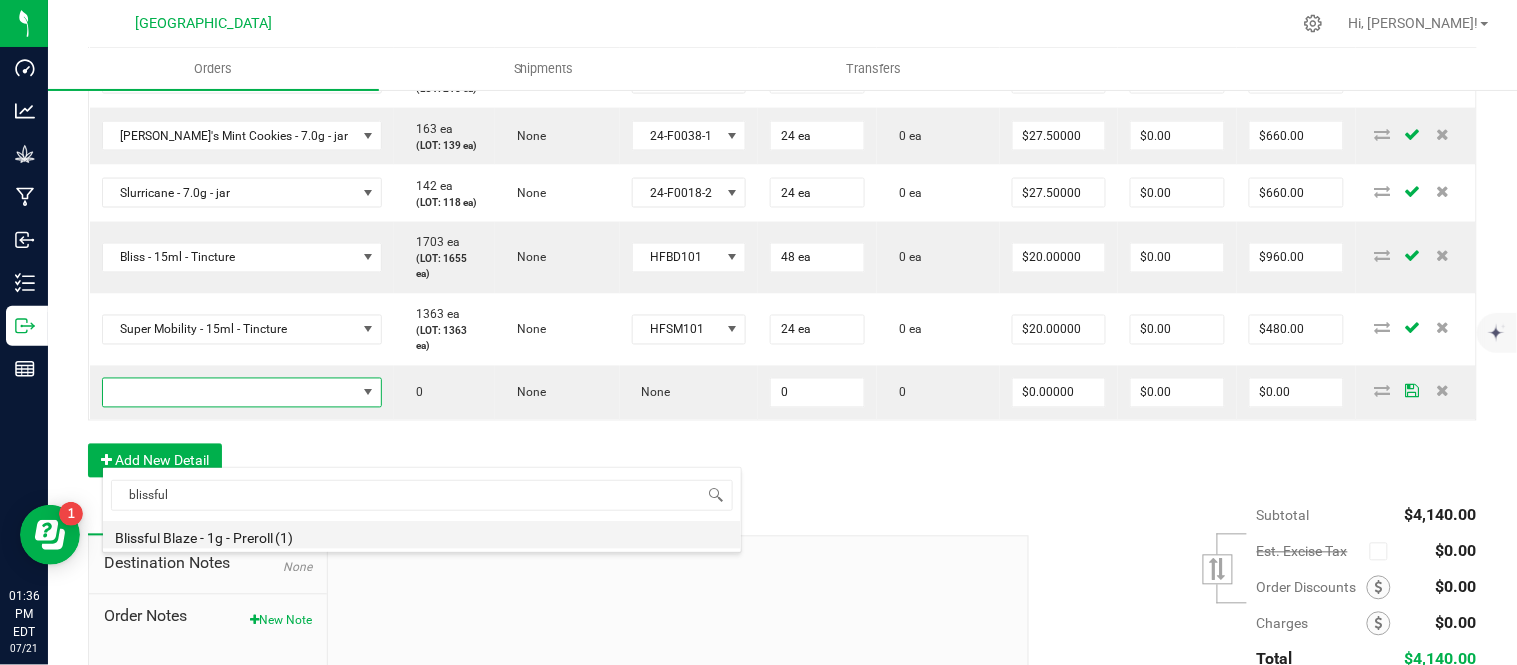 type on "0 ea" 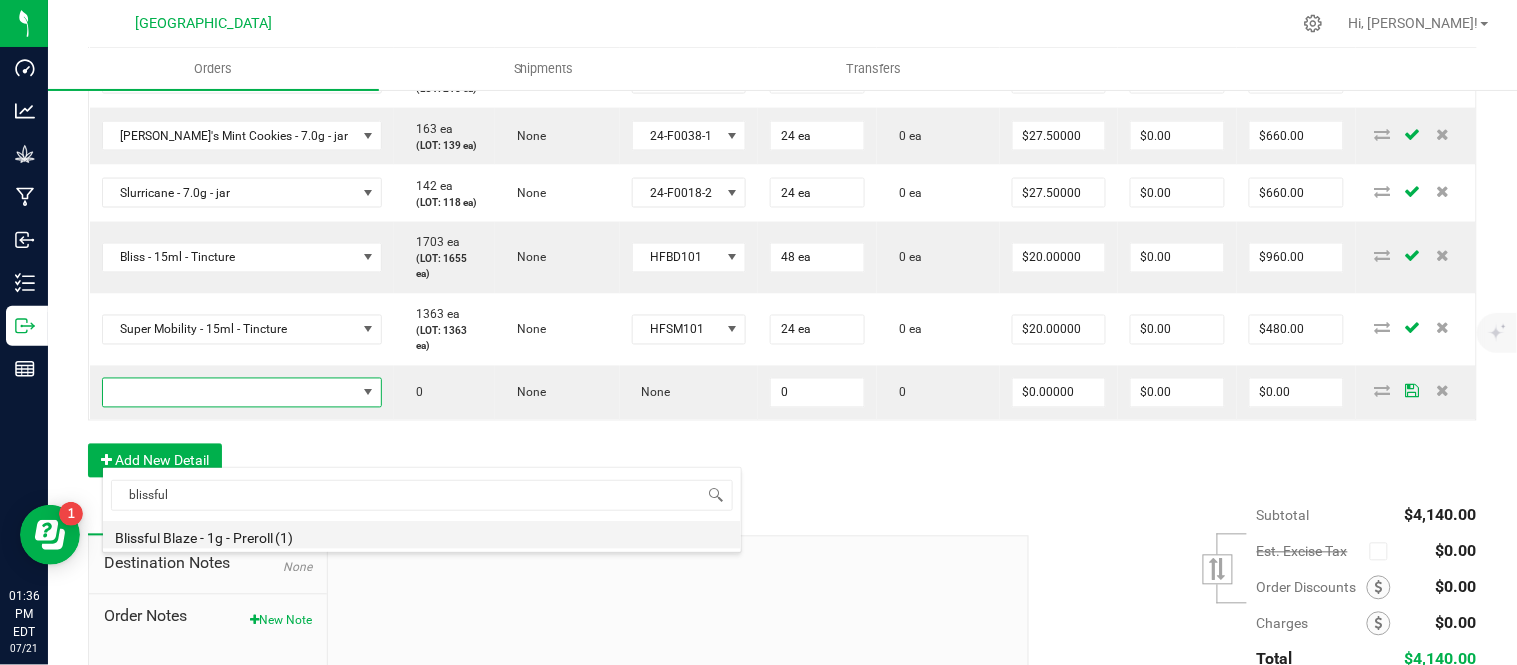 type on "$6.00000" 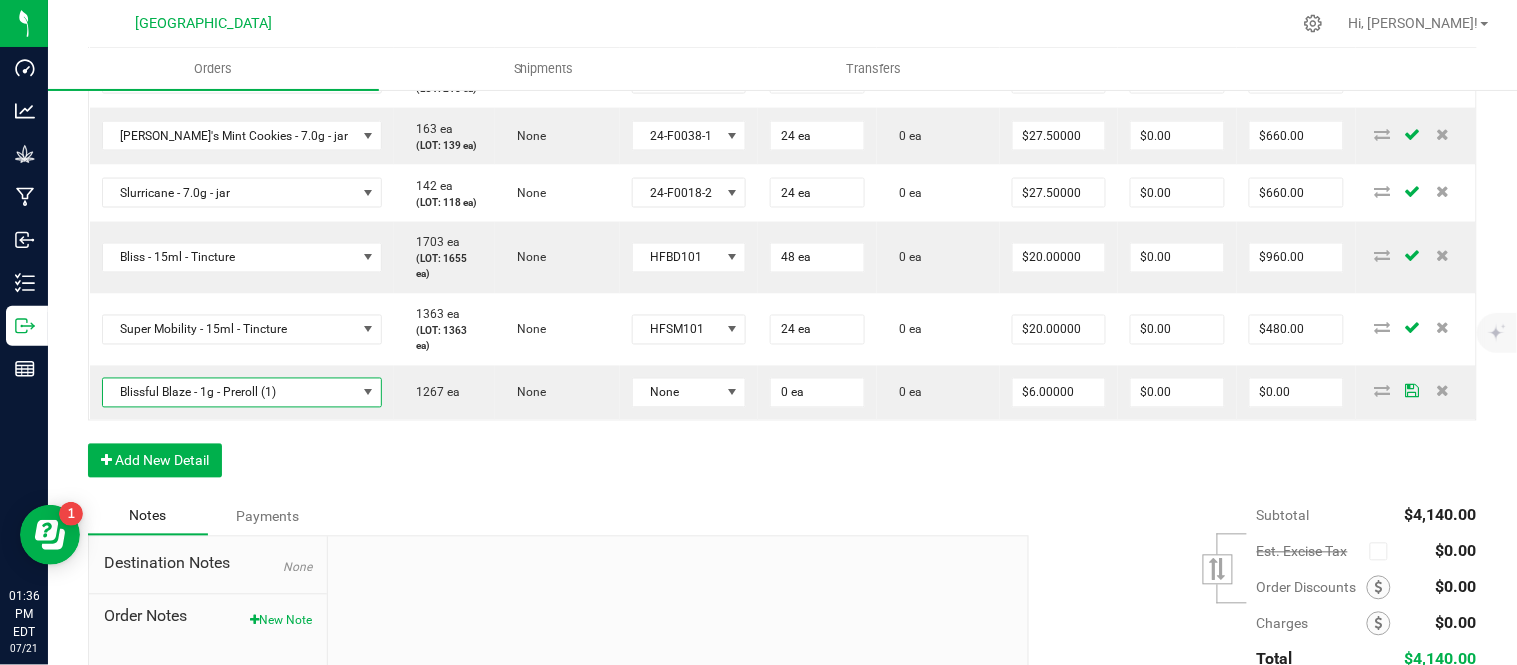click on "Order Details Print All Labels Item  Sellable  Strain  Lot Number  Qty Ordered Qty Allocated Unit Price Line Discount Total Actions G13 - 3.5g - jar  2047 ea   (LOT: 2023 ea)   G13 Genius  24-F0001-3 24 ea  0 ea  $15.00000 $0.00 $360.00 GMO - 3.5g - jar  308 ea   (LOT: 284 ea)   None  24-F0034-1 24 ea  0 ea  $15.00000 $0.00 $360.00 G13 - 7.0g - jar  239 ea   (LOT: 215 ea)   None  24-F0001-3 24 ea  0 ea  $27.50000 $0.00 $660.00 [PERSON_NAME]'s Mint Cookies - 7.0g - jar  163 ea   (LOT: 139 ea)   None  24-F0038-1 24 ea  0 ea  $27.50000 $0.00 $660.00 Slurricane - 7.0g - jar  142 ea   (LOT: 118 ea)   None  24-F0018-2 24 ea  0 ea  $27.50000 $0.00 $660.00 Bliss - 15ml - Tincture  1703 ea   (LOT: 1655 ea)   None  HFBD101 48 ea  0 ea  $20.00000 $0.00 $960.00 Super Mobility - 15ml - Tincture  1363 ea   (LOT: 1363 ea)   None  HFSM101 24 ea  0 ea  $20.00000 $0.00 $480.00 Blissful Blaze - 1g - Preroll (1)  1267 ea   None  None 0 ea  0 ea  $6.00000 $0.00 $0.00" at bounding box center (782, 157) 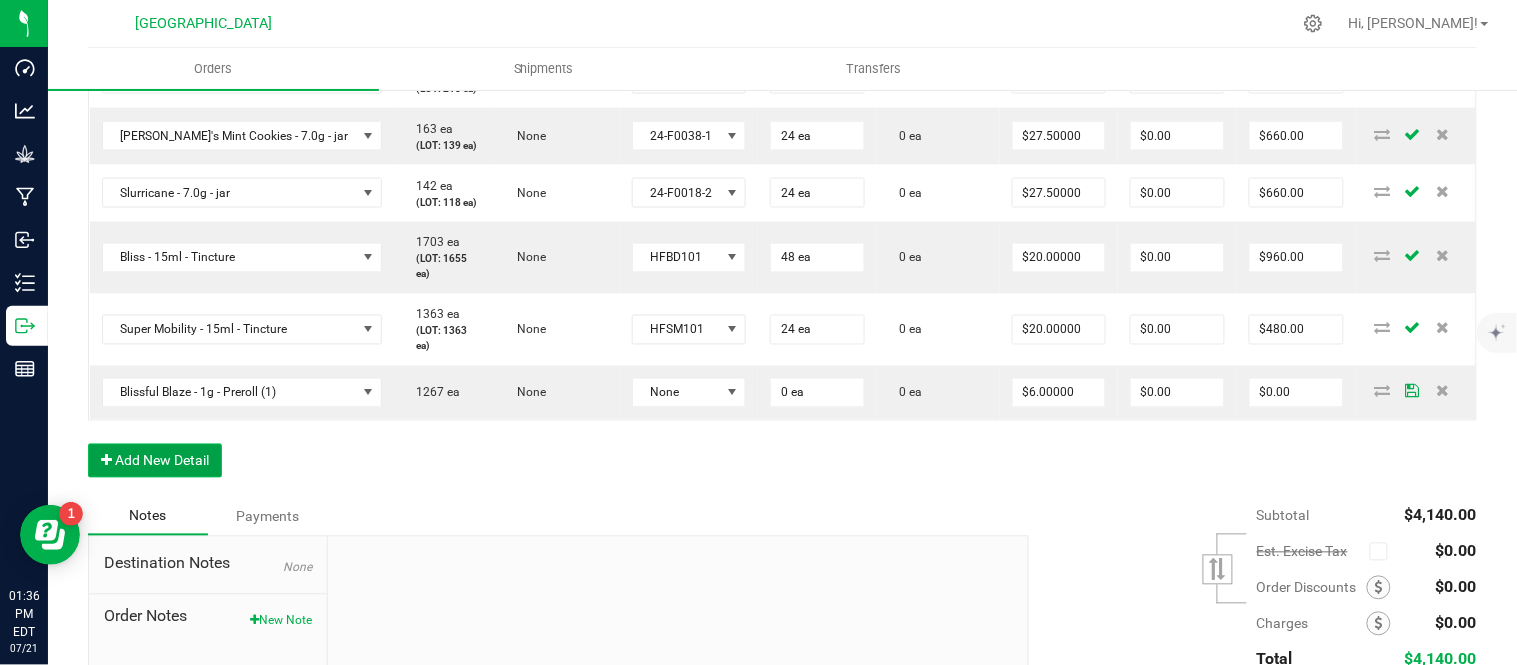 click on "Add New Detail" at bounding box center [155, 461] 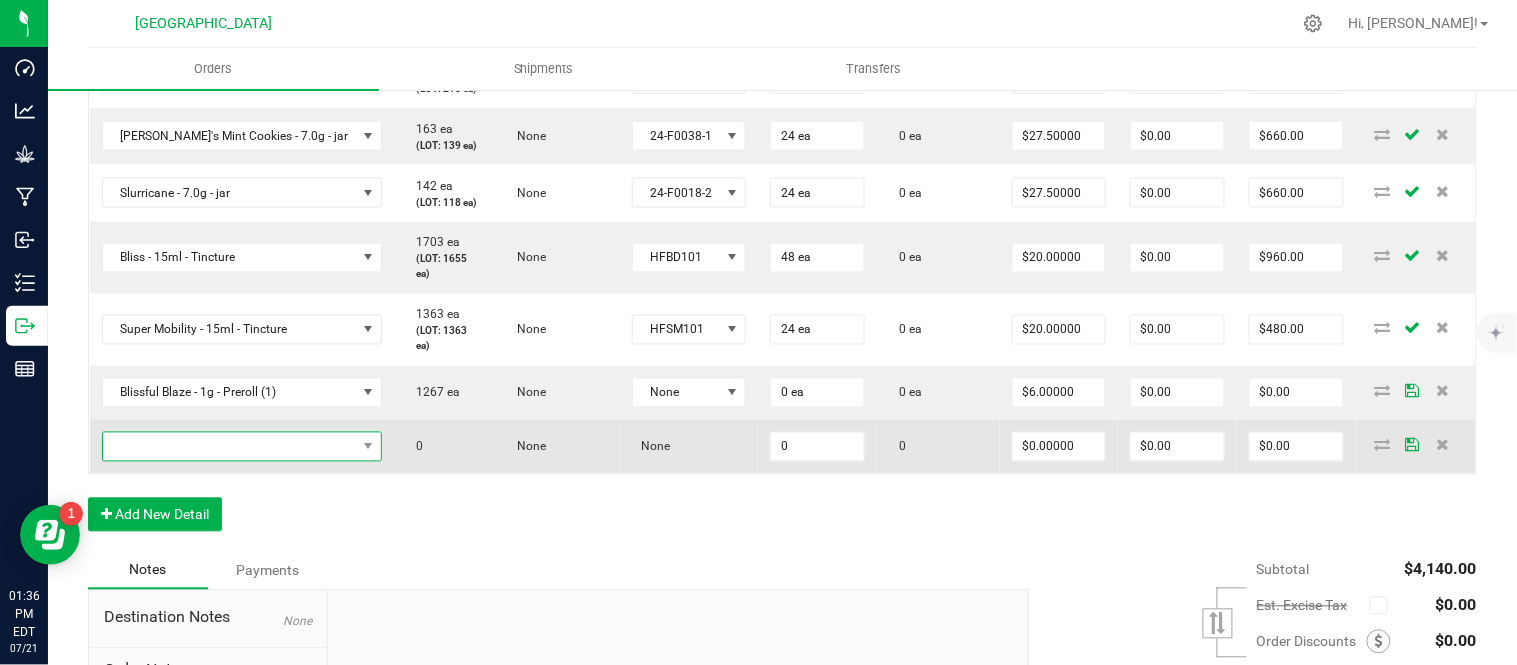 click at bounding box center (230, 447) 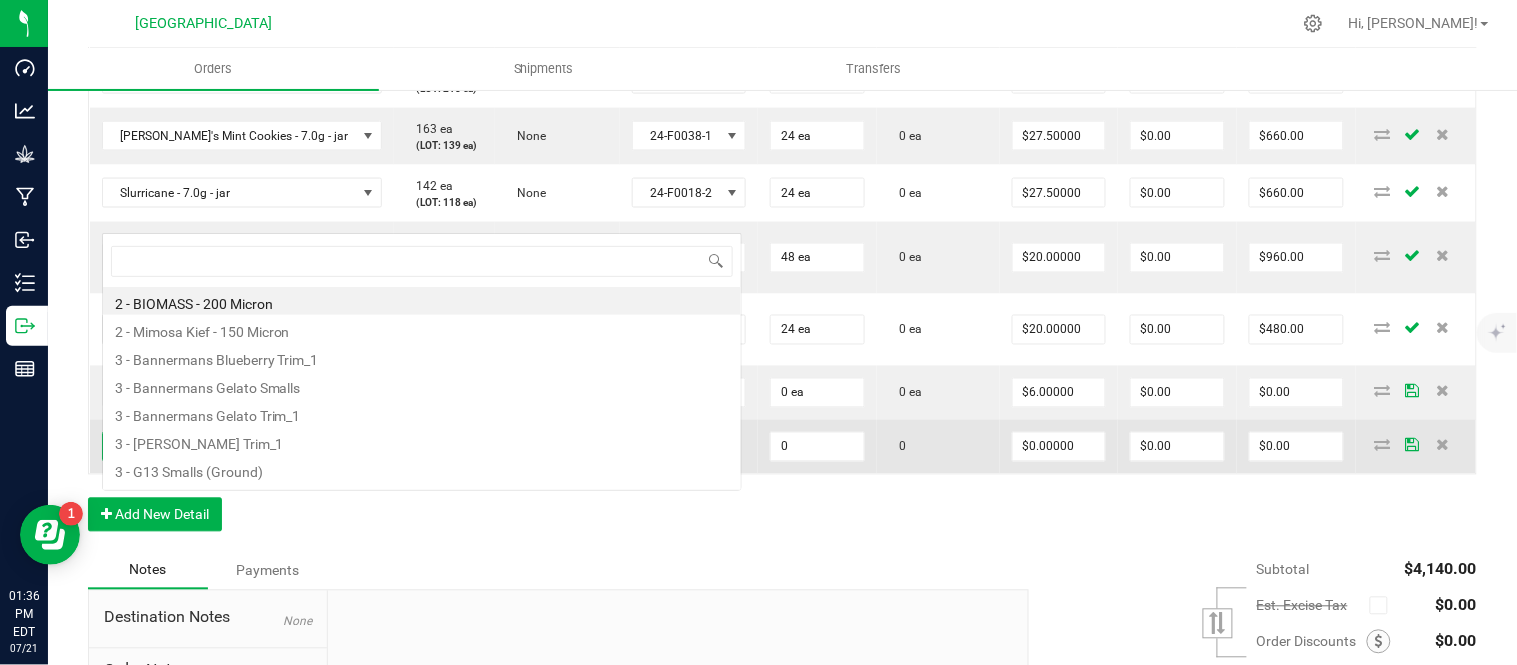 scroll, scrollTop: 0, scrollLeft: 0, axis: both 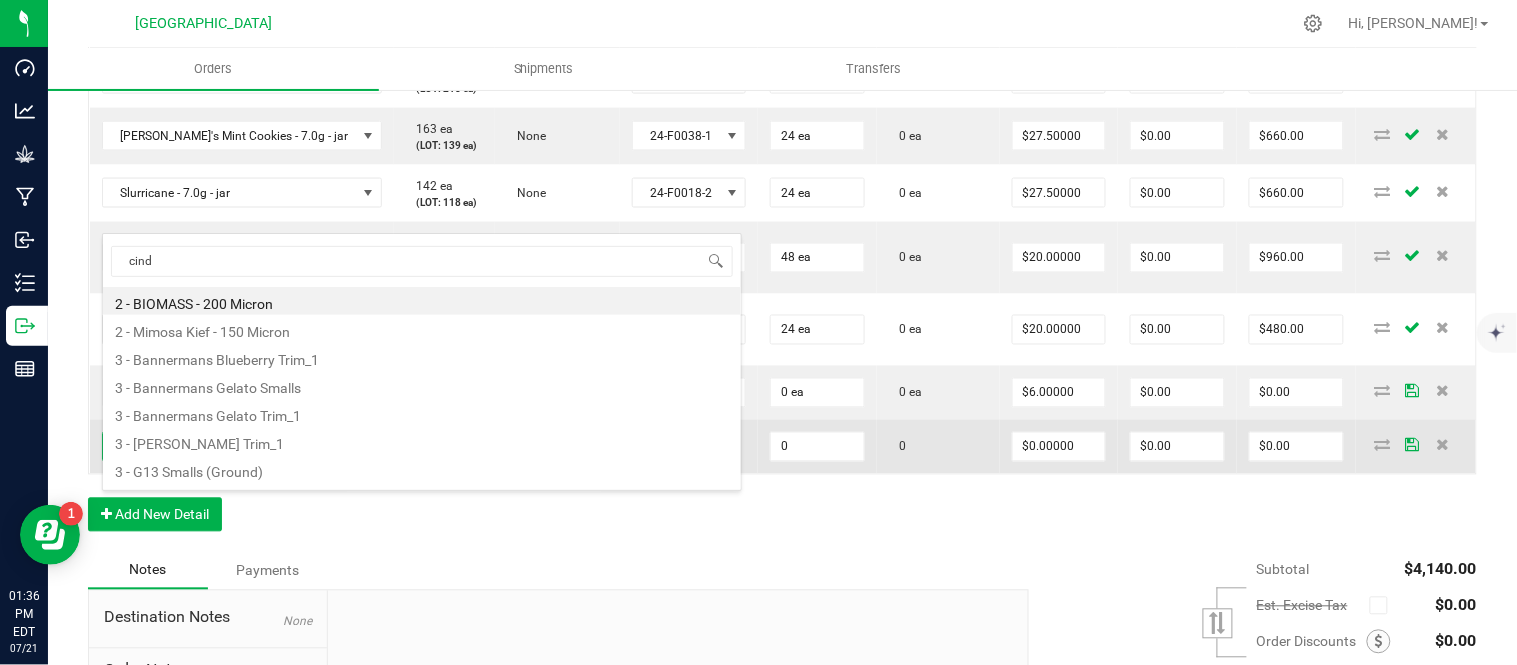 type on "[PERSON_NAME]" 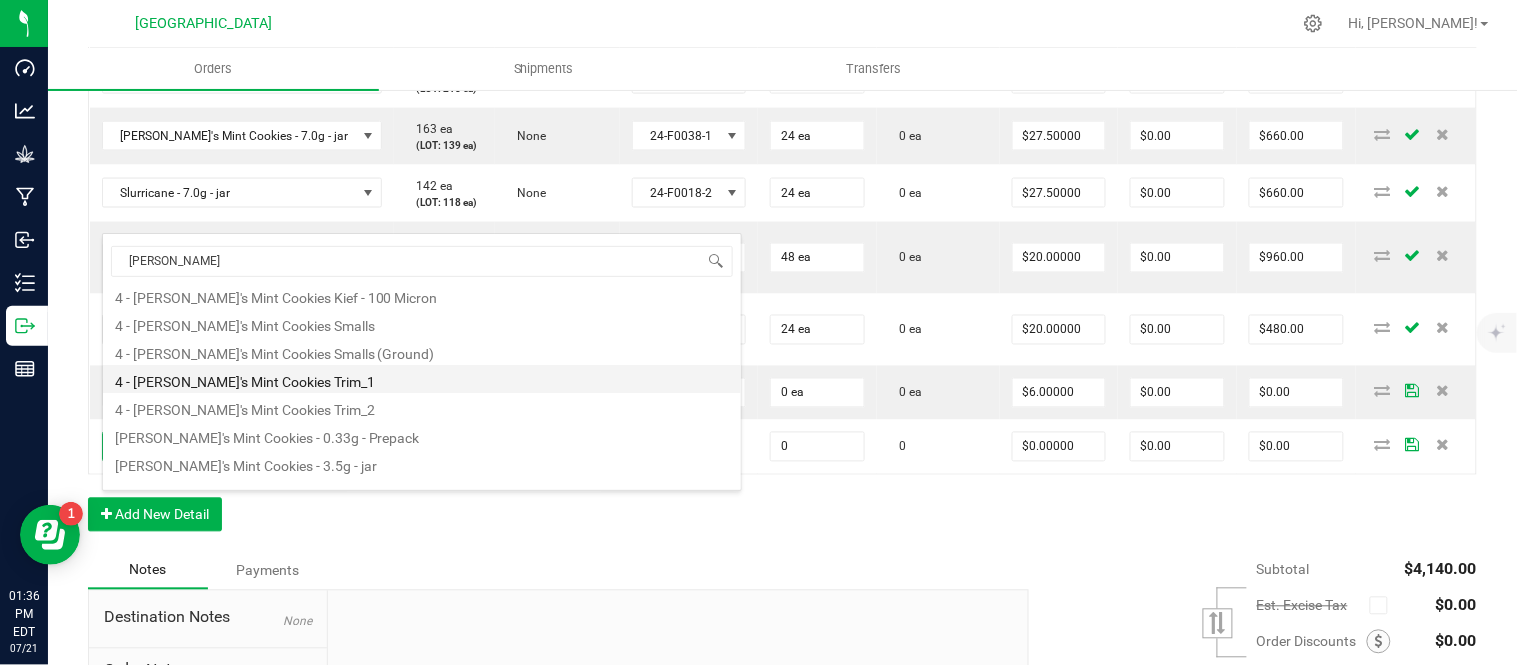scroll, scrollTop: 52, scrollLeft: 0, axis: vertical 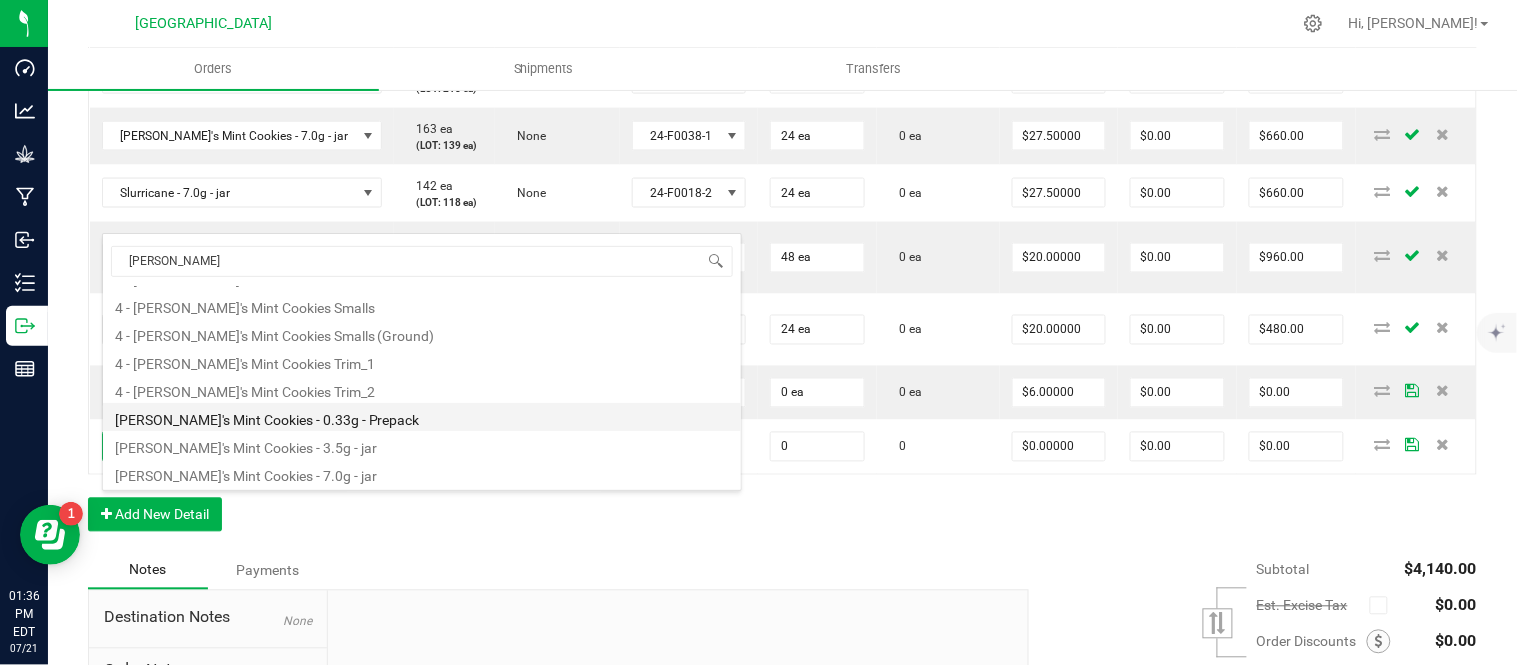 click on "[PERSON_NAME]'s Mint Cookies - 0.33g - Prepack" at bounding box center (422, 417) 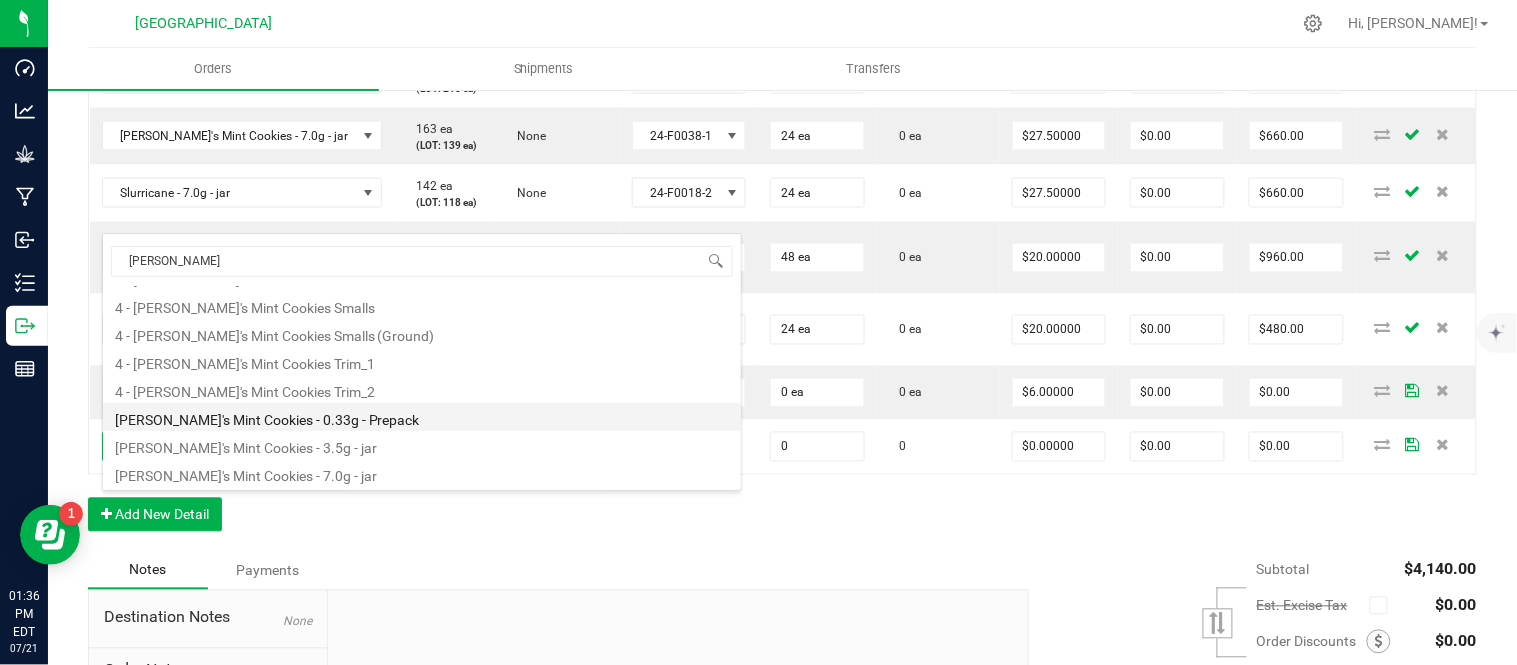 type on "0 ea" 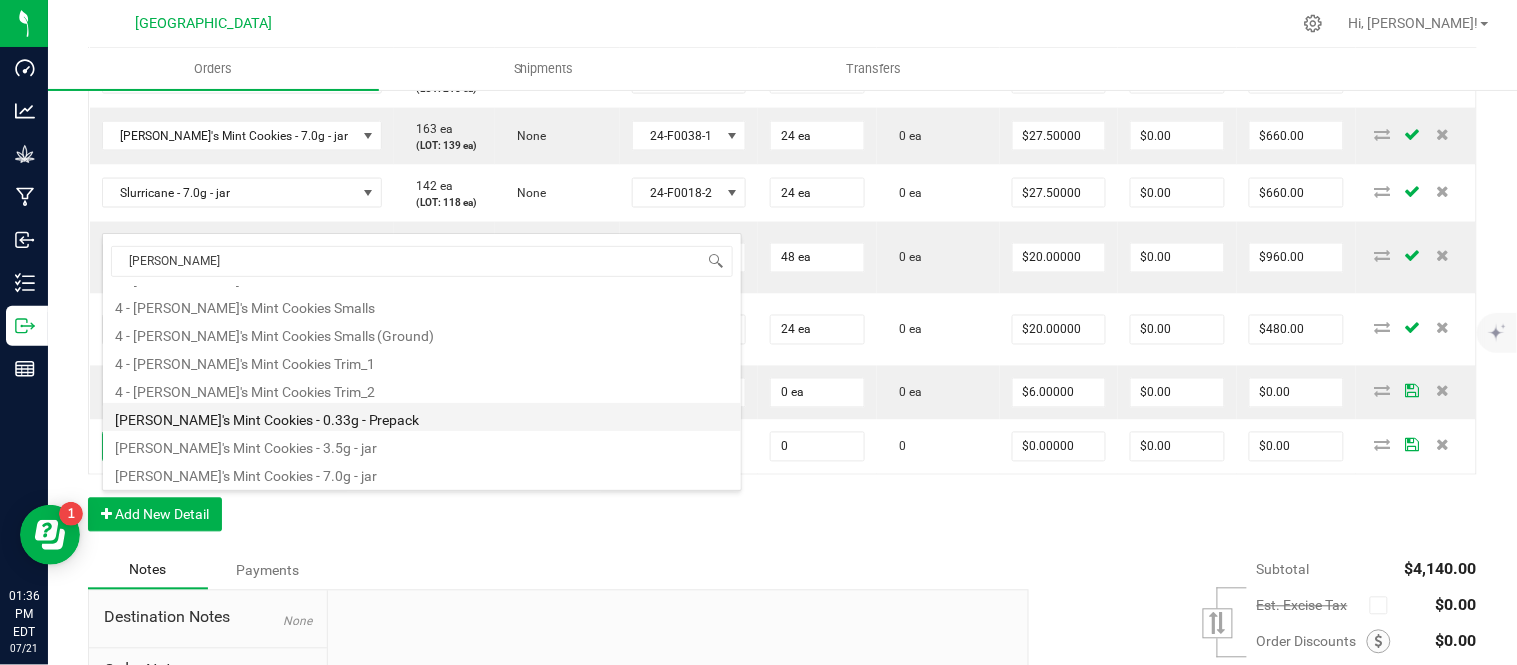 type on "$4.42000" 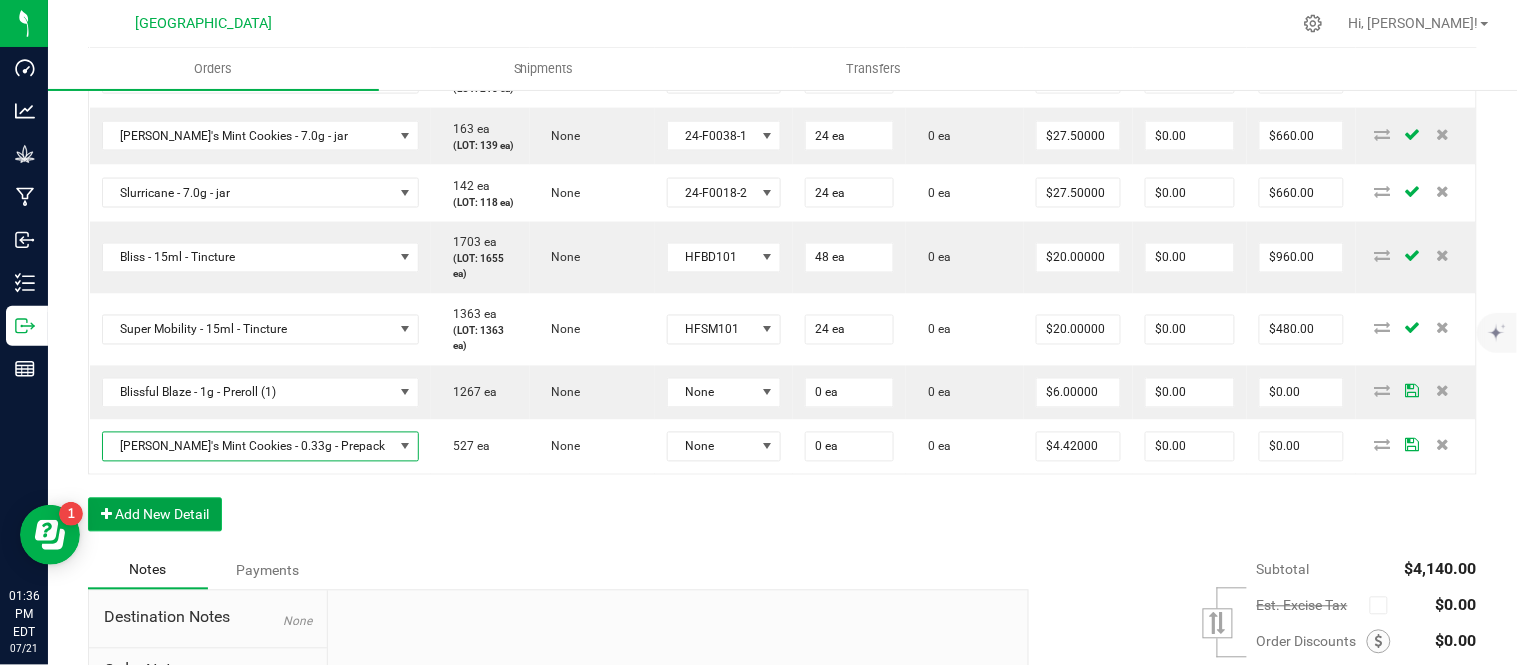 click on "Add New Detail" at bounding box center (155, 515) 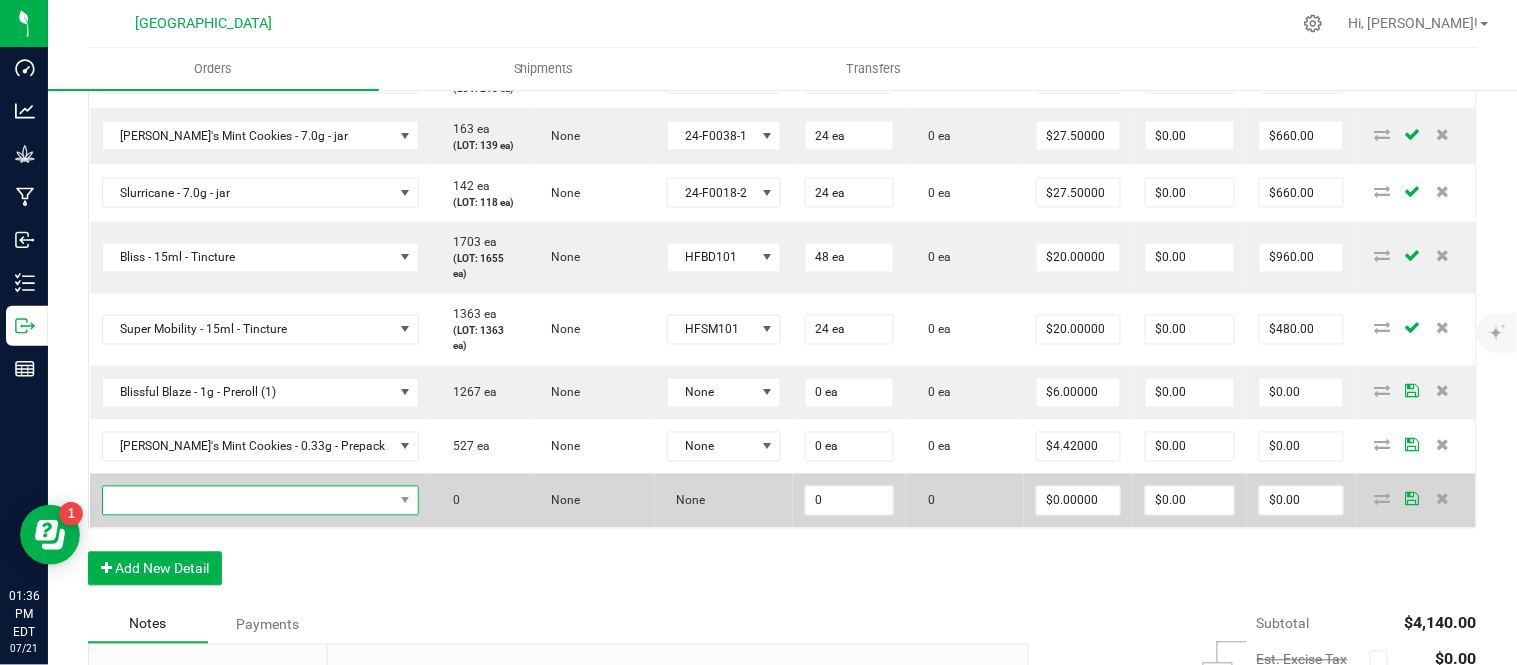 drag, startPoint x: 178, startPoint y: 560, endPoint x: 173, endPoint y: 570, distance: 11.18034 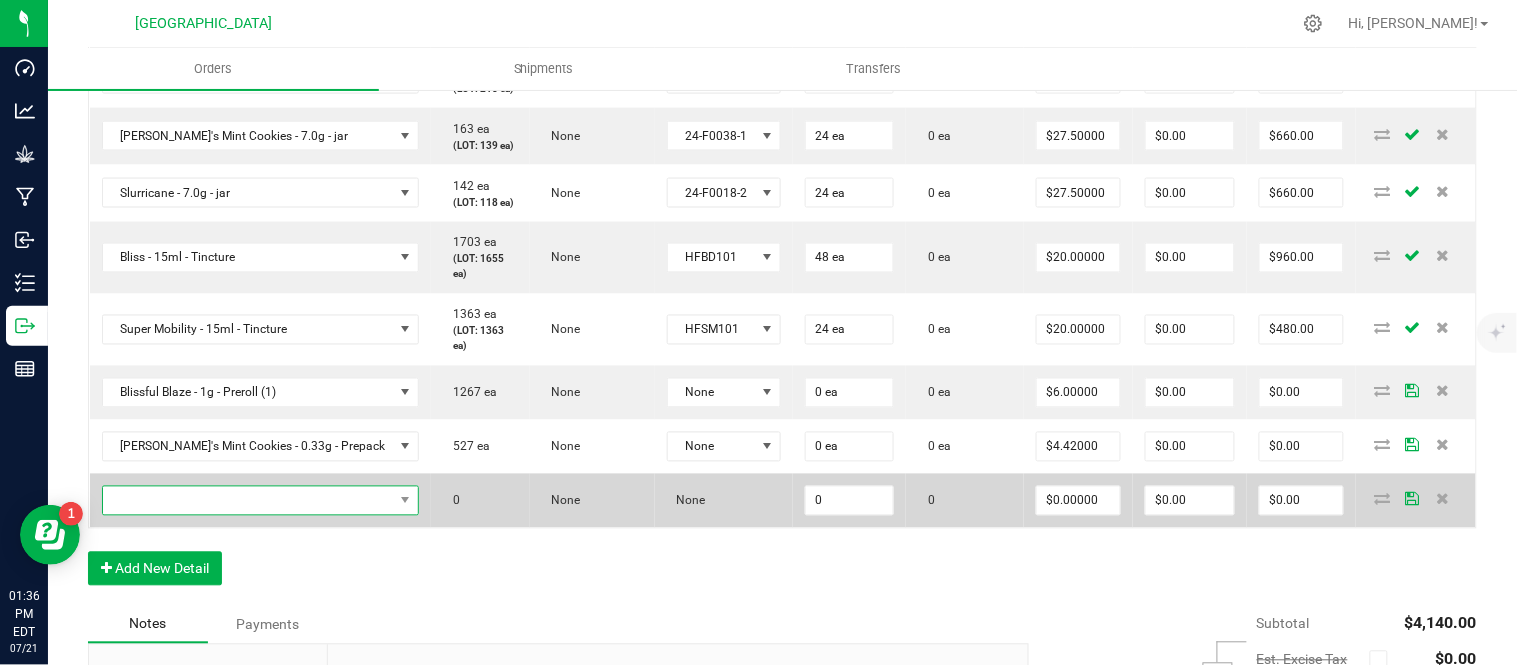 click at bounding box center [248, 501] 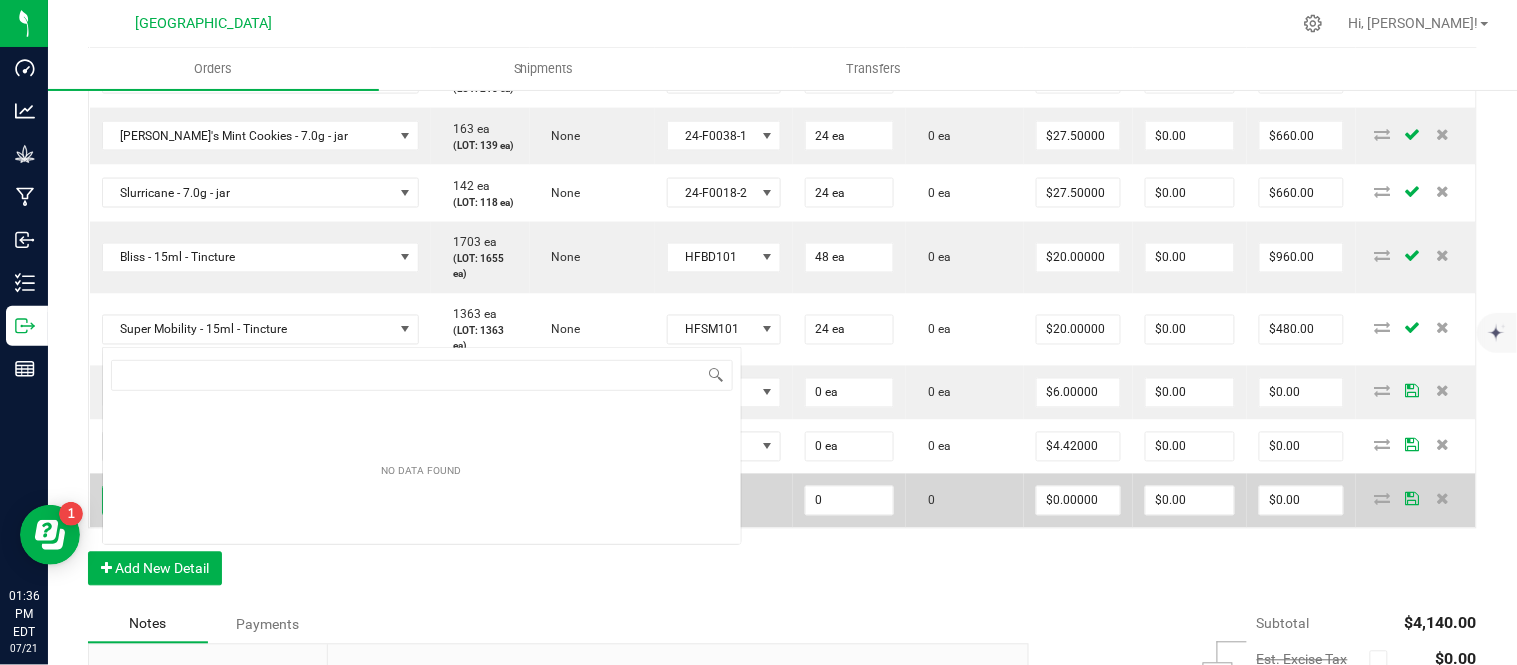 scroll, scrollTop: 0, scrollLeft: 0, axis: both 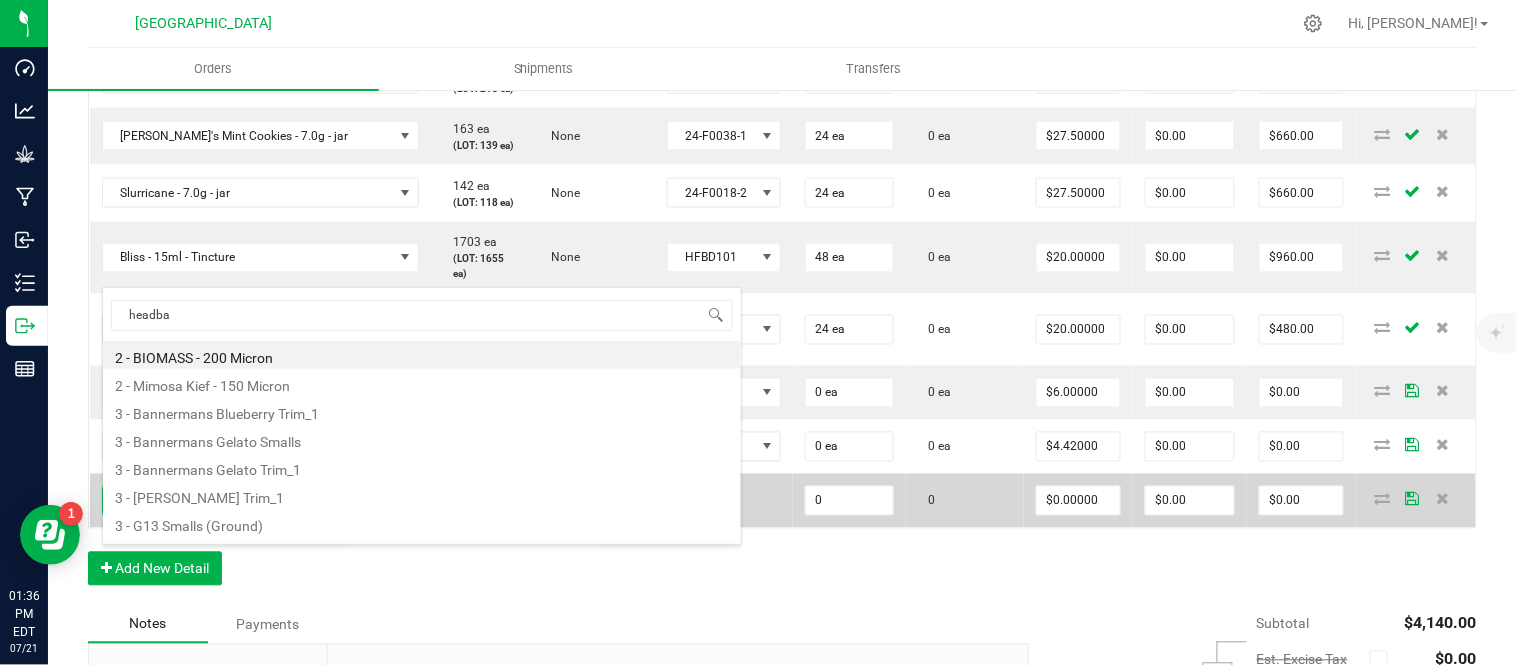 type on "headban" 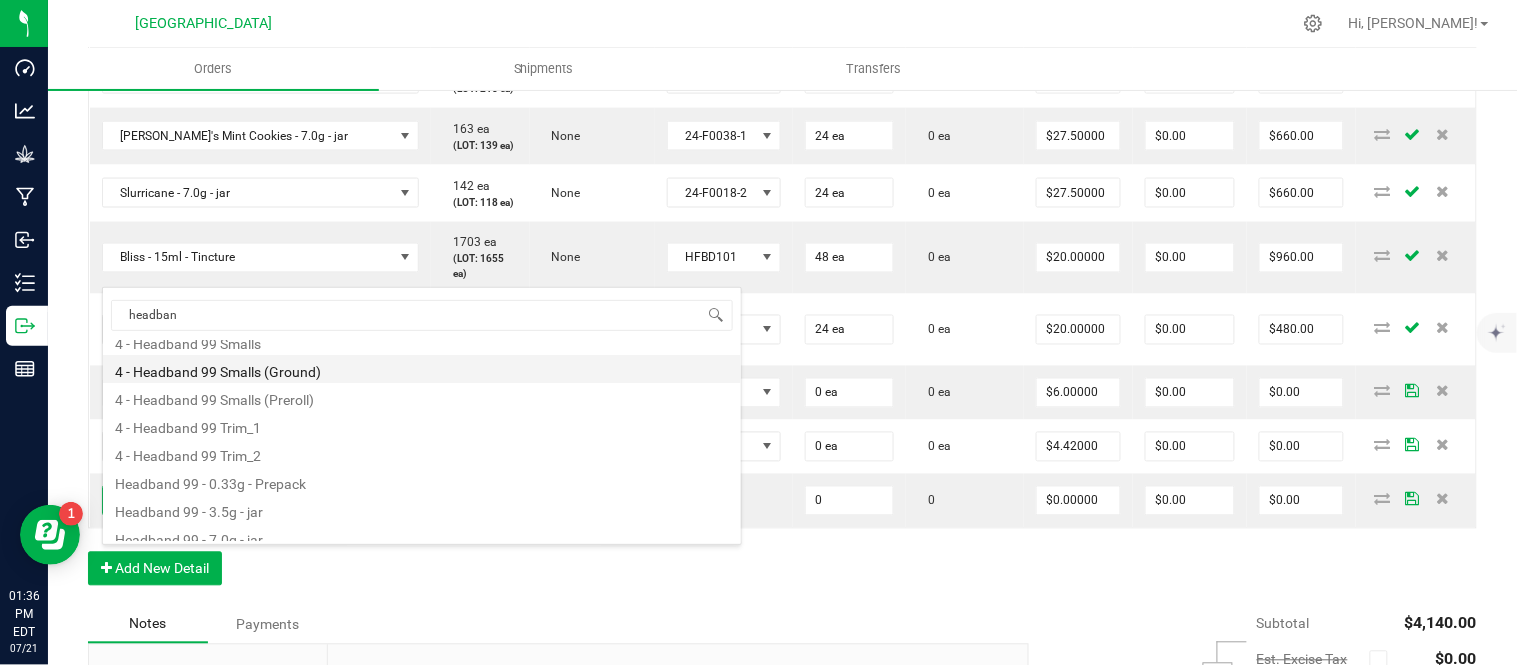 scroll, scrollTop: 107, scrollLeft: 0, axis: vertical 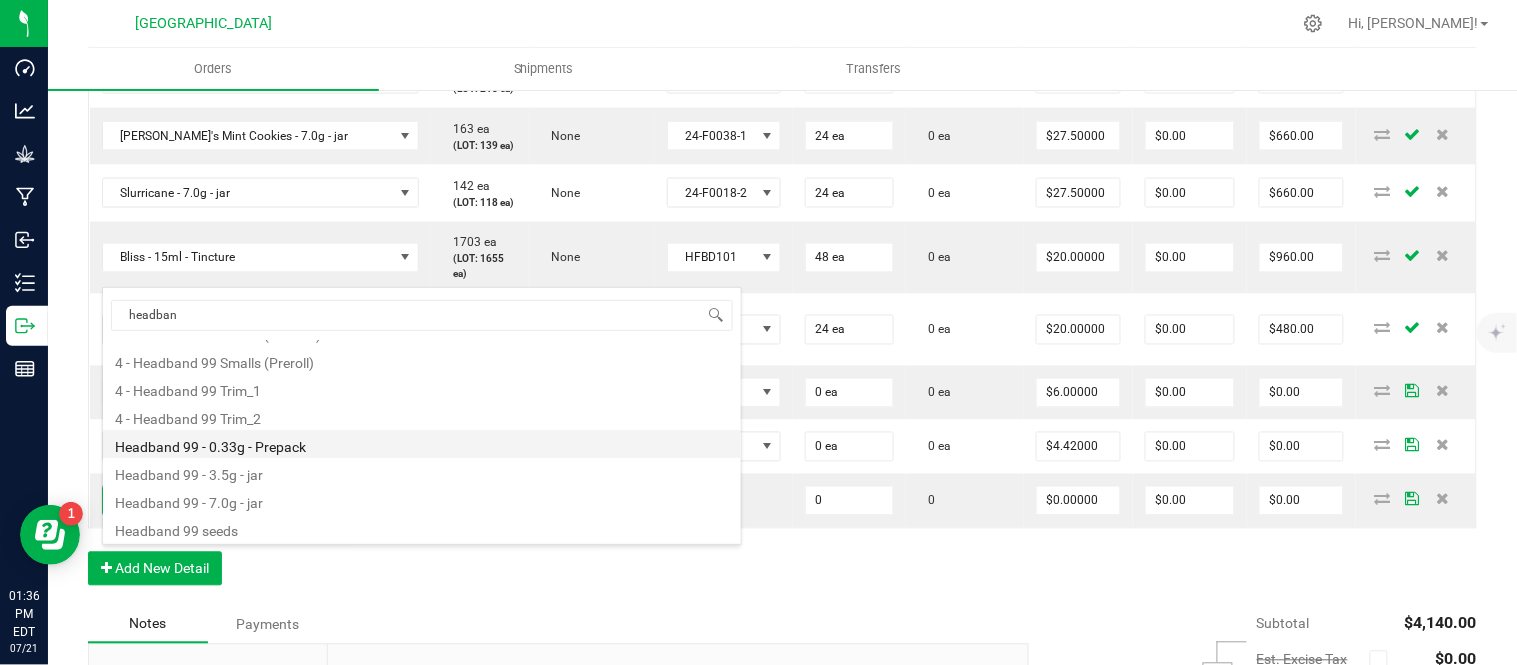 click on "Headband 99 - 0.33g - Prepack" at bounding box center [422, 444] 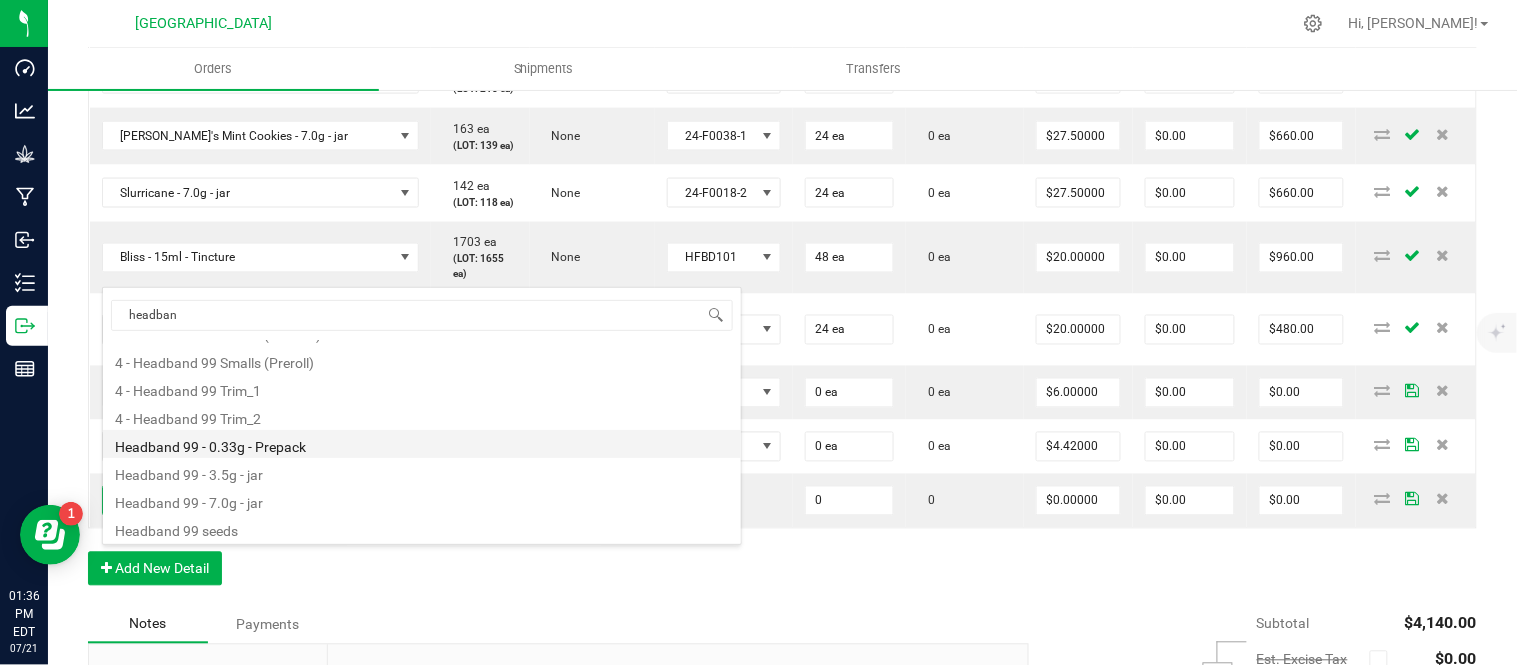 type on "0 ea" 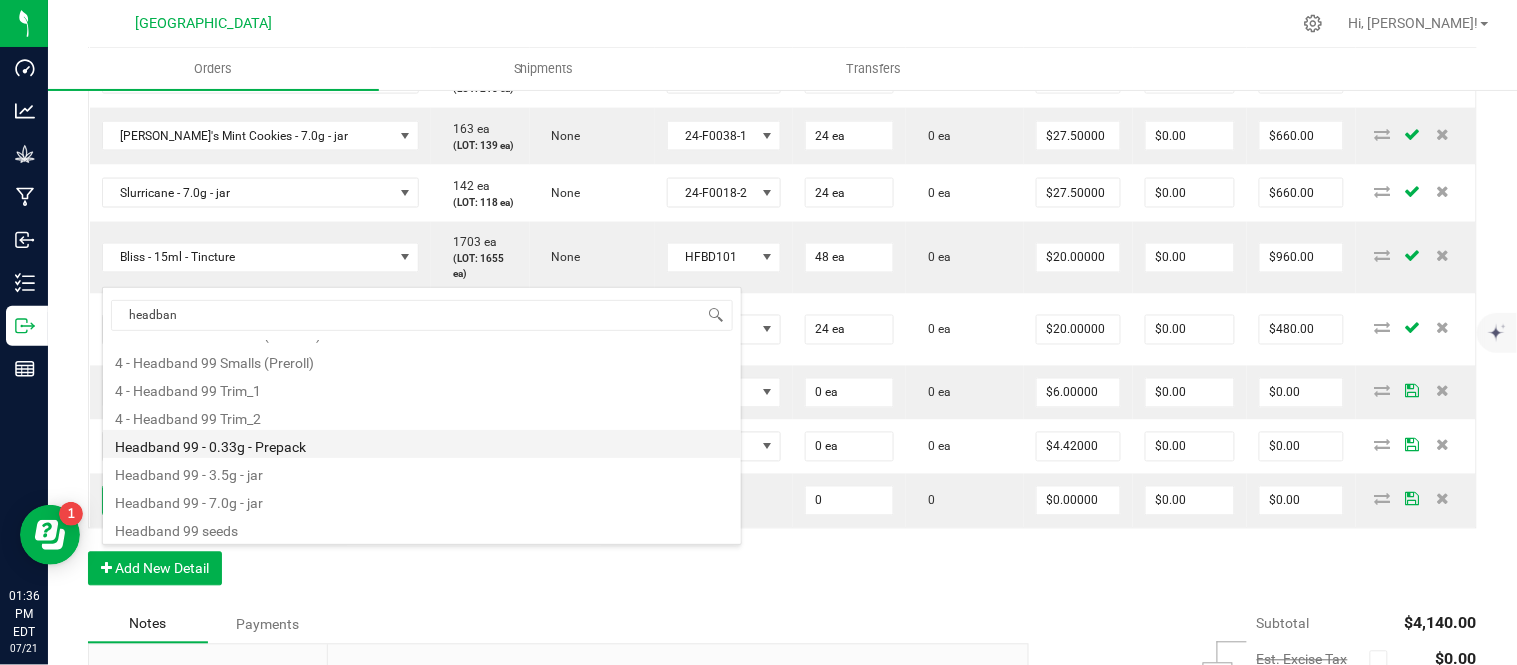 type on "$4.42000" 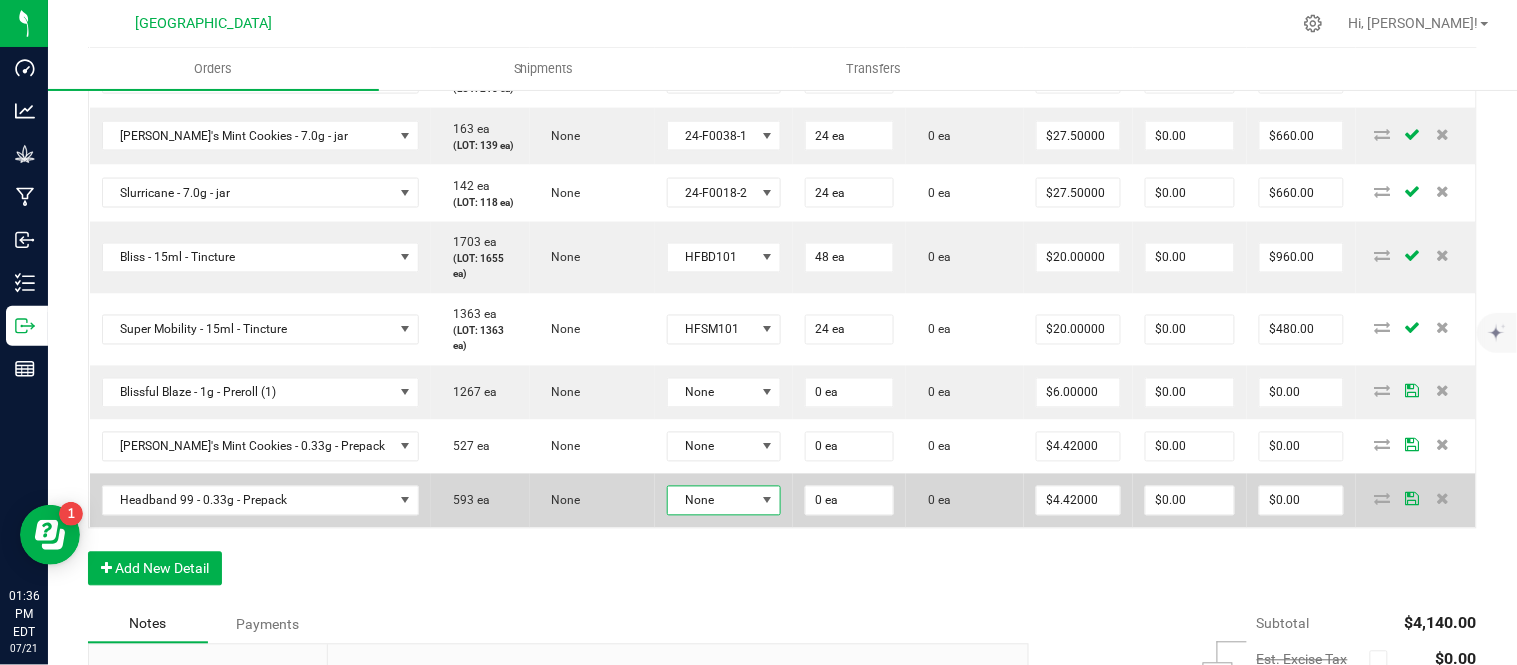 click on "None" at bounding box center [712, 501] 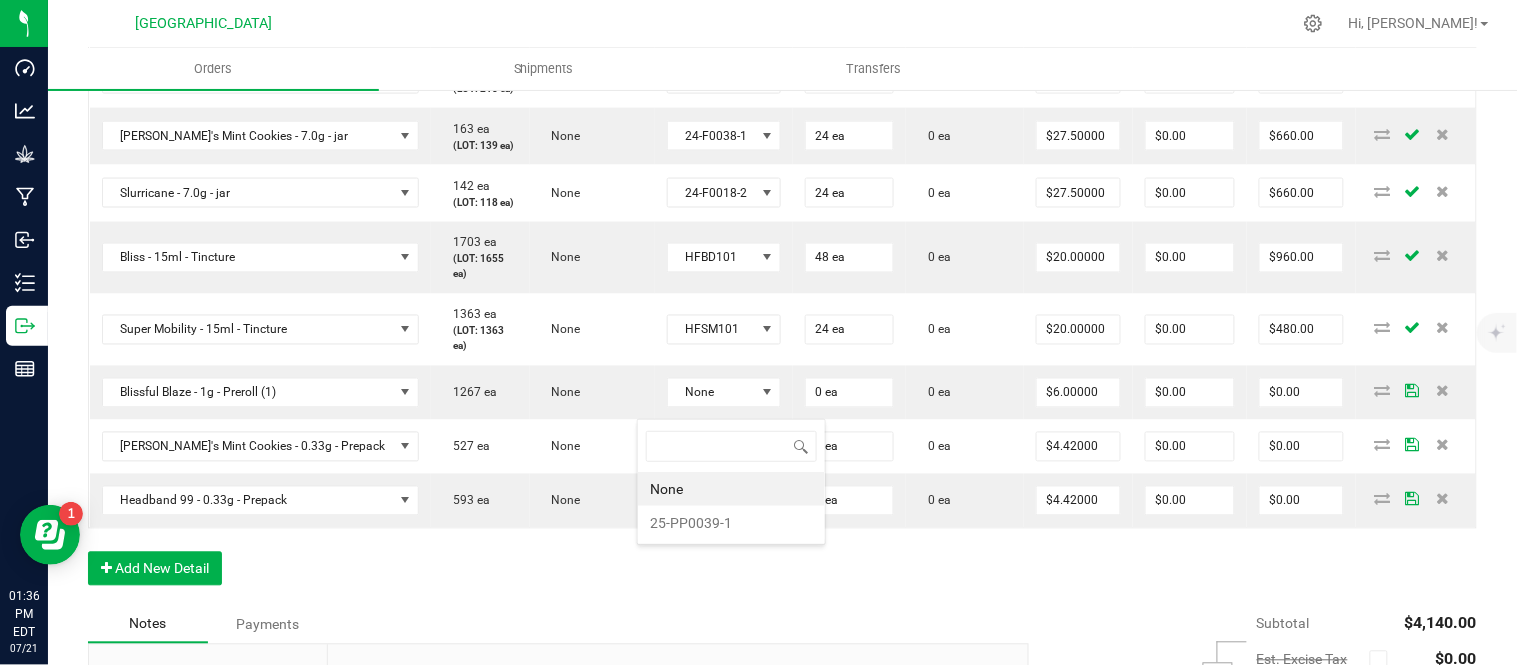 scroll, scrollTop: 99970, scrollLeft: 99882, axis: both 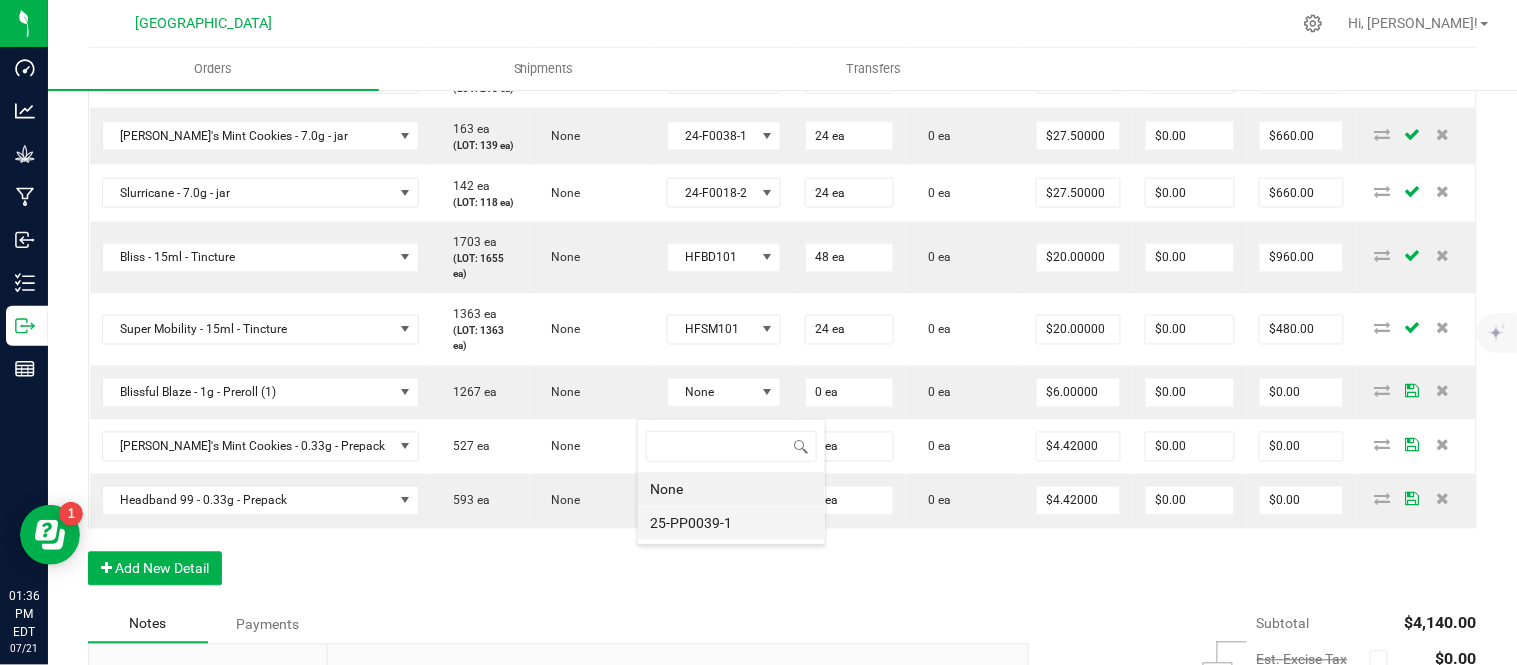 click on "25-PP0039-1" at bounding box center (731, 523) 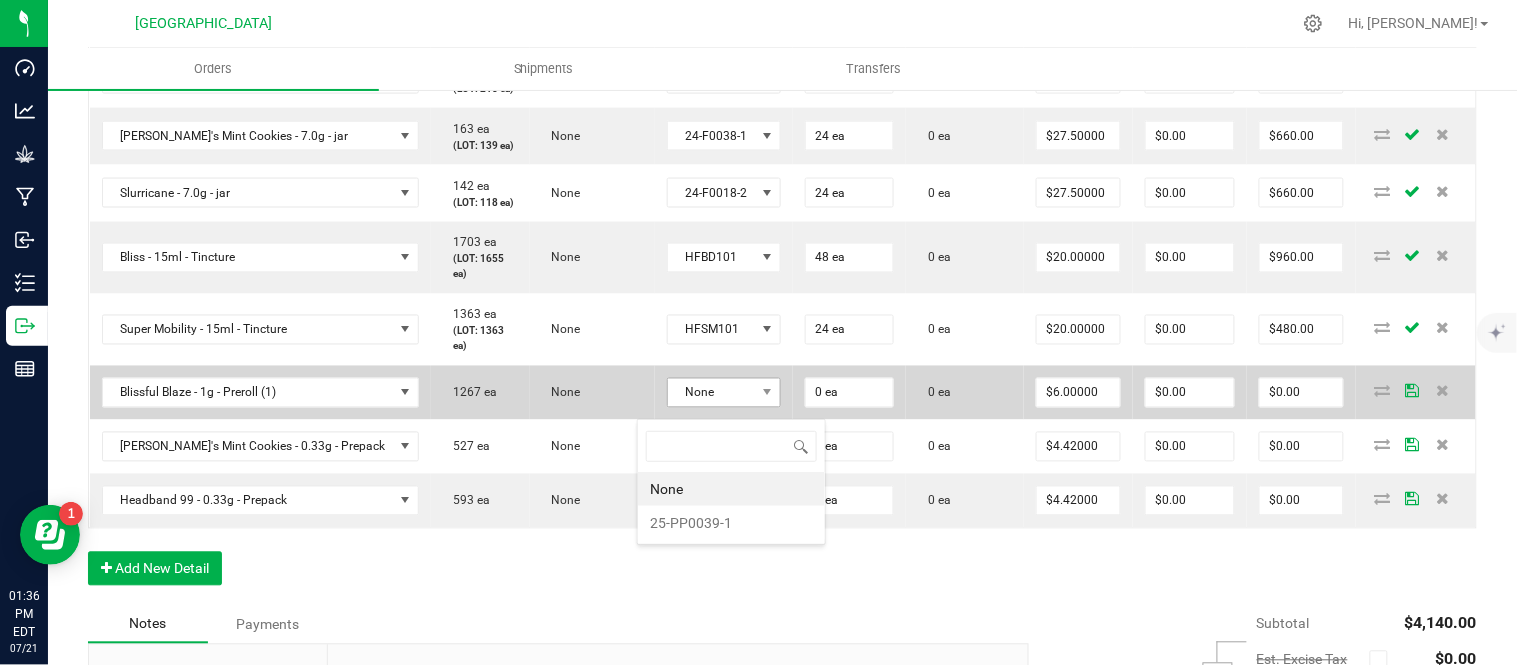 scroll, scrollTop: 787, scrollLeft: 0, axis: vertical 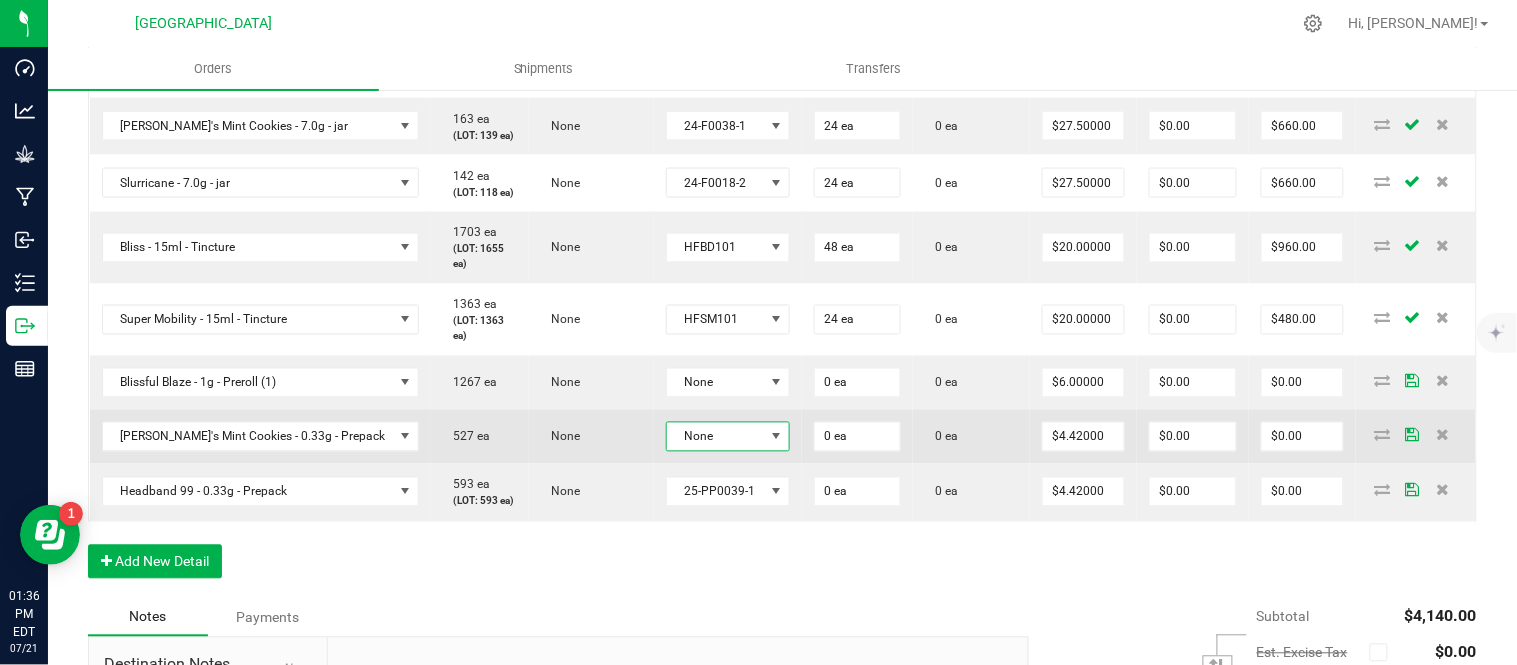 click on "None" at bounding box center [715, 437] 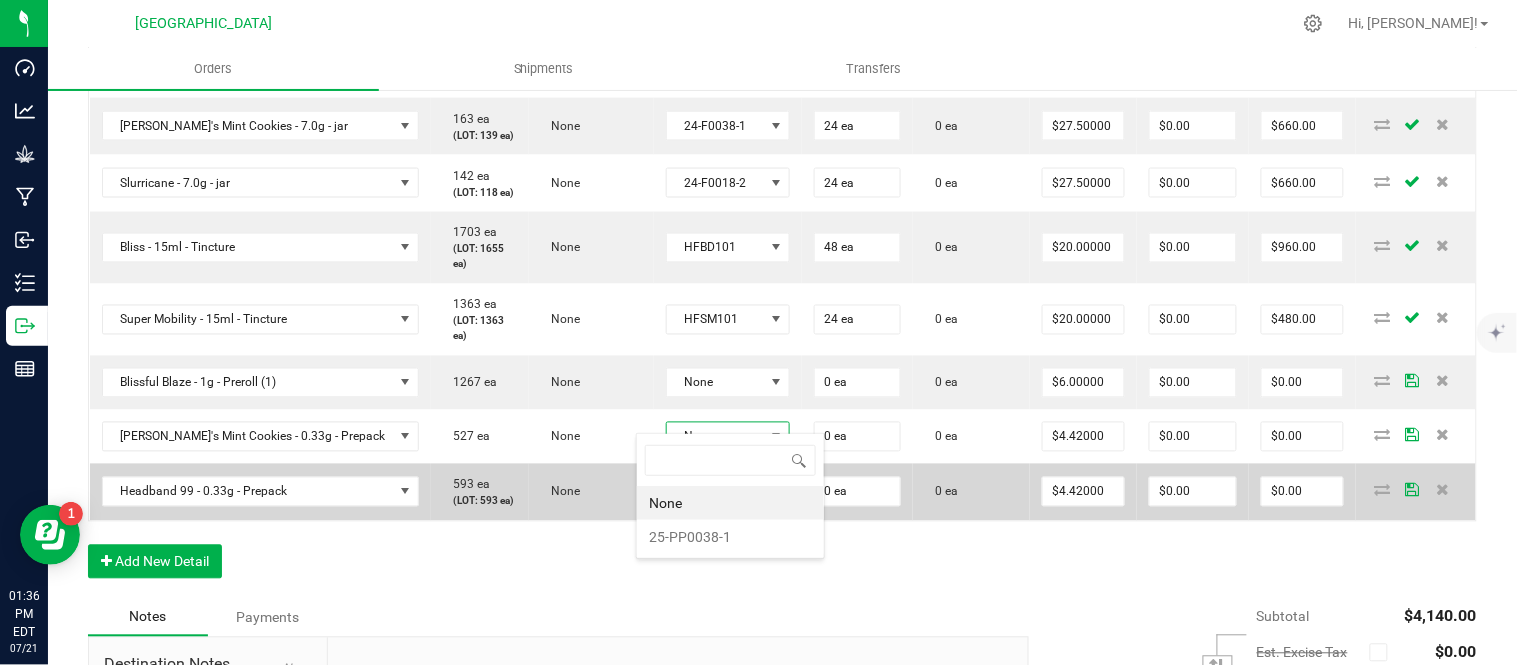 scroll, scrollTop: 99970, scrollLeft: 99872, axis: both 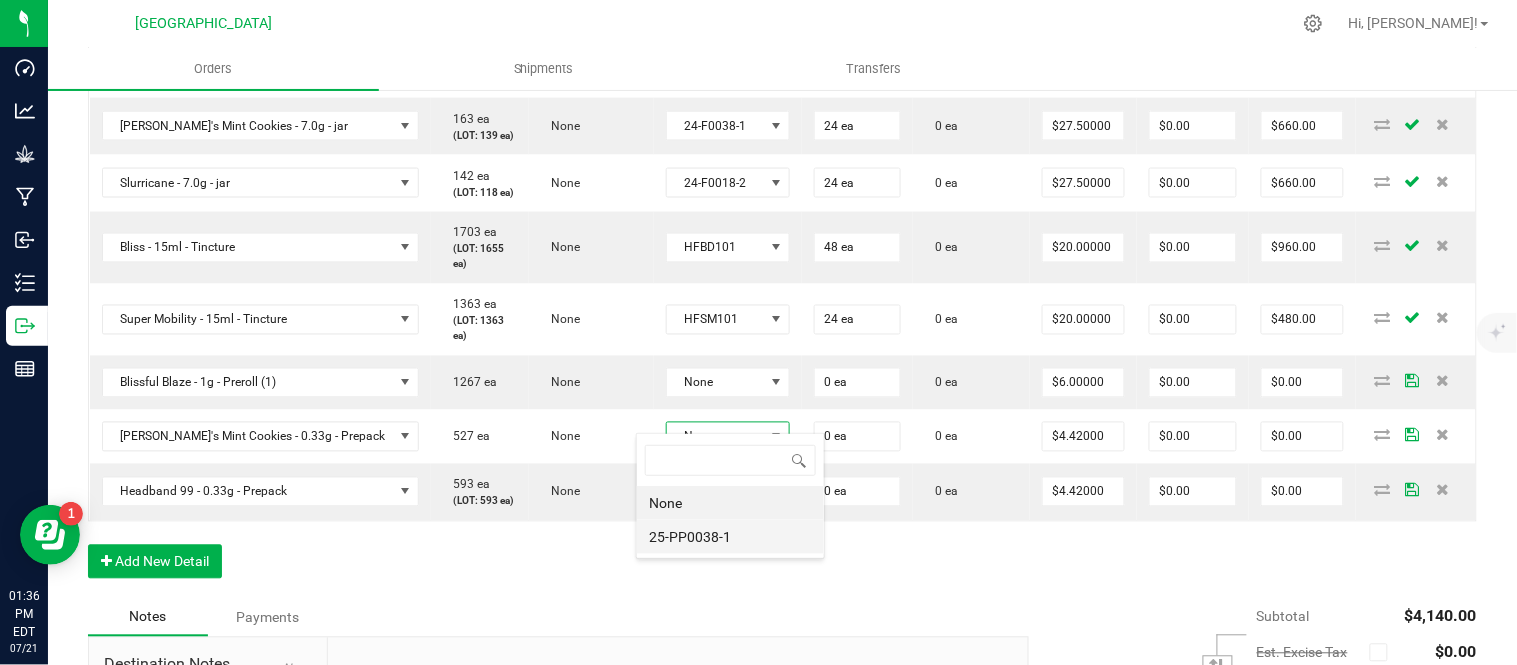click on "25-PP0038-1" at bounding box center [730, 537] 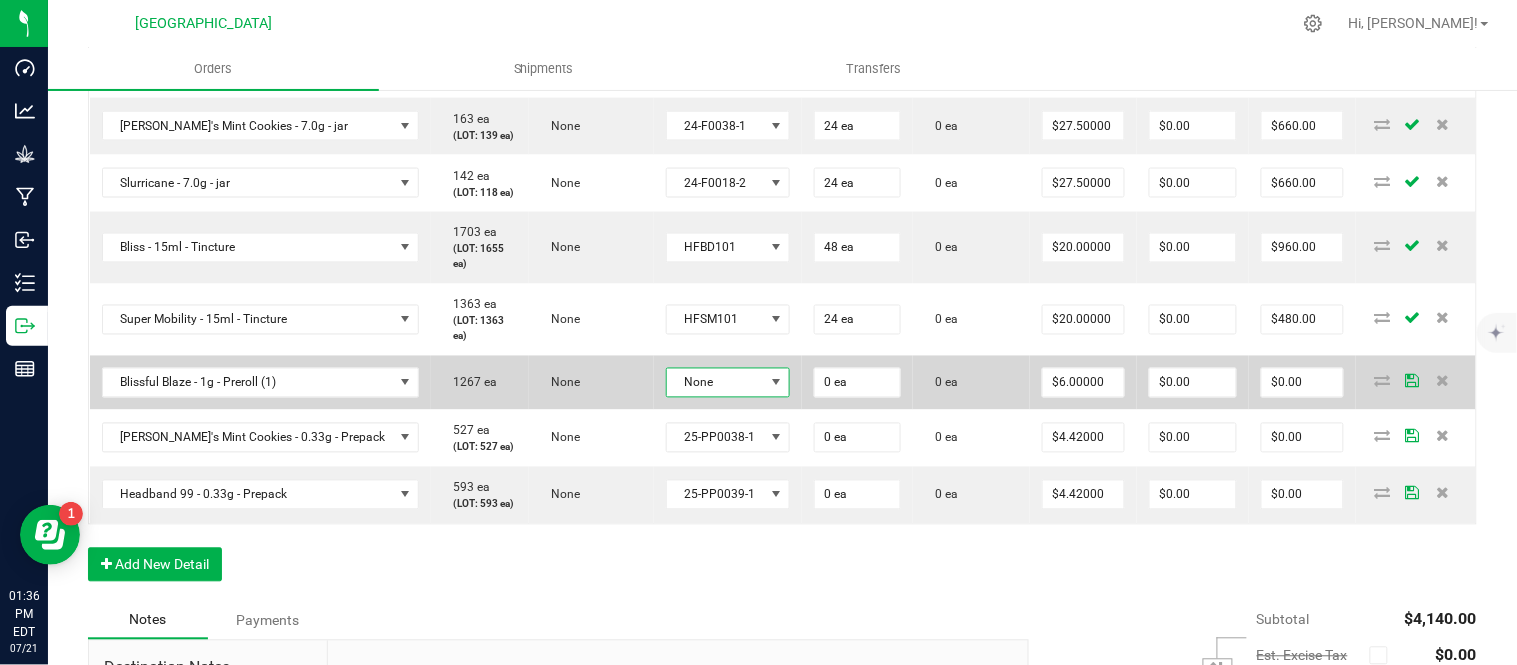 click on "None" at bounding box center (715, 383) 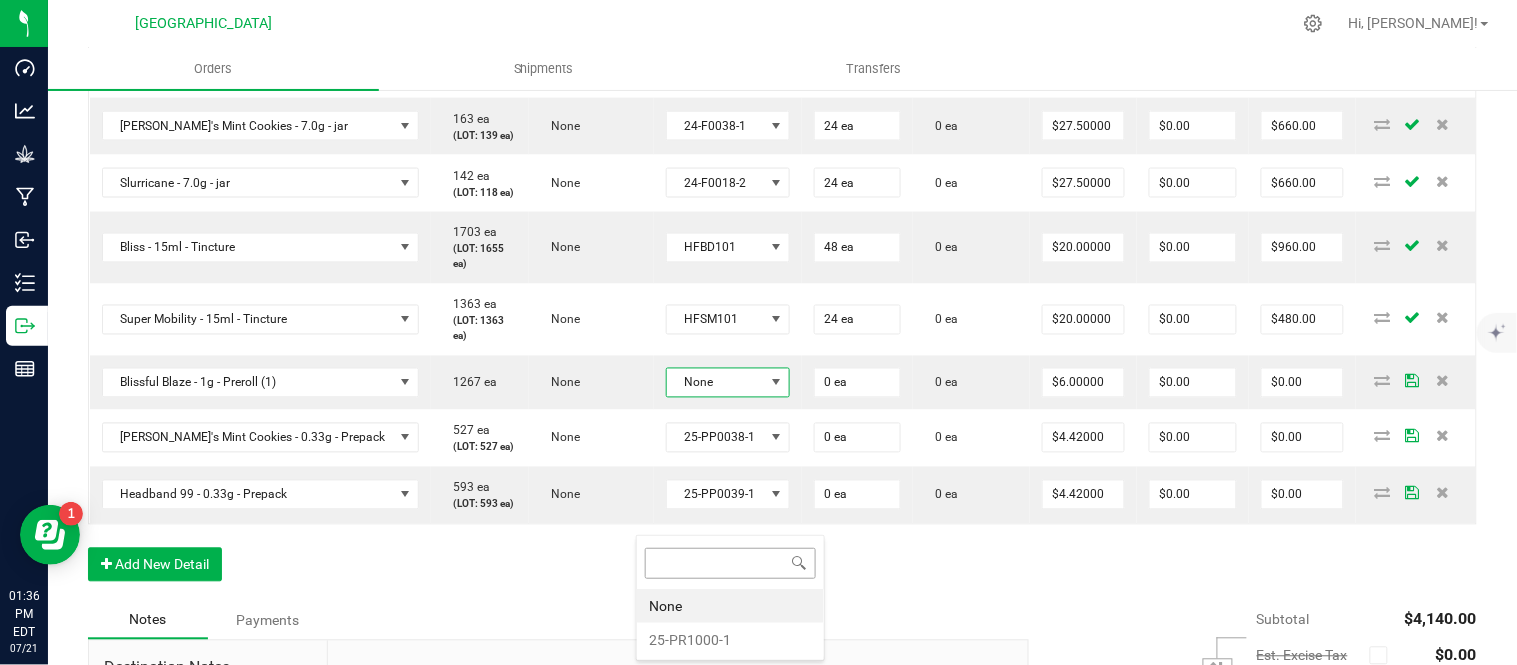 scroll, scrollTop: 99970, scrollLeft: 99872, axis: both 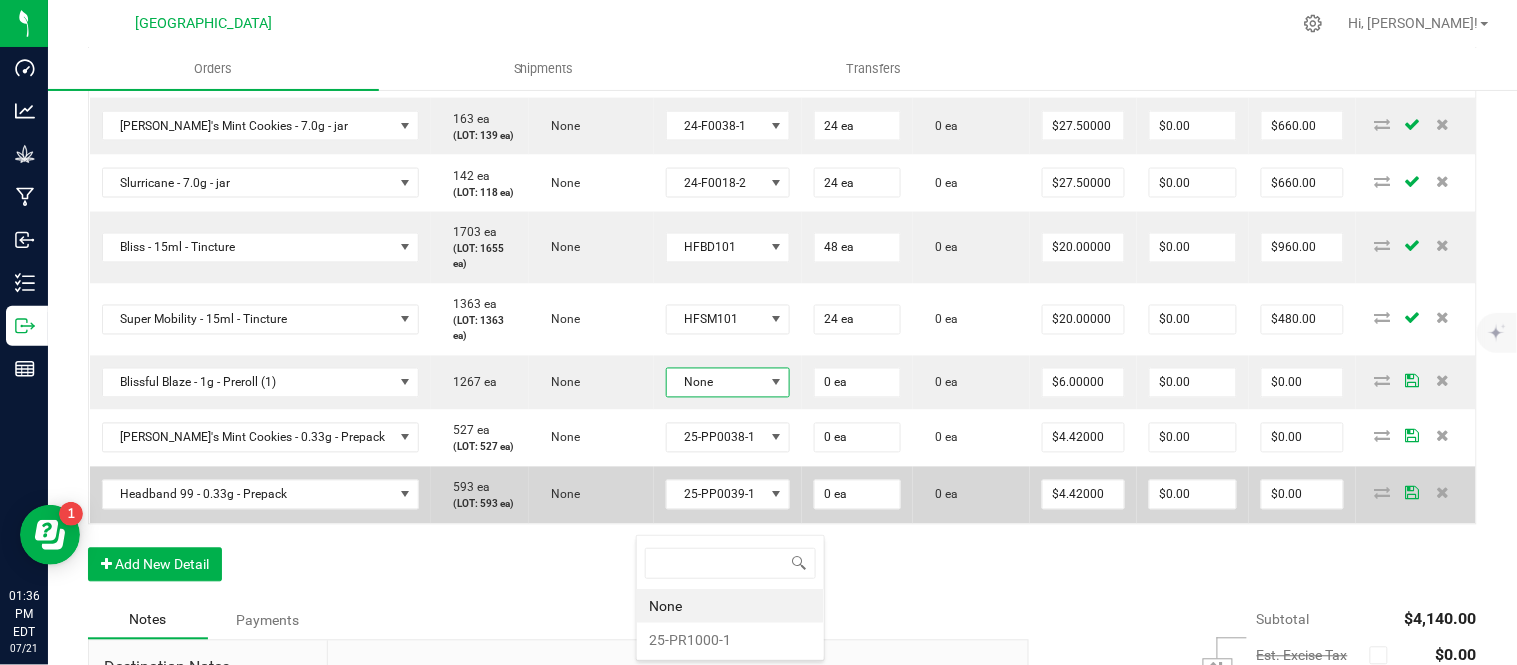 click on "25-PR1000-1" at bounding box center [730, 640] 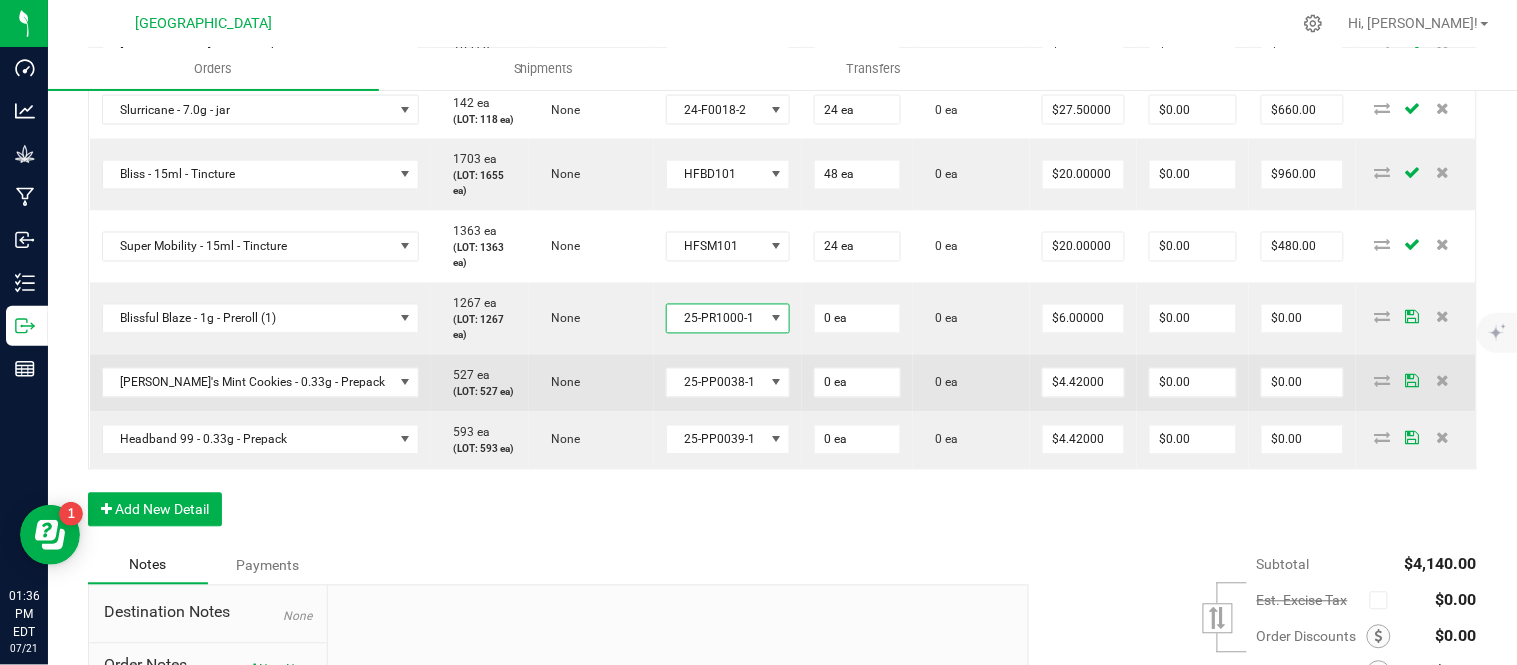 scroll, scrollTop: 898, scrollLeft: 0, axis: vertical 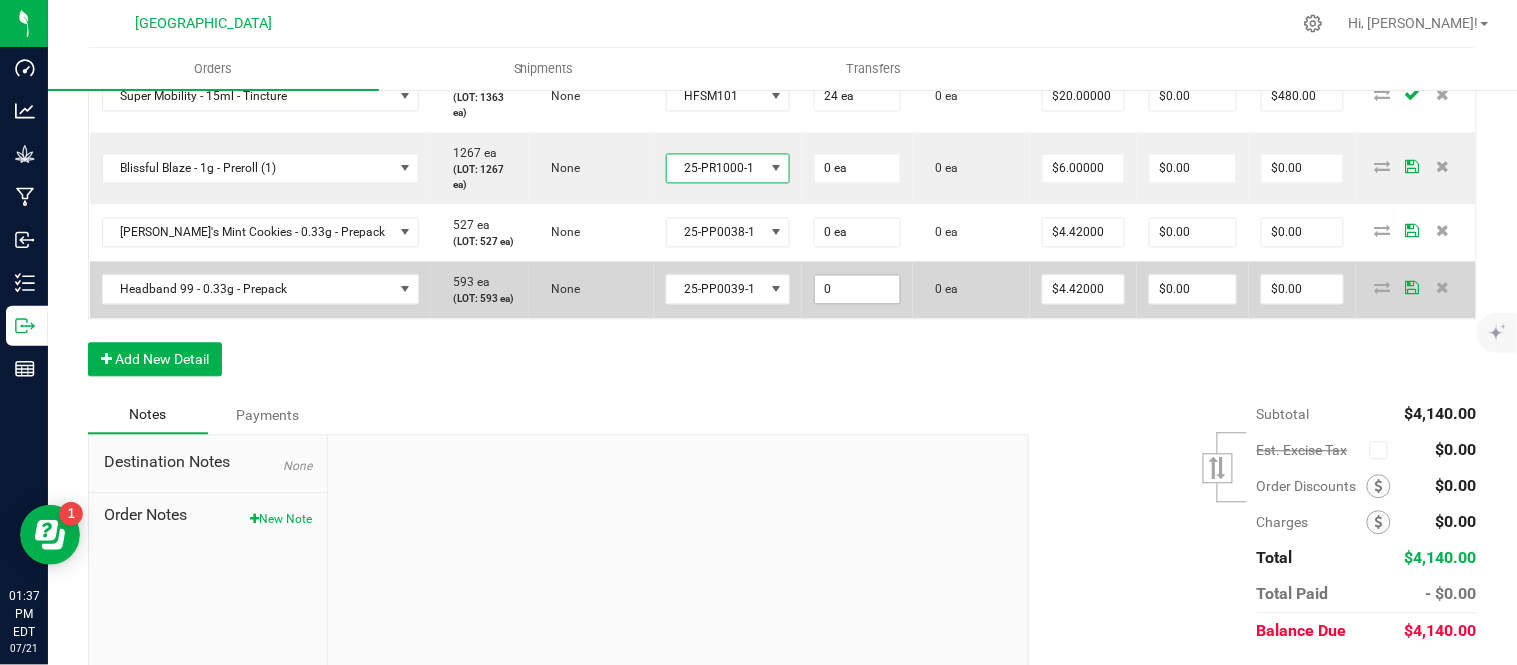 click on "0" at bounding box center (857, 290) 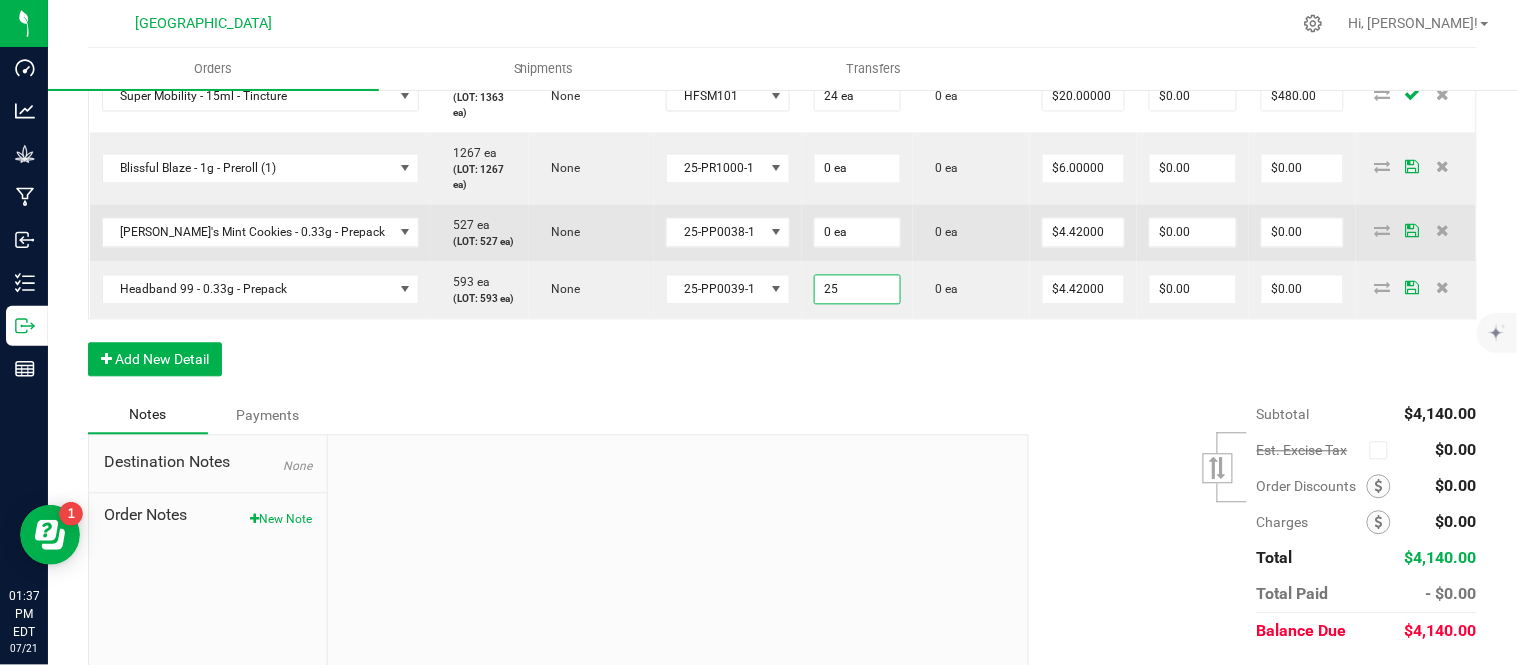 type on "25 ea" 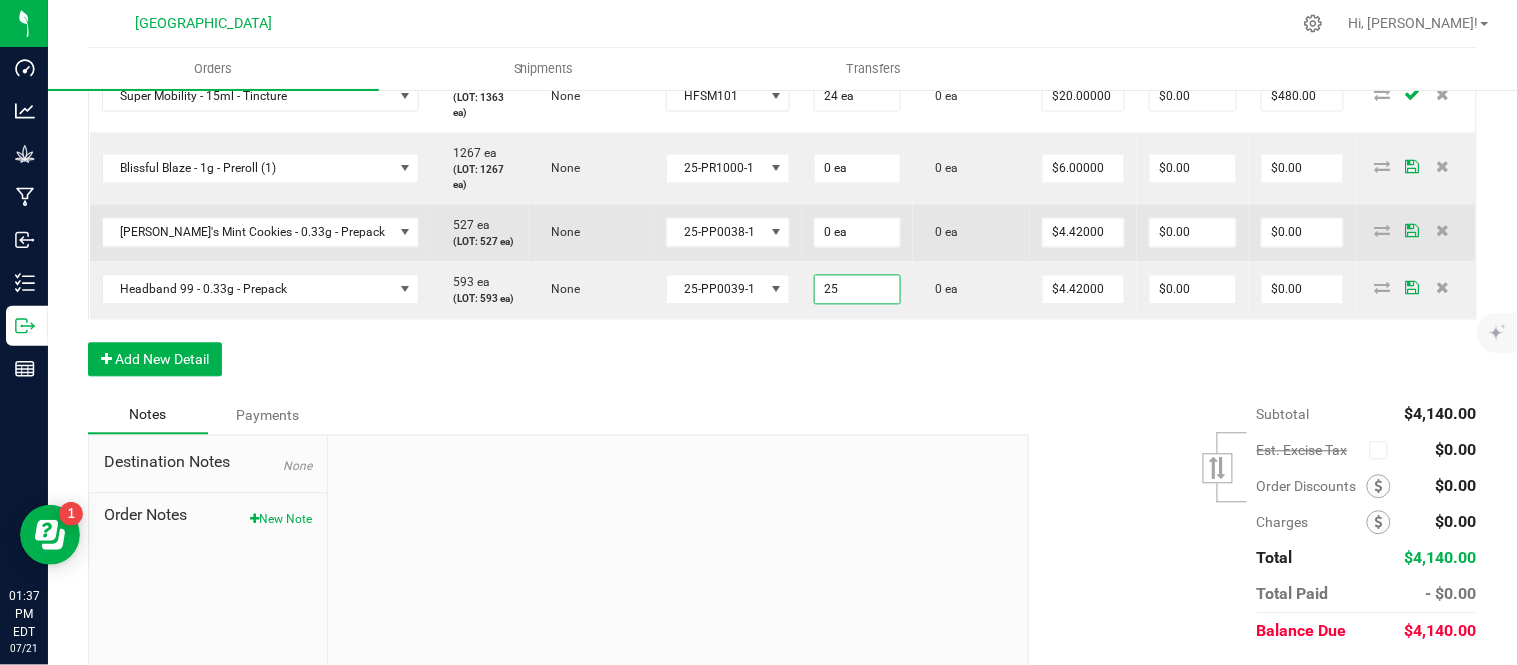 type on "$110.50" 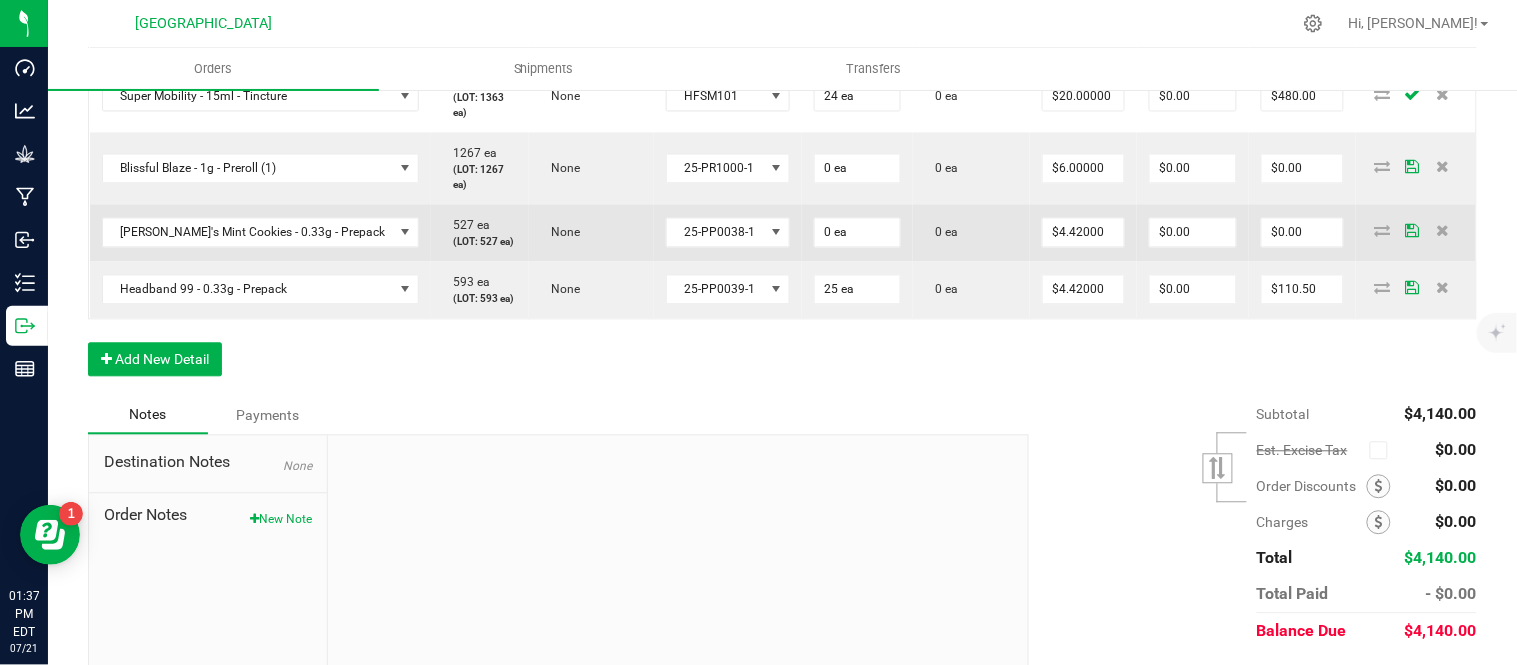 click on "0 ea" at bounding box center [857, 233] 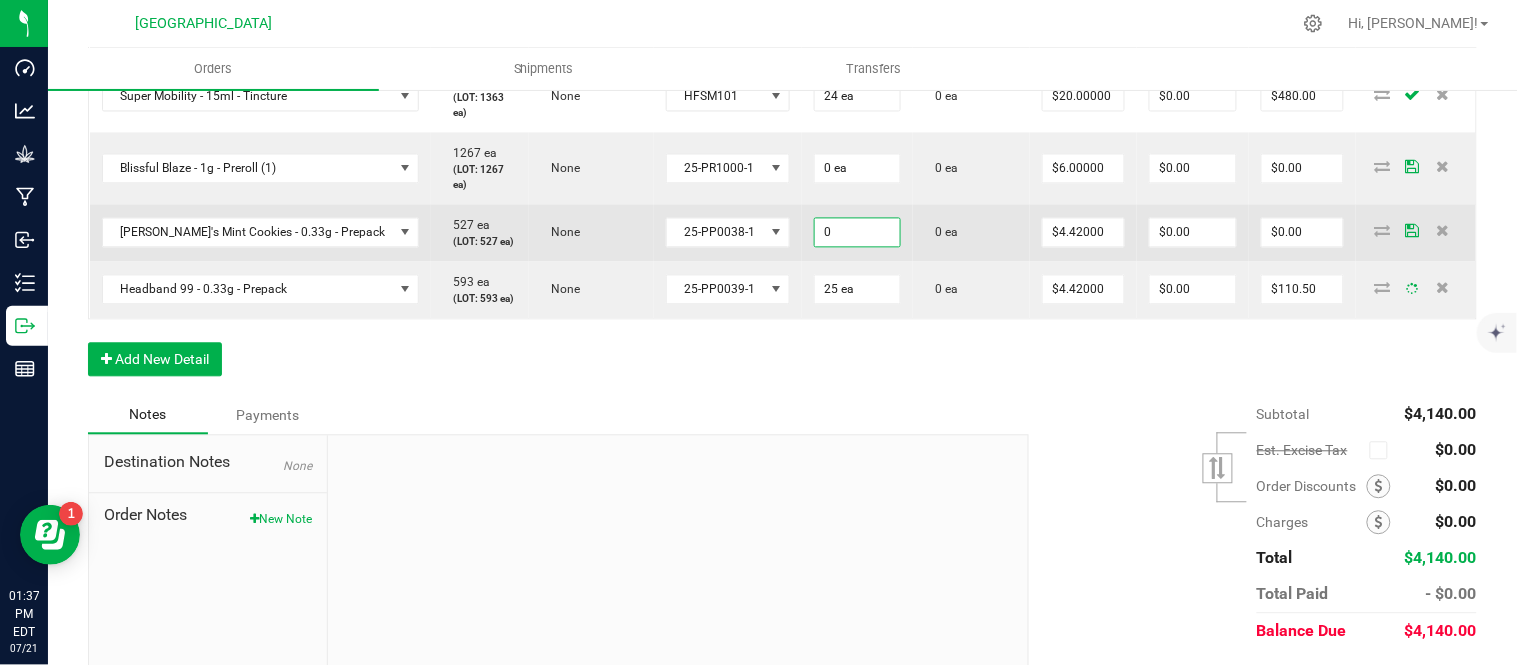 click on "0" at bounding box center [857, 233] 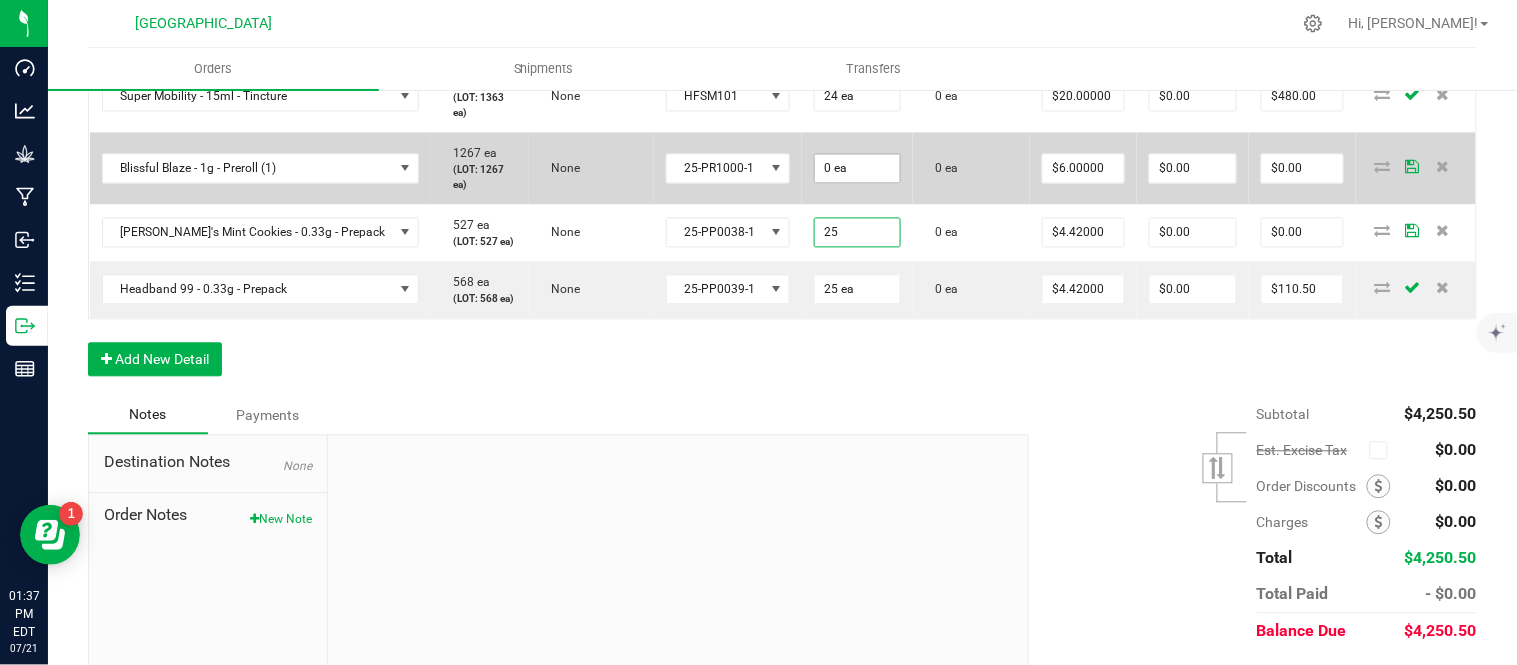 type on "25" 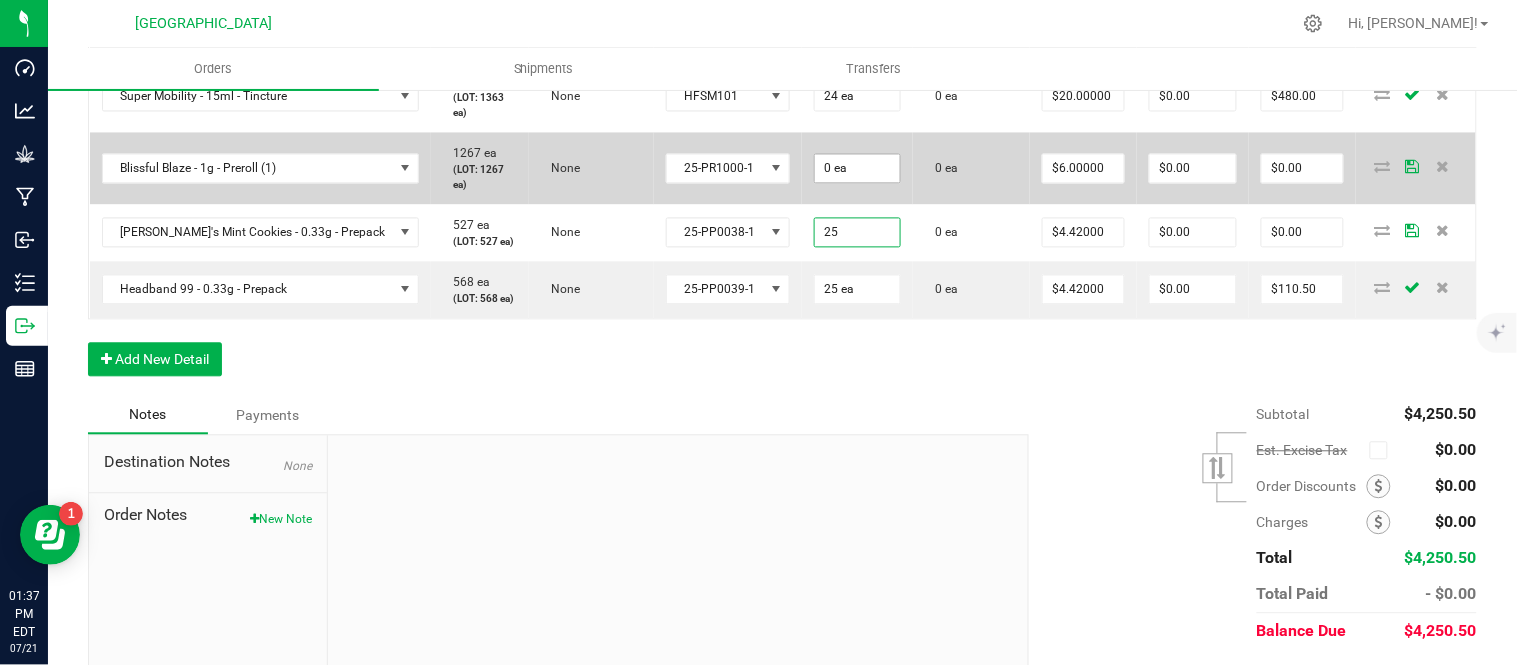 type on "0" 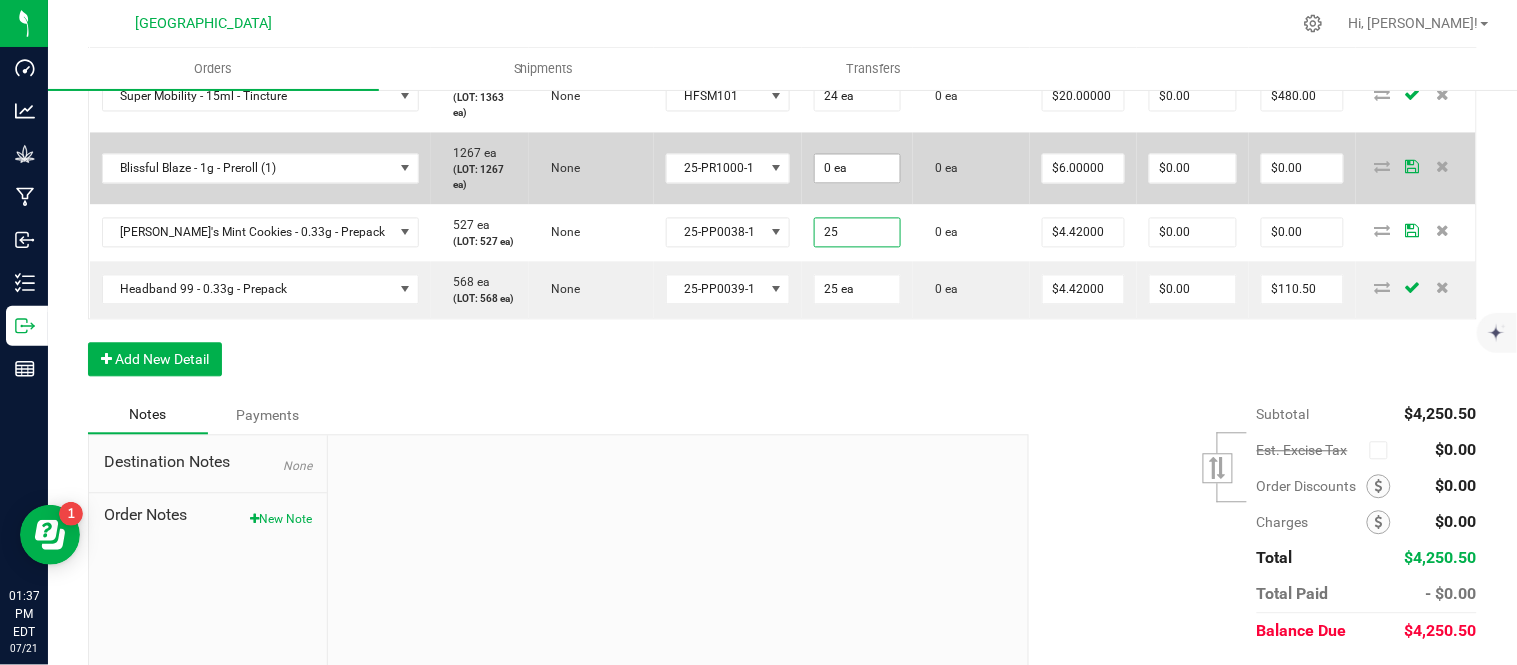 type on "25 ea" 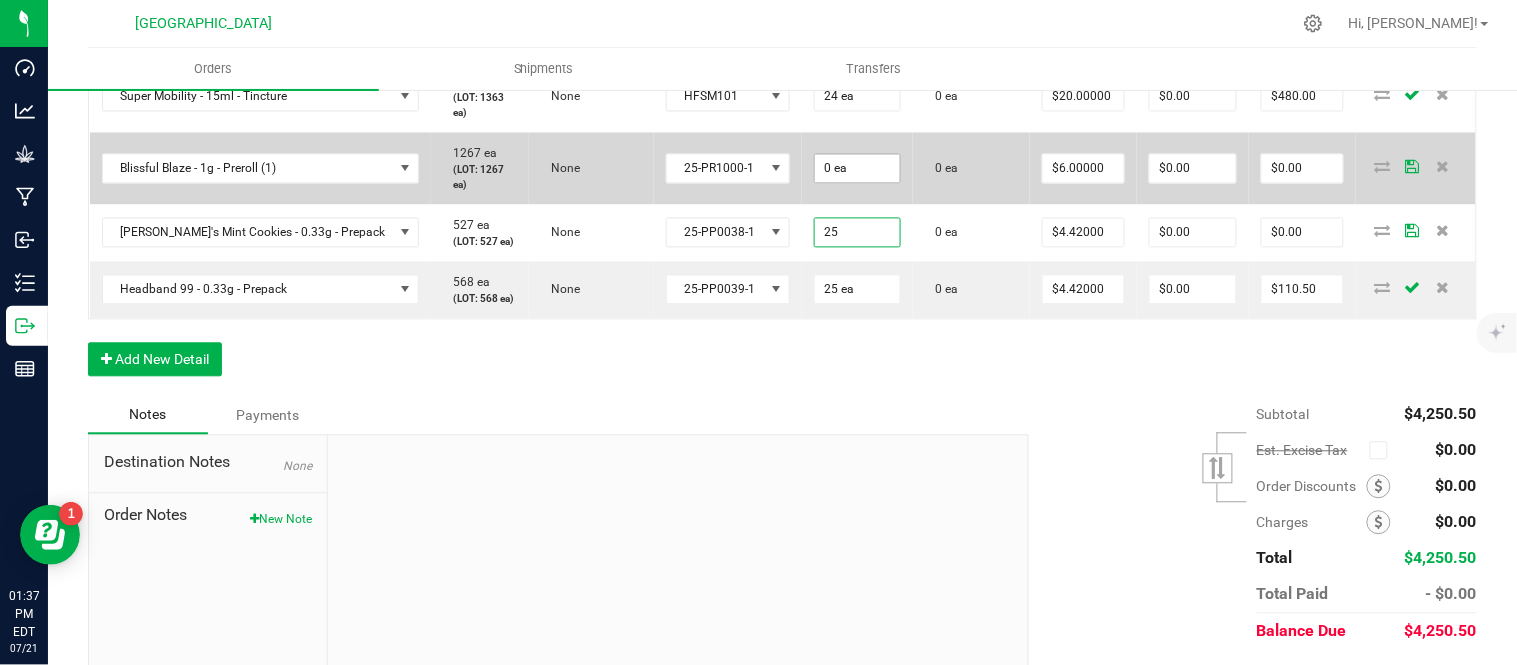 type on "$110.50" 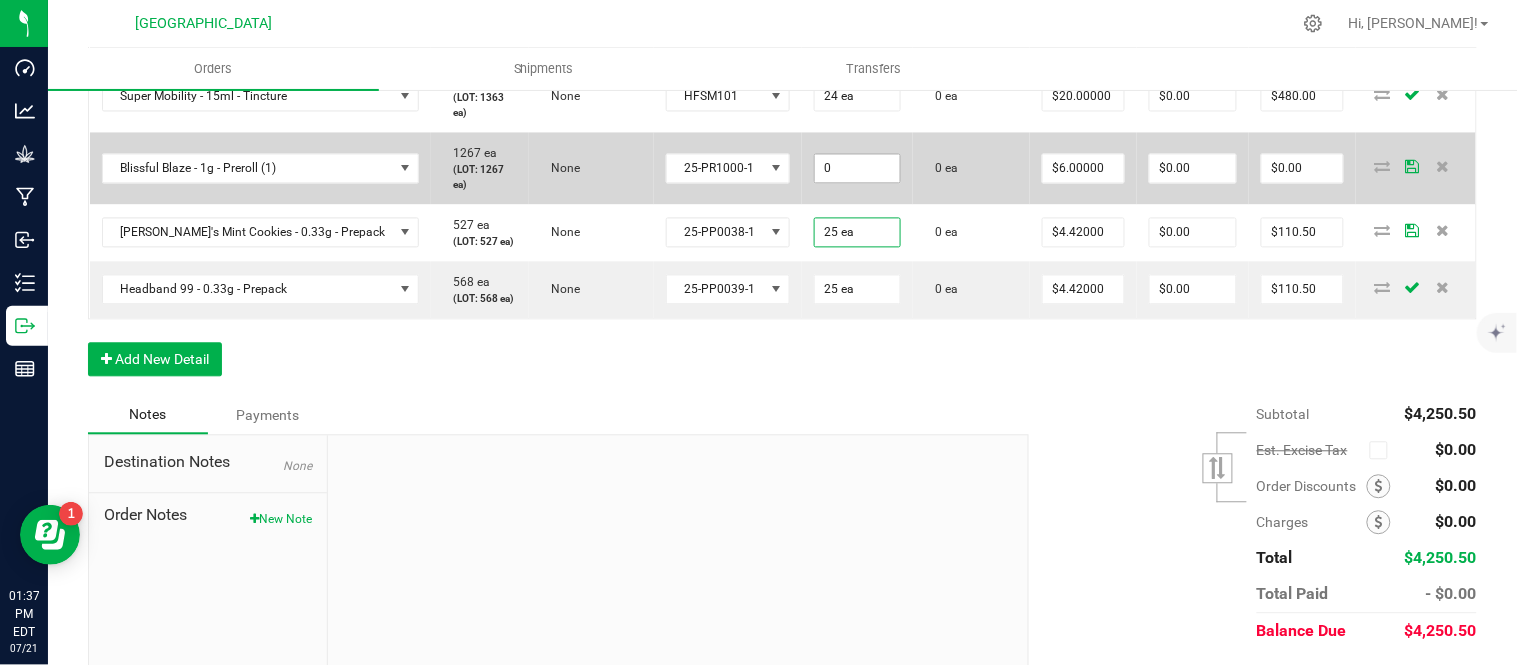 click on "0" at bounding box center [857, 169] 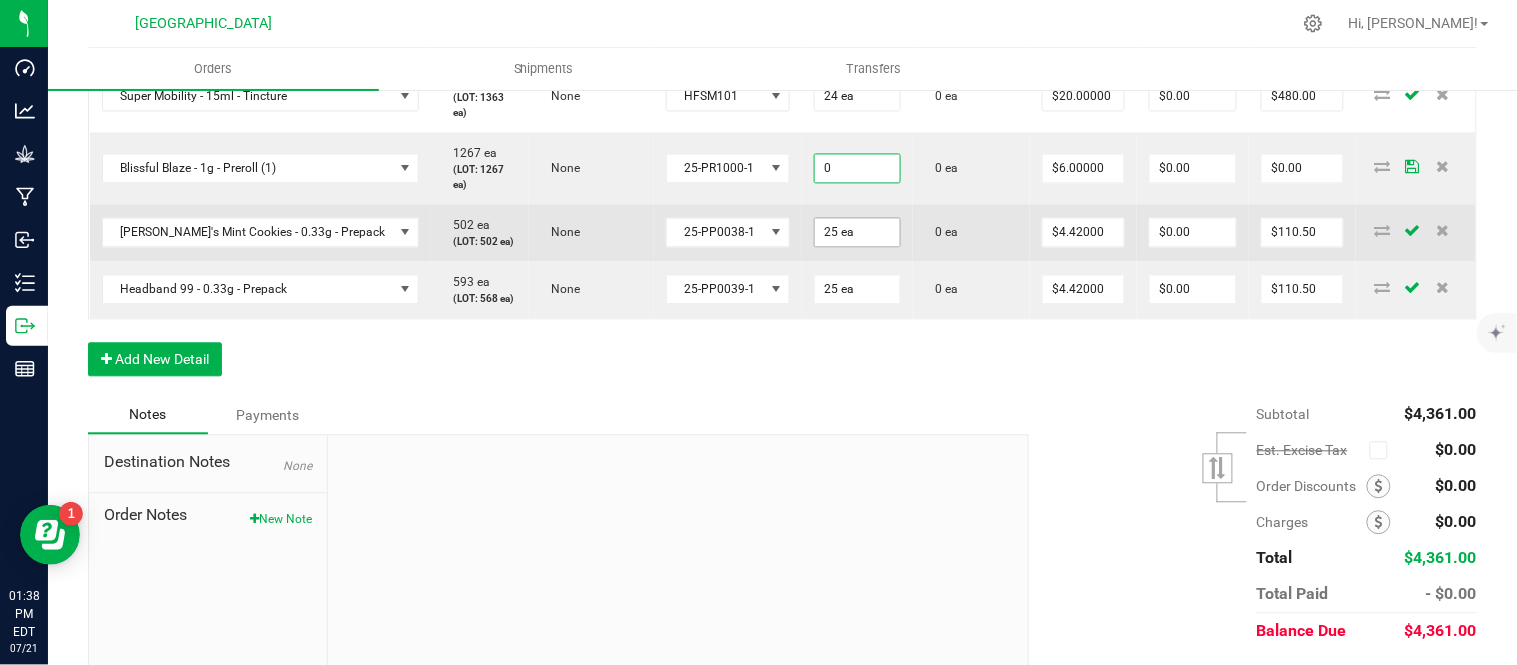type on "0 ea" 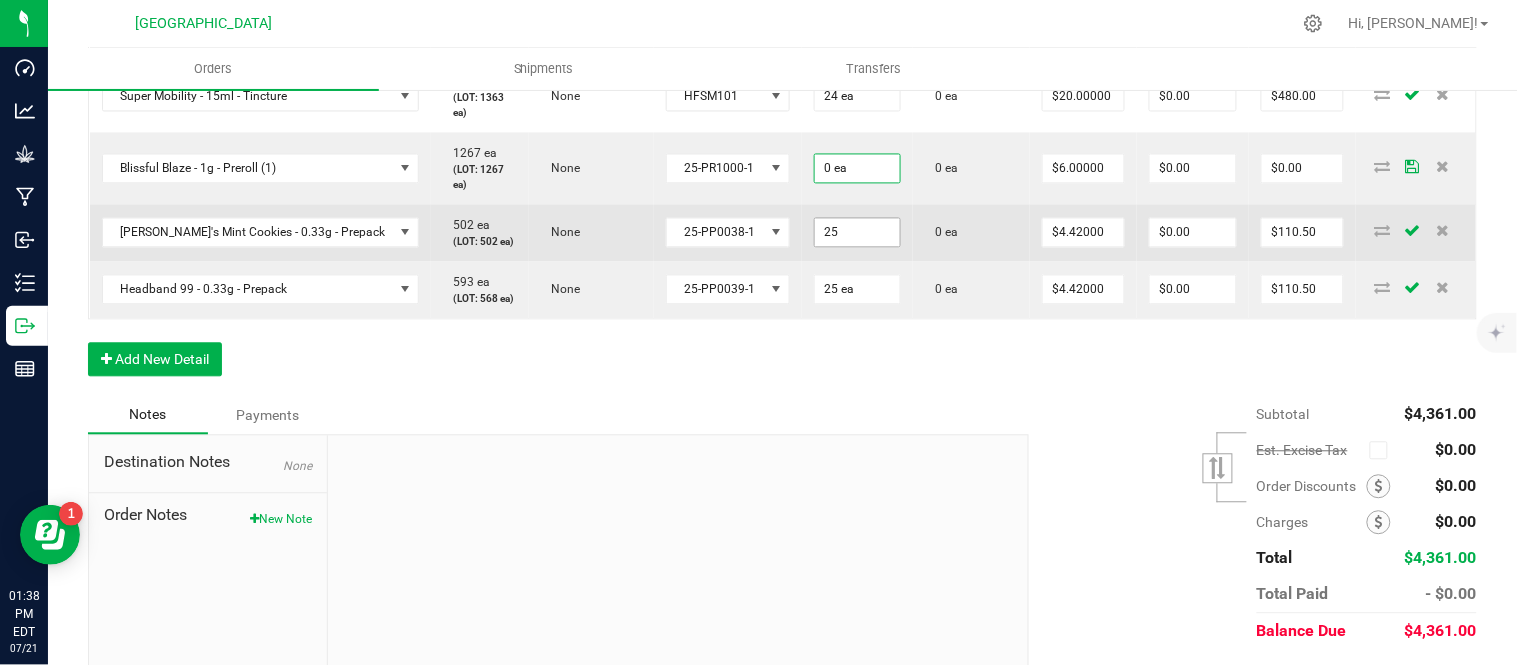 click on "25" at bounding box center [857, 233] 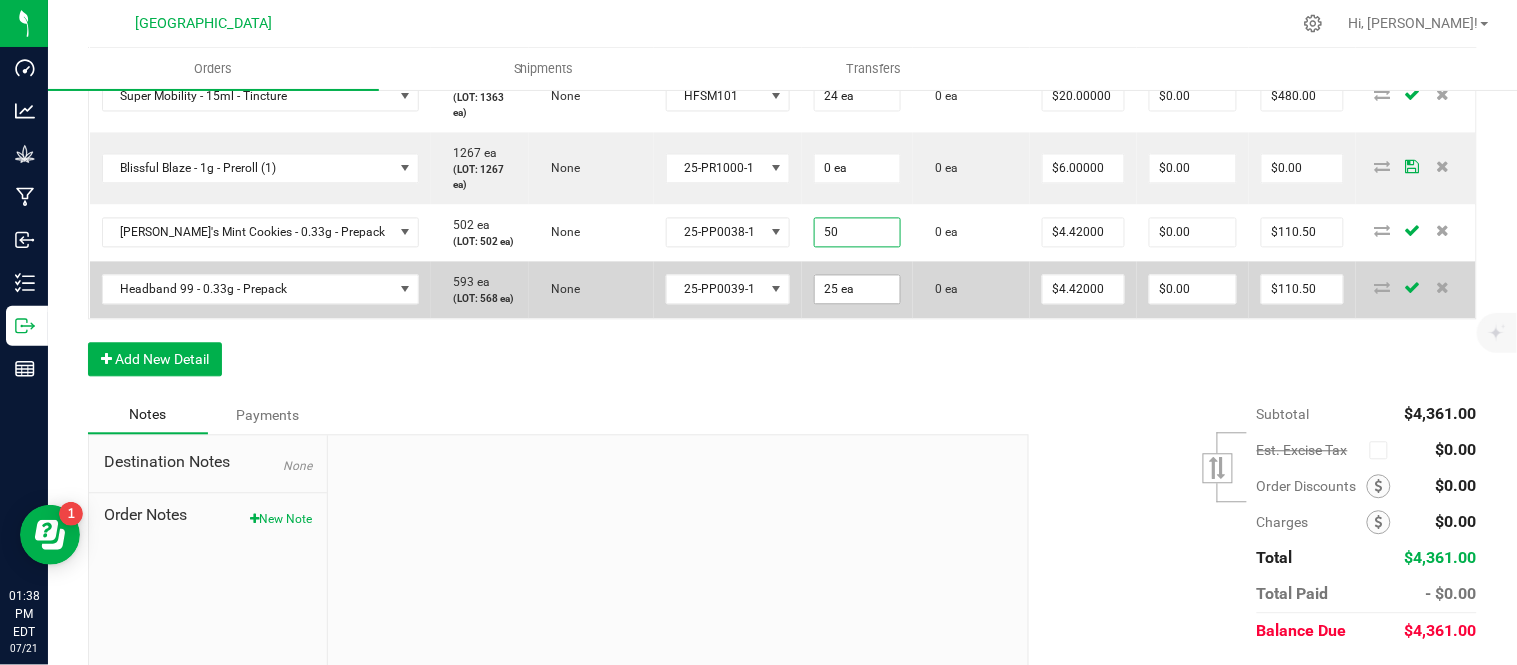 type on "50" 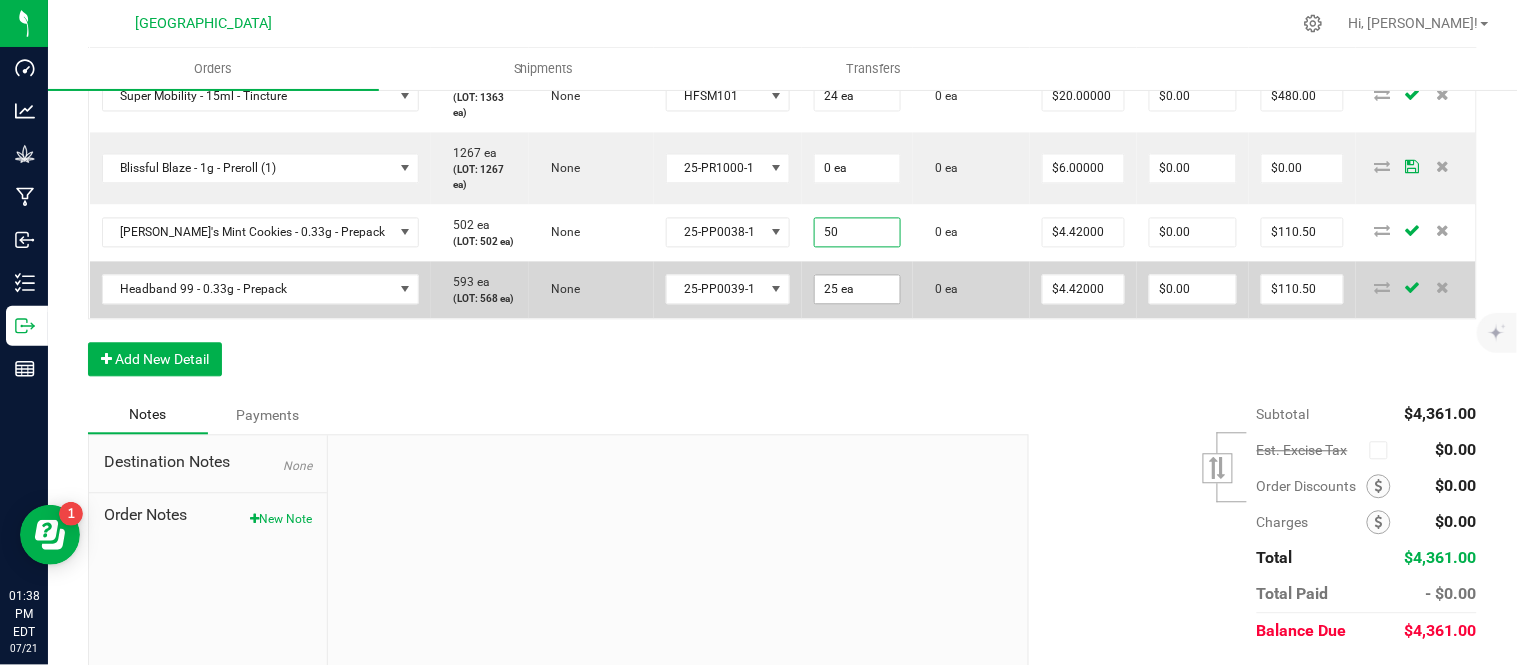 type on "25" 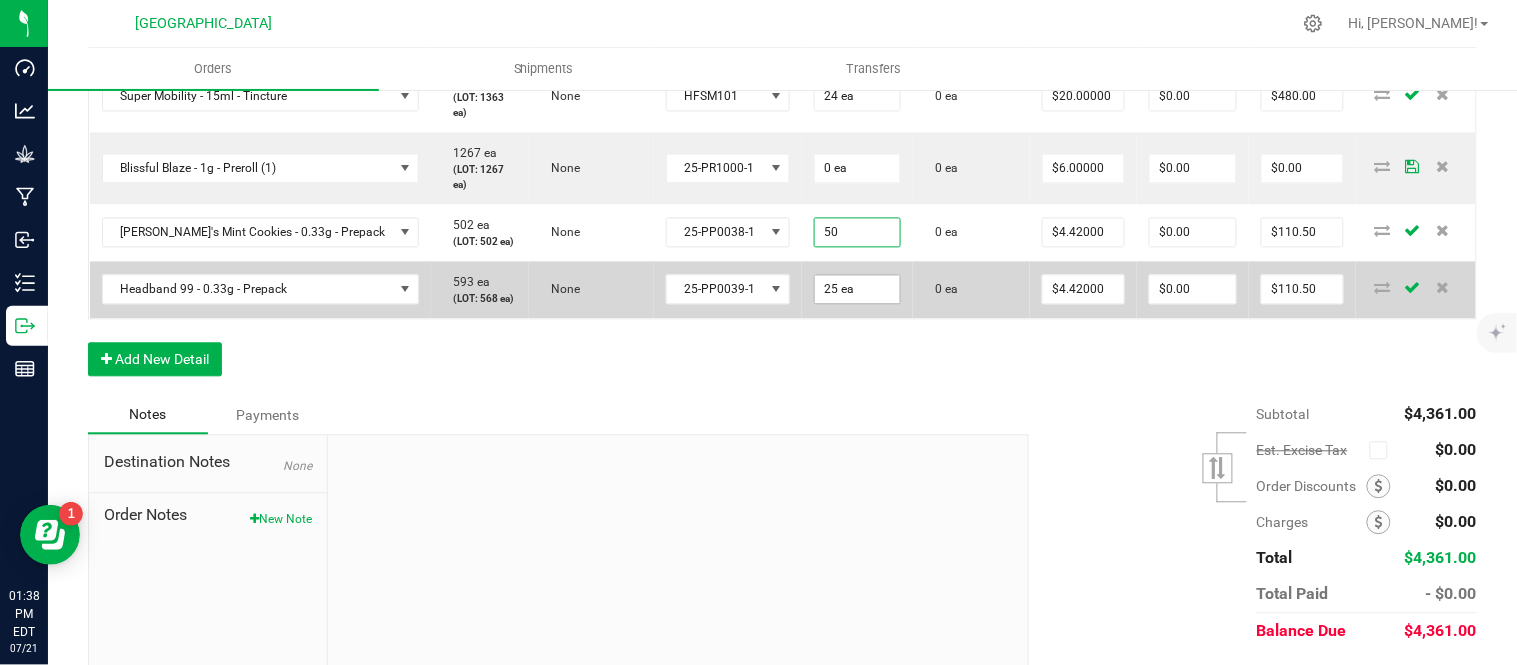 type on "50 ea" 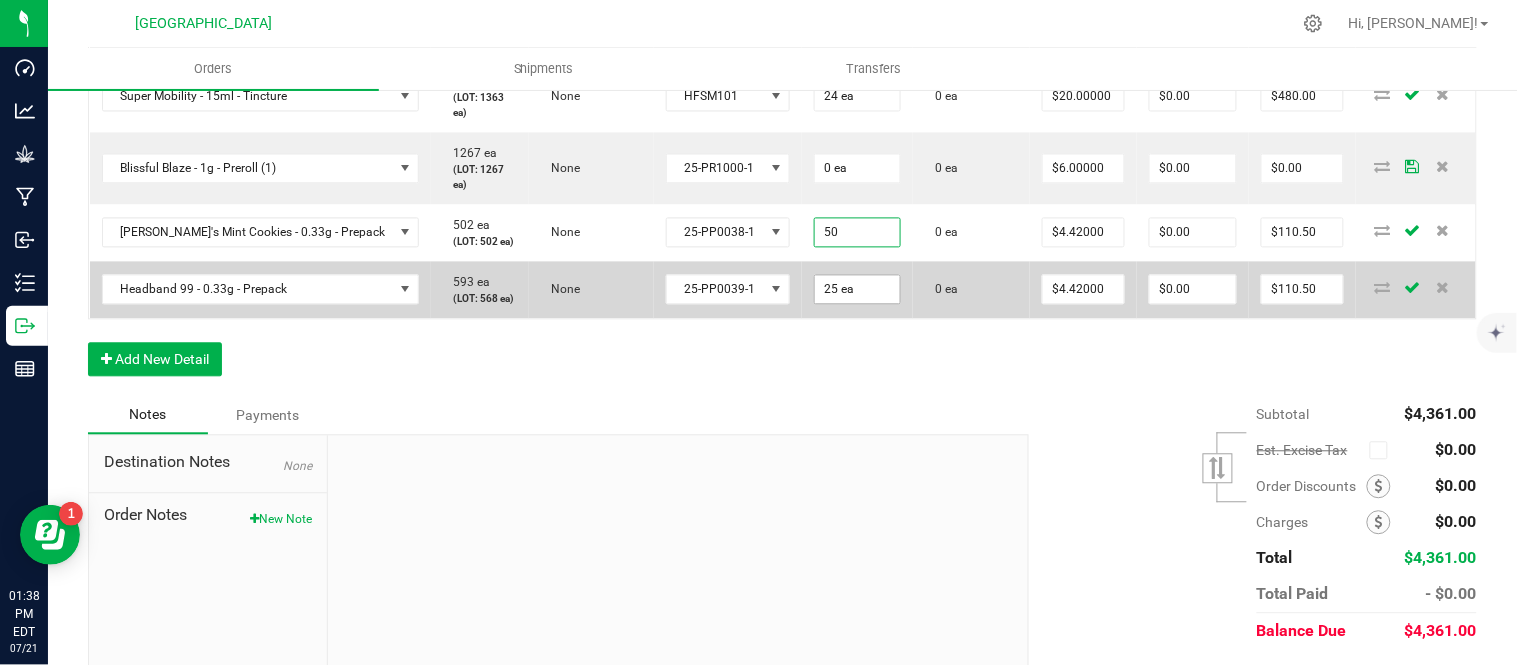 type on "$221.00" 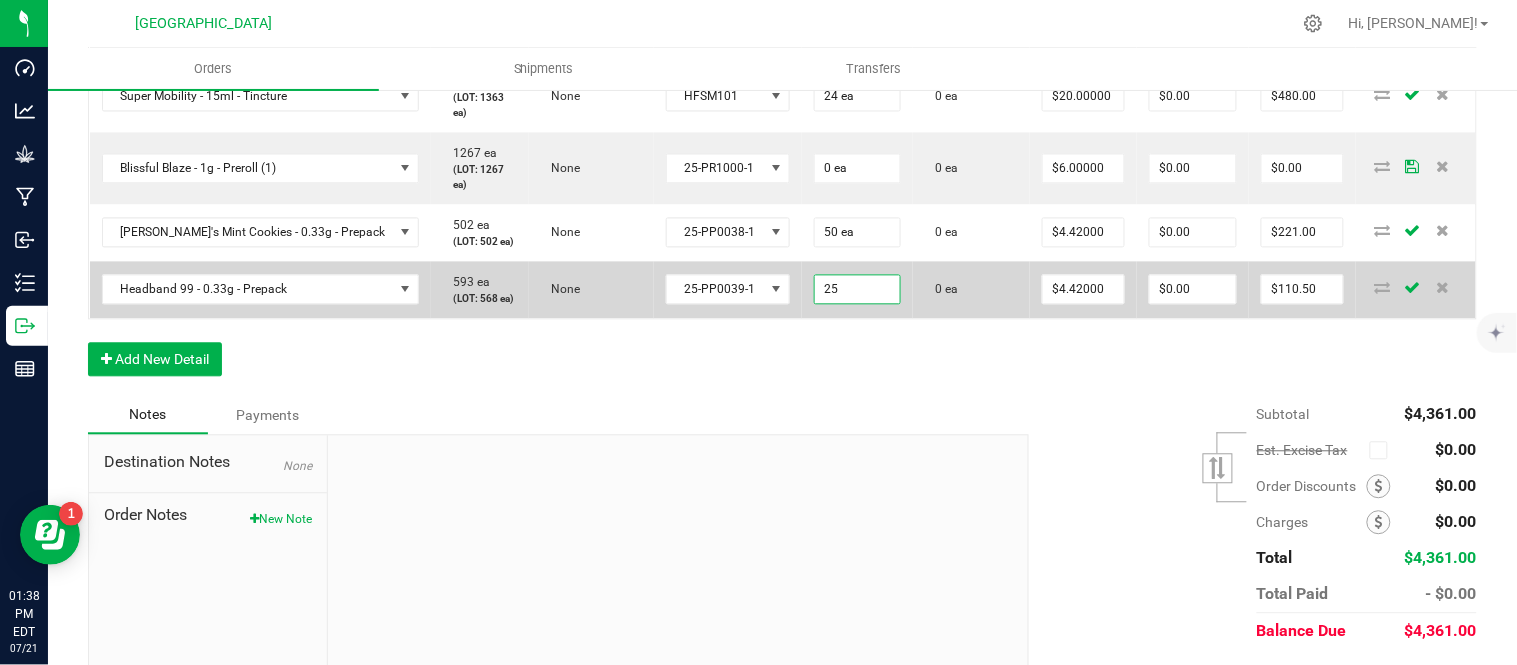 click on "25" at bounding box center [857, 290] 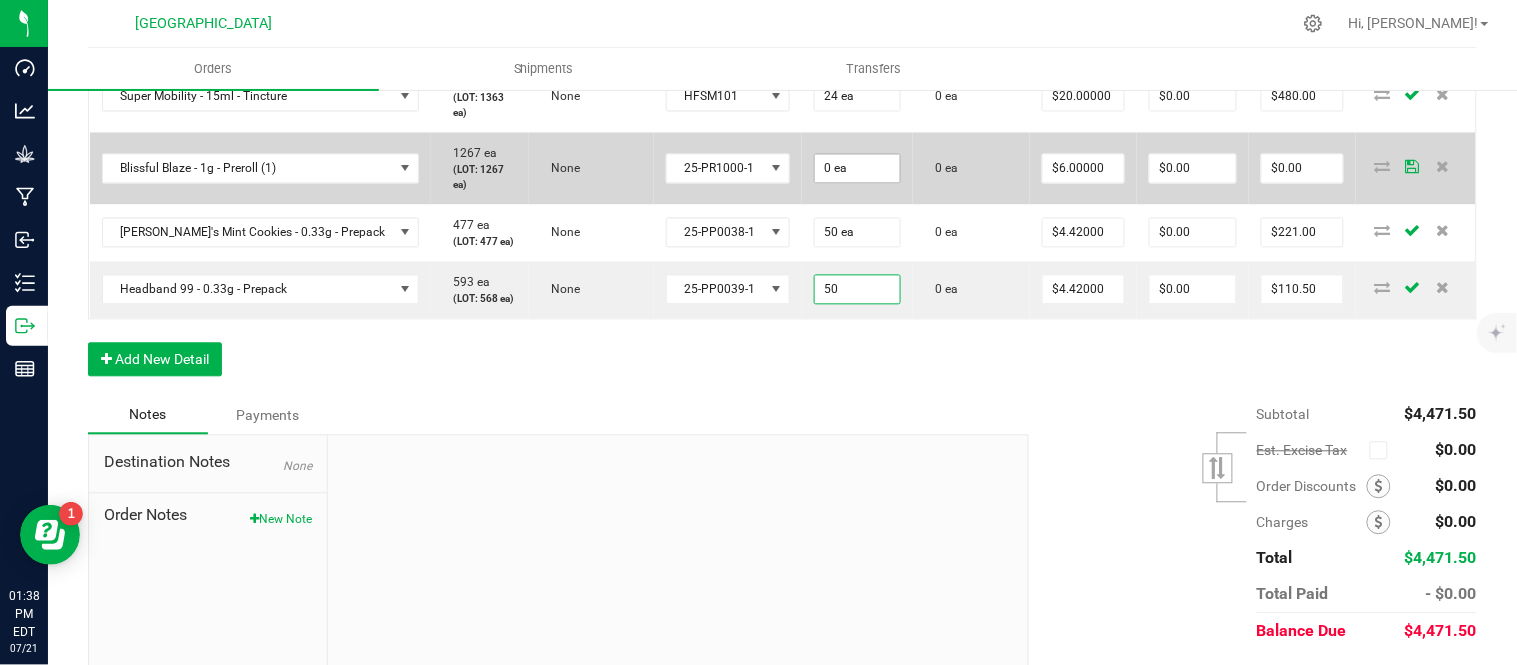 type on "50" 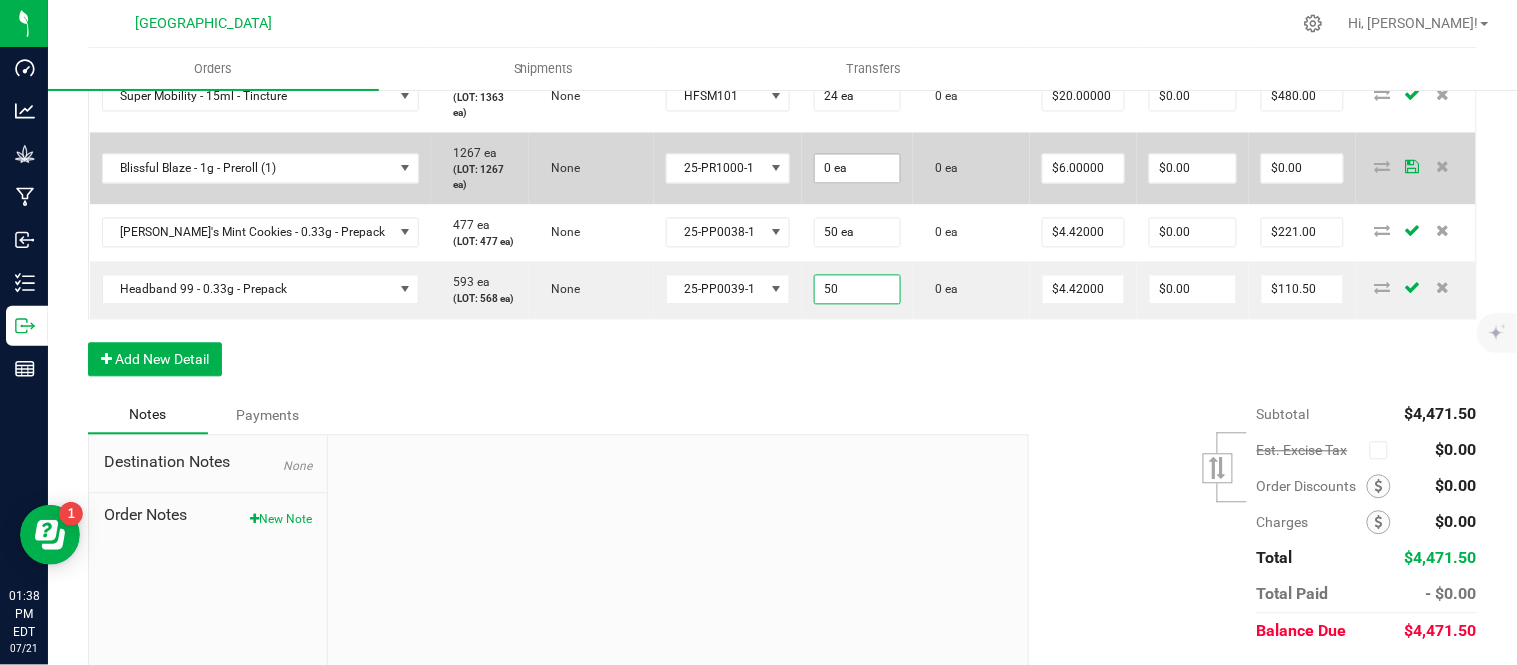 type on "0" 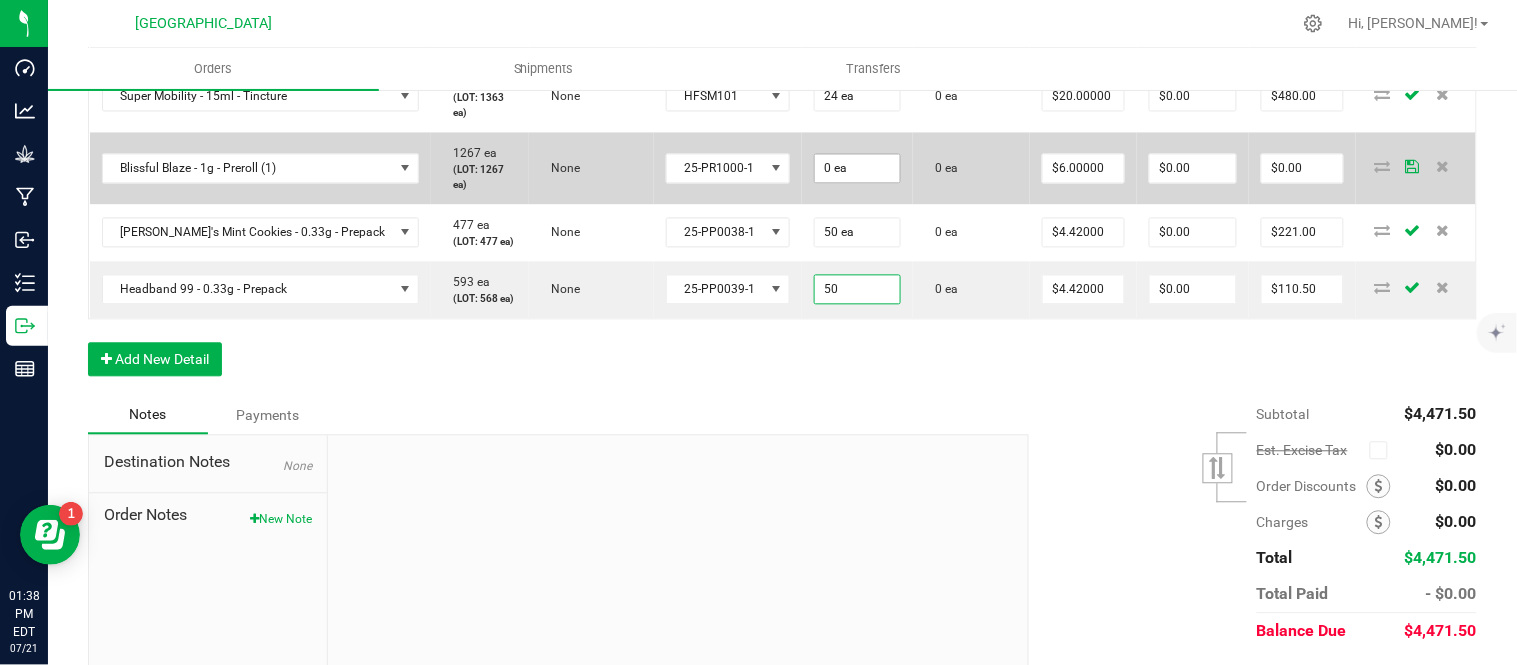 type on "50 ea" 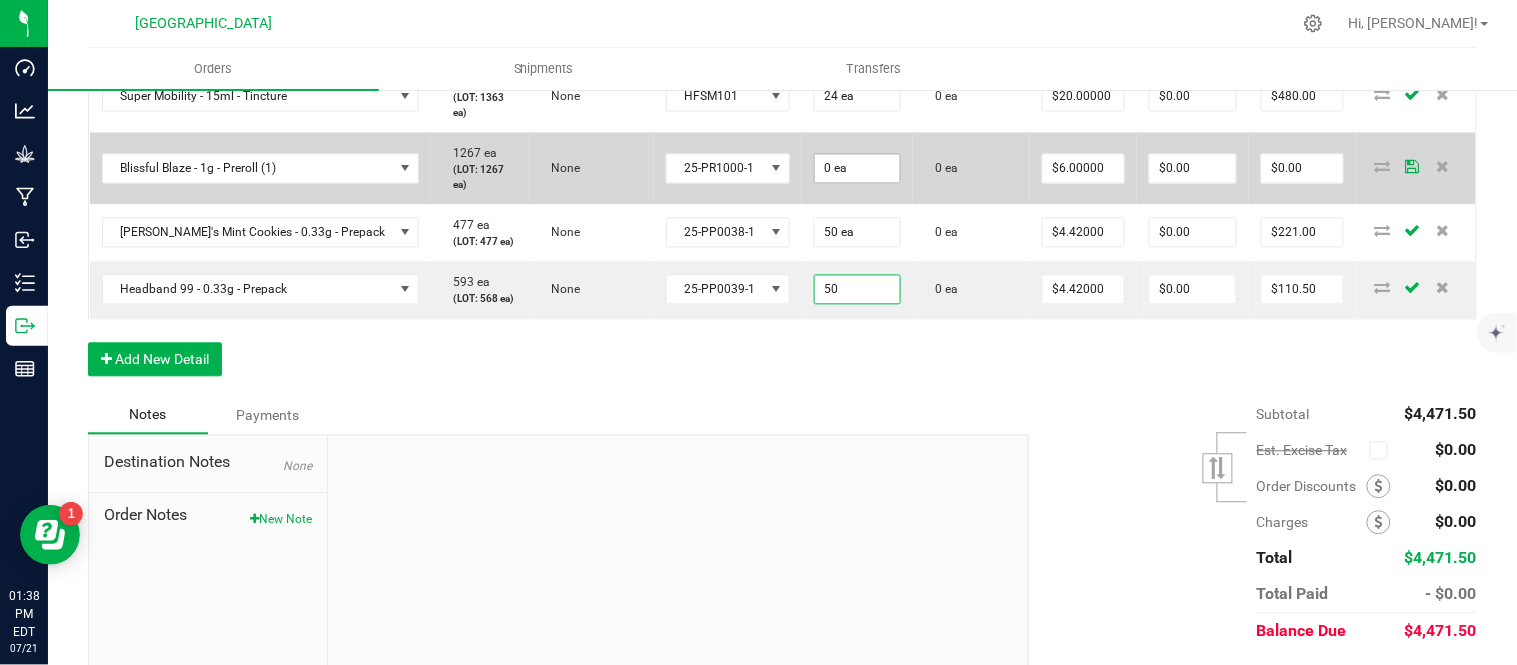 type on "$221.00" 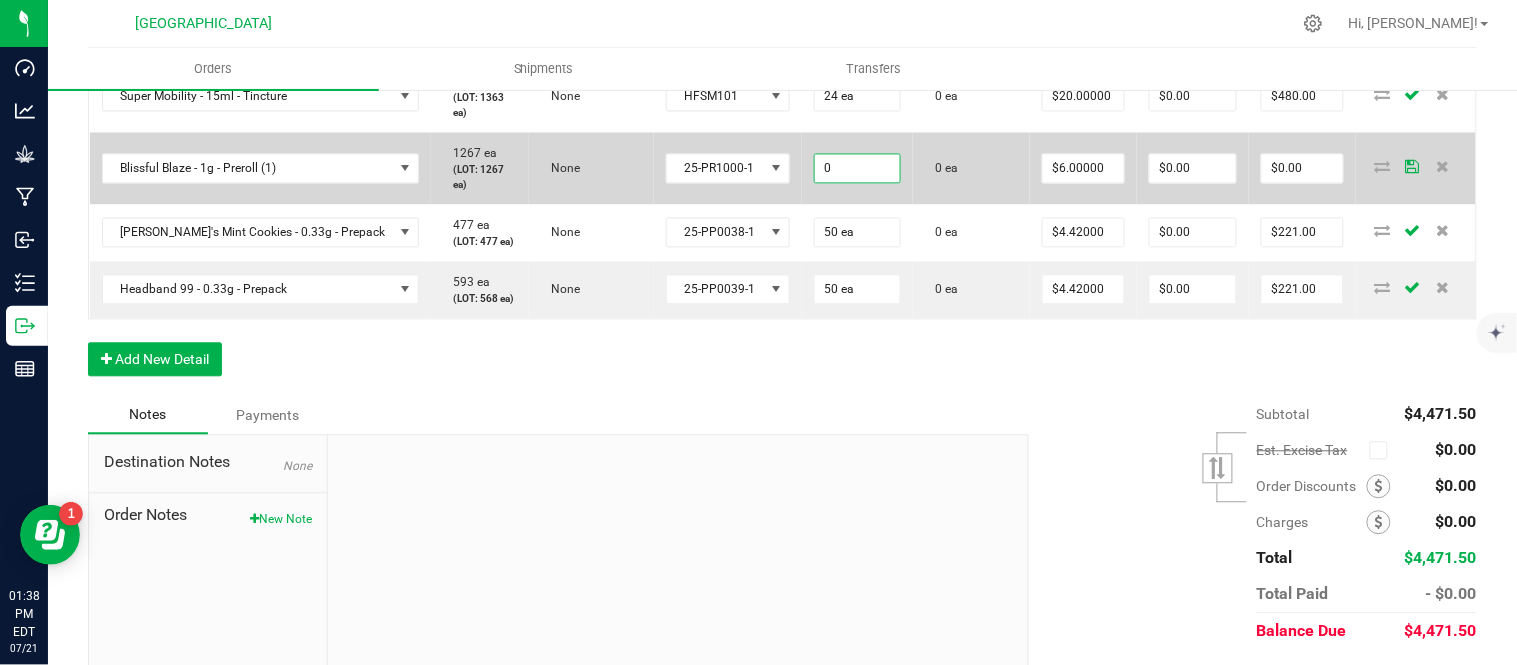 click on "0" at bounding box center (857, 169) 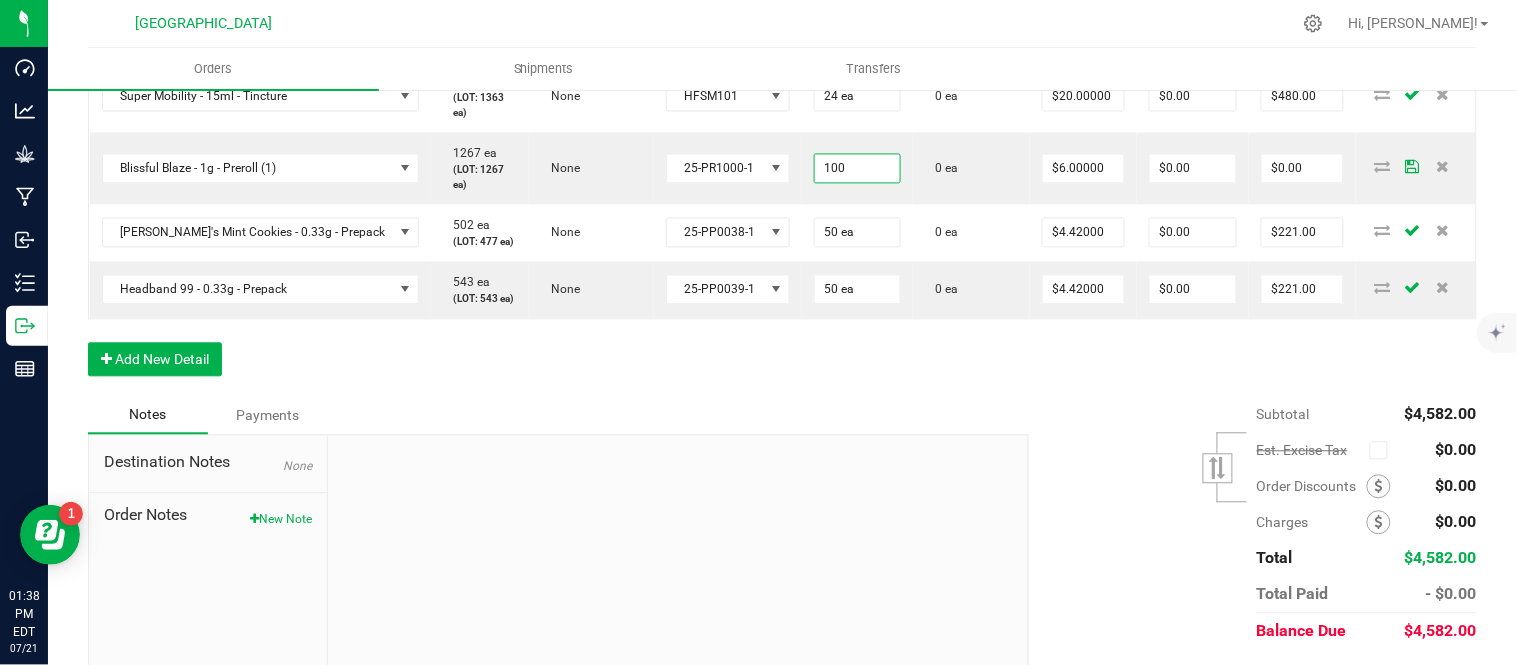 type on "100 ea" 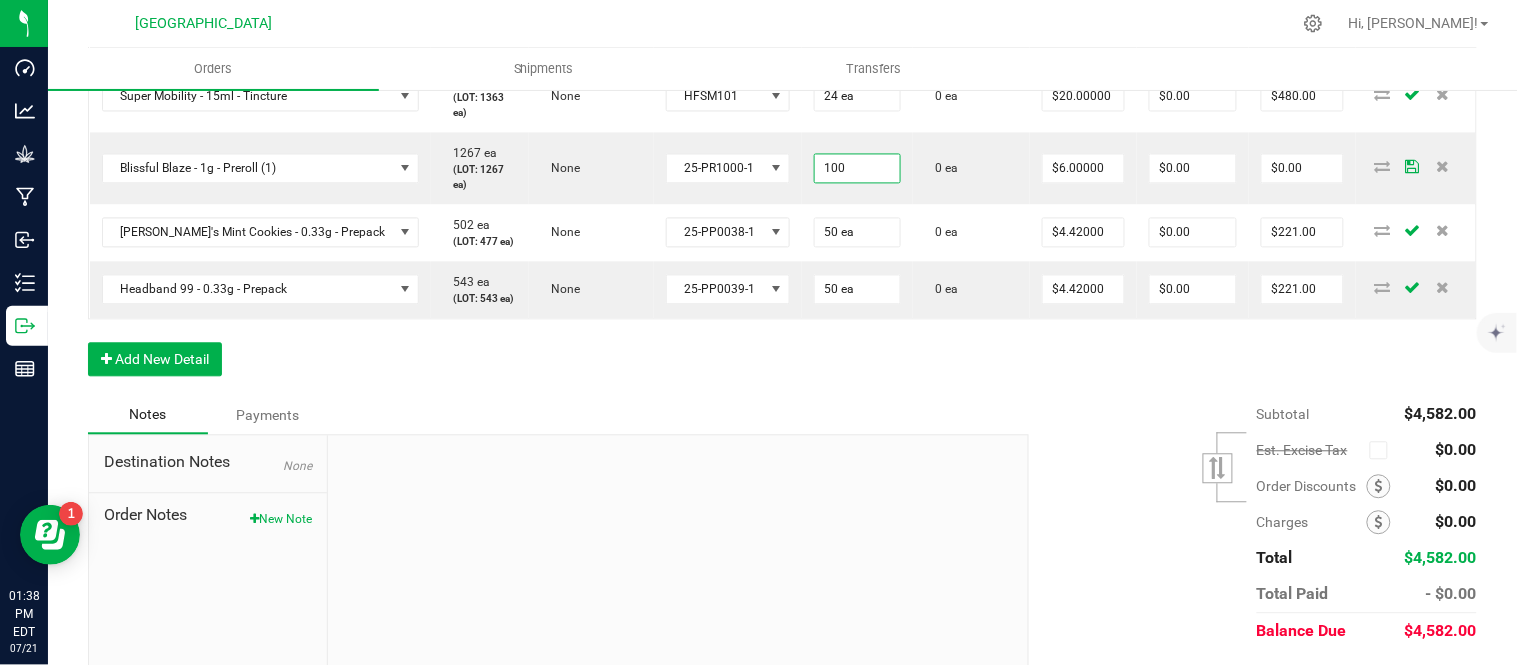 type on "$600.00" 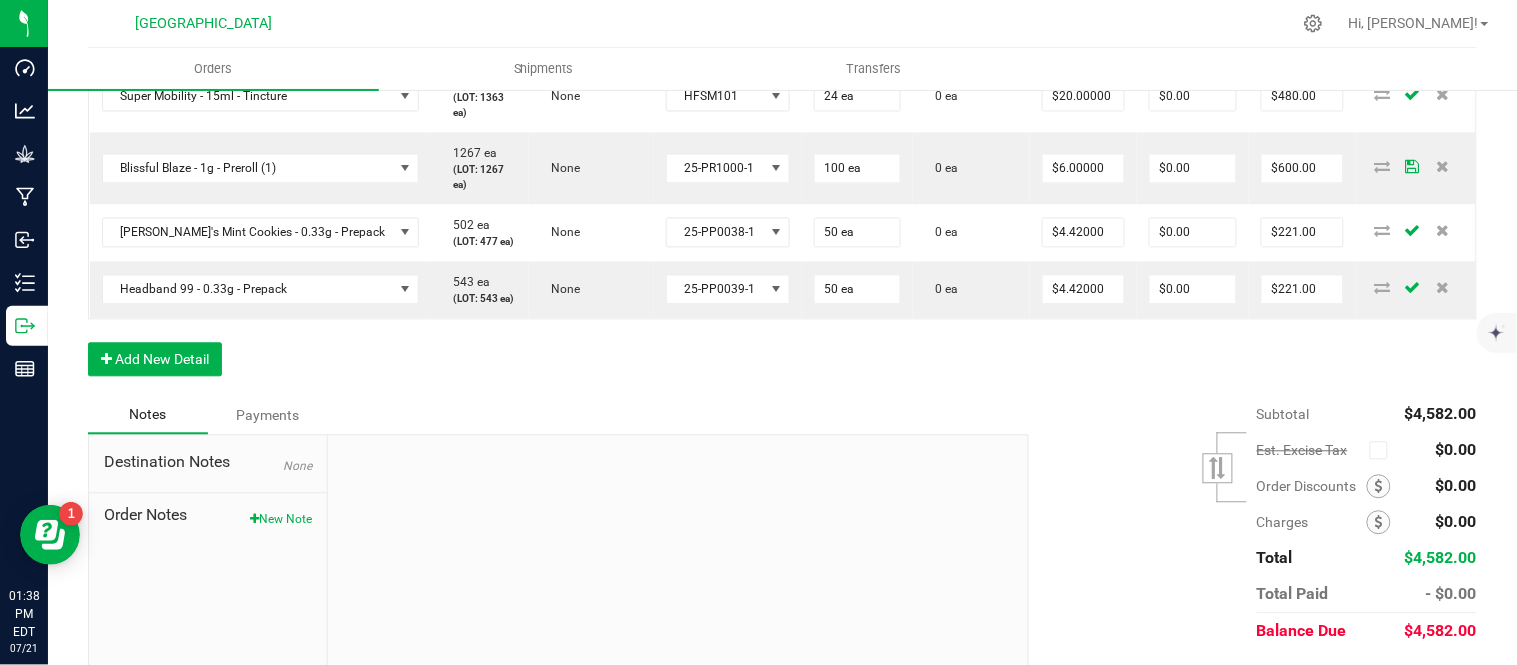 click on "Order Details Print All Labels Item  Sellable  Strain  Lot Number  Qty Ordered Qty Allocated Unit Price Line Discount Total Actions G13 - 3.5g - jar  2047 ea   (LOT: 2023 ea)   G13 Genius  24-F0001-3 24 ea  0 ea  $15.00000 $0.00 $360.00 GMO - 3.5g - jar  308 ea   (LOT: 284 ea)   None  24-F0034-1 24 ea  0 ea  $15.00000 $0.00 $360.00 G13 - 7.0g - jar  239 ea   (LOT: 215 ea)   None  24-F0001-3 24 ea  0 ea  $27.50000 $0.00 $660.00 [PERSON_NAME]'s Mint Cookies - 7.0g - jar  163 ea   (LOT: 139 ea)   None  24-F0038-1 24 ea  0 ea  $27.50000 $0.00 $660.00 Slurricane - 7.0g - jar  142 ea   (LOT: 118 ea)   None  24-F0018-2 24 ea  0 ea  $27.50000 $0.00 $660.00 Bliss - 15ml - Tincture  1703 ea   (LOT: 1655 ea)   None  HFBD101 48 ea  0 ea  $20.00000 $0.00 $960.00 Super Mobility - 15ml - Tincture  1387 ea   (LOT: 1363 ea)   None  HFSM101 24 ea  0 ea  $20.00000 $0.00 $480.00 Blissful Blaze - 1g - Preroll (1)  1267 ea   (LOT: 1267 ea)   None  25-PR1000-1 100 ea  0 ea  $6.00000 $0.00 $600.00  502 ea" at bounding box center (782, -10) 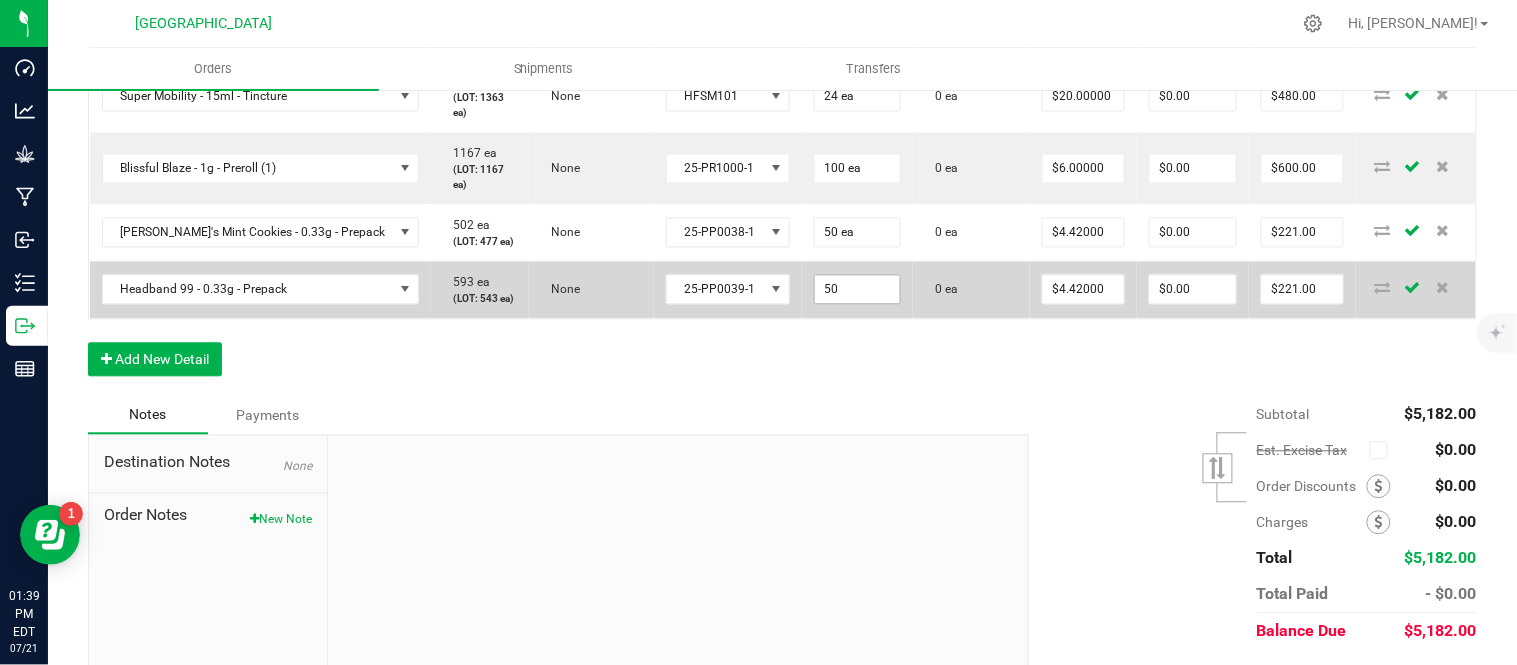 click on "50" at bounding box center [857, 290] 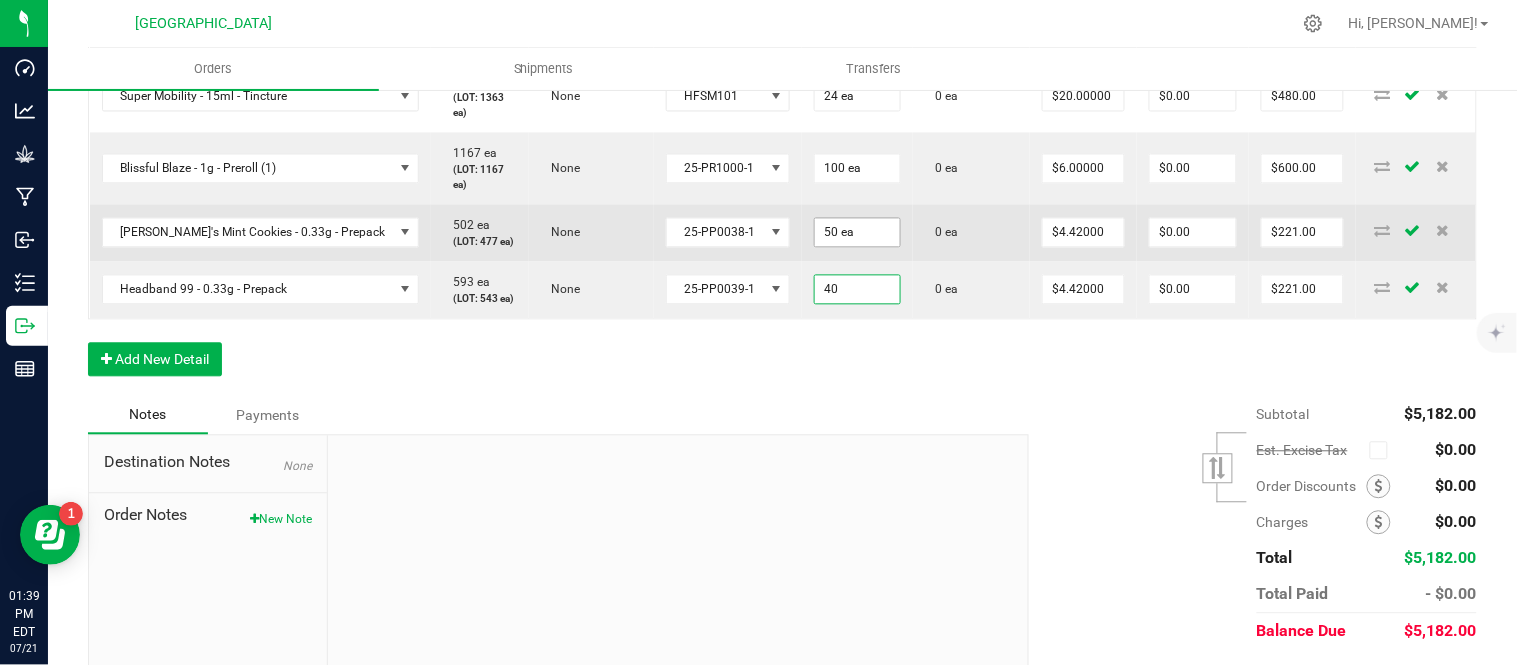 type on "40" 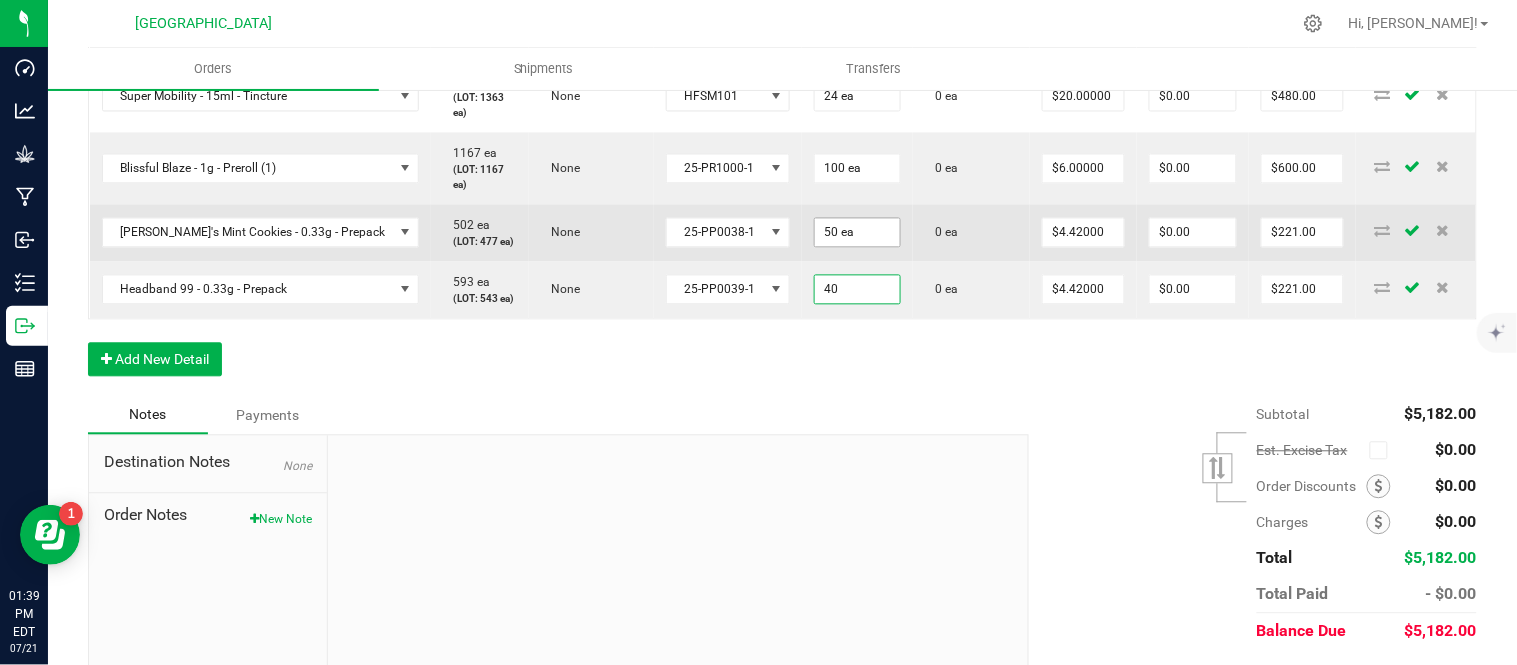 type on "50" 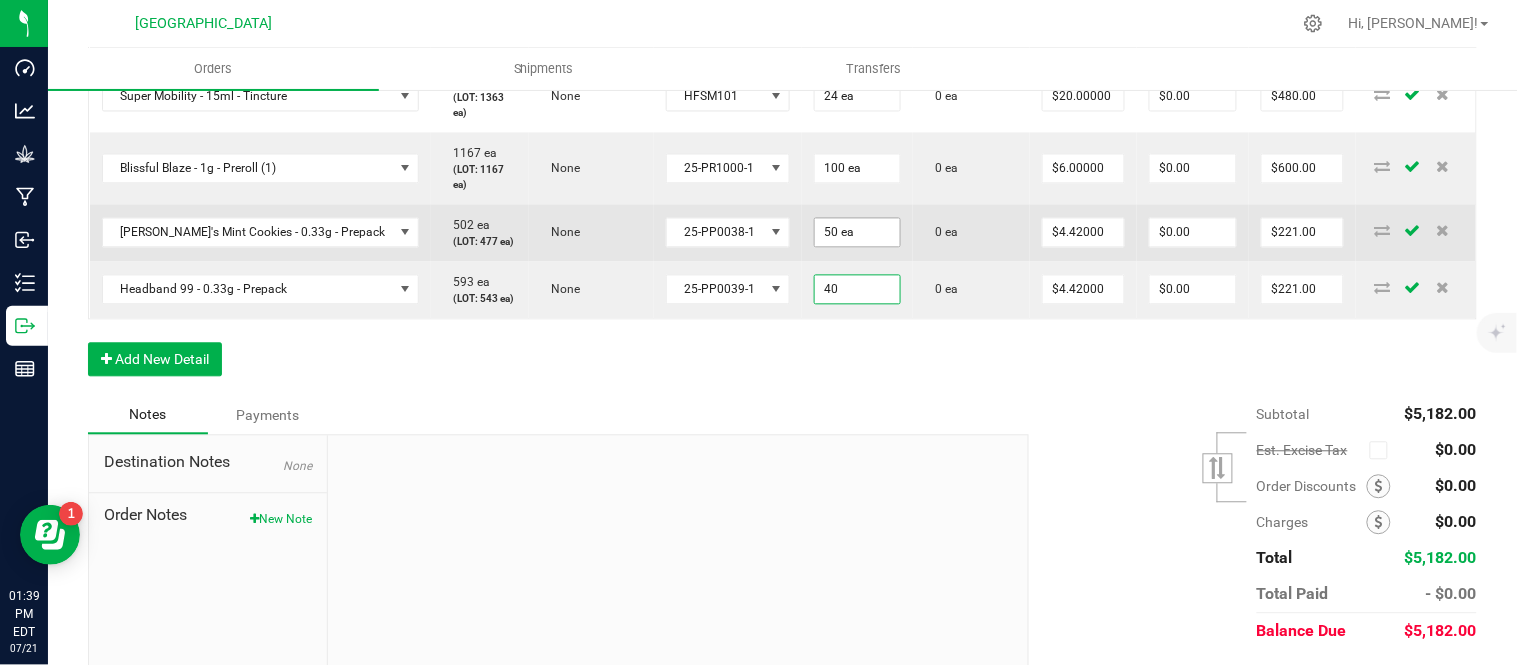 type on "40 ea" 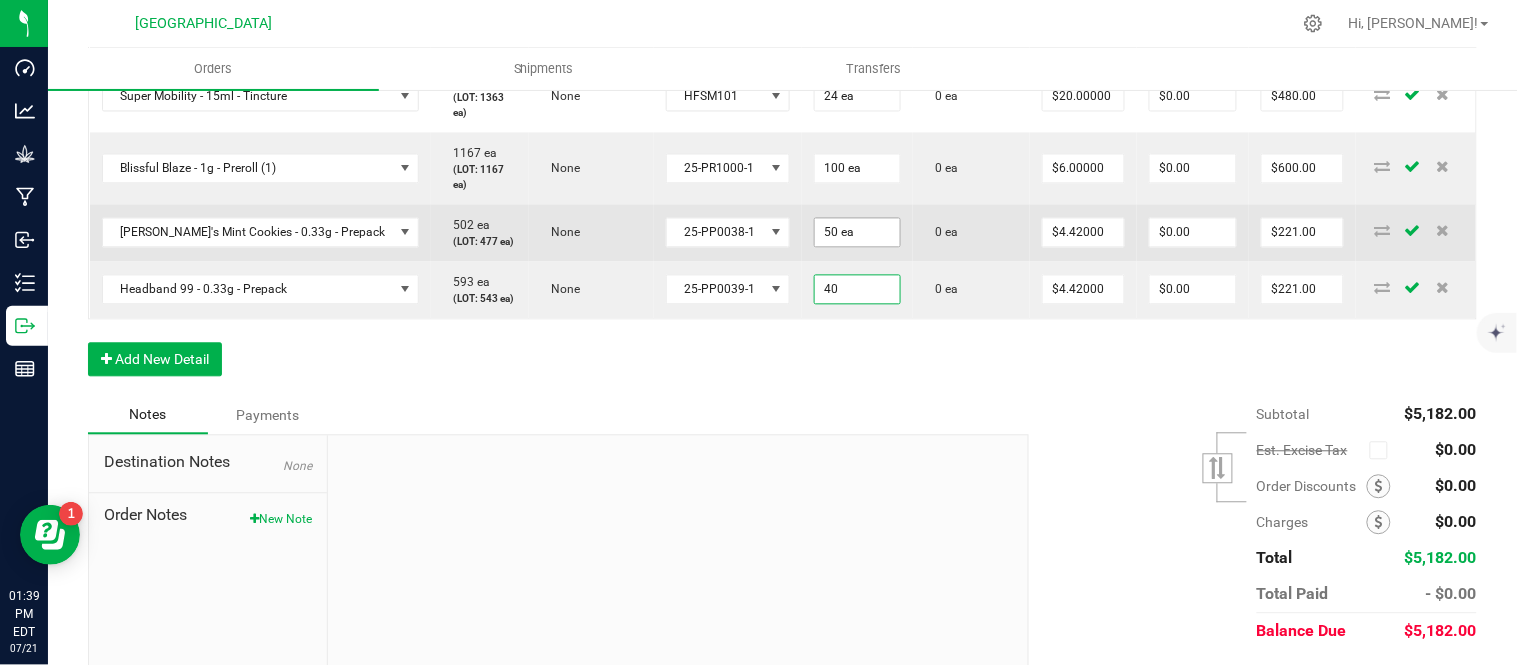 type on "$176.80" 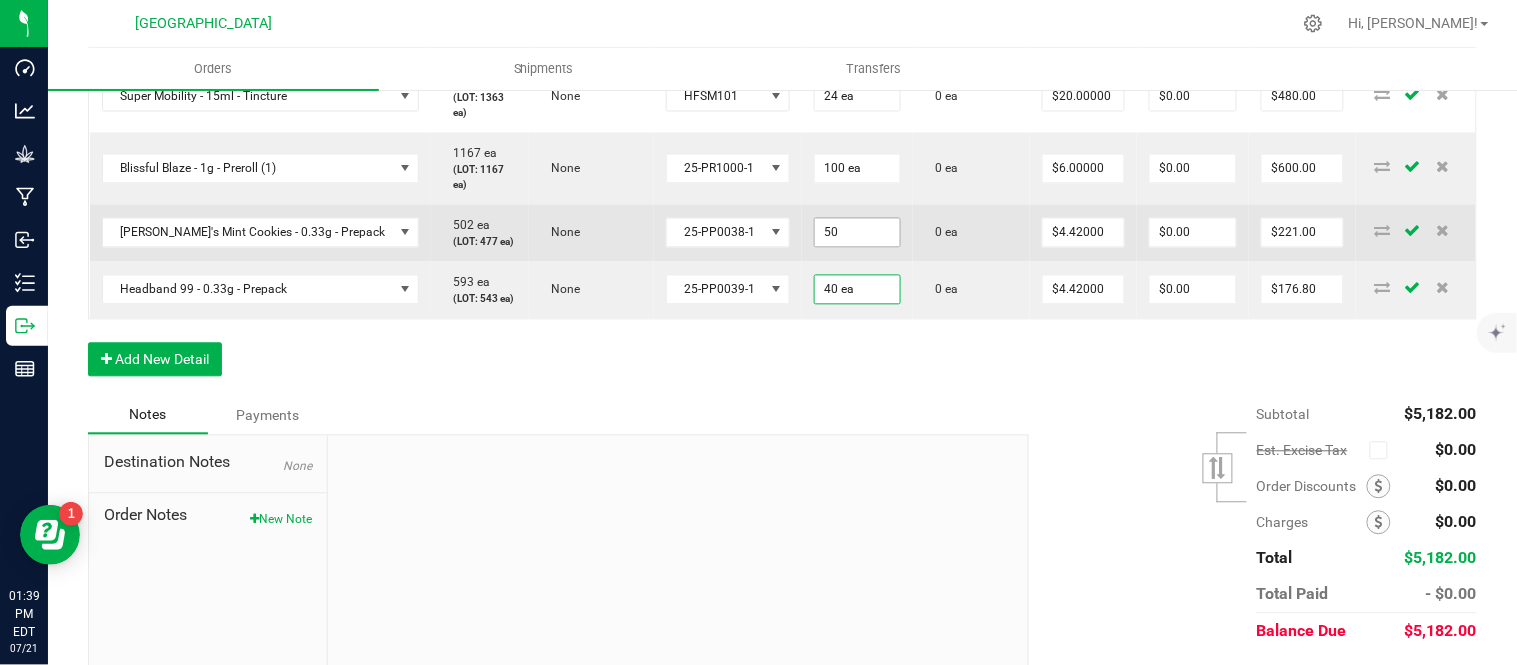 click on "50" at bounding box center (857, 233) 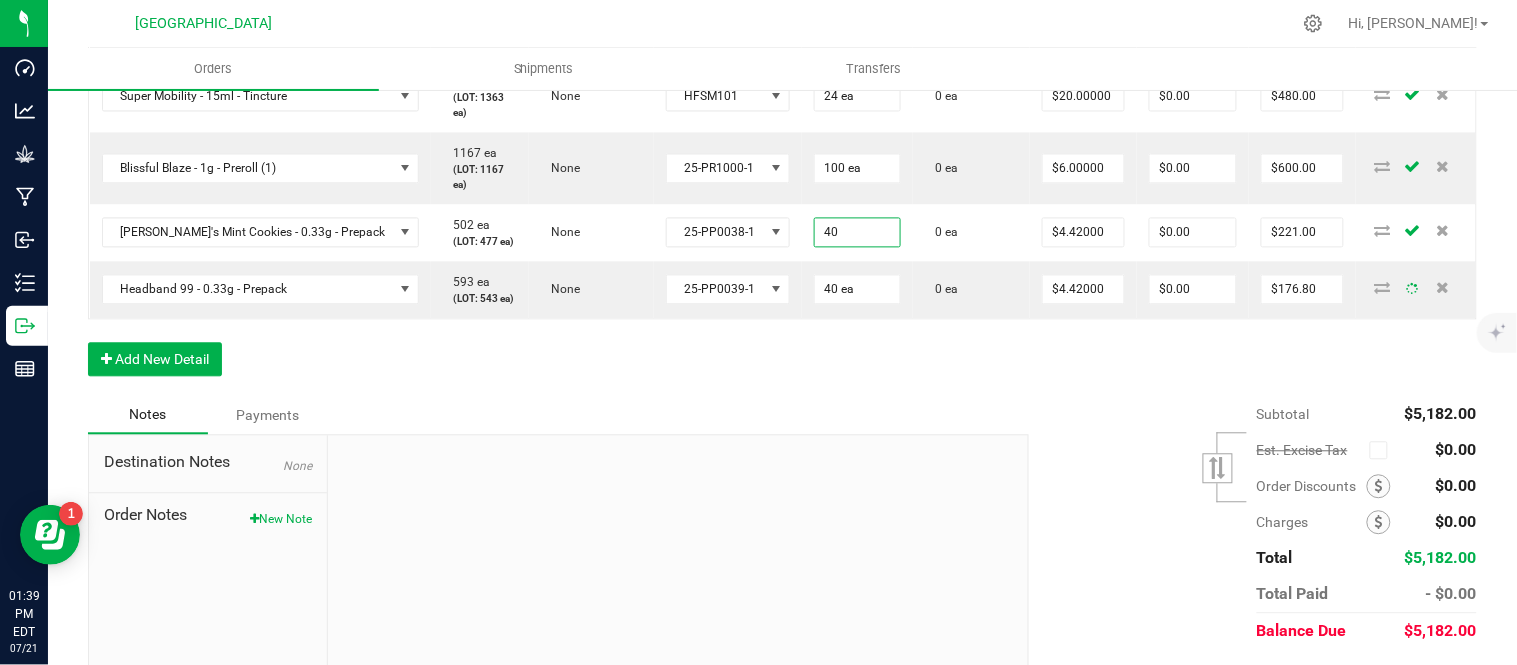 type on "40 ea" 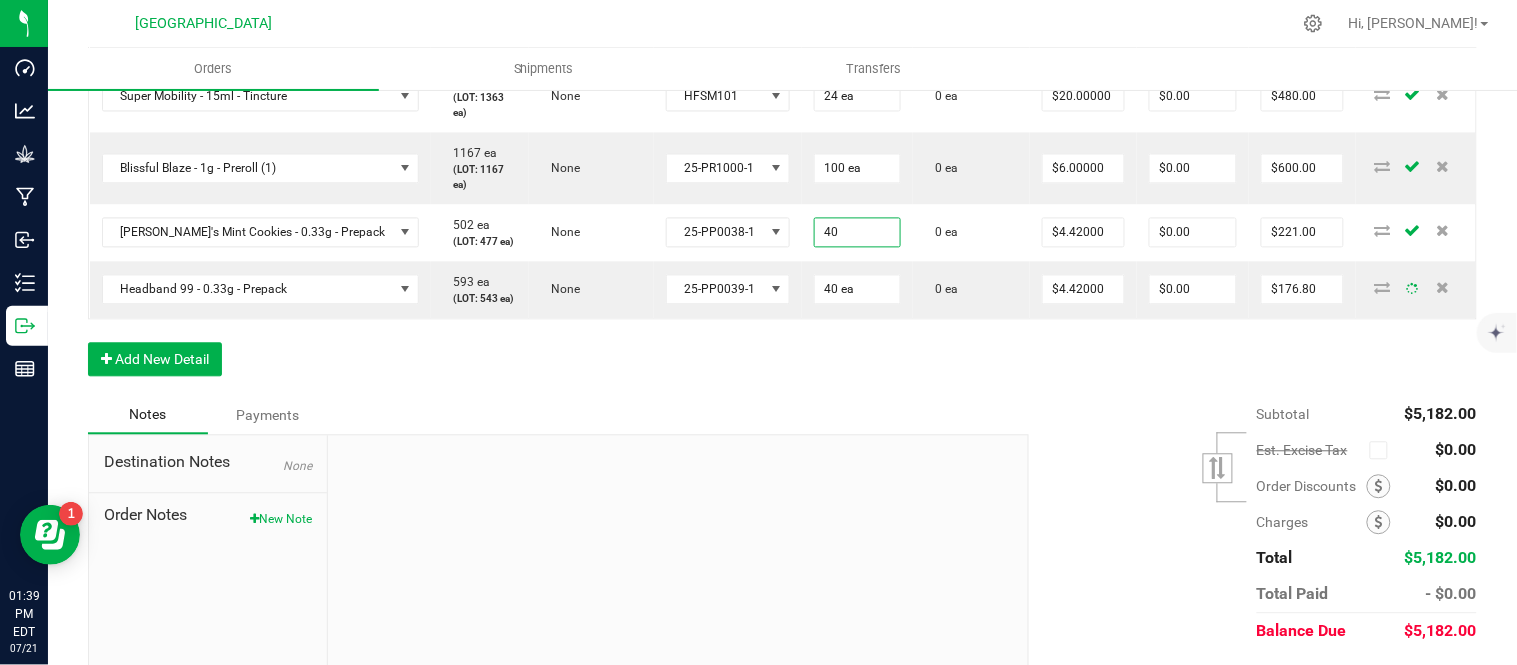 type on "$176.80" 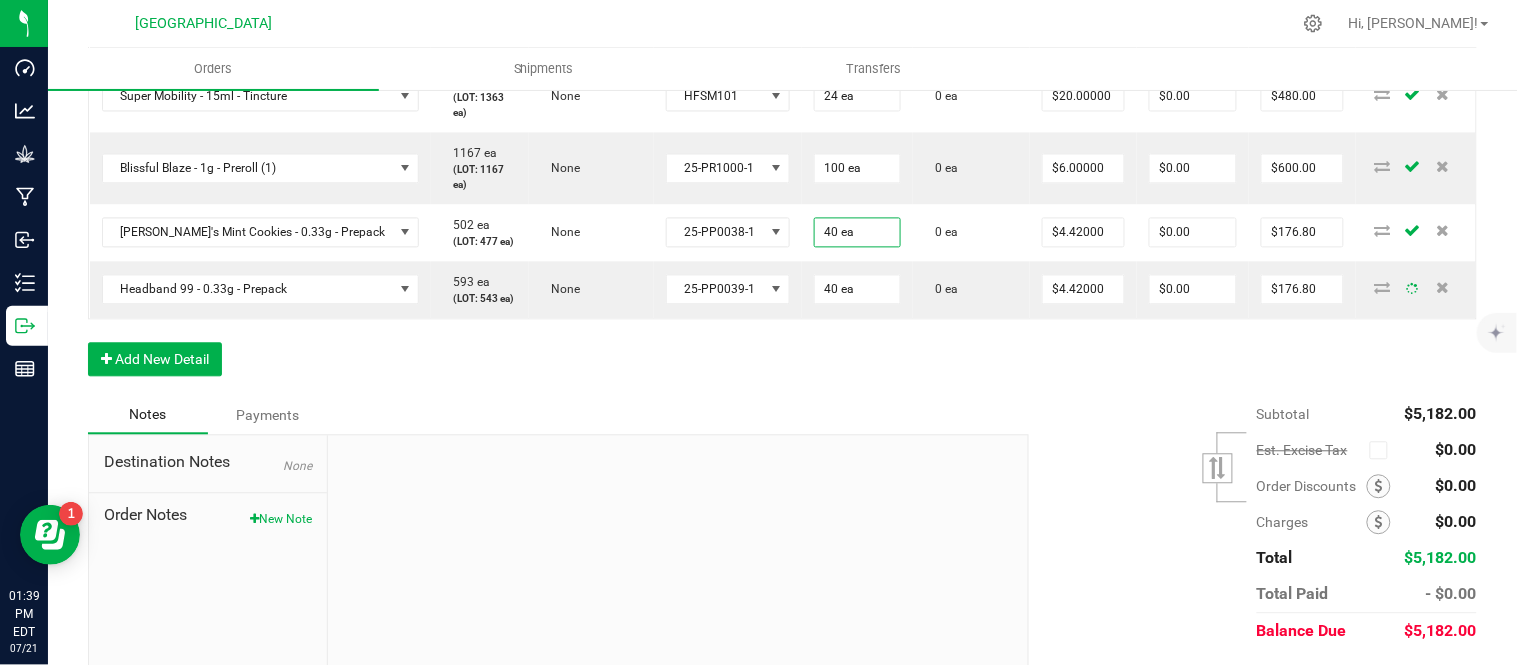 click on "Order Details Print All Labels Item  Sellable  Strain  Lot Number  Qty Ordered Qty Allocated Unit Price Line Discount Total Actions G13 - 3.5g - jar  2047 ea   (LOT: 2023 ea)   G13 Genius  24-F0001-3 24 ea  0 ea  $15.00000 $0.00 $360.00 GMO - 3.5g - jar  308 ea   (LOT: 284 ea)   None  24-F0034-1 24 ea  0 ea  $15.00000 $0.00 $360.00 G13 - 7.0g - jar  239 ea   (LOT: 215 ea)   None  24-F0001-3 24 ea  0 ea  $27.50000 $0.00 $660.00 [PERSON_NAME]'s Mint Cookies - 7.0g - jar  163 ea   (LOT: 139 ea)   None  24-F0038-1 24 ea  0 ea  $27.50000 $0.00 $660.00 Slurricane - 7.0g - jar  142 ea   (LOT: 118 ea)   None  24-F0018-2 24 ea  0 ea  $27.50000 $0.00 $660.00 Bliss - 15ml - Tincture  1703 ea   (LOT: 1655 ea)   None  HFBD101 48 ea  0 ea  $20.00000 $0.00 $960.00 Super Mobility - 15ml - Tincture  1387 ea   (LOT: 1363 ea)   None  HFSM101 24 ea  0 ea  $20.00000 $0.00 $480.00 Blissful Blaze - 1g - Preroll (1)  1167 ea   (LOT: 1167 ea)   None  25-PR1000-1 100 ea  0 ea  $6.00000 $0.00 $600.00  502 ea" at bounding box center (782, -10) 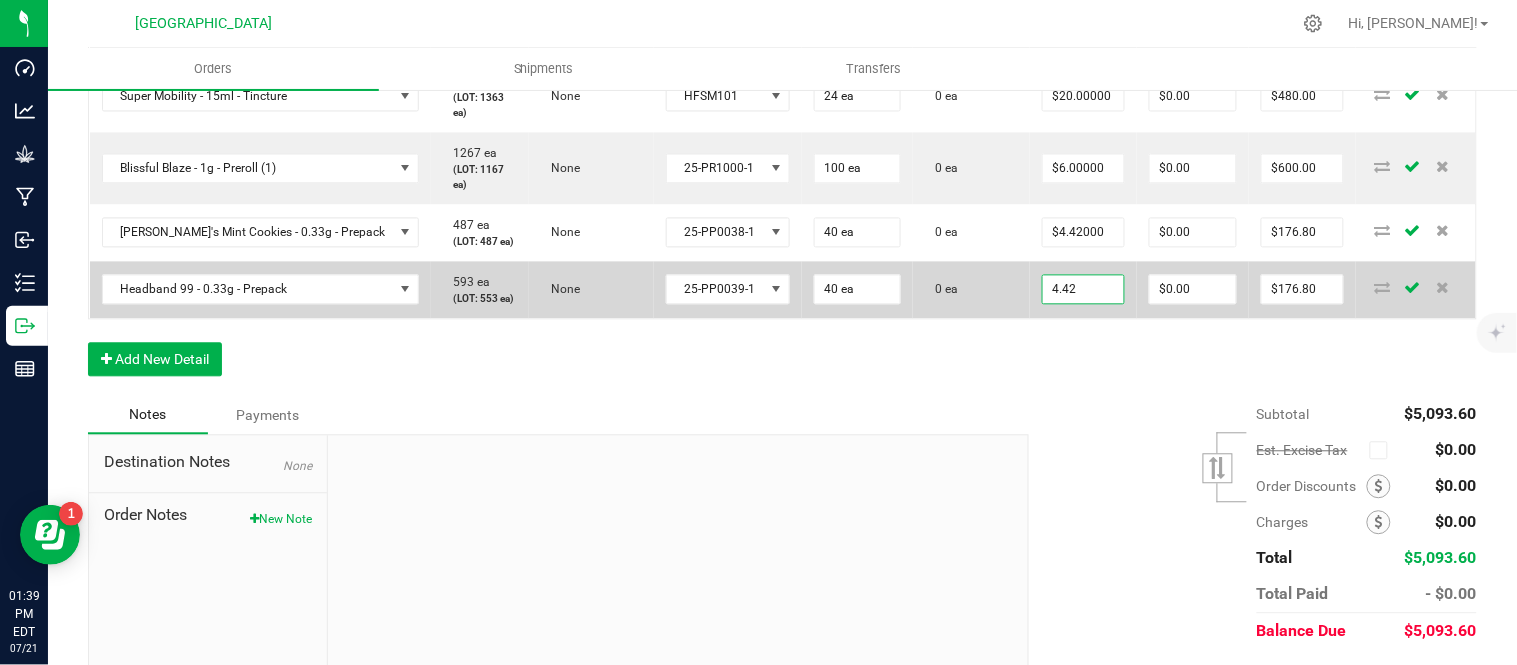 click on "4.42" at bounding box center (1083, 290) 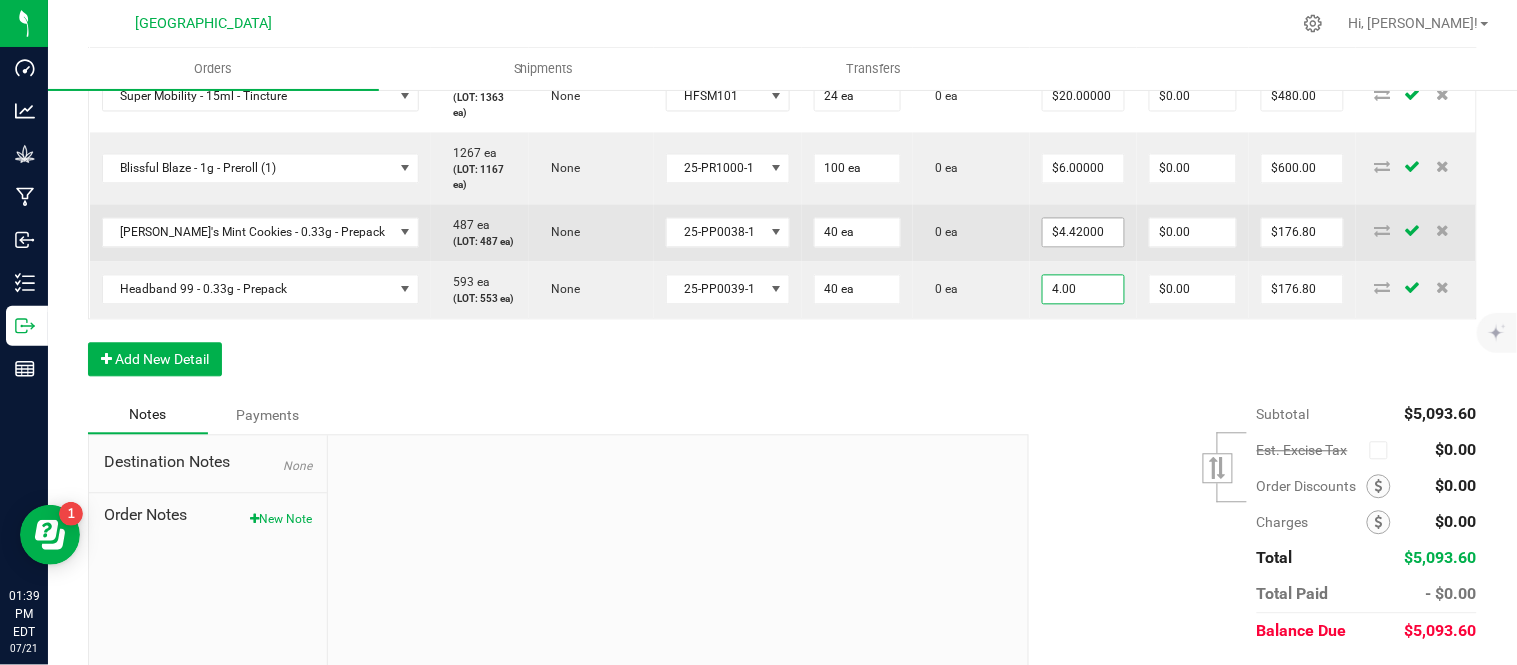 type on "$4.00000" 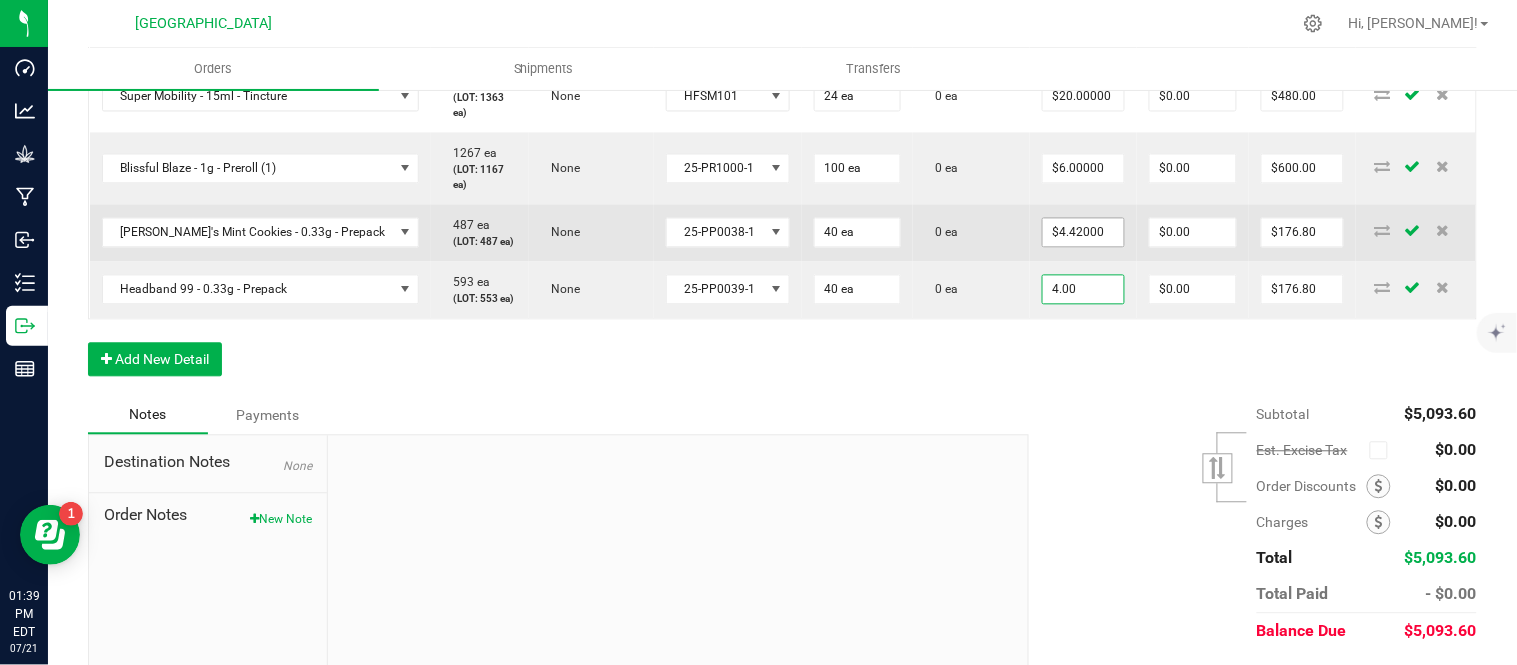 type on "$160.00" 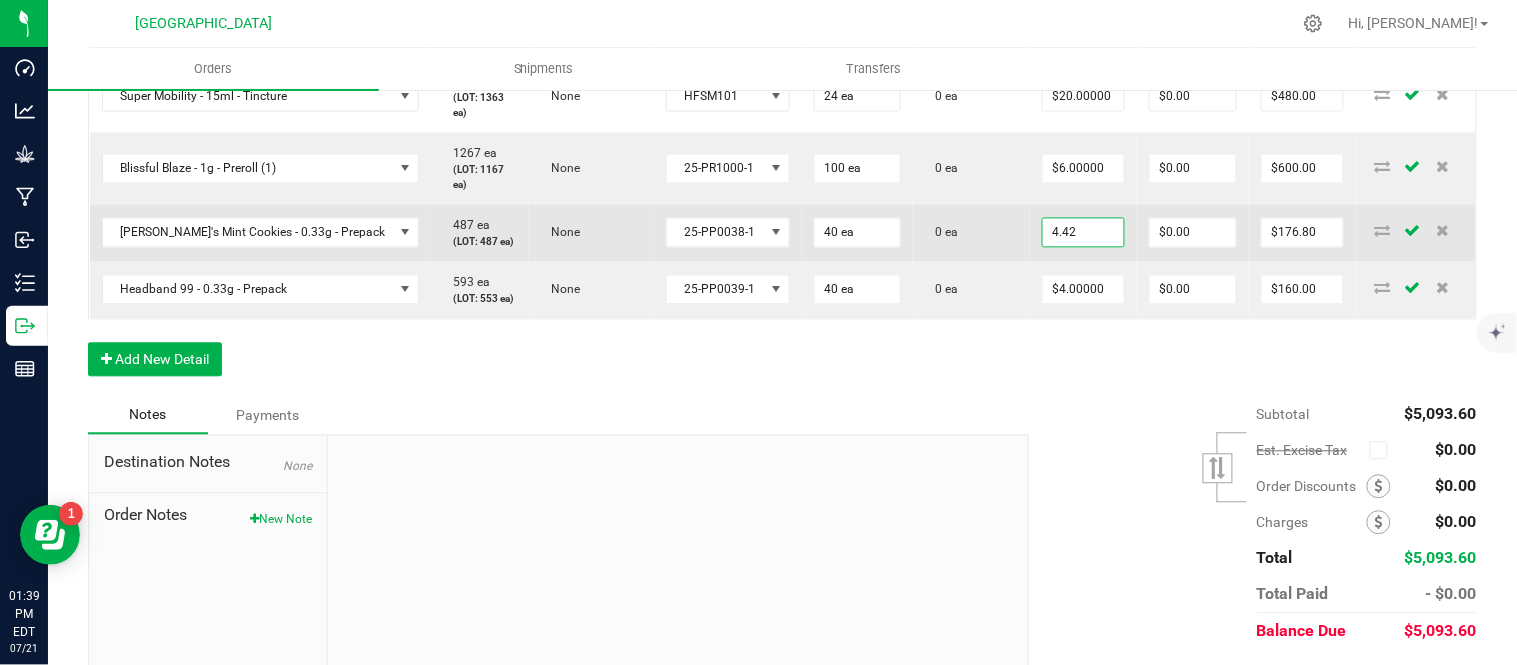 click on "4.42" at bounding box center [1083, 233] 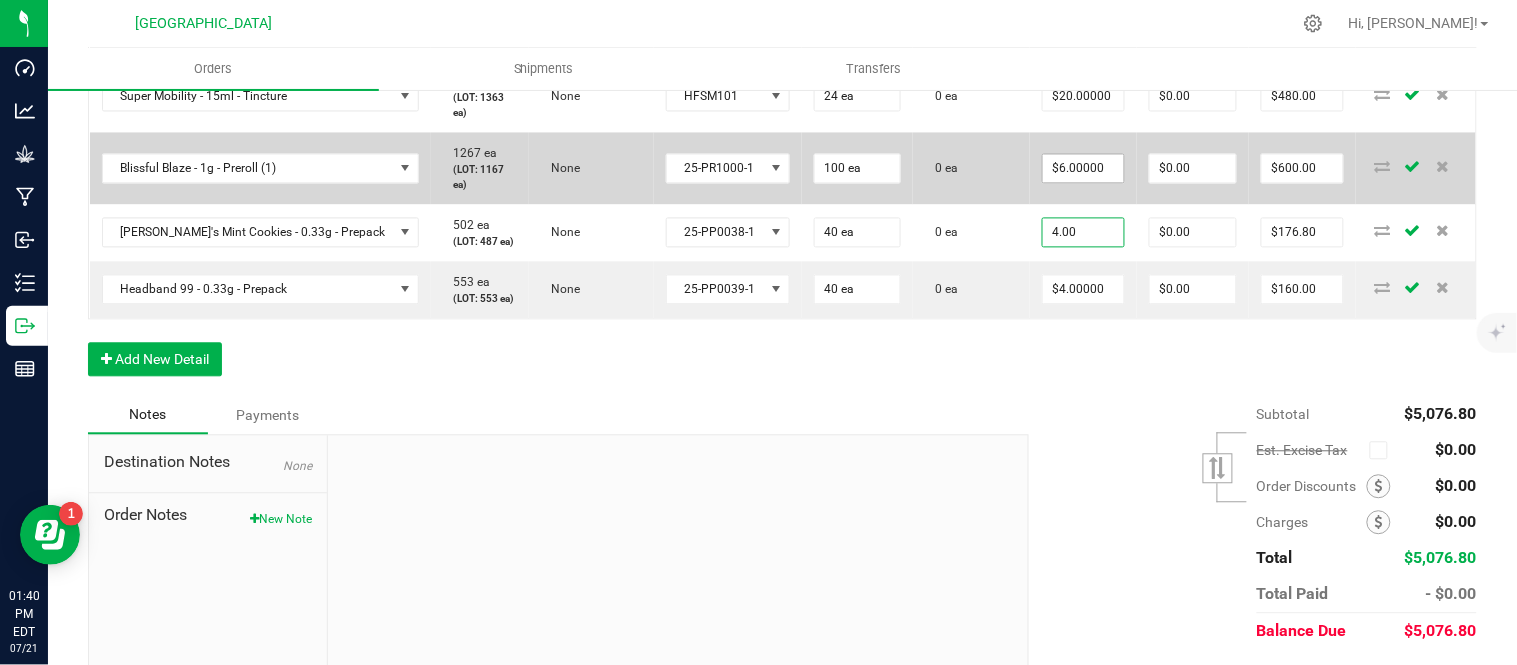type on "4.00" 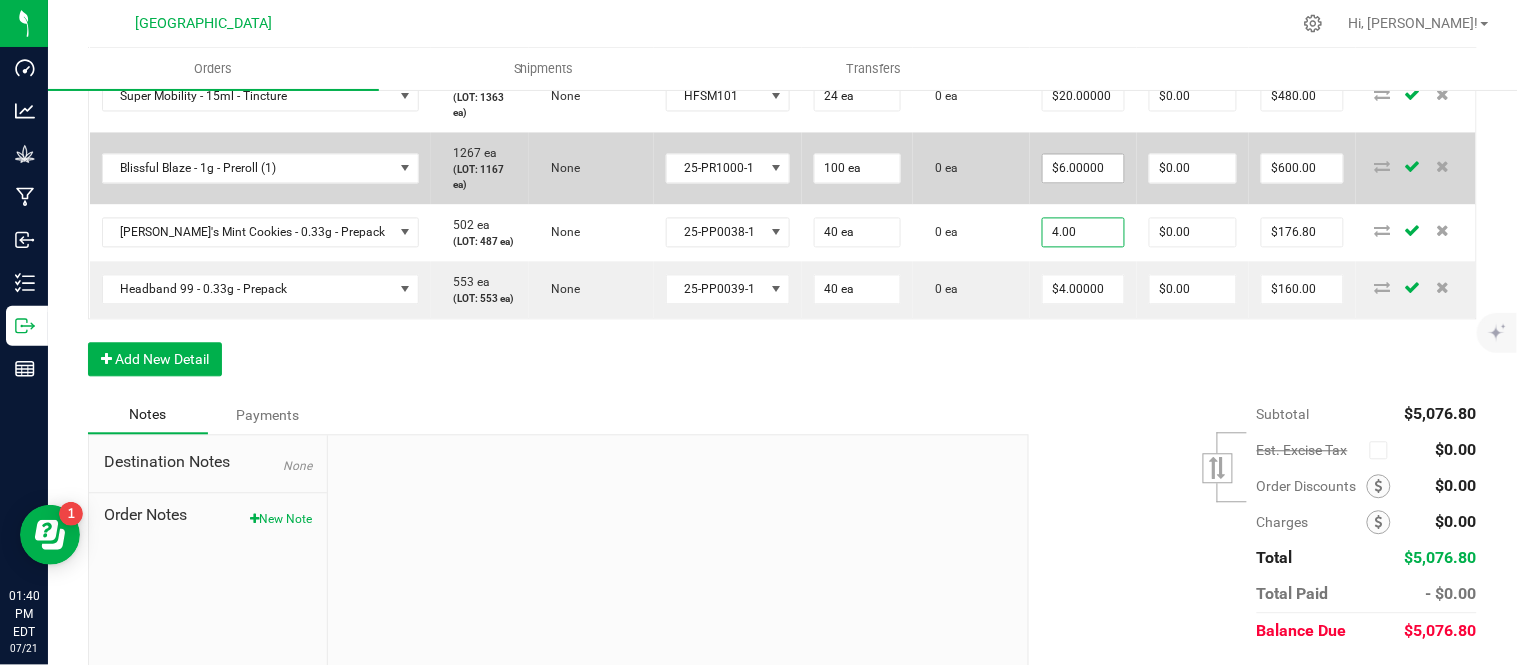 type on "6" 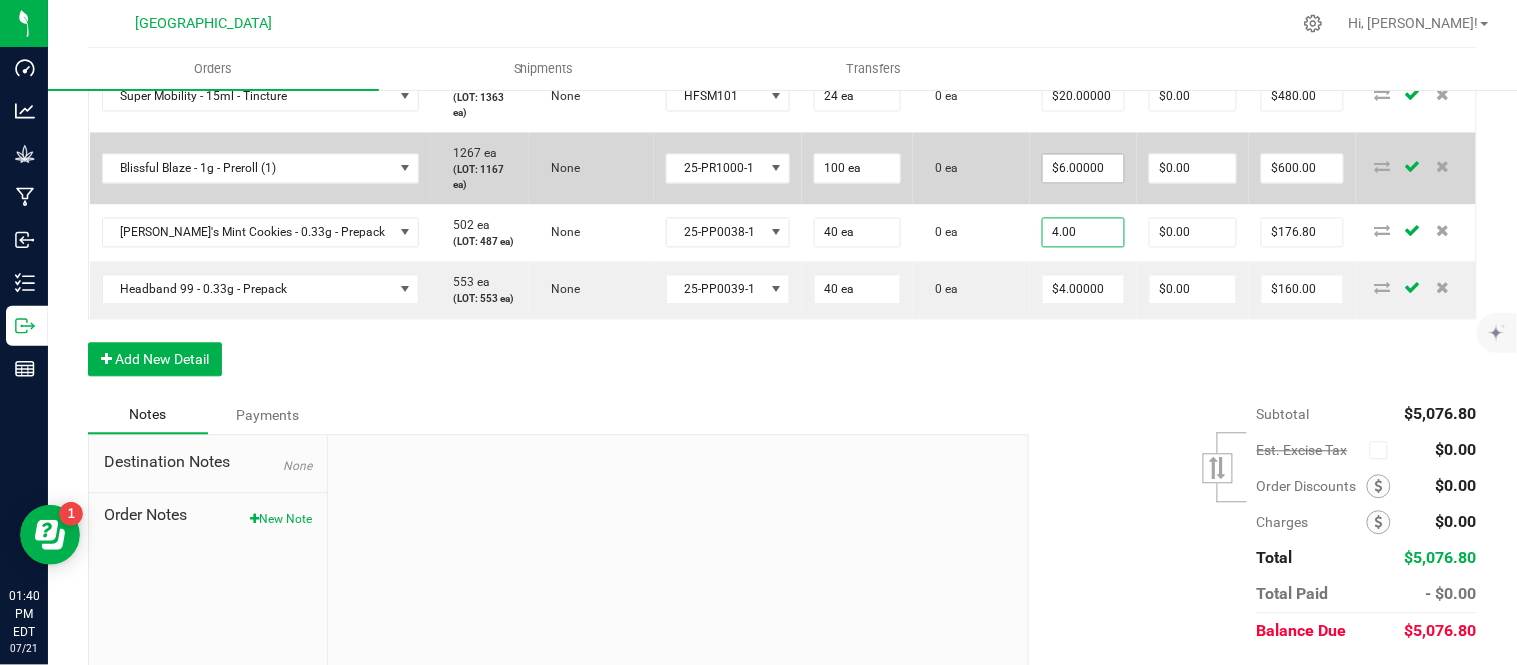 type on "$4.00000" 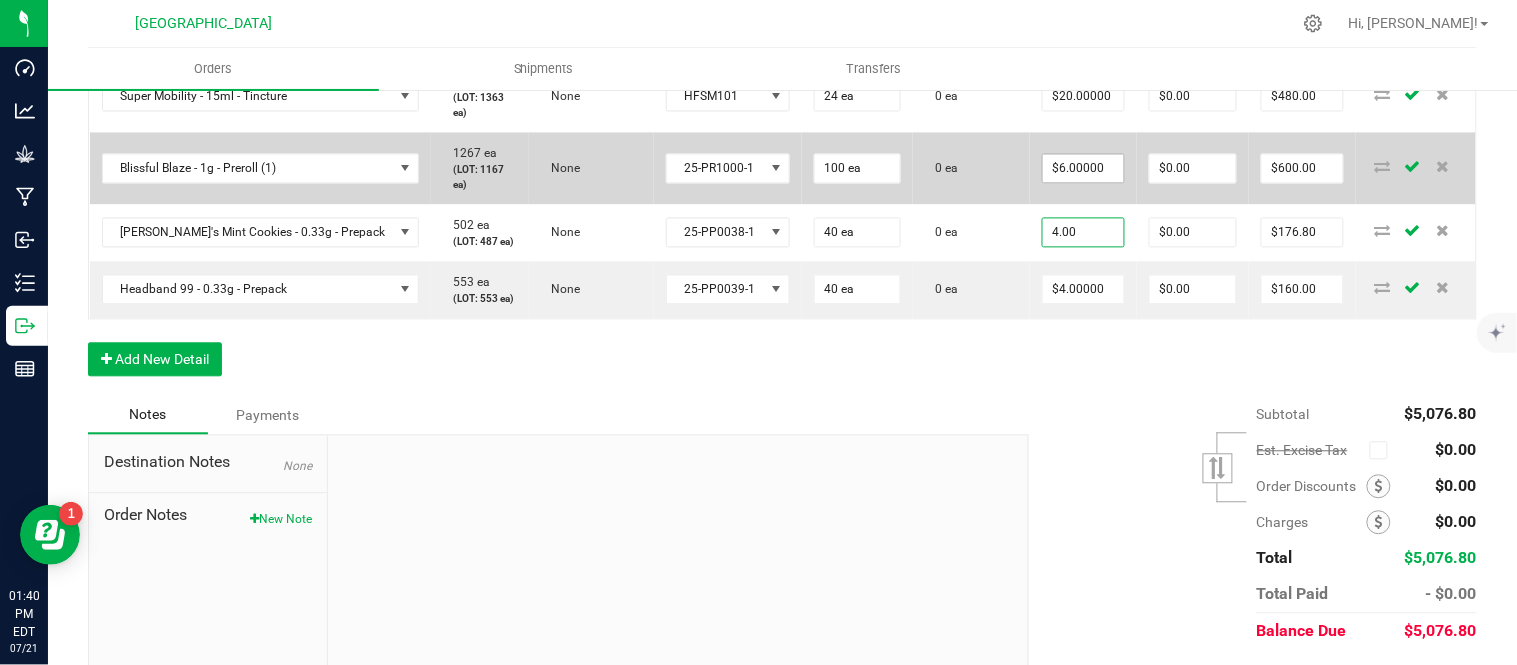 type on "$160.00" 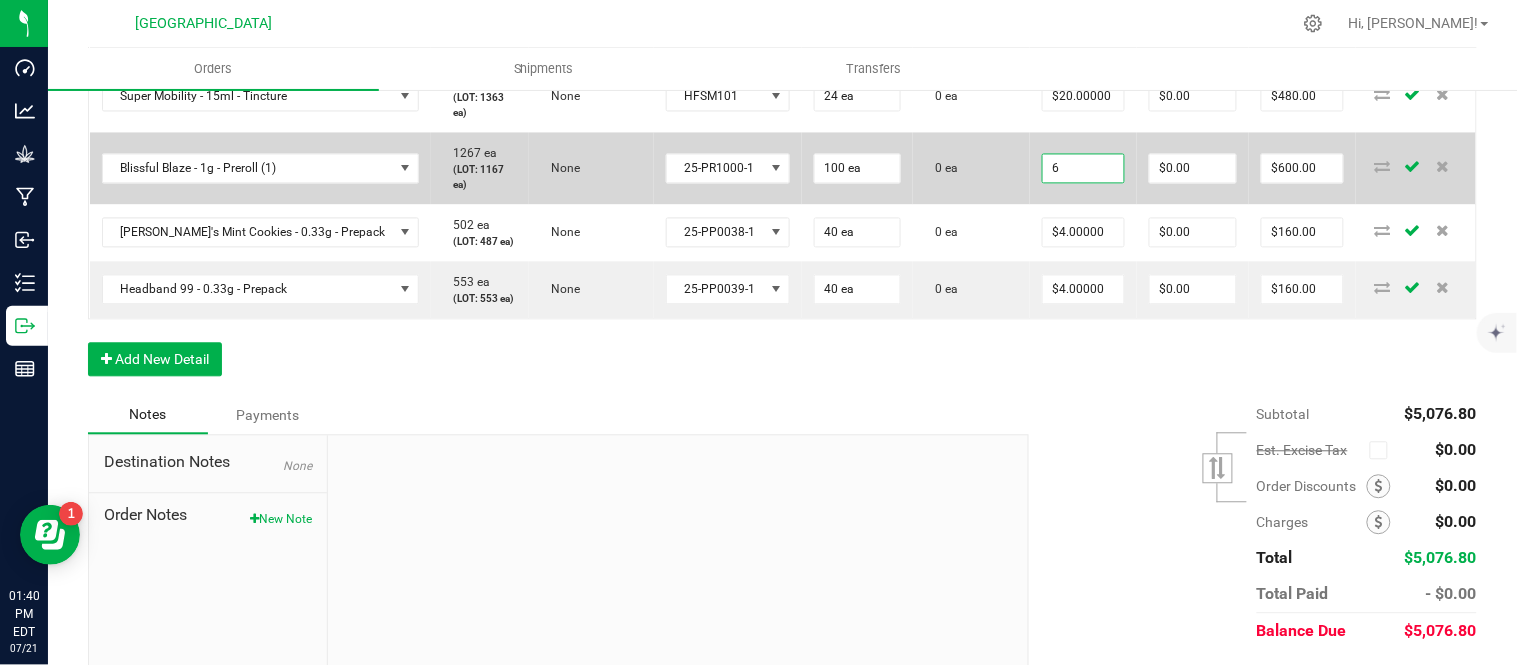 click on "6" at bounding box center [1083, 169] 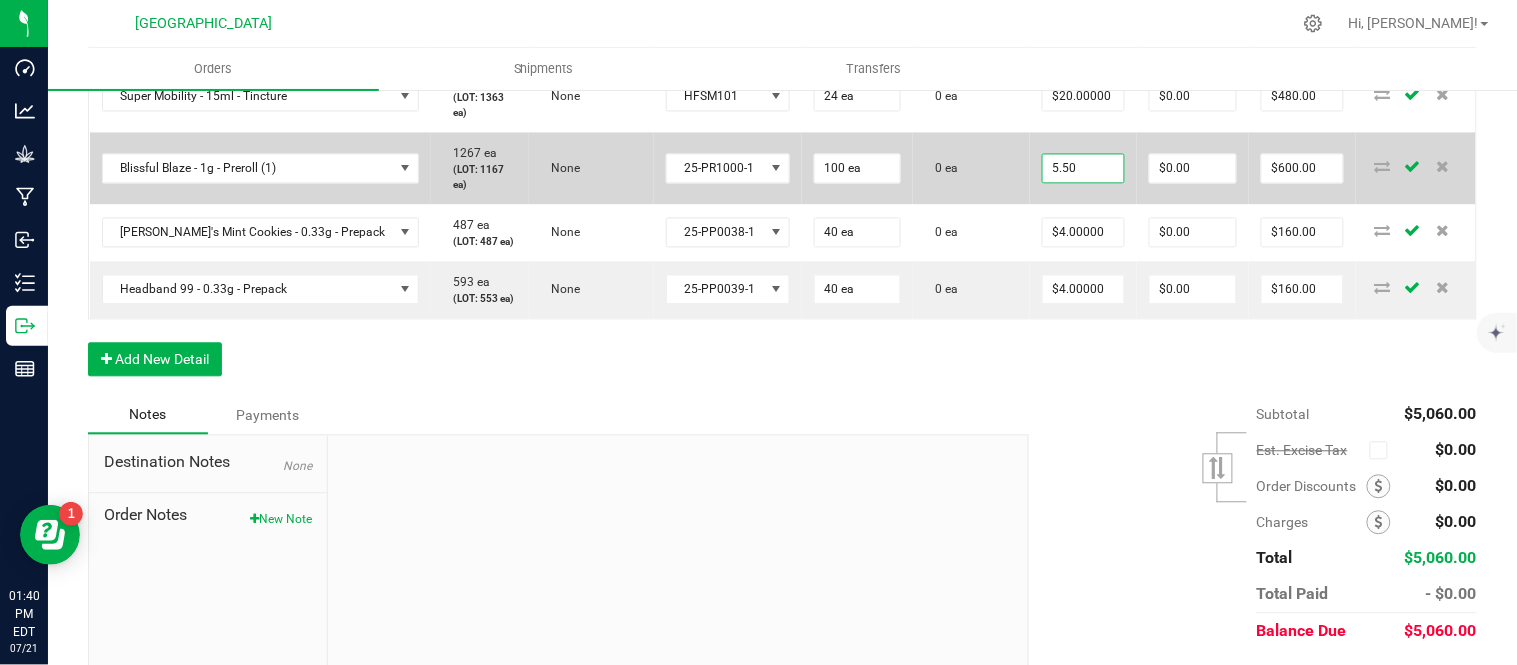 type on "$5.50000" 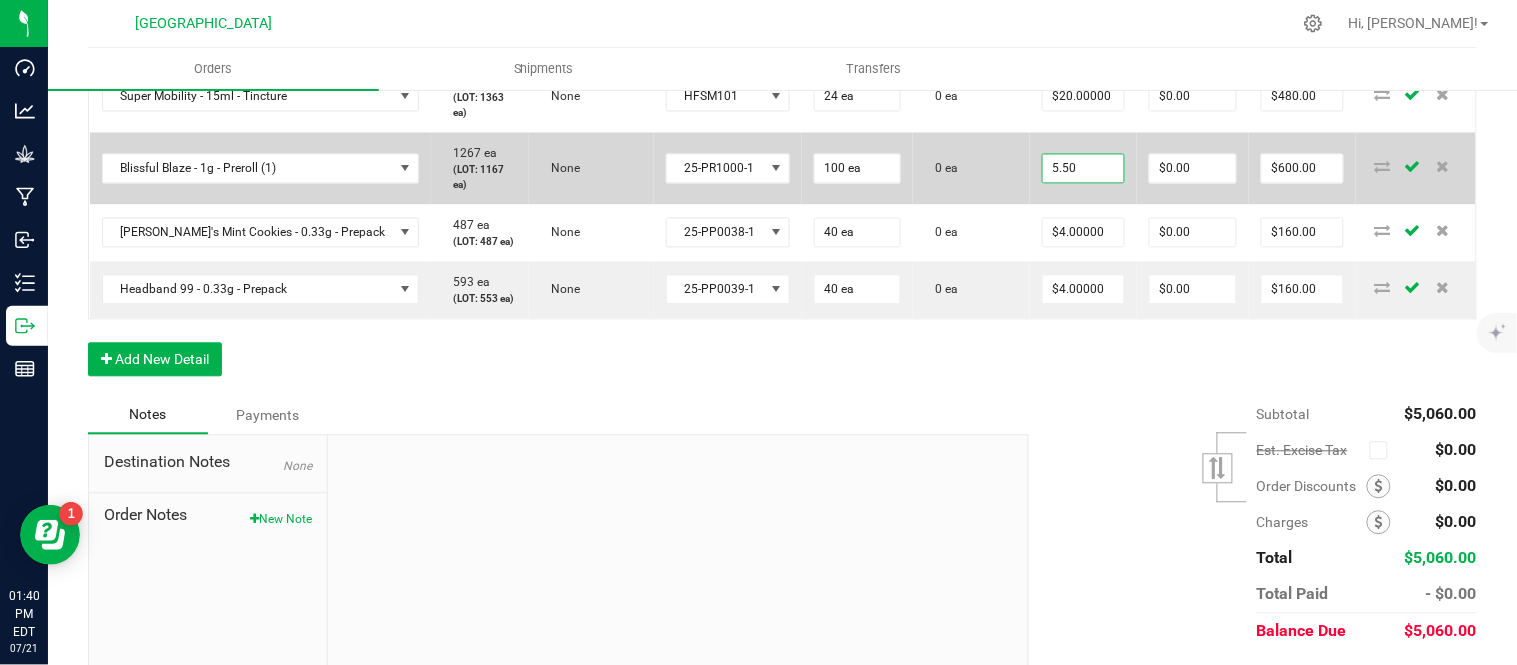 type on "$550.00" 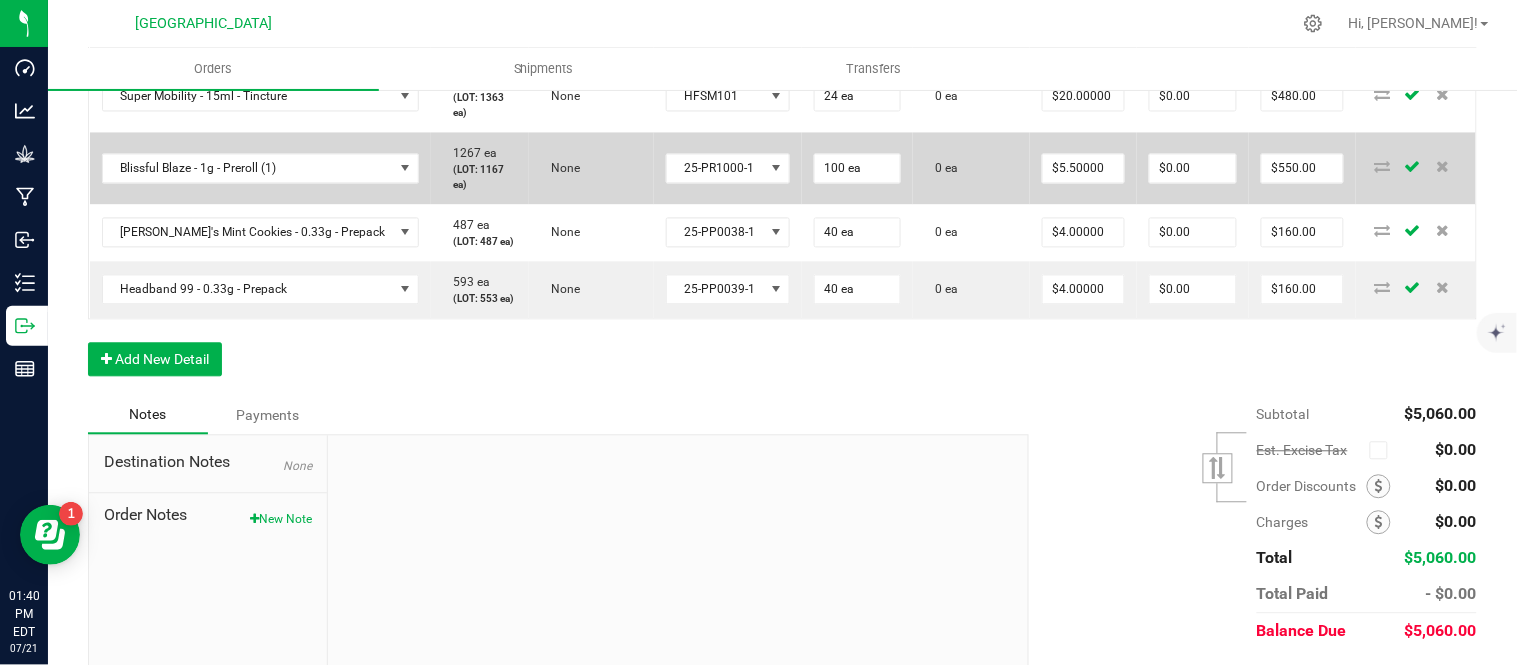 click on "0 ea" at bounding box center (971, 169) 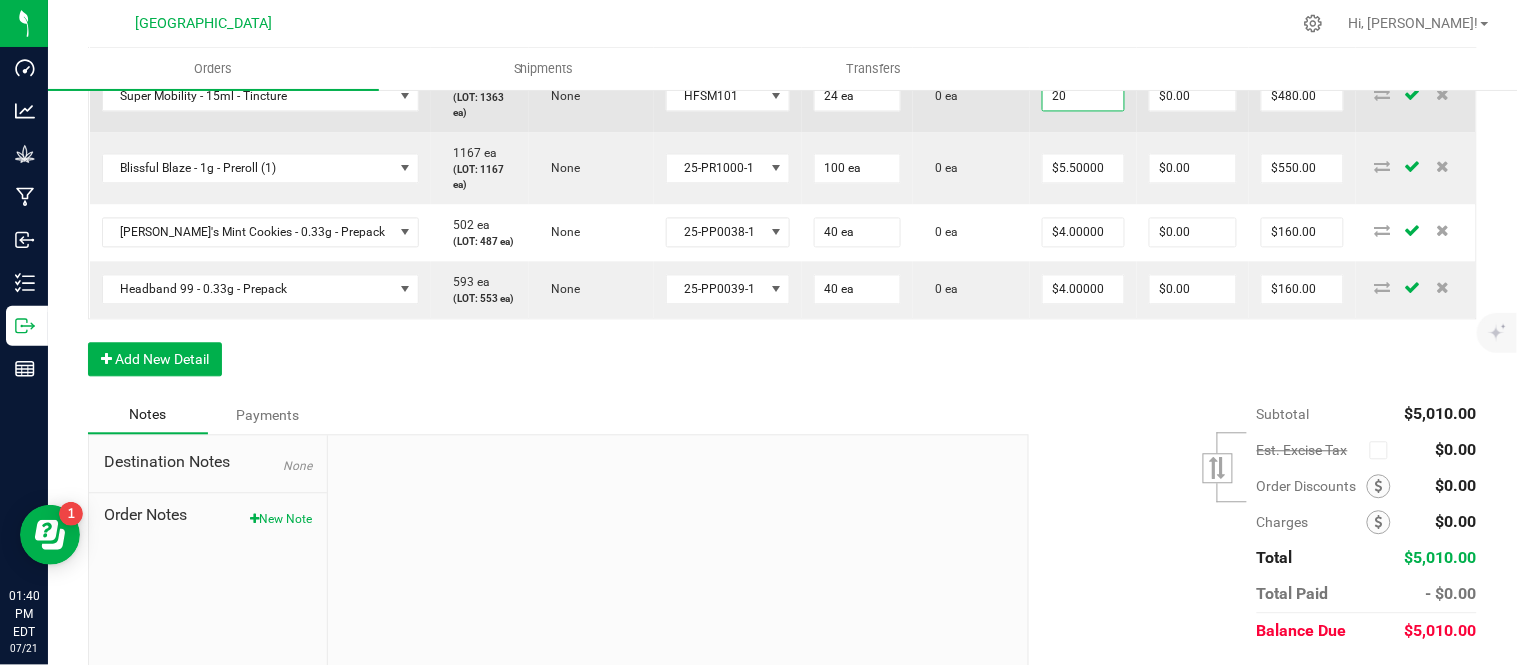 click on "20" at bounding box center [1083, 97] 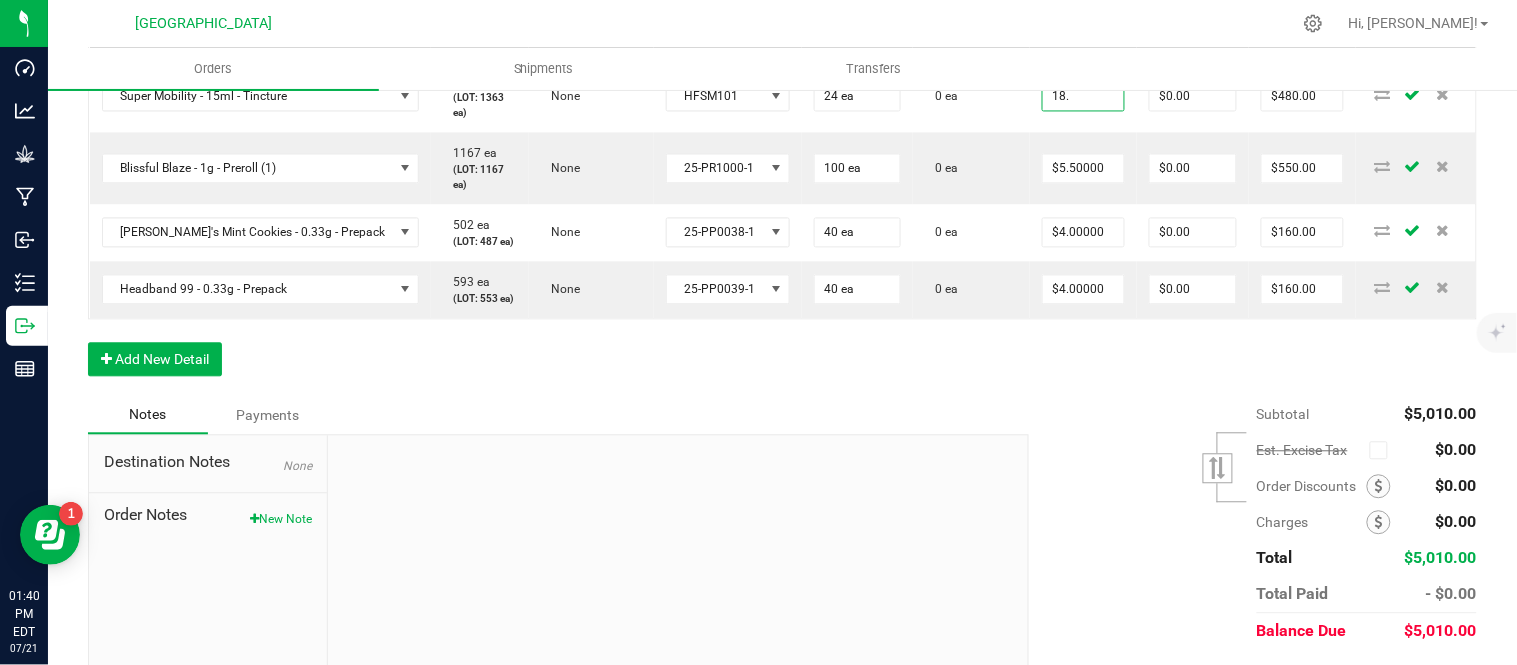 type on "18." 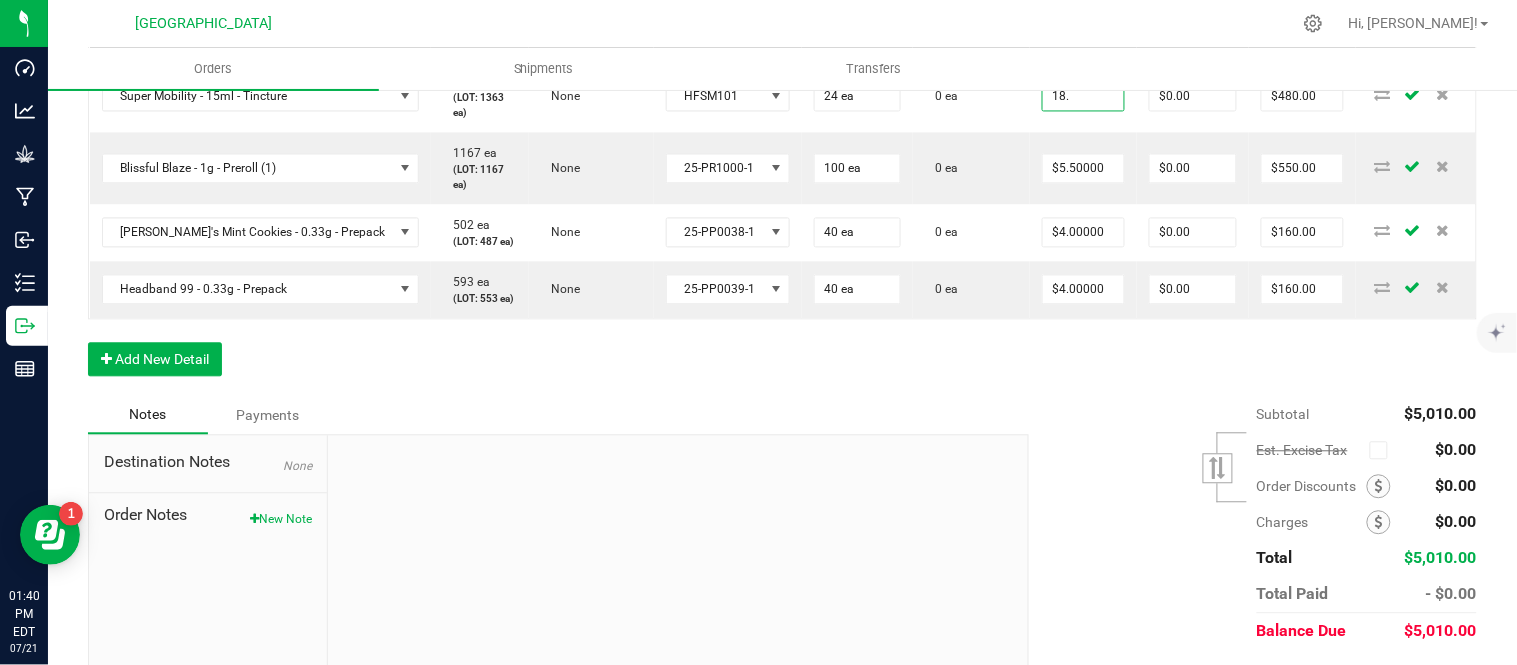 type on "20" 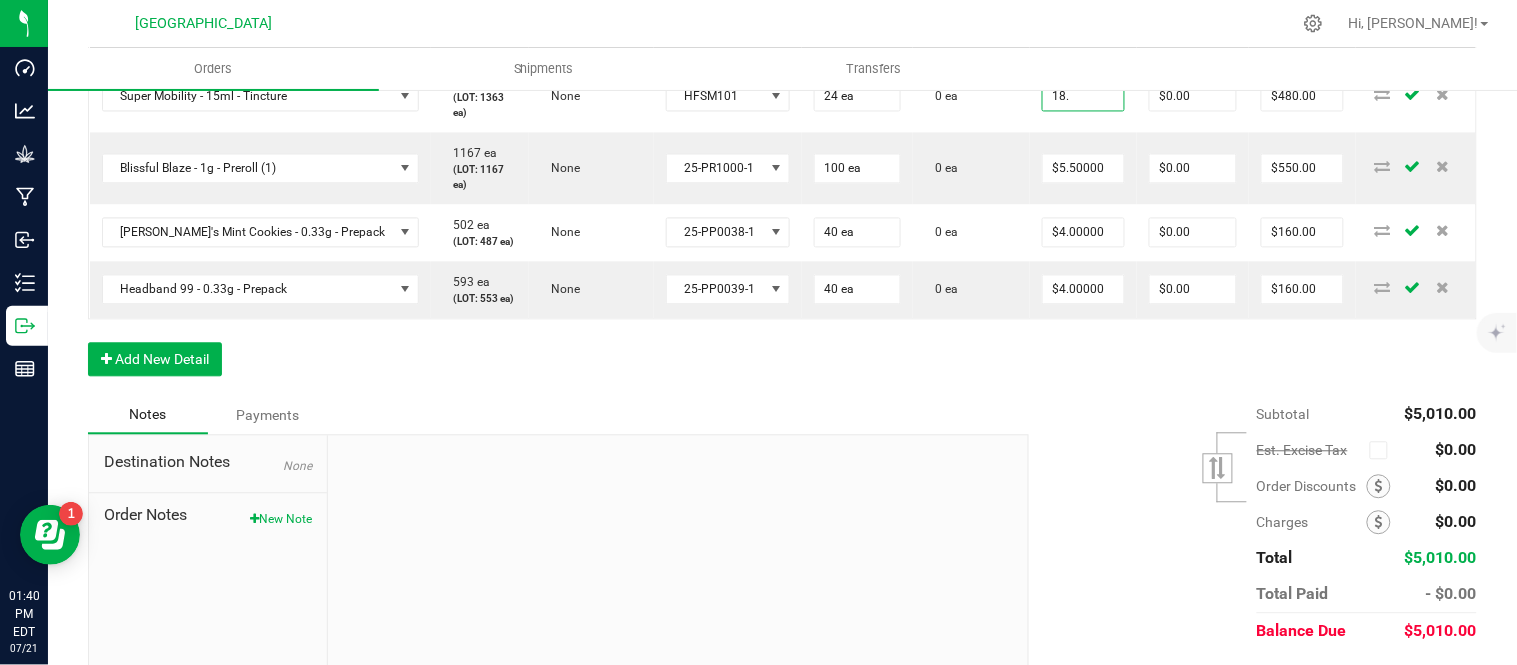 type on "$18.00000" 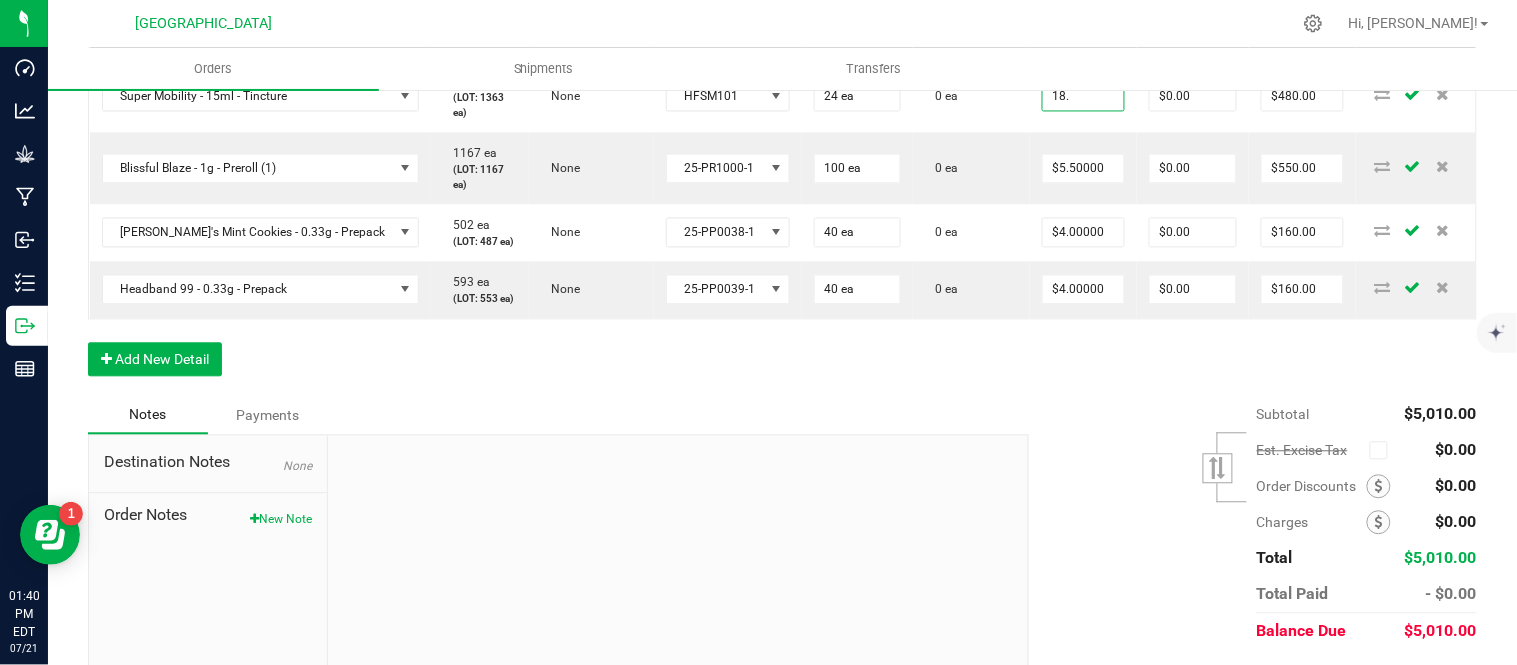 type on "$432.00" 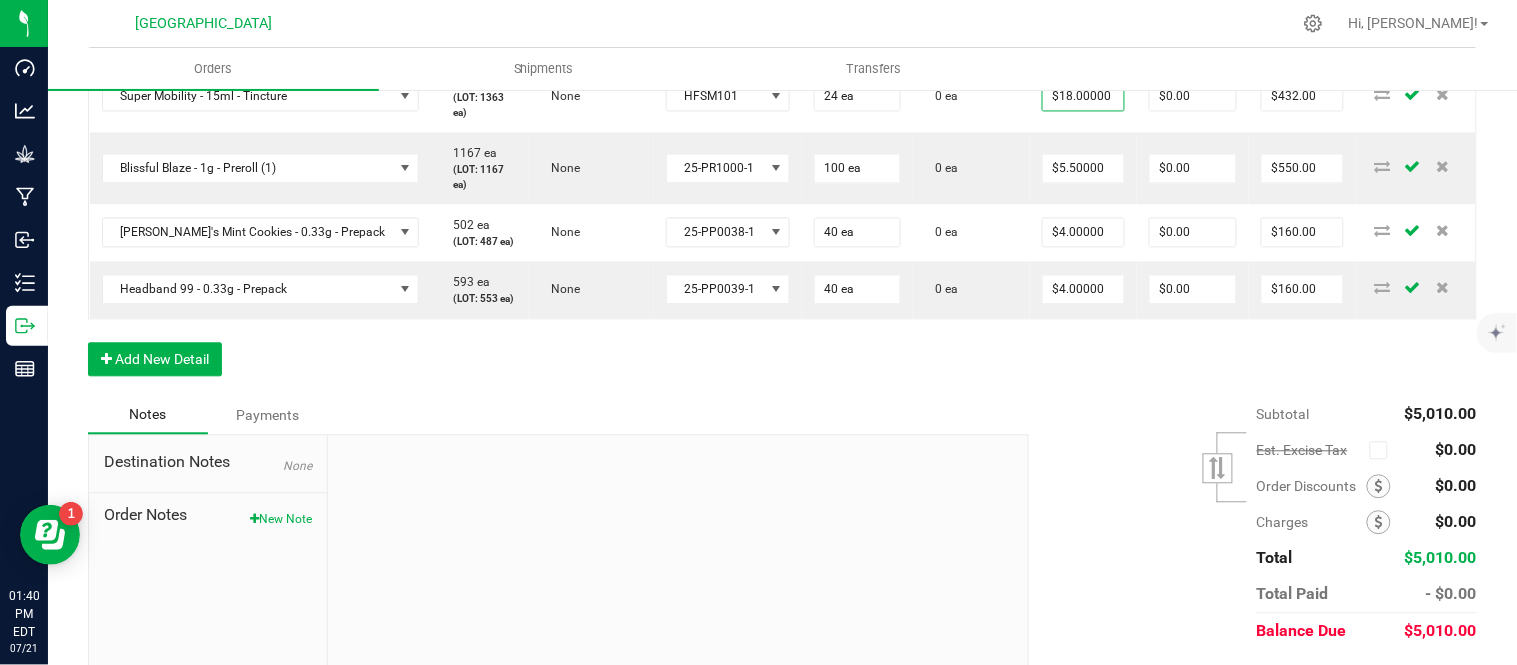 click on "20" at bounding box center (1083, 25) 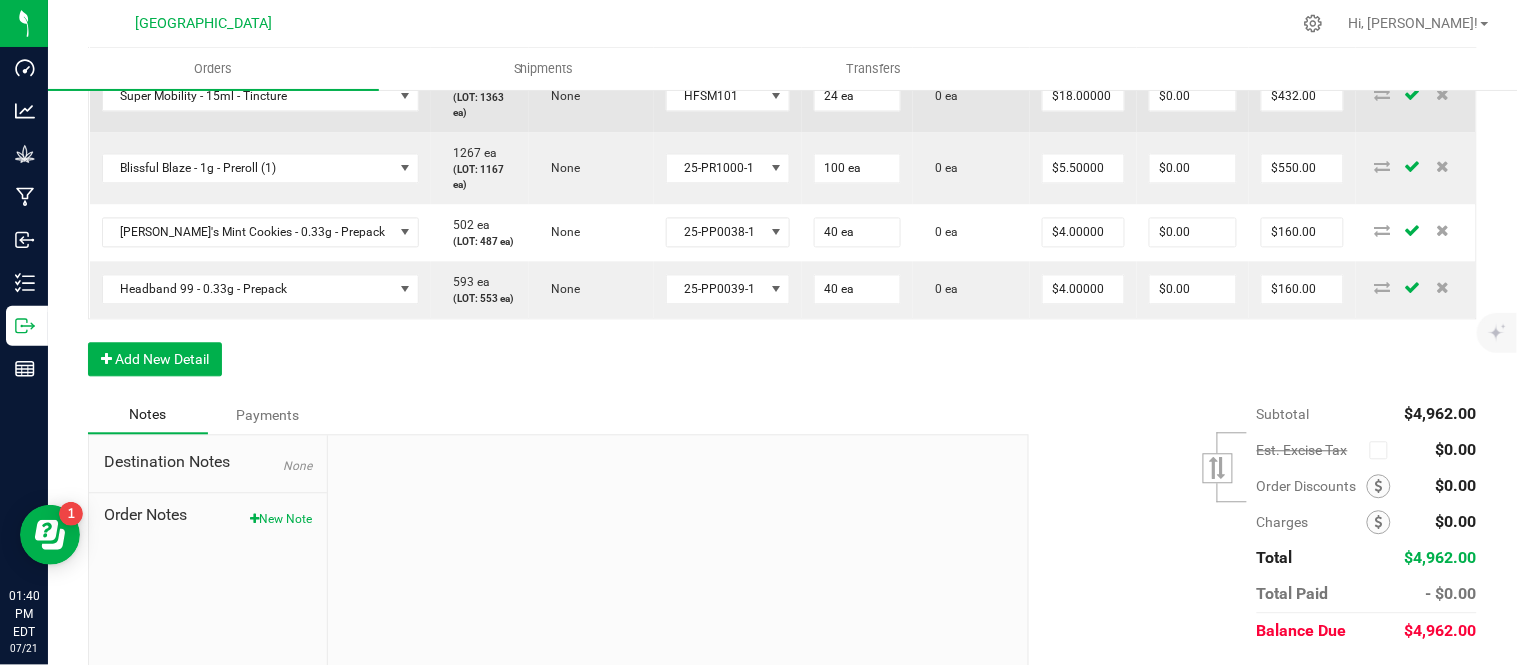 type on "$18.00000" 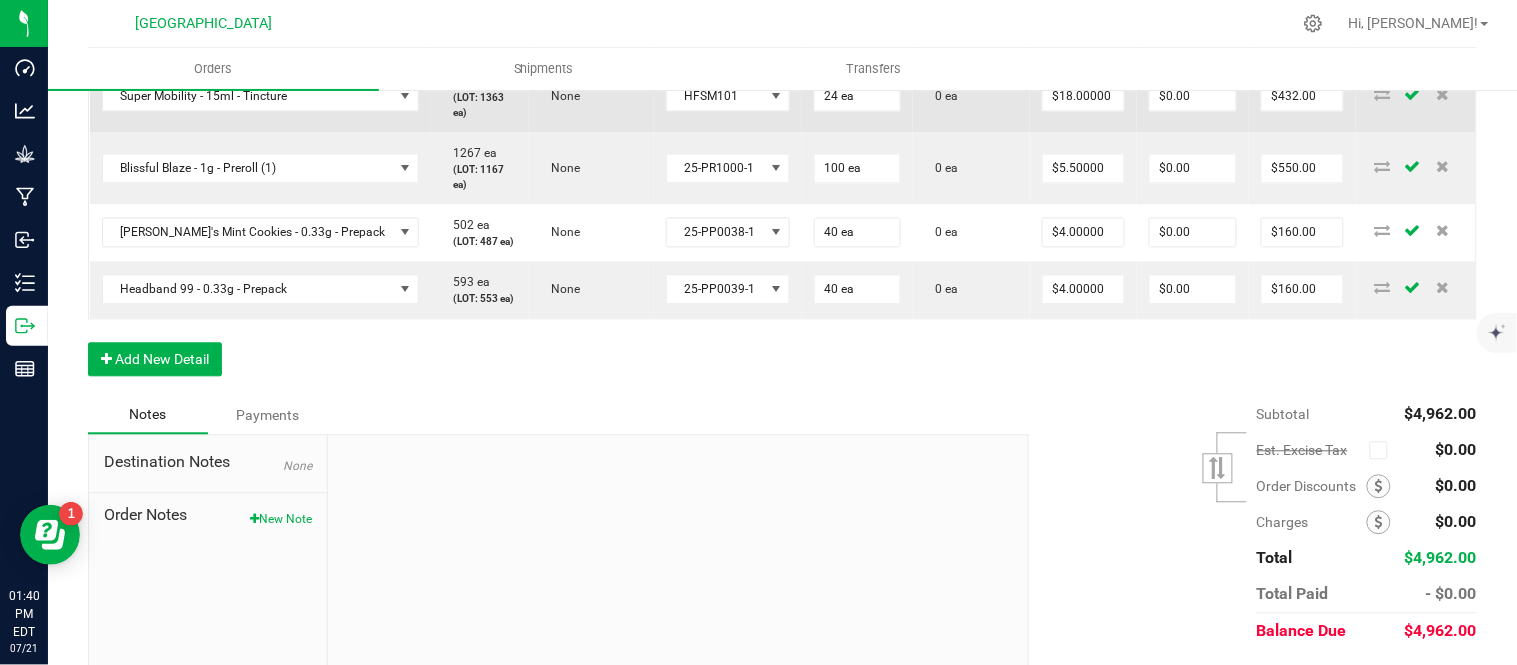 type on "$864.00" 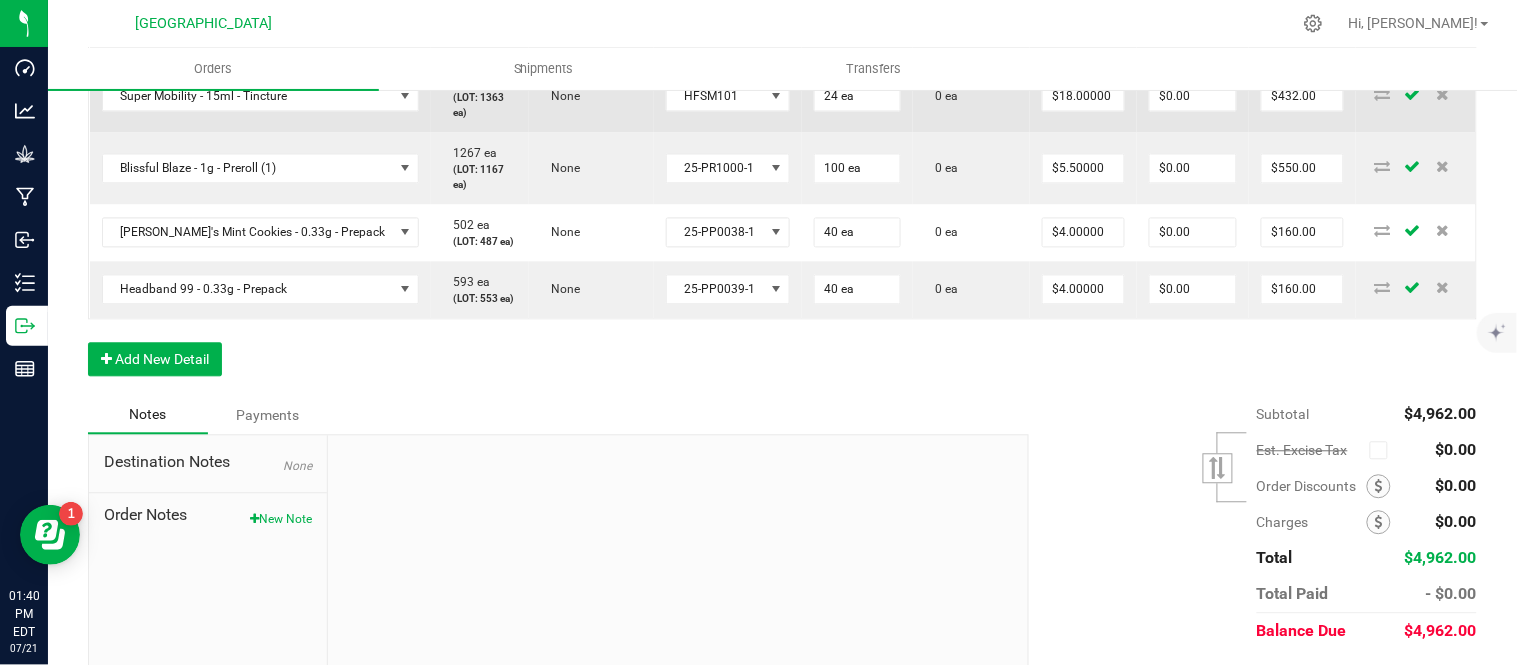 click on "0 ea" at bounding box center [971, 97] 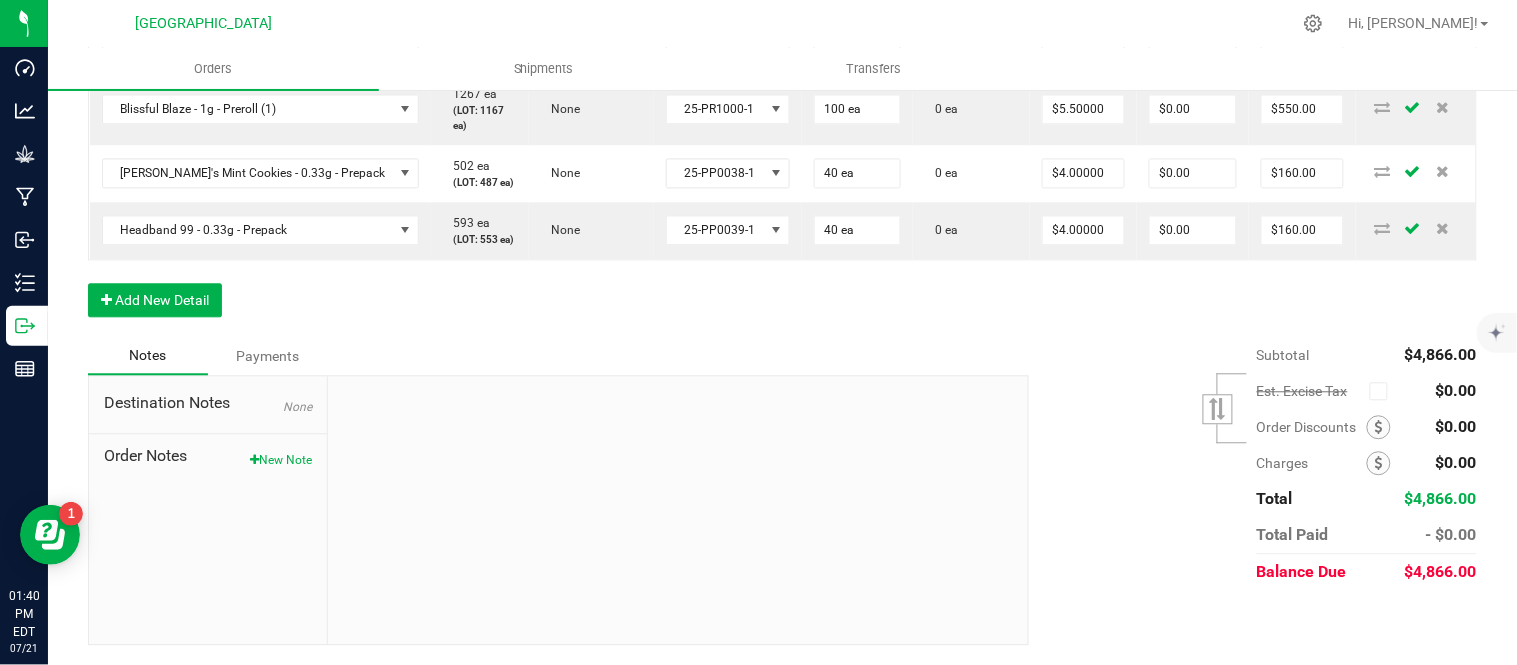 scroll, scrollTop: 1111, scrollLeft: 0, axis: vertical 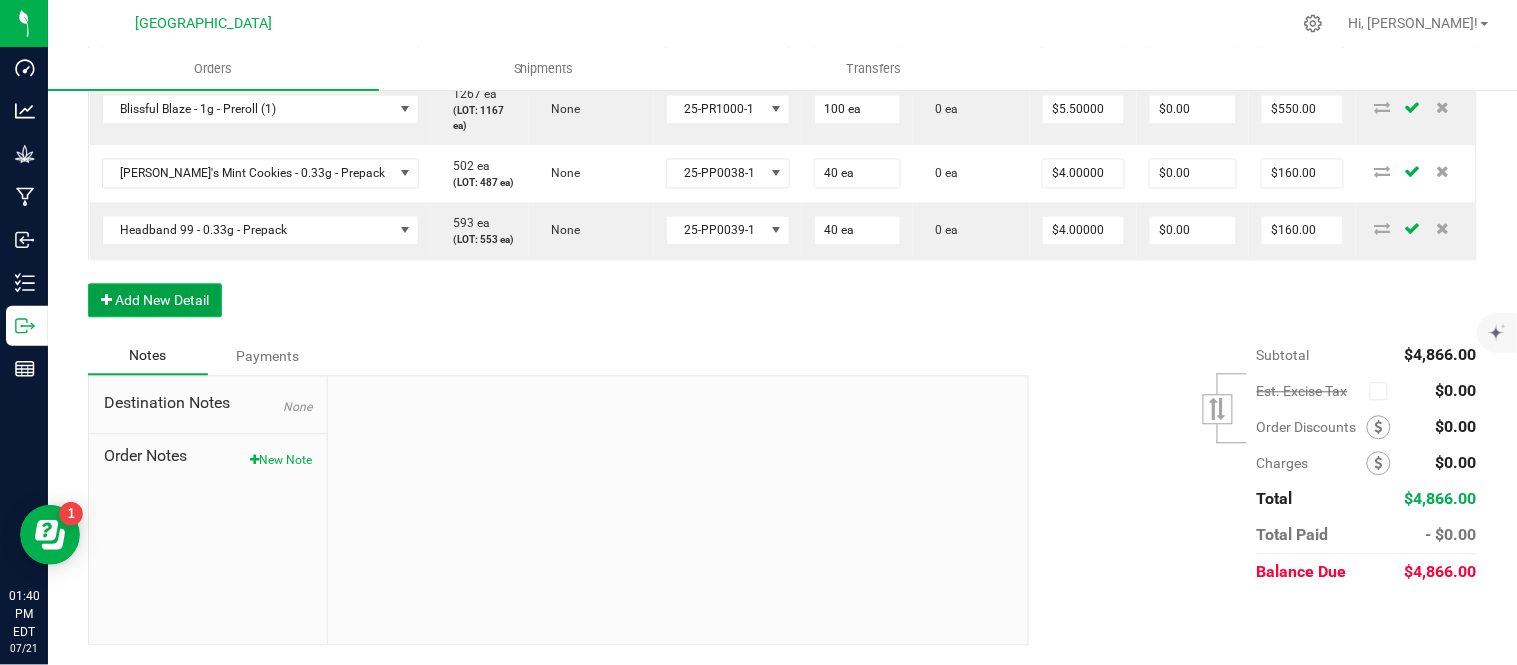 click on "Add New Detail" at bounding box center [155, 300] 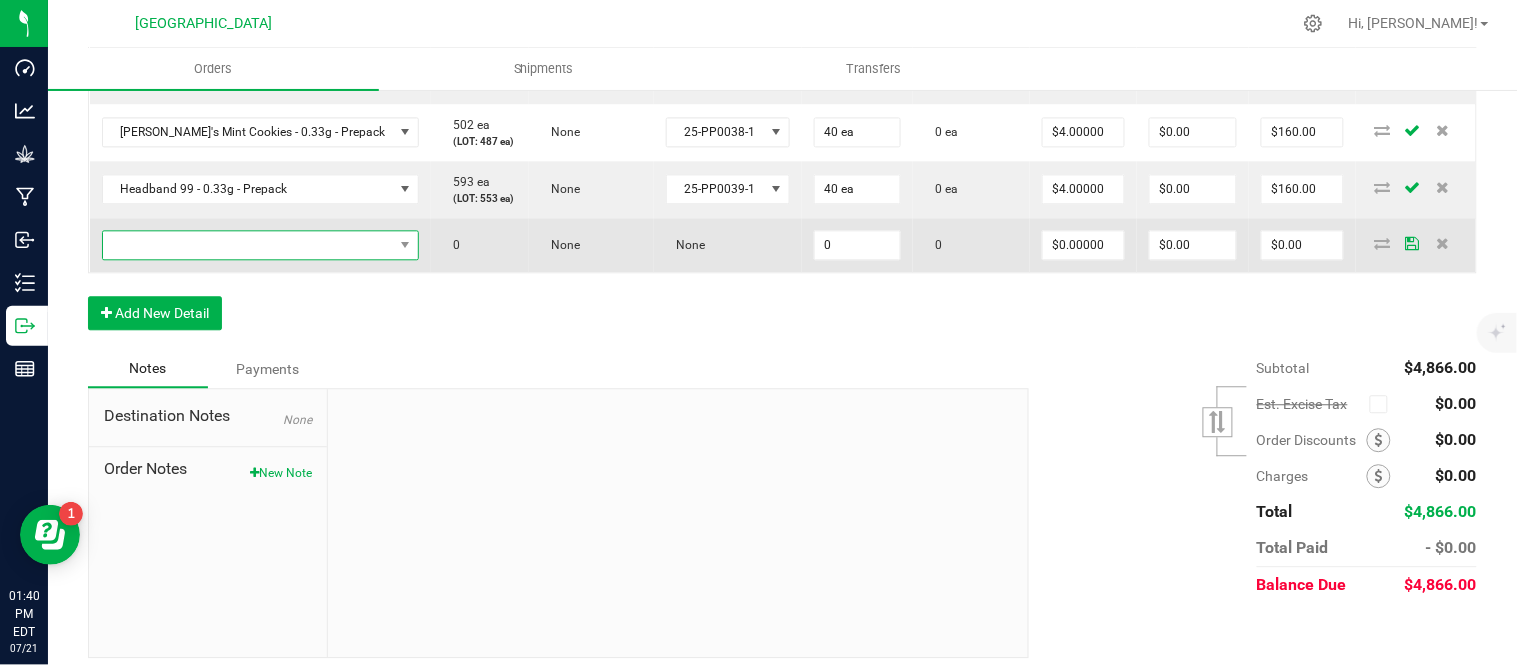click at bounding box center (248, 245) 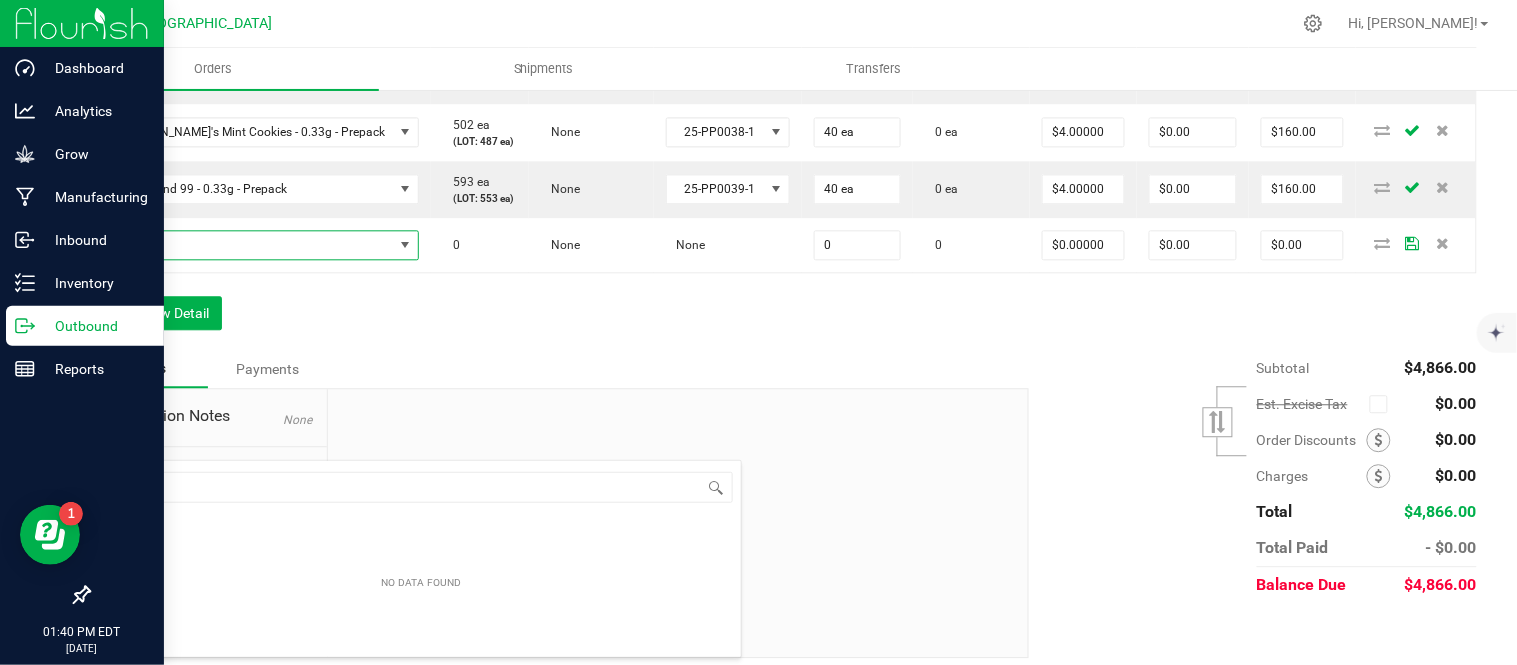 scroll, scrollTop: 99970, scrollLeft: 99727, axis: both 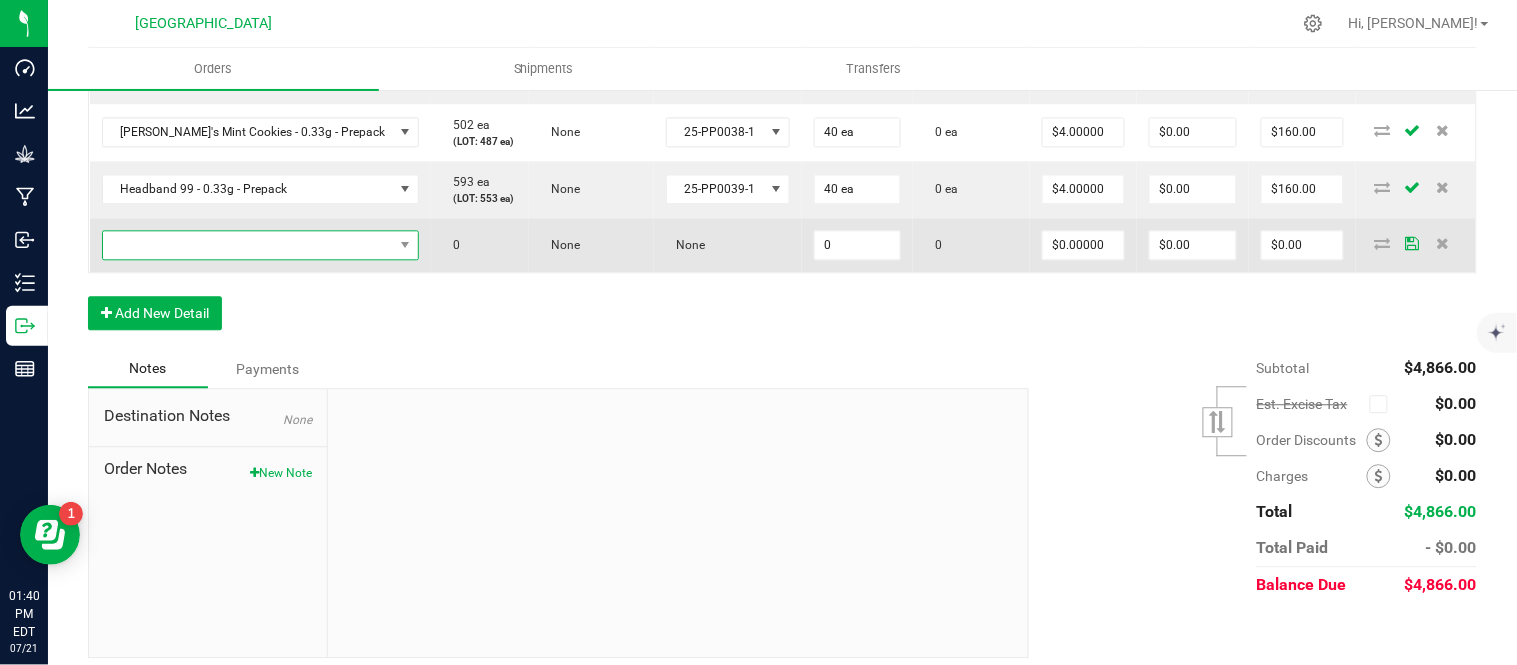 click at bounding box center [248, 245] 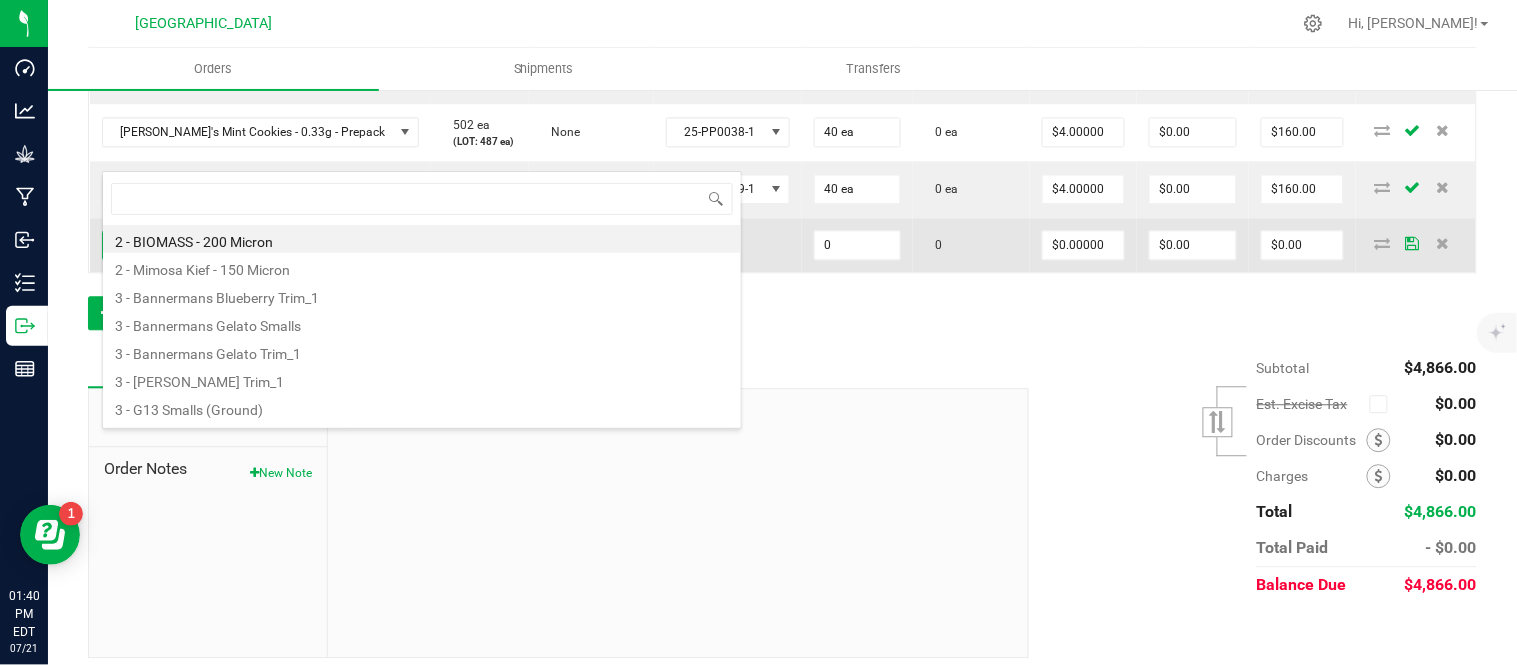 scroll, scrollTop: 99970, scrollLeft: 99727, axis: both 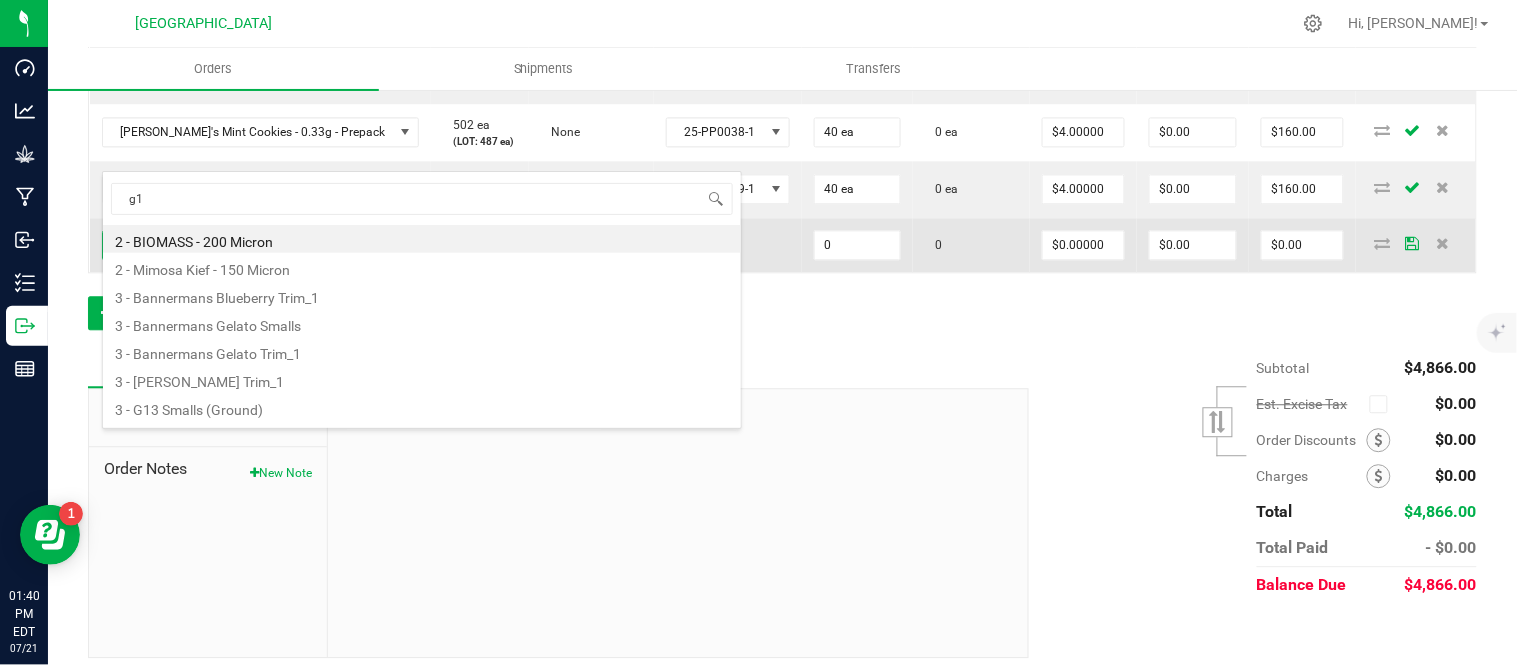 type on "g13" 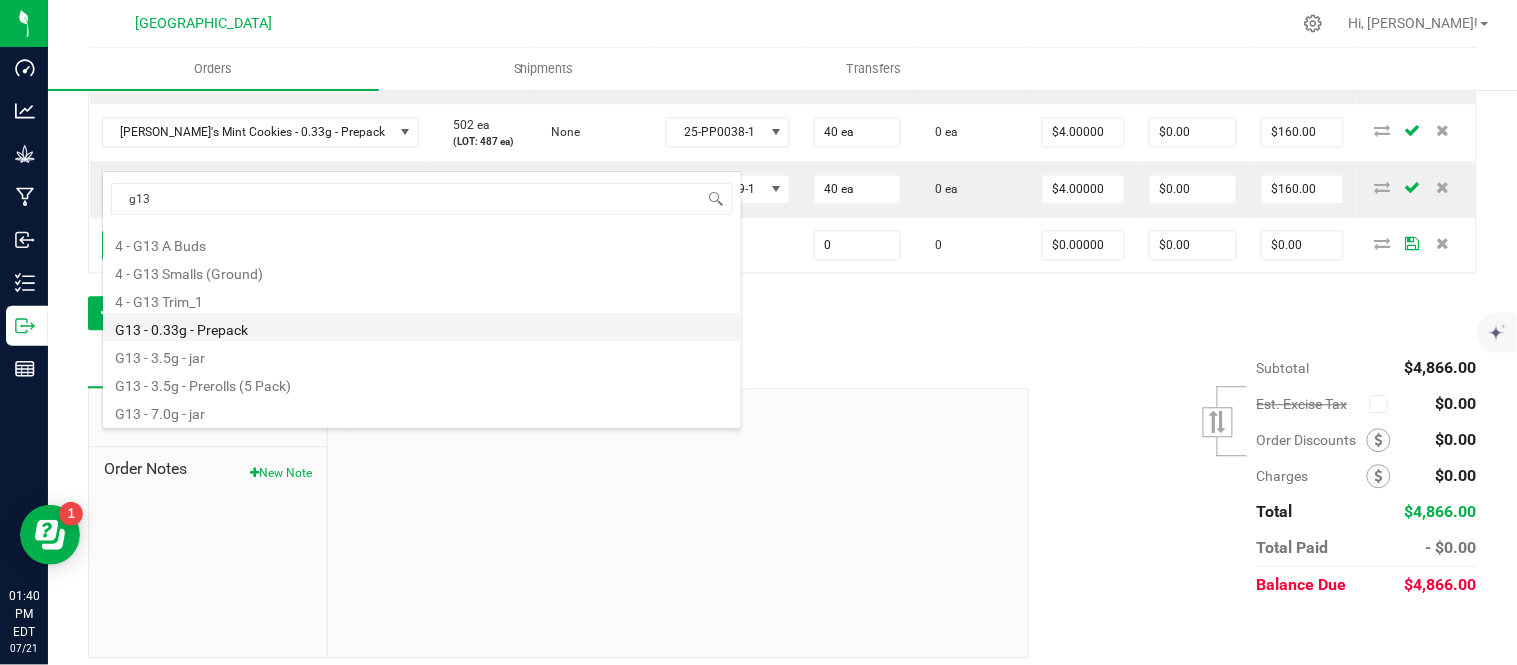 scroll, scrollTop: 80, scrollLeft: 0, axis: vertical 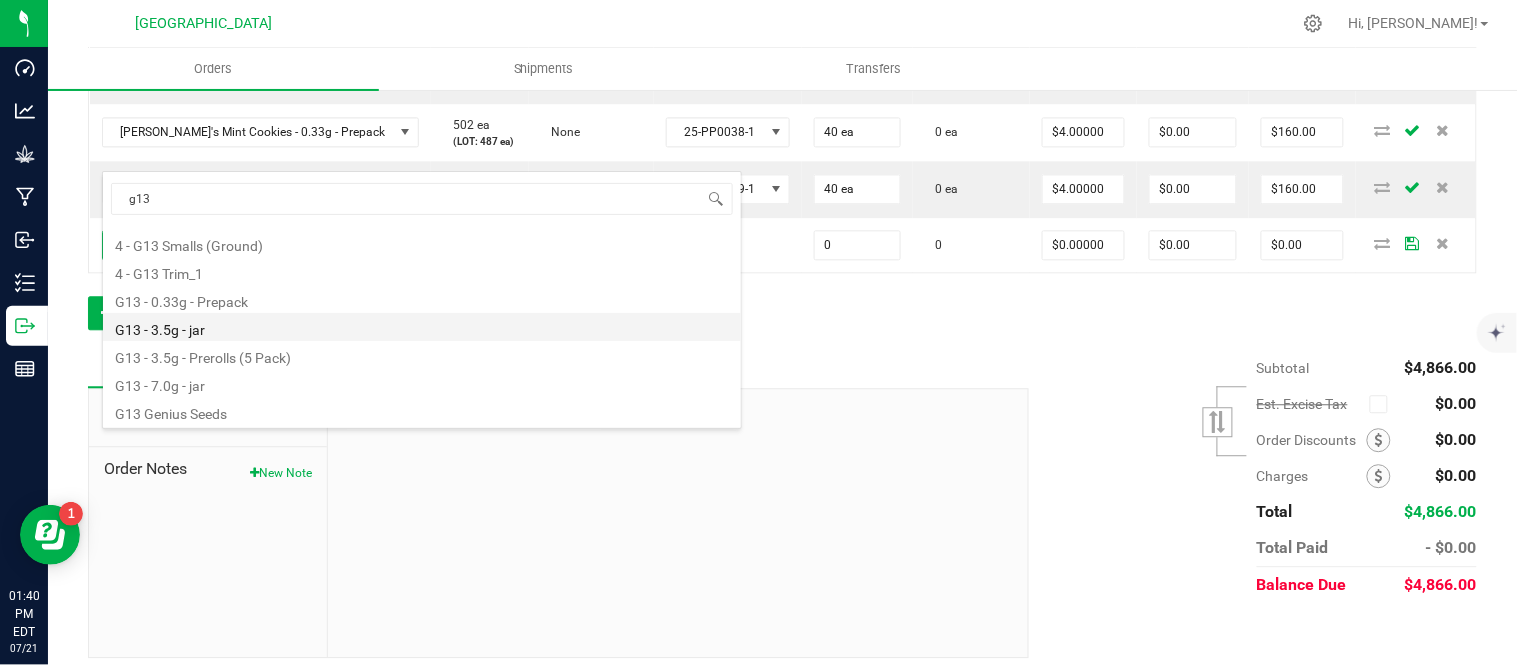 click on "G13 - 3.5g - jar" at bounding box center (422, 327) 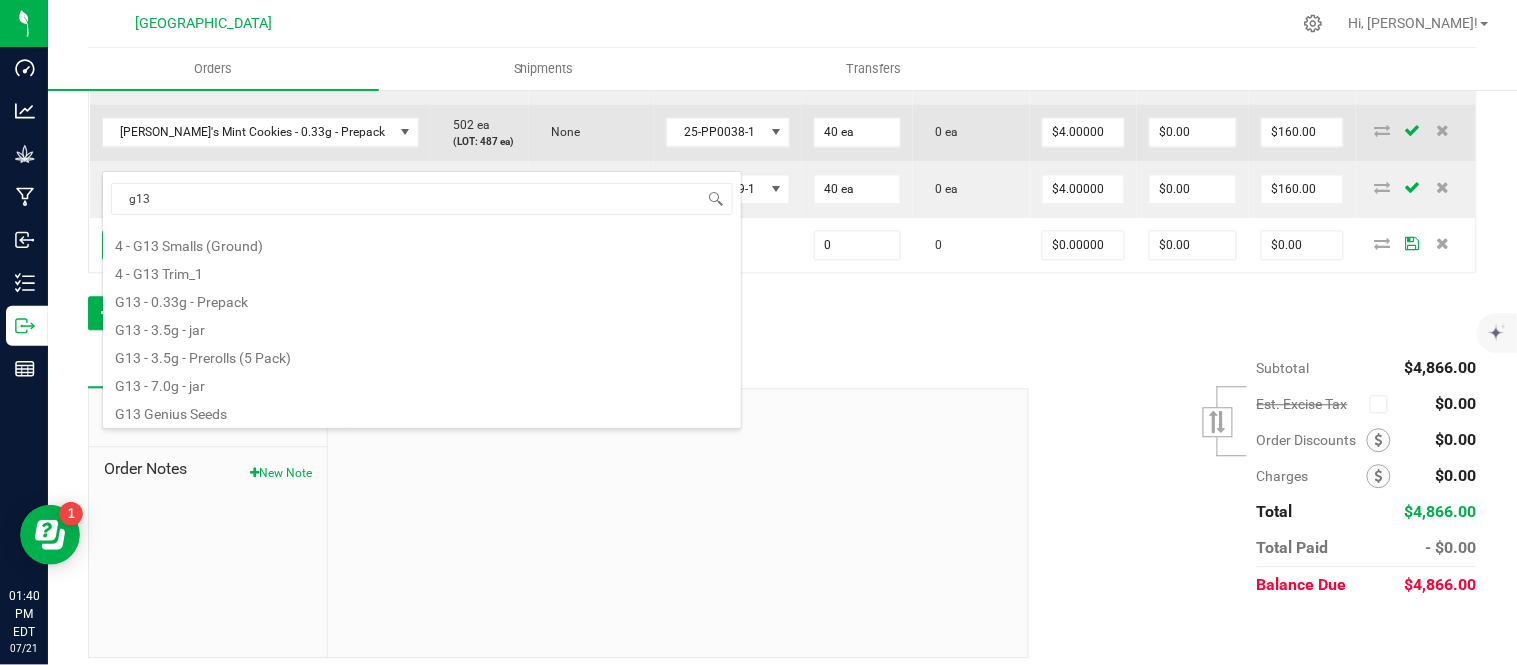 type on "0 ea" 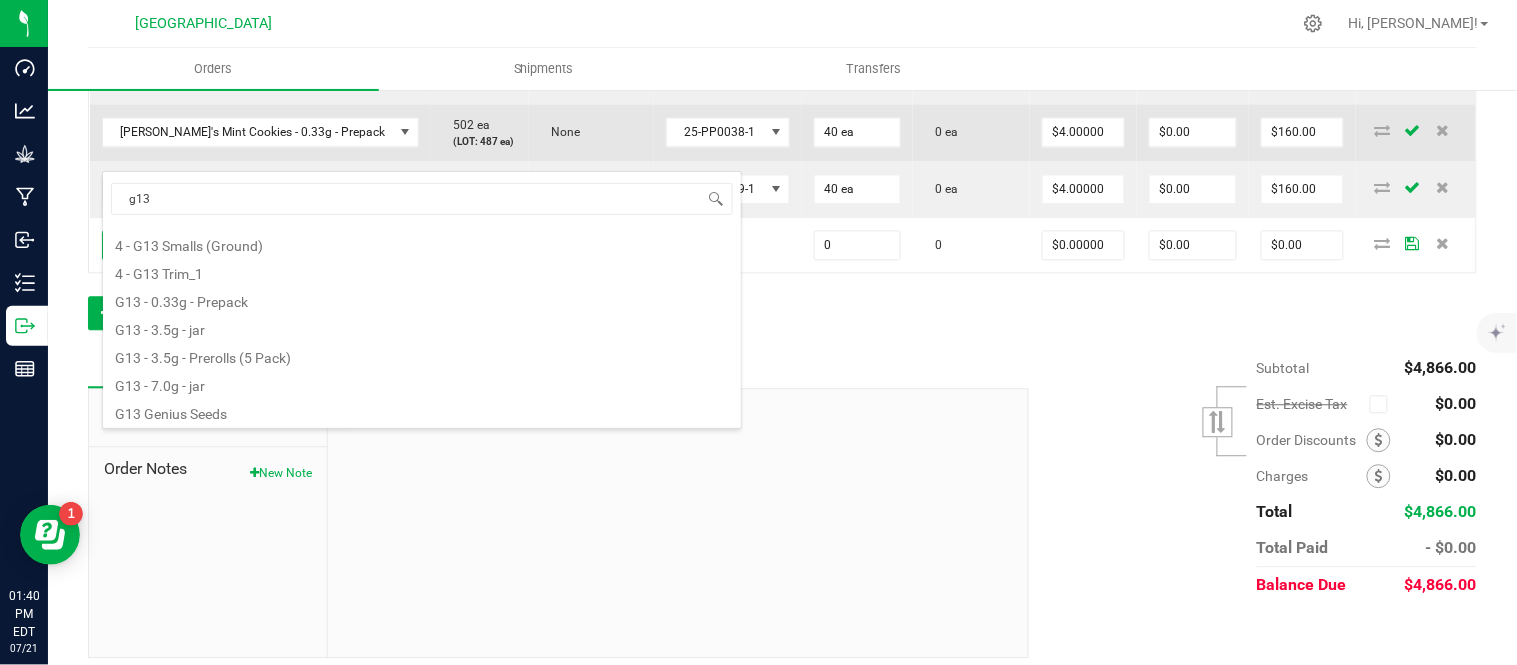 type on "$15.00000" 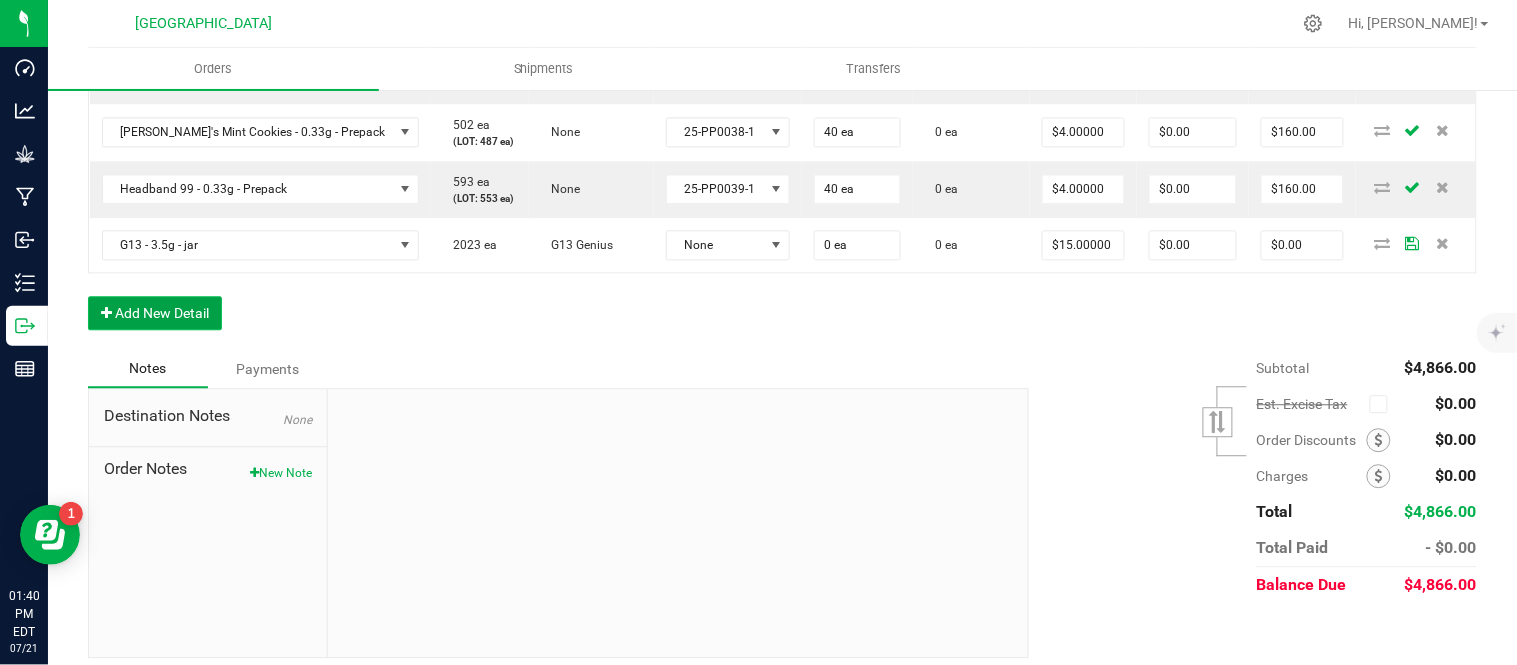 click on "Add New Detail" at bounding box center [155, 313] 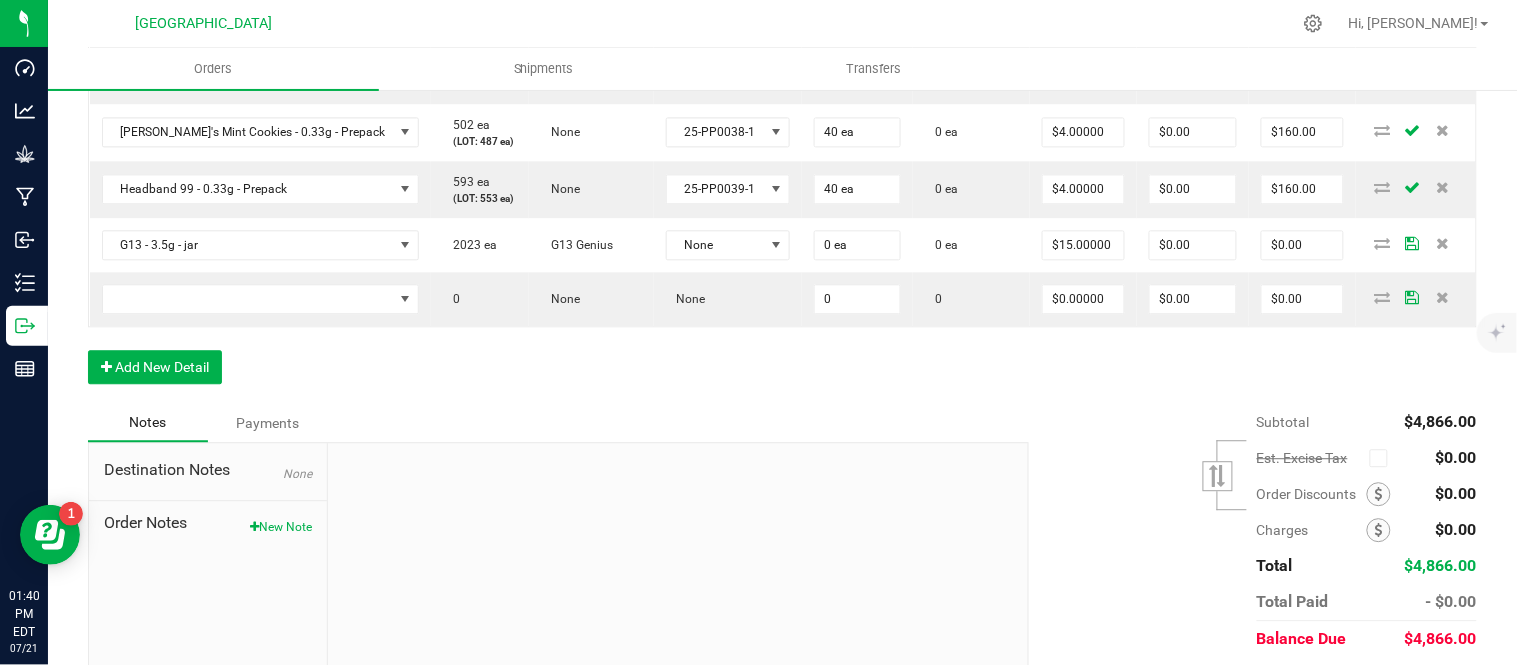 click on "Order Details Print All Labels Item  Sellable  Strain  Lot Number  Qty Ordered Qty Allocated Unit Price Line Discount Total Actions G13 - 3.5g - jar  2047 ea   (LOT: 2023 ea)   G13 Genius  24-F0001-3 24 ea  0 ea  $15.00000 $0.00 $360.00 GMO - 3.5g - jar  308 ea   (LOT: 284 ea)   None  24-F0034-1 24 ea  0 ea  $15.00000 $0.00 $360.00 G13 - 7.0g - jar  239 ea   (LOT: 215 ea)   None  24-F0001-3 24 ea  0 ea  $27.50000 $0.00 $660.00 [PERSON_NAME]'s Mint Cookies - 7.0g - jar  163 ea   (LOT: 139 ea)   None  24-F0038-1 24 ea  0 ea  $27.50000 $0.00 $660.00 Slurricane - 7.0g - jar  142 ea   (LOT: 118 ea)   None  24-F0018-2 24 ea  0 ea  $27.50000 $0.00 $660.00 Bliss - 15ml - Tincture  1655 ea   (LOT: 1655 ea)   None  HFBD101 48 ea  0 ea  $18.00000 $0.00 $864.00 Super Mobility - 15ml - Tincture  1387 ea   (LOT: 1363 ea)   None  HFSM101 24 ea  0 ea  $18.00000 $0.00 $432.00 Blissful Blaze - 1g - Preroll (1)  1267 ea   (LOT: 1167 ea)   None  25-PR1000-1 100 ea  0 ea  $5.50000 $0.00 $550.00  502 ea" at bounding box center (782, -57) 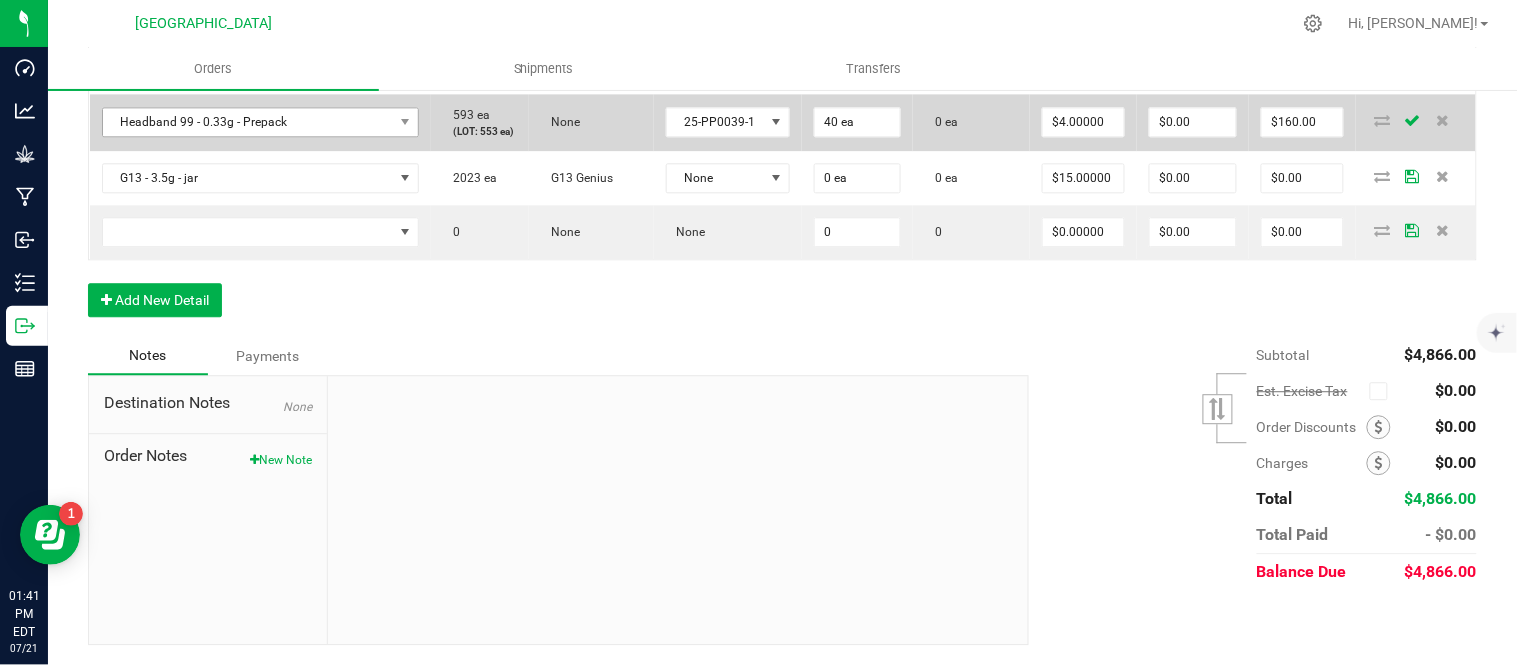 scroll, scrollTop: 1222, scrollLeft: 0, axis: vertical 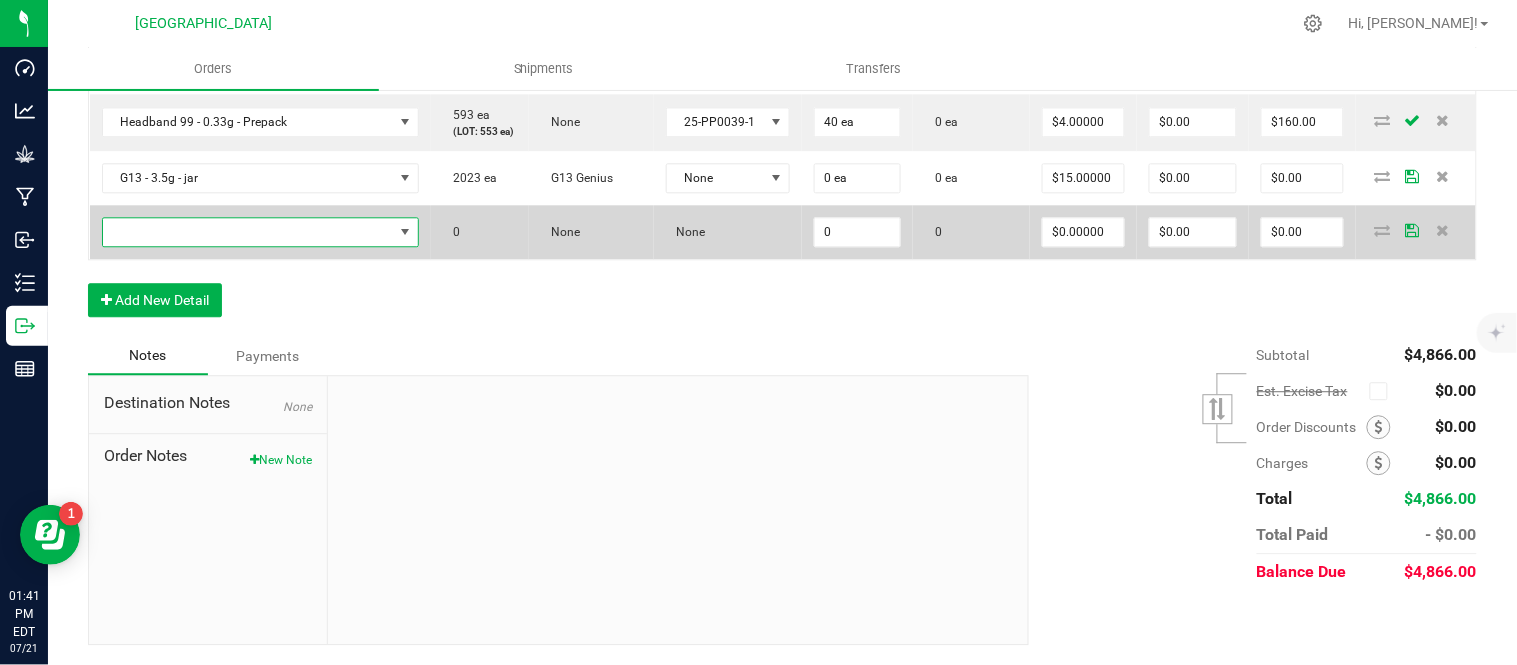 click at bounding box center (248, 232) 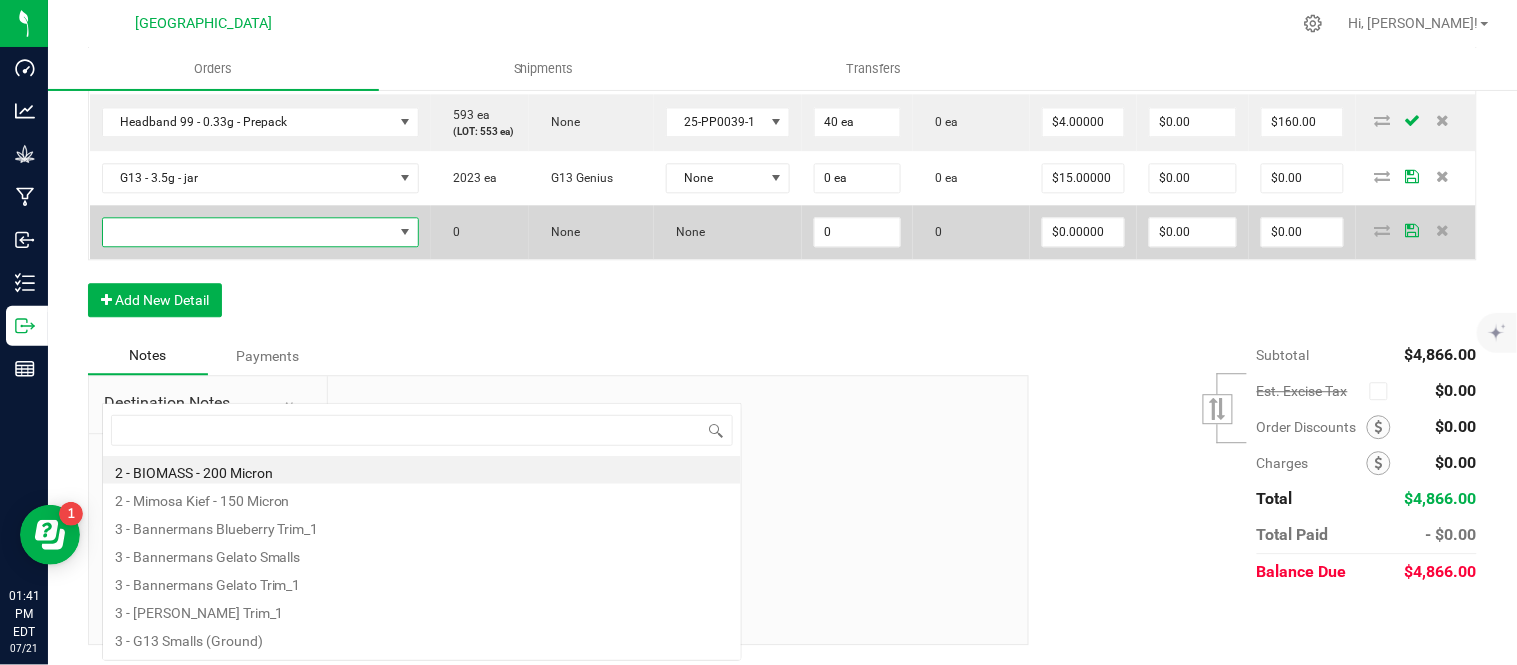 scroll, scrollTop: 99970, scrollLeft: 99727, axis: both 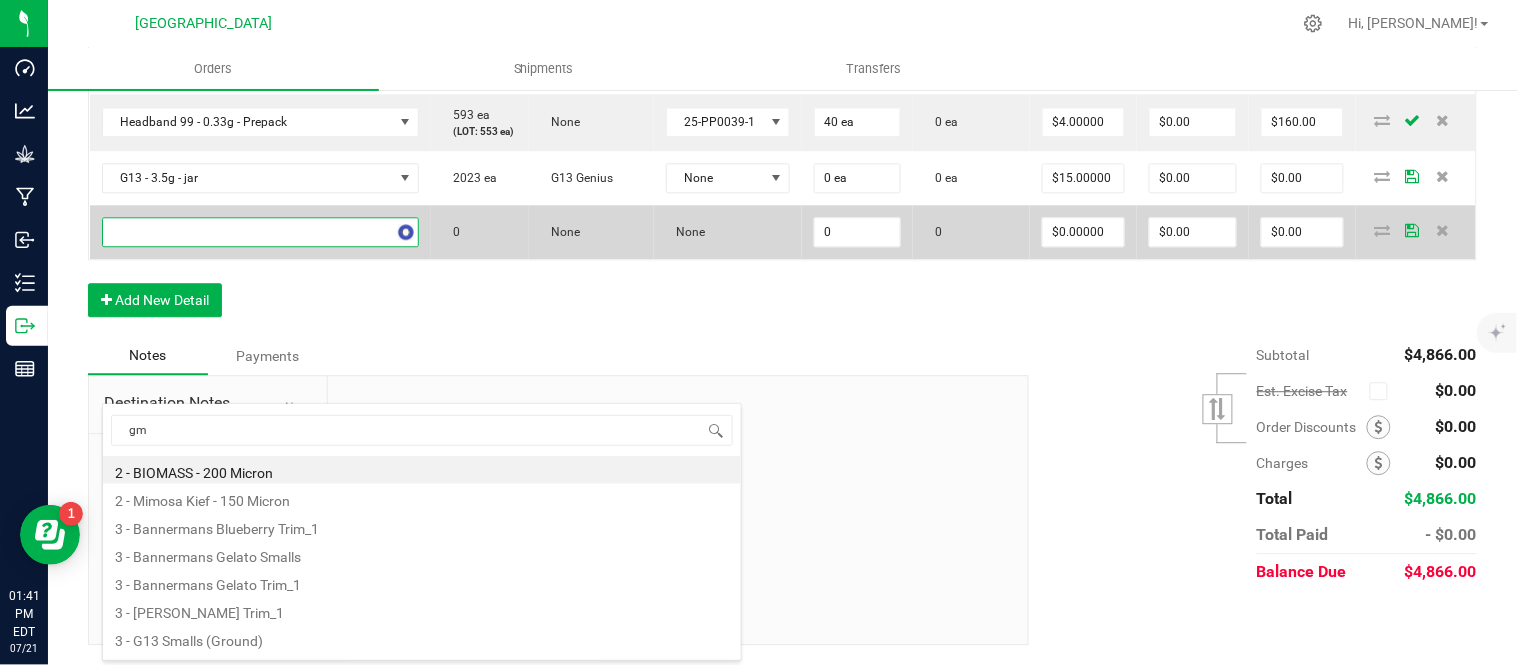 type on "gmo" 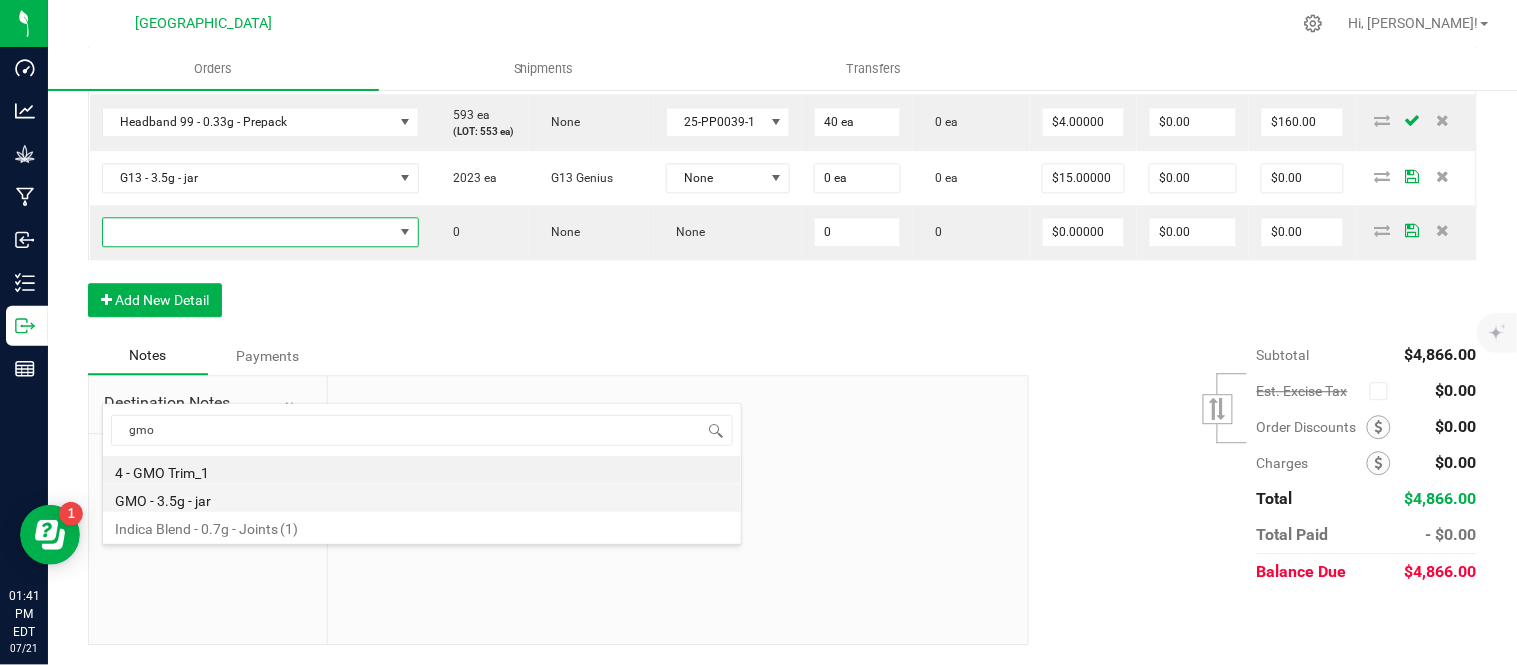 click on "GMO - 3.5g - jar" at bounding box center [422, 498] 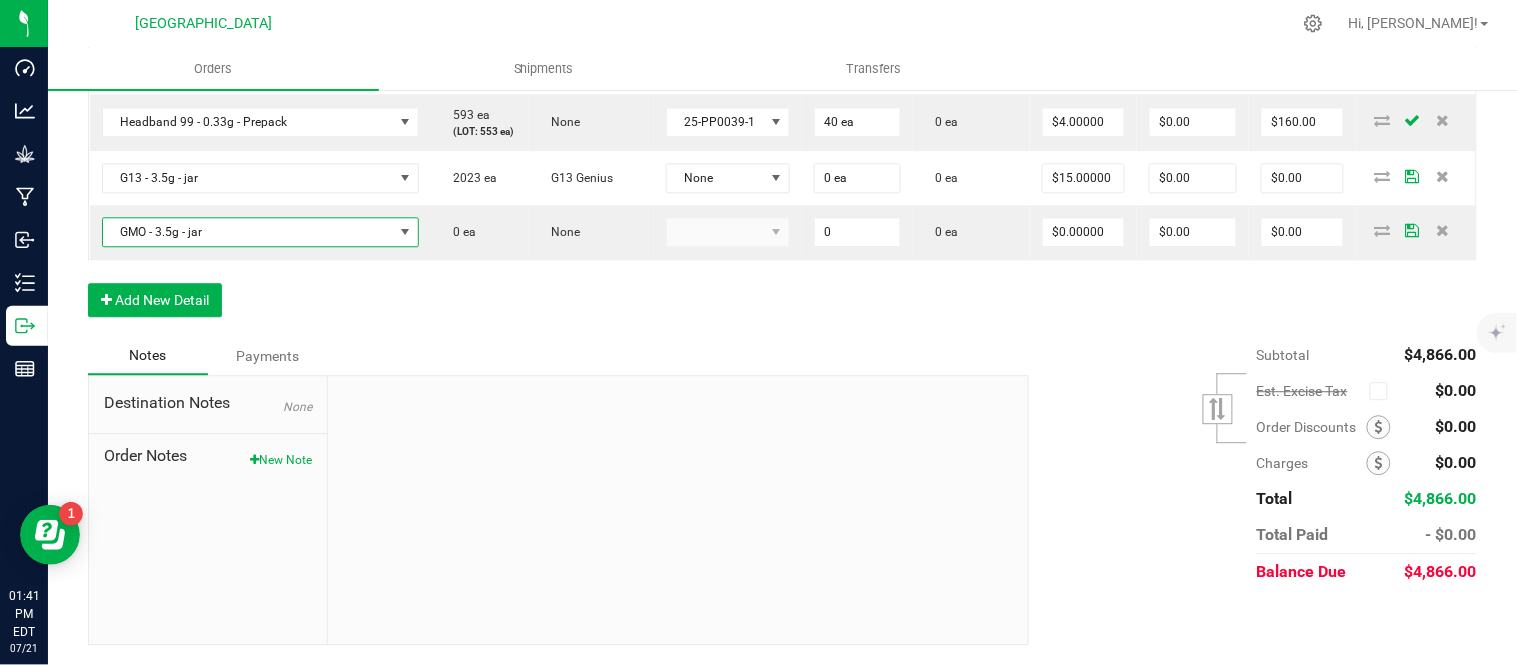 type on "0 ea" 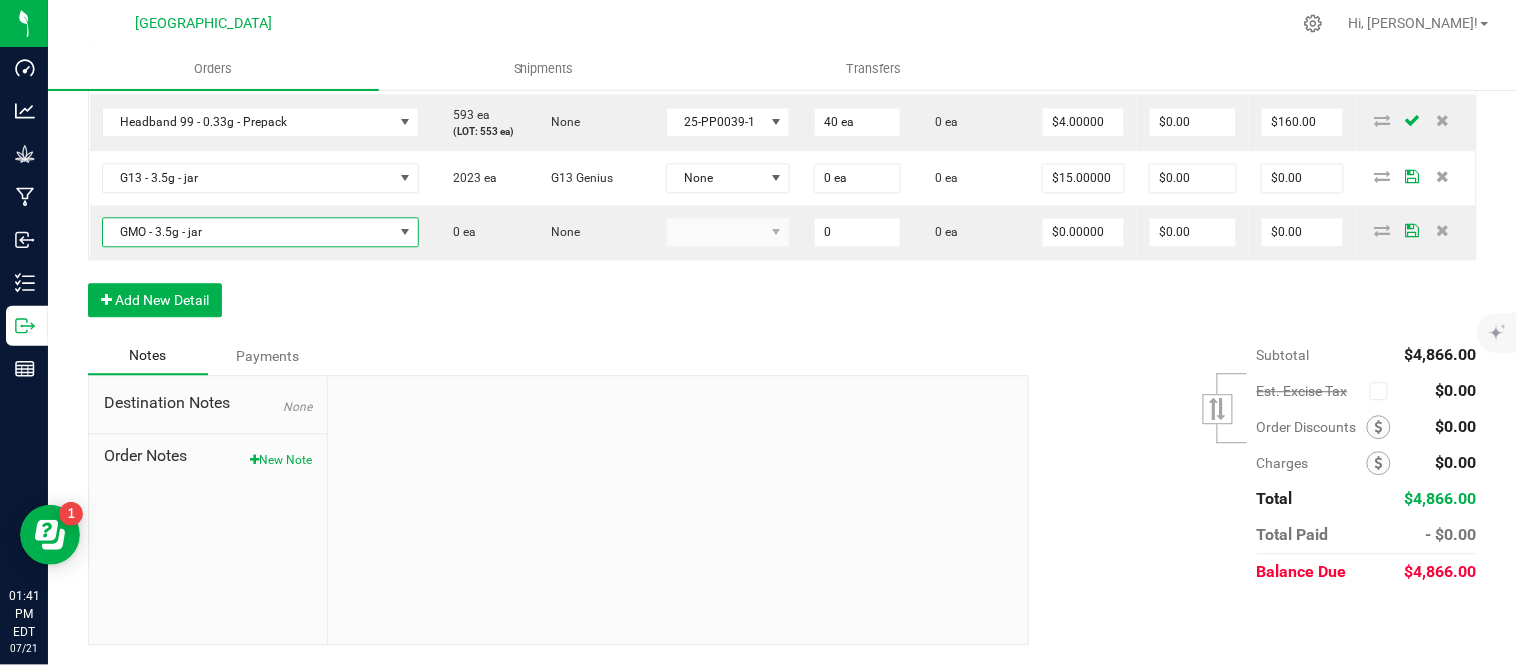 type on "$15.00000" 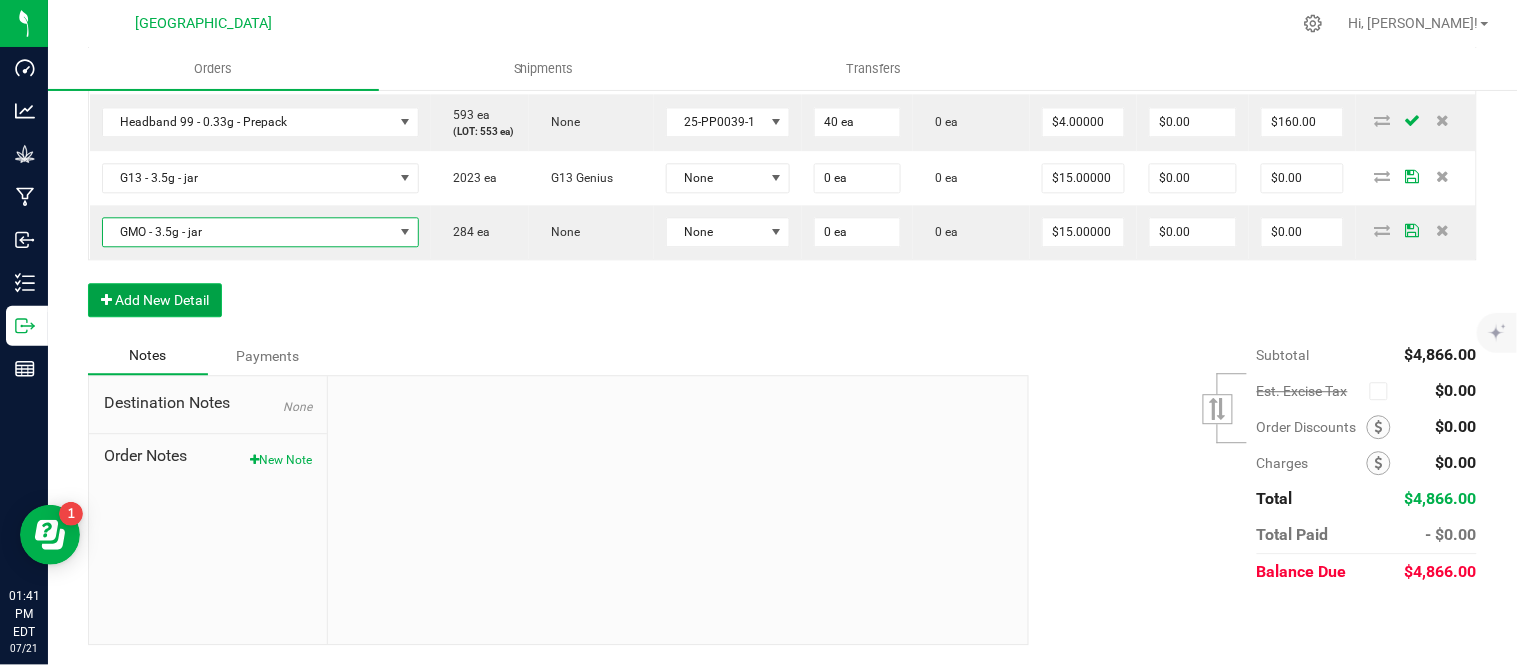 click on "Add New Detail" at bounding box center (155, 300) 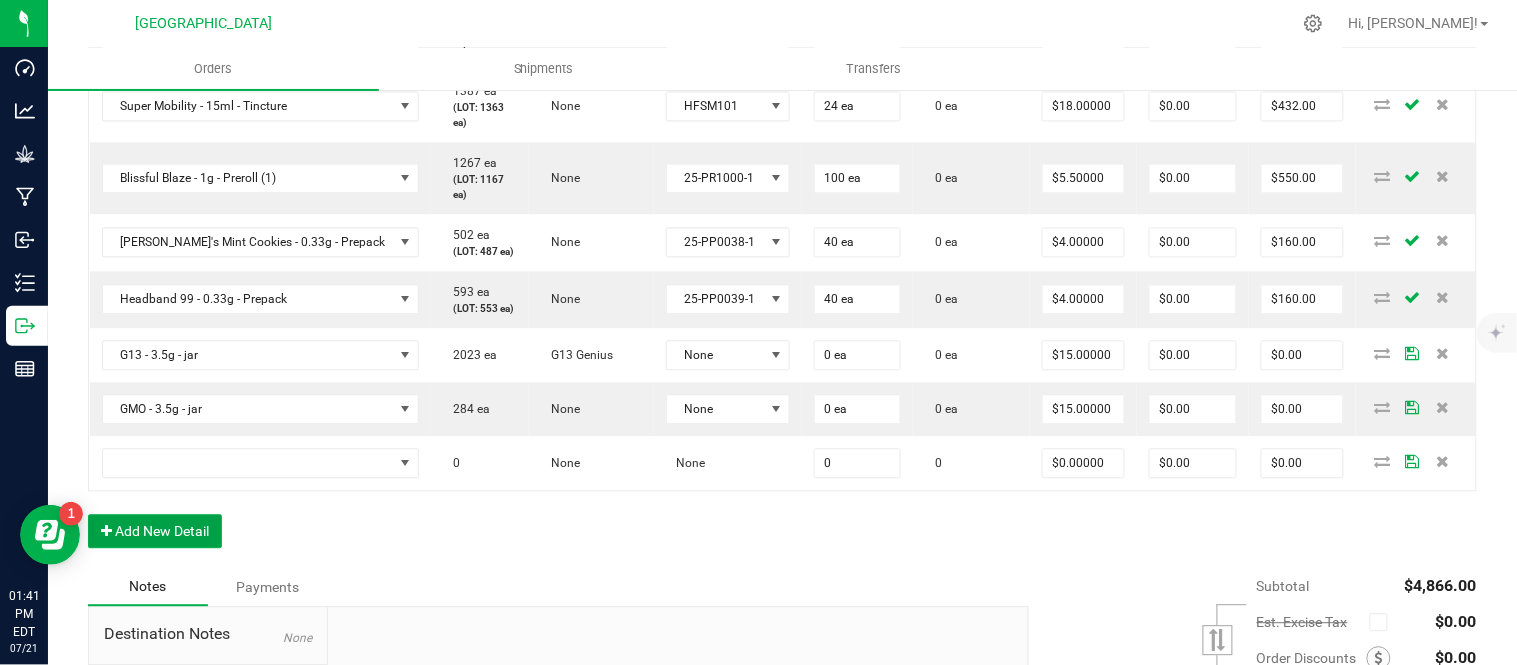 scroll, scrollTop: 1222, scrollLeft: 0, axis: vertical 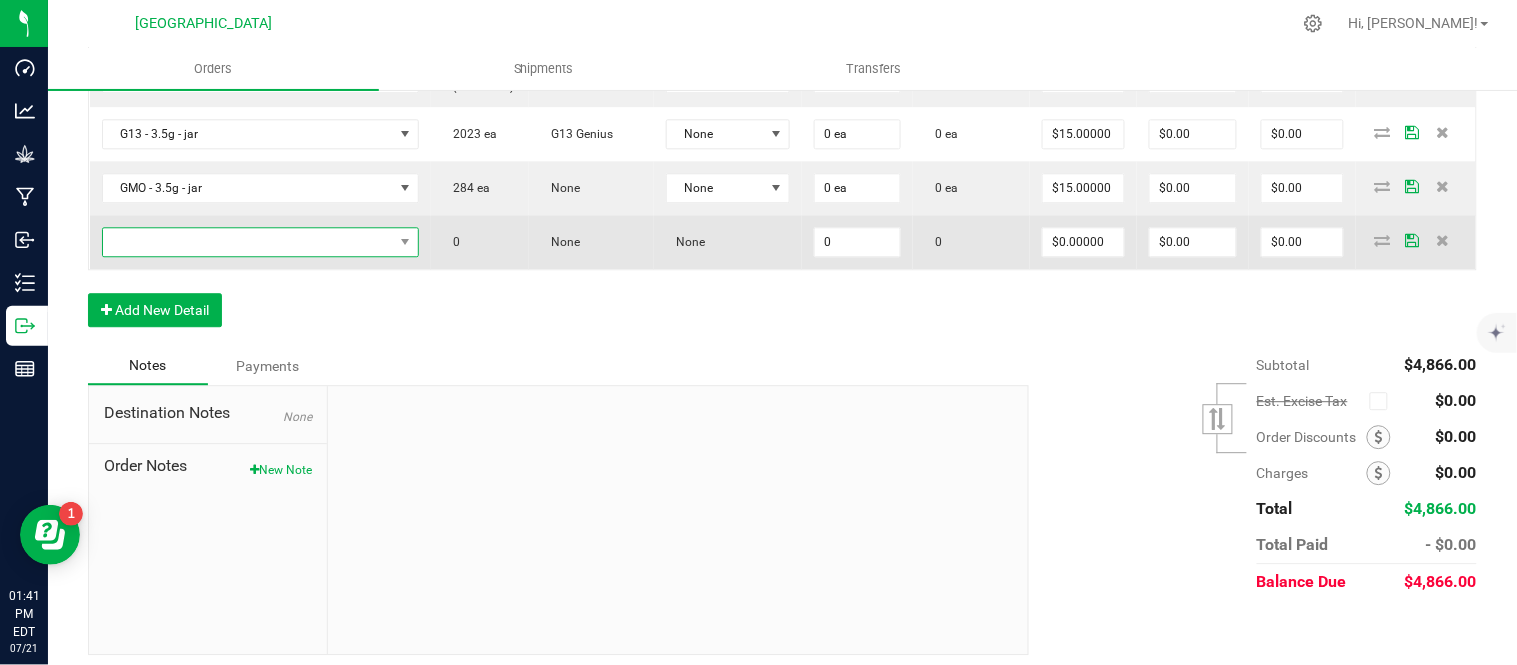 click at bounding box center [248, 242] 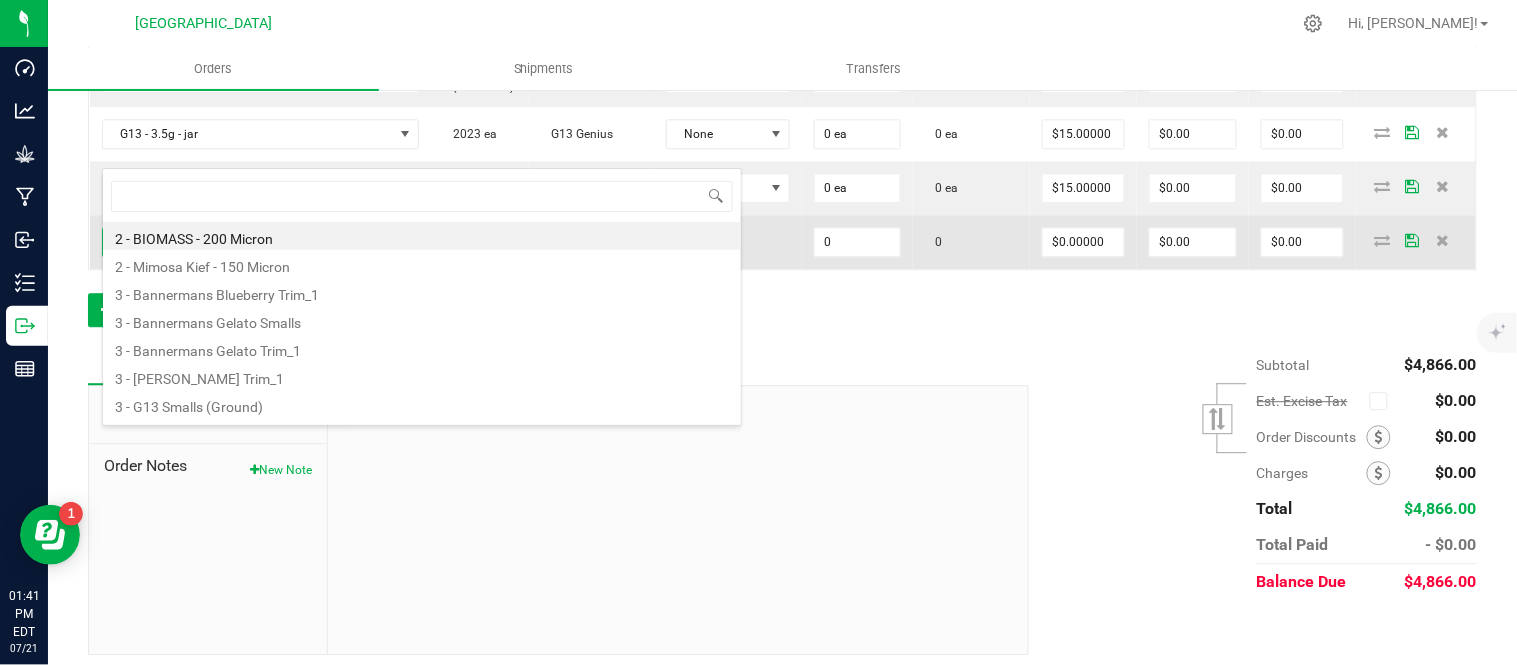 scroll, scrollTop: 99970, scrollLeft: 99727, axis: both 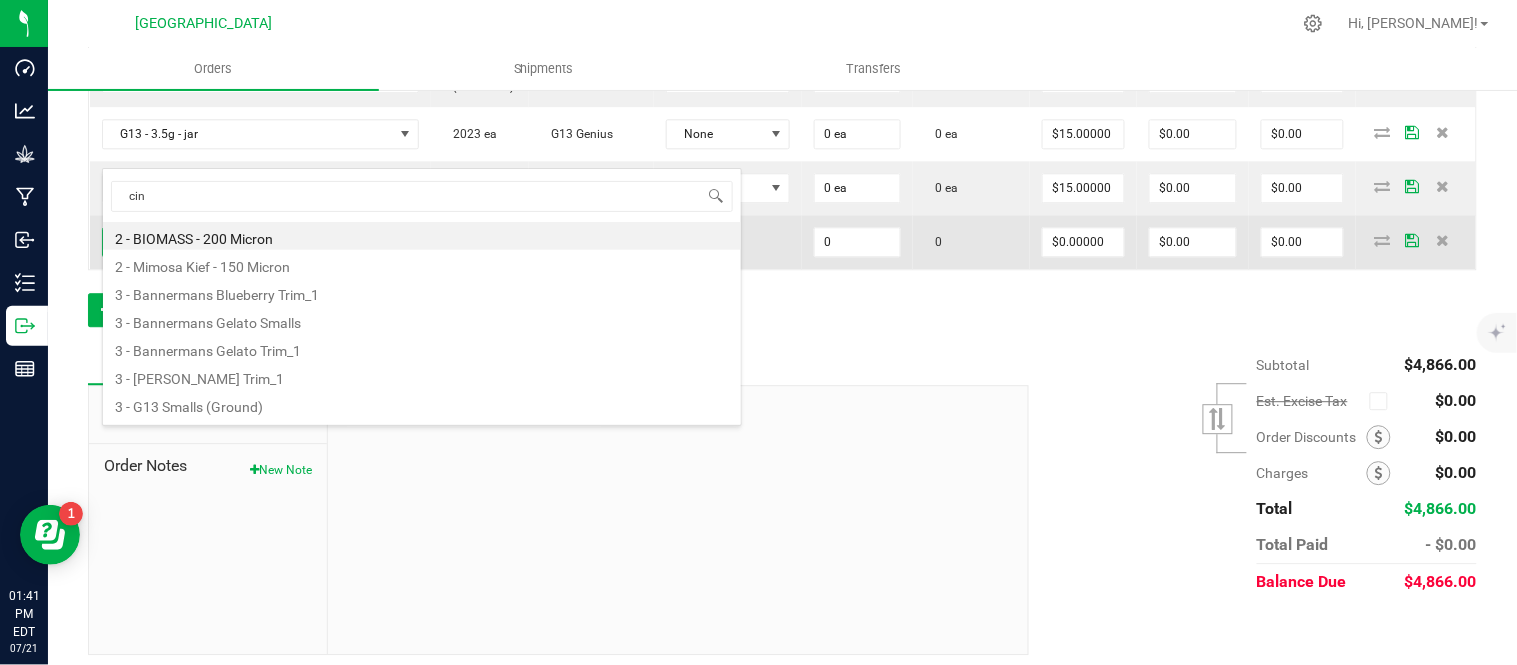 type on "cind" 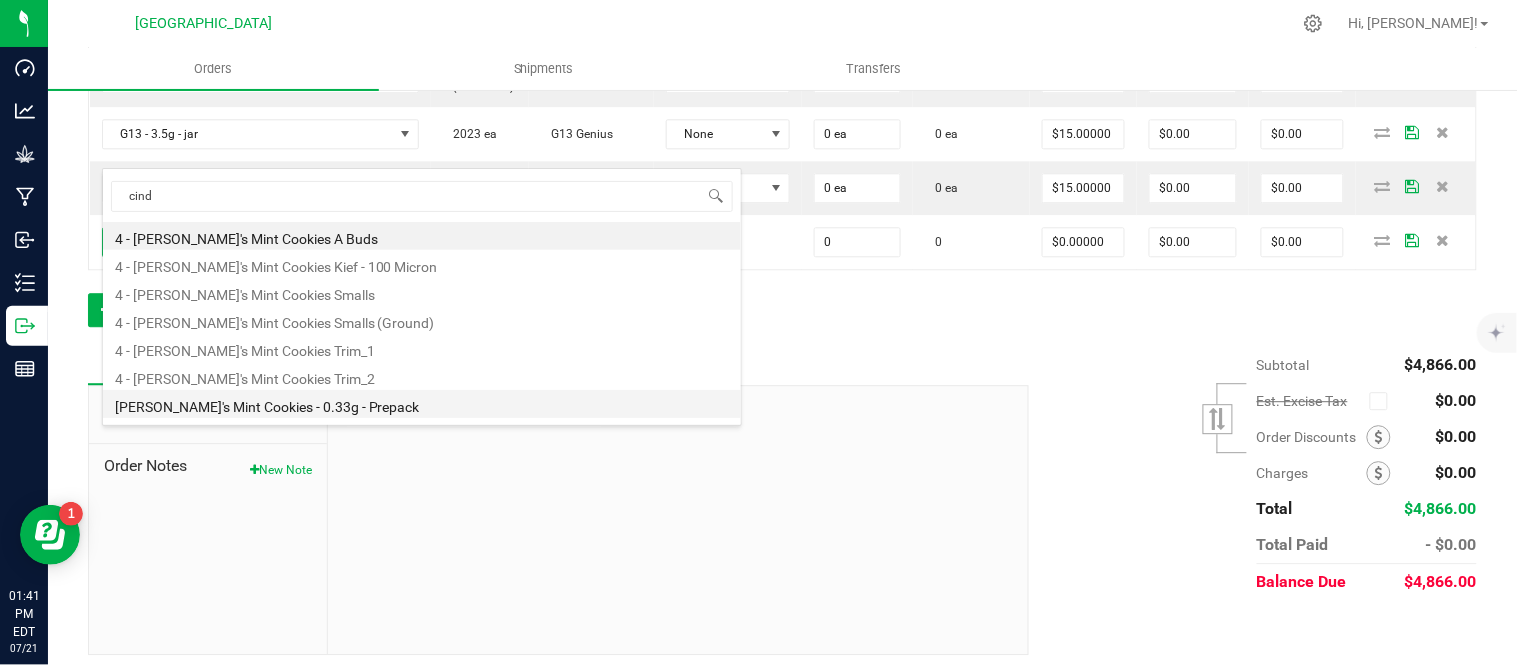 scroll, scrollTop: 52, scrollLeft: 0, axis: vertical 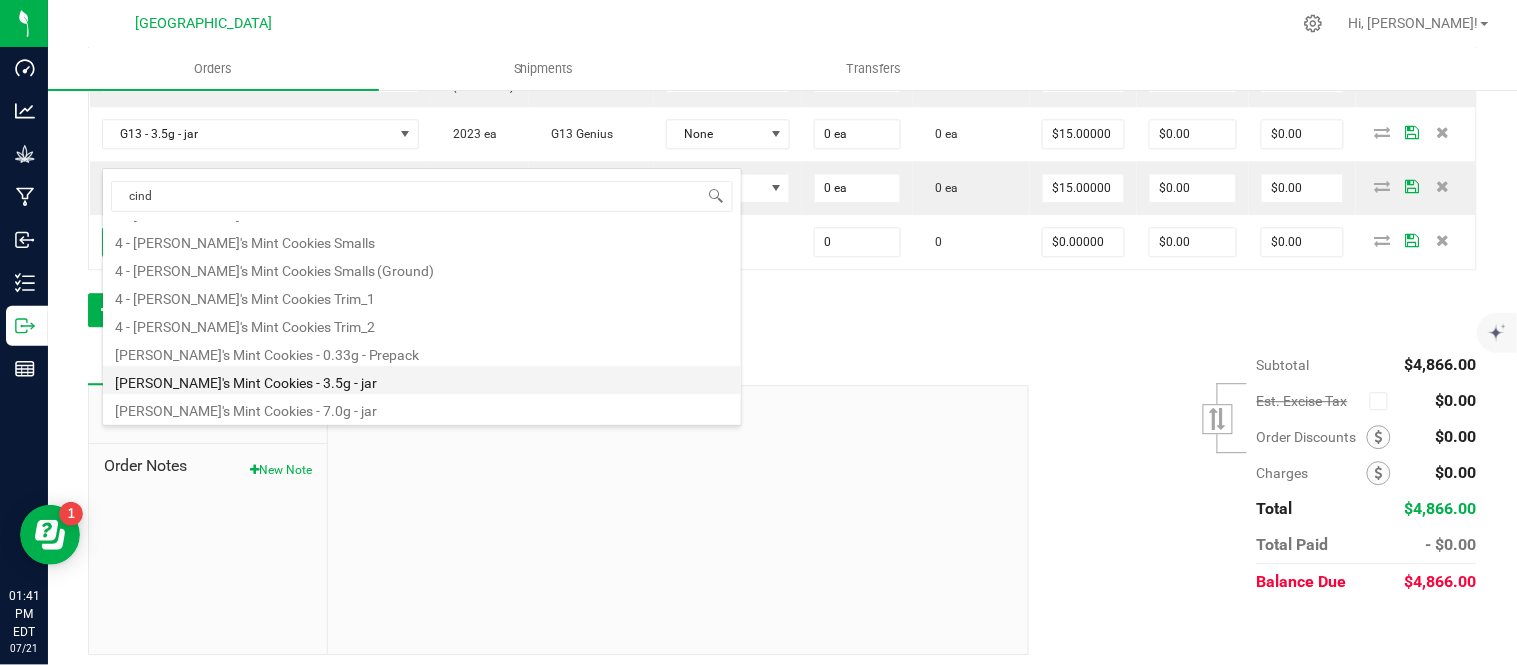 click on "[PERSON_NAME]'s Mint Cookies - 3.5g - jar" at bounding box center (422, 380) 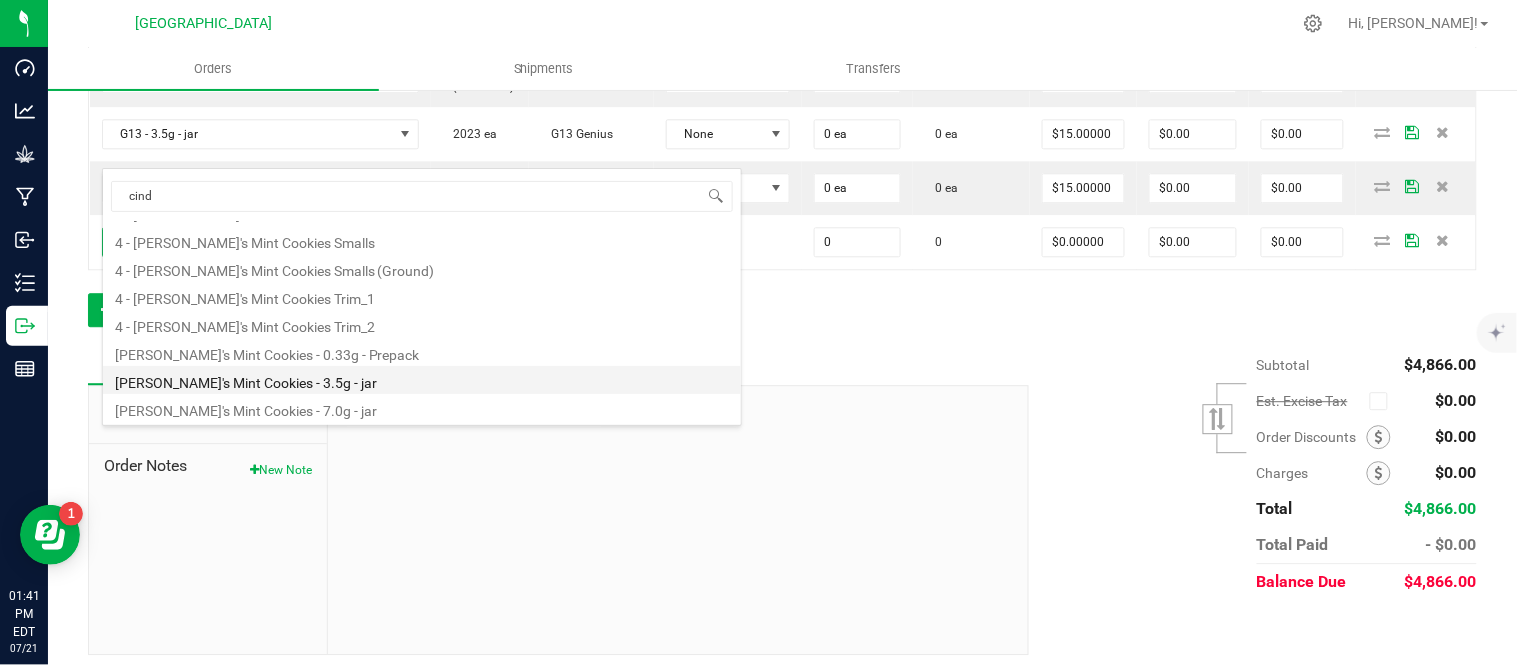 type on "0 ea" 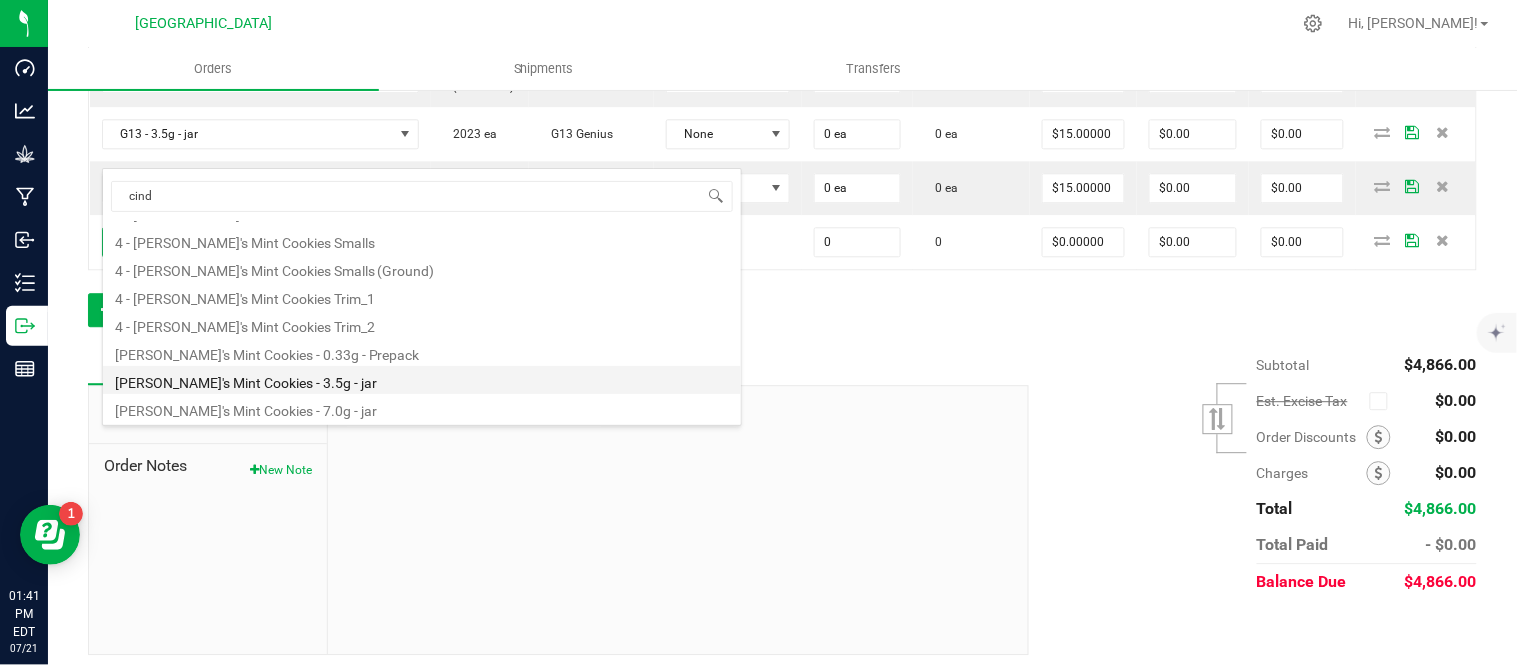 type on "$17.50000" 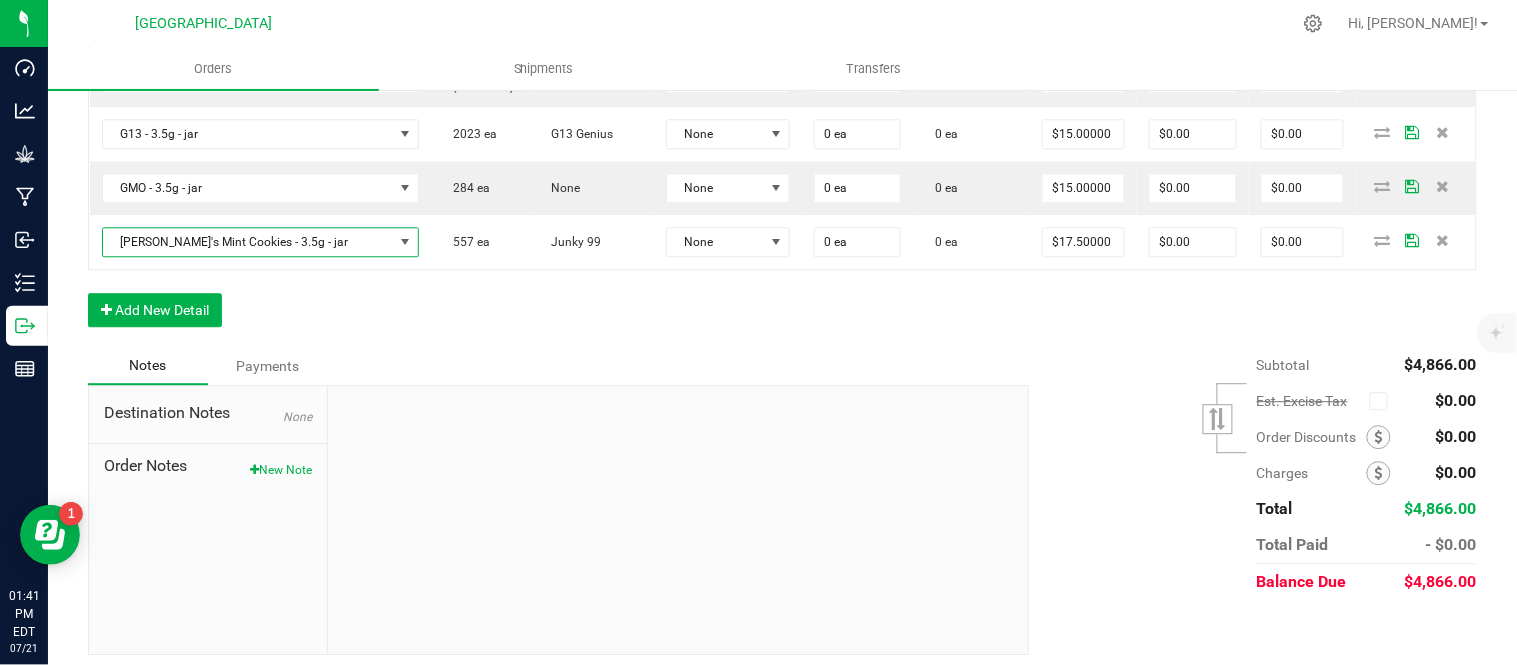 click on "Notes
Payments" at bounding box center [551, 366] 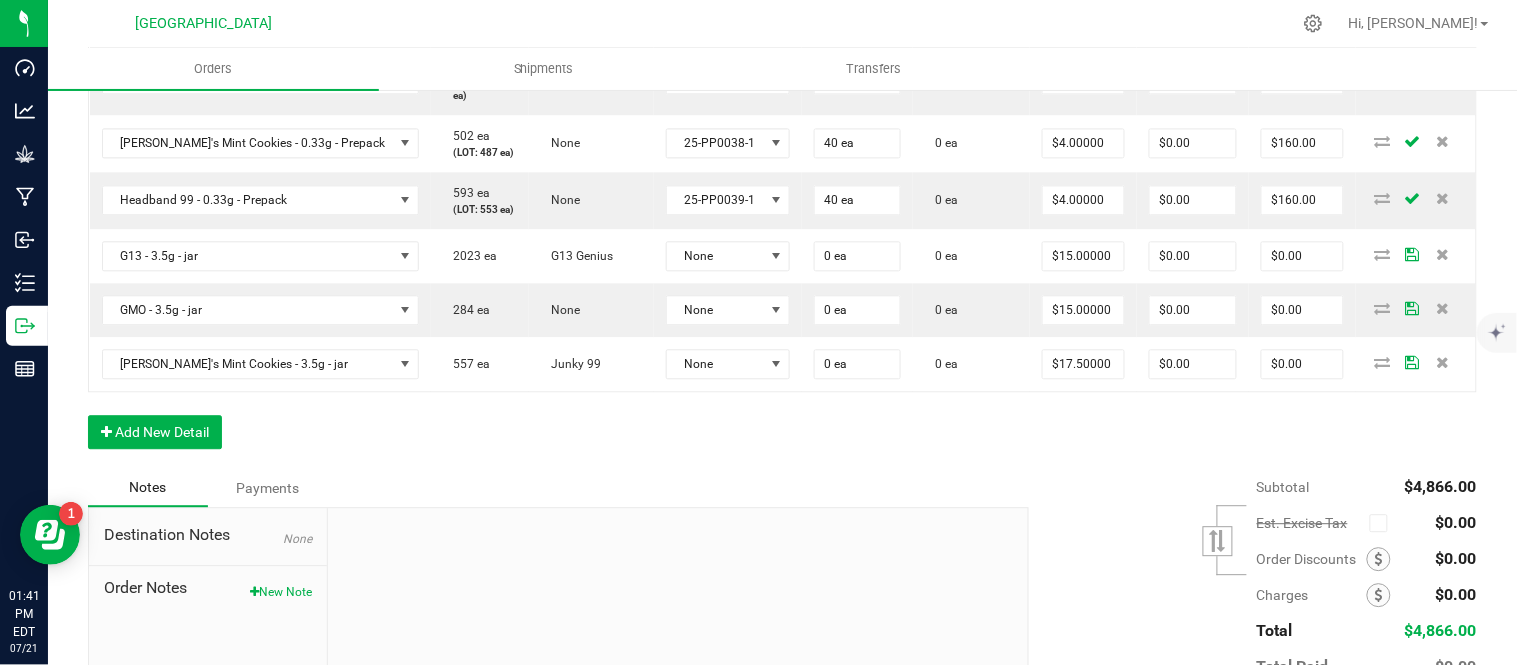 scroll, scrollTop: 1111, scrollLeft: 0, axis: vertical 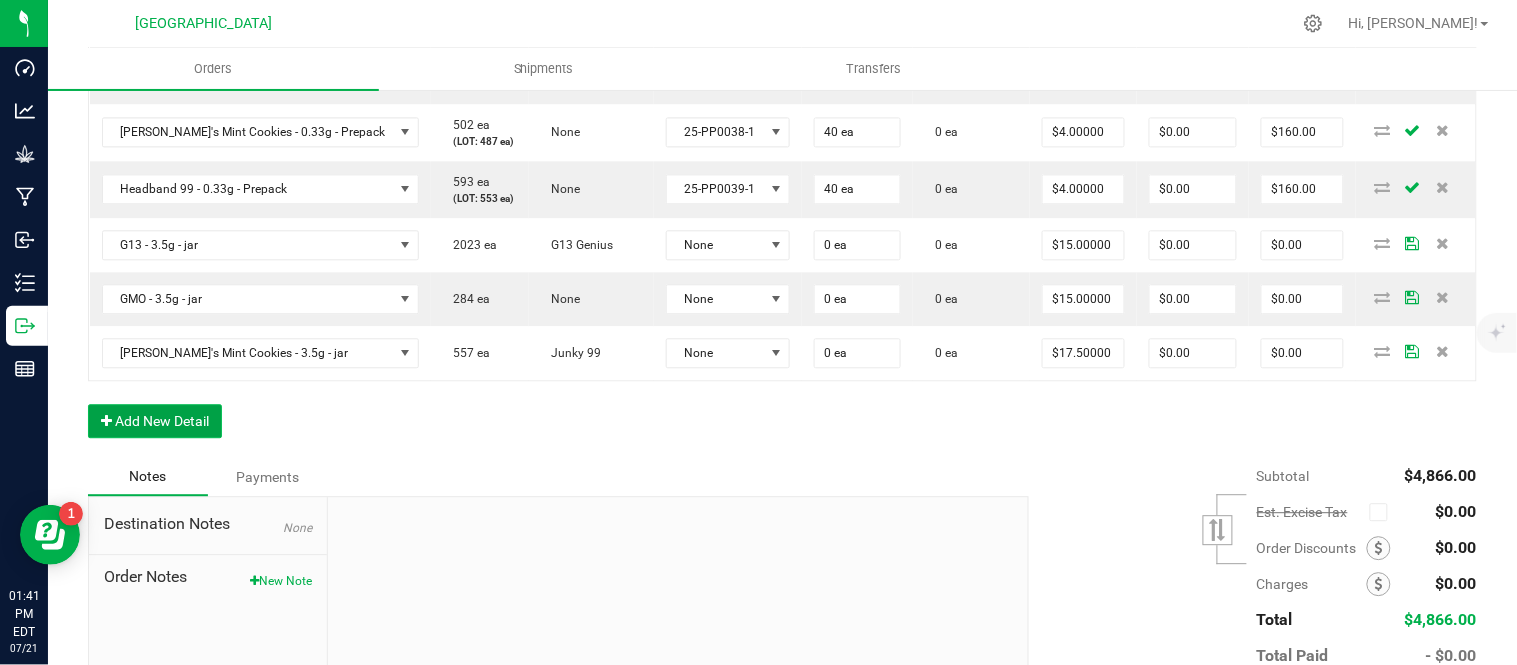 click on "Add New Detail" at bounding box center (155, 421) 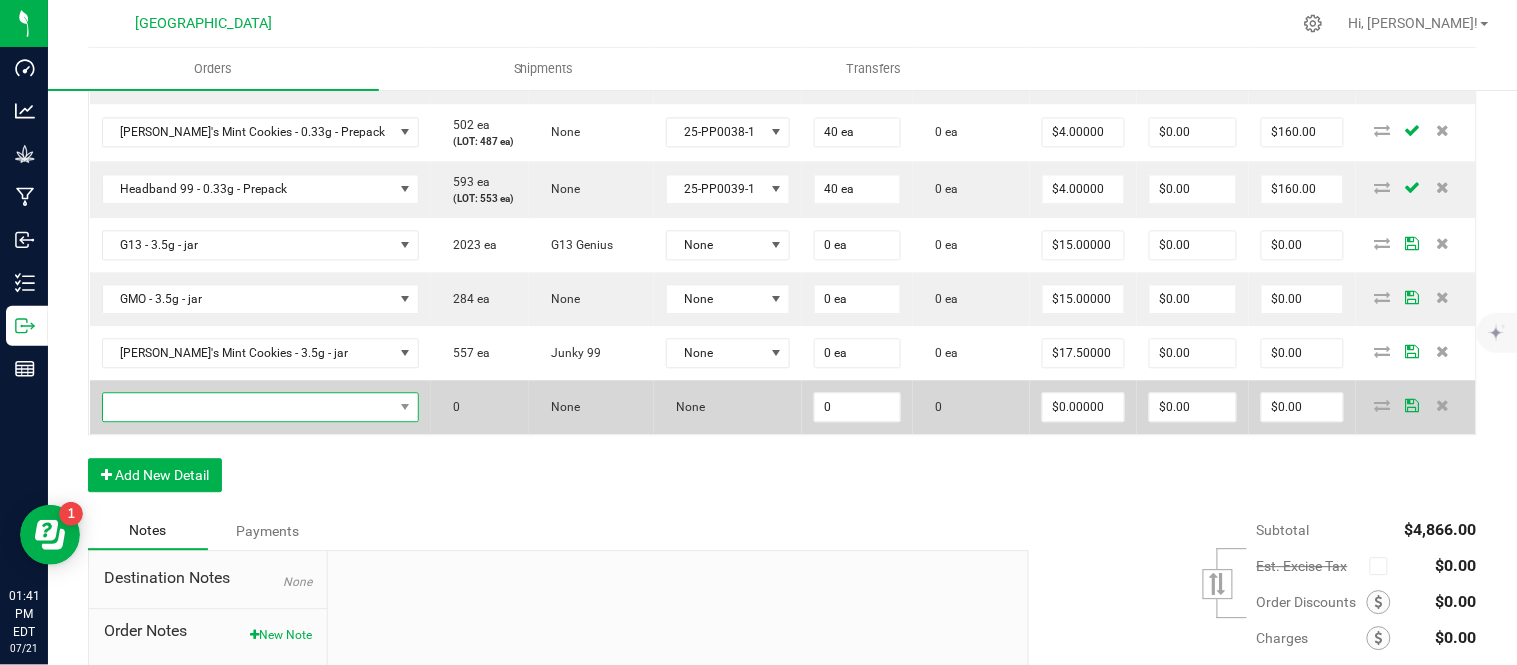 click at bounding box center [248, 407] 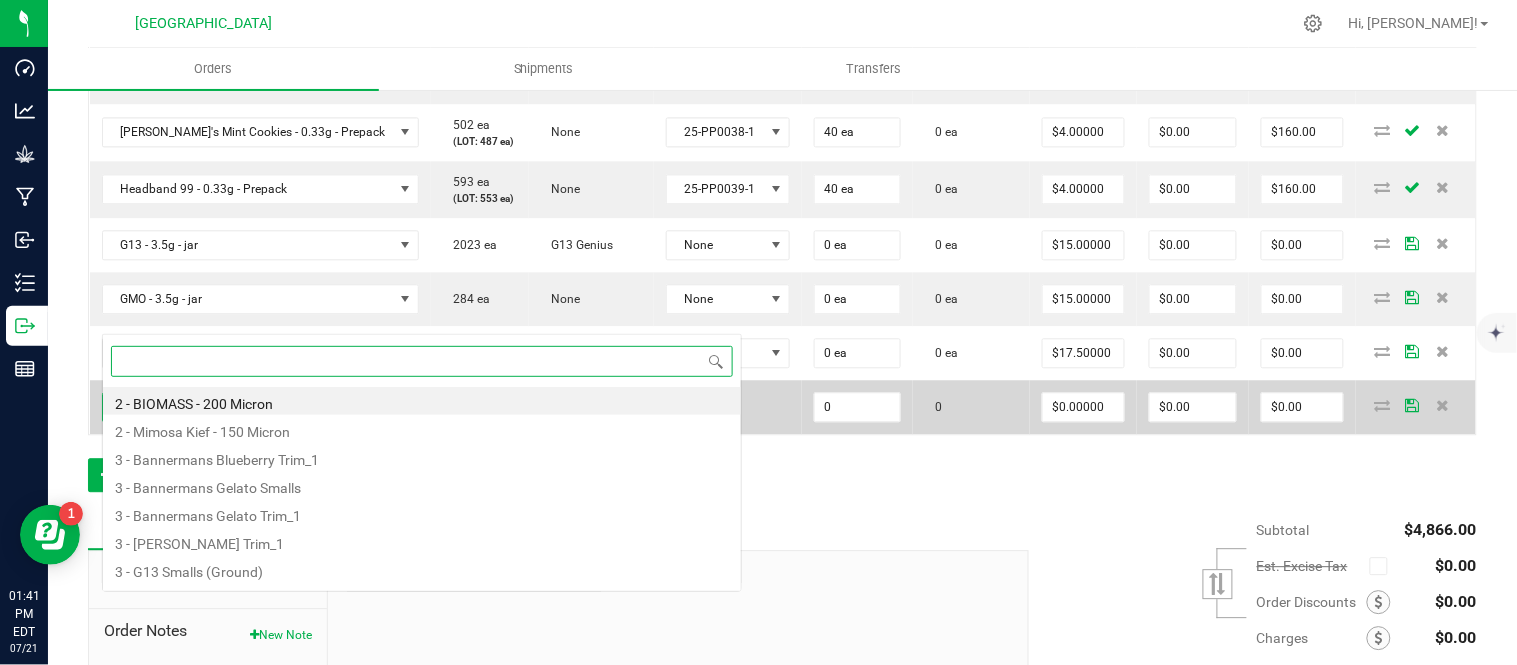 scroll, scrollTop: 0, scrollLeft: 0, axis: both 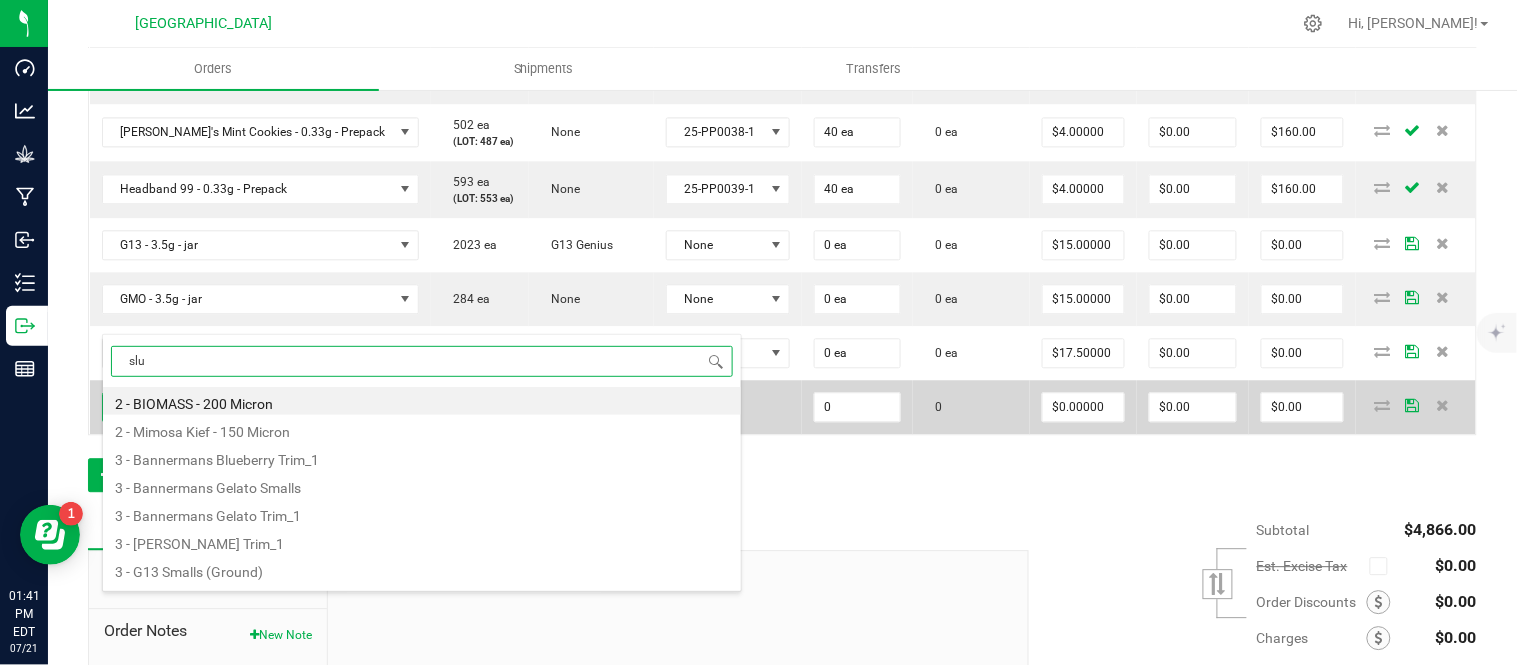 type on "slur" 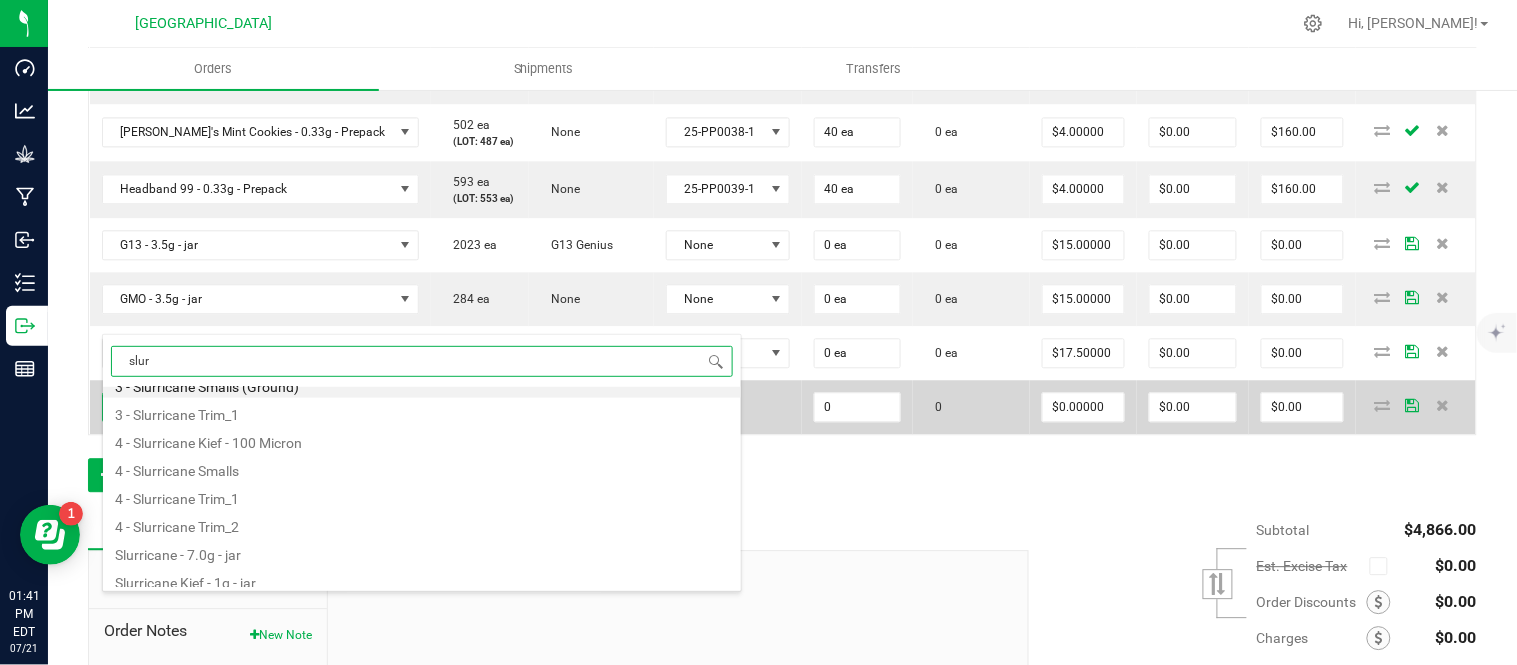 scroll, scrollTop: 23, scrollLeft: 0, axis: vertical 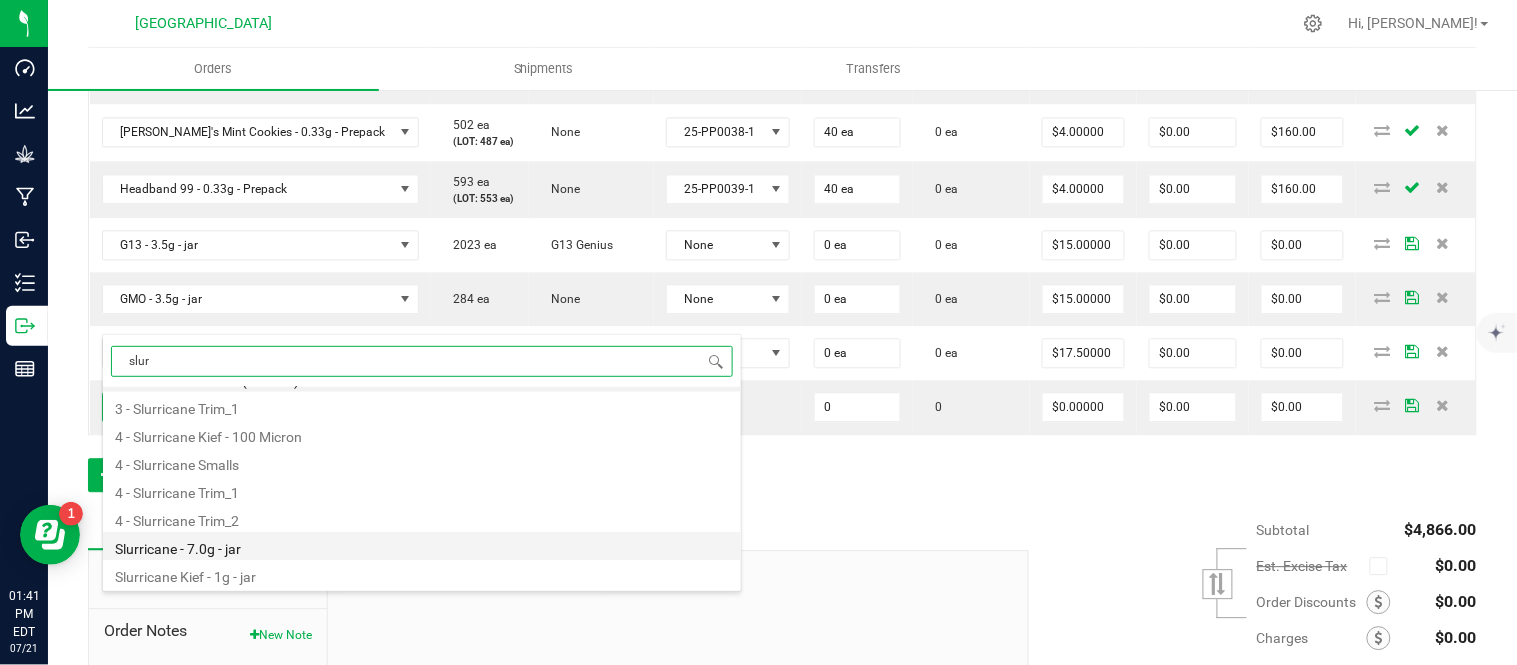 click on "Slurricane - 7.0g - jar" at bounding box center (422, 546) 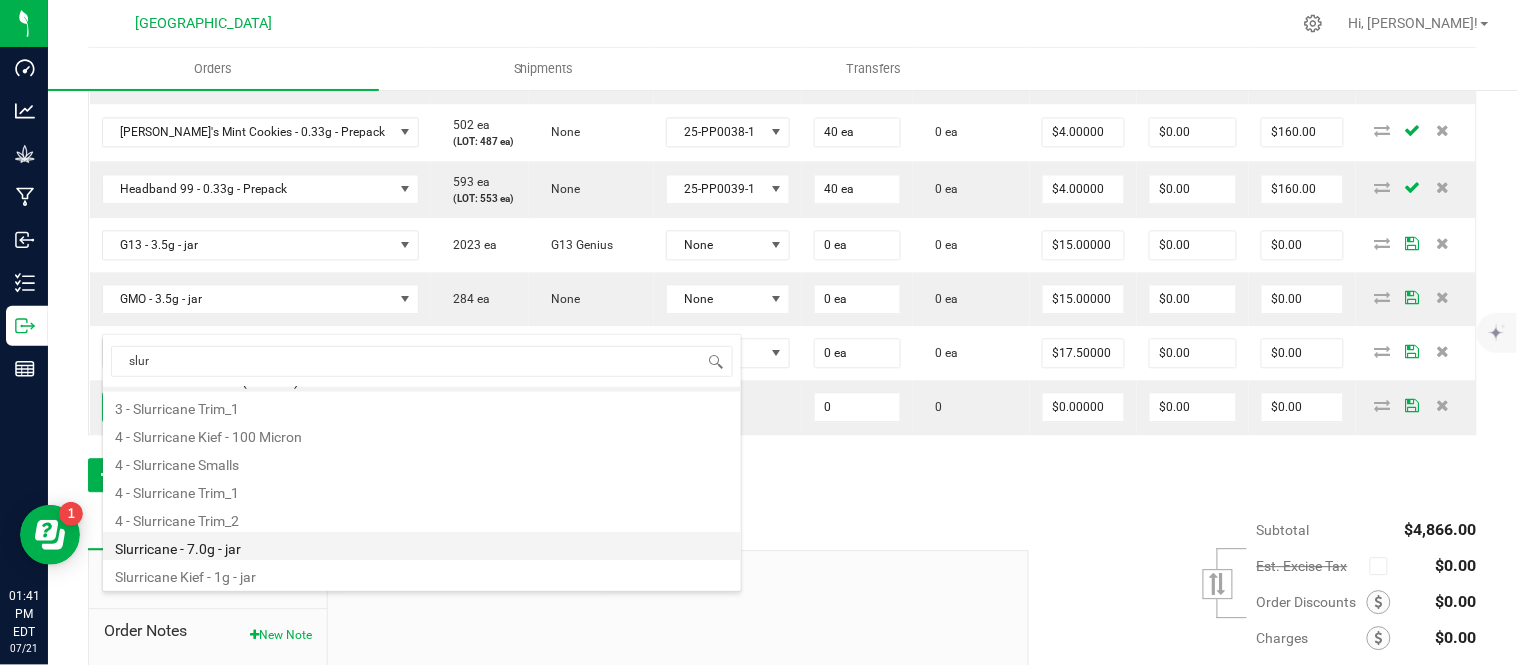 type on "0 ea" 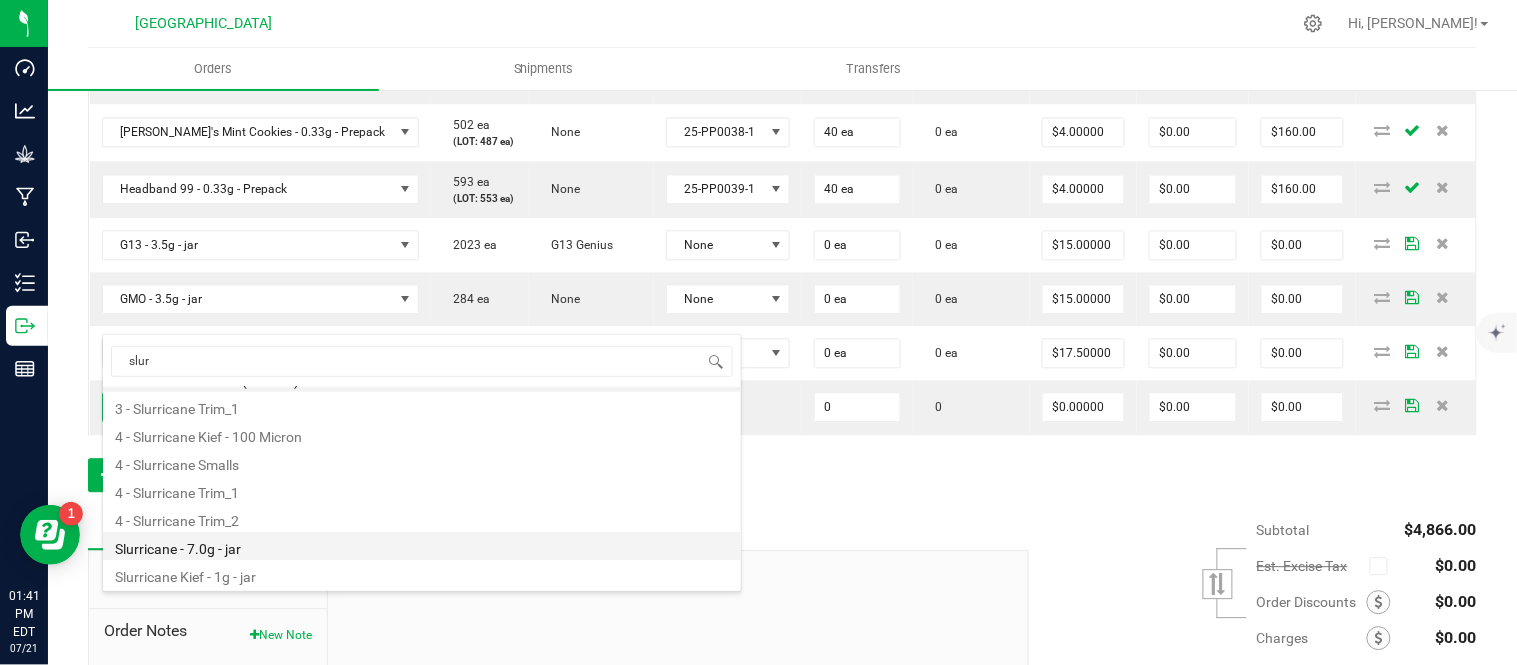 type on "$27.50000" 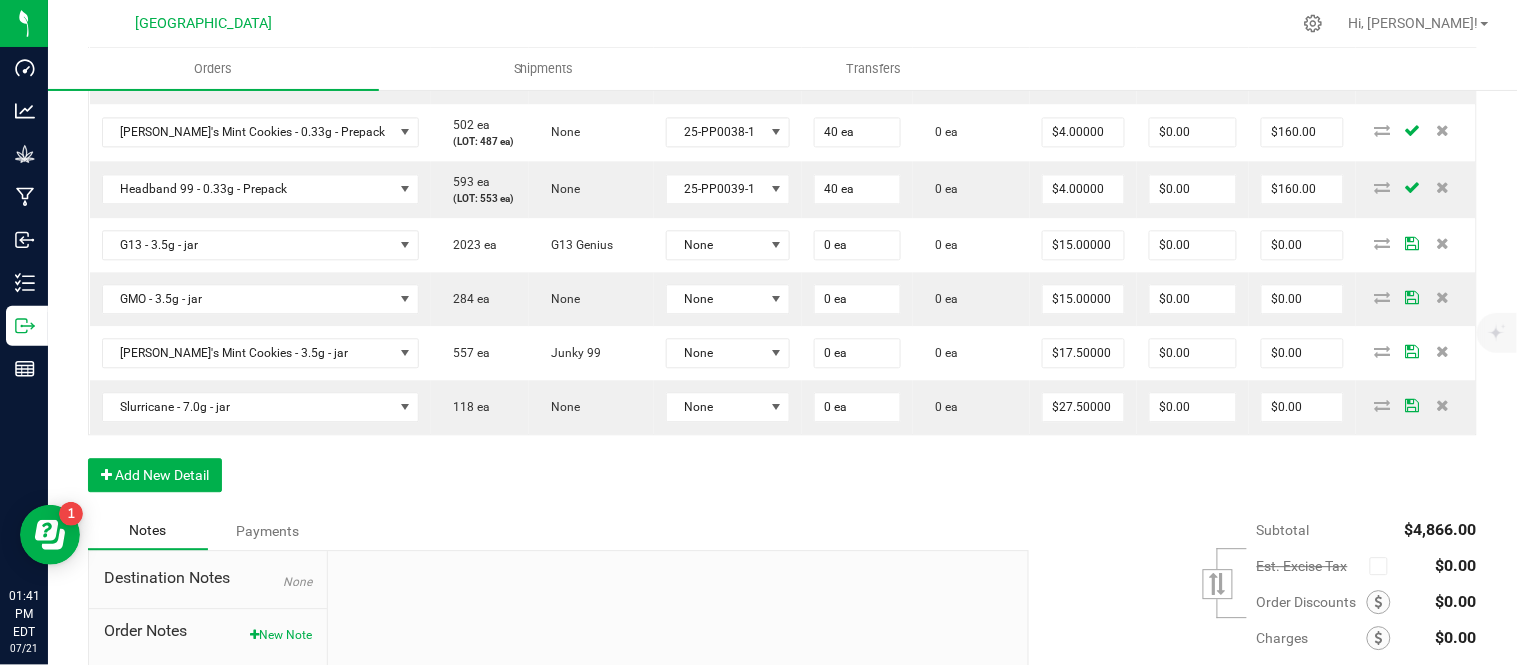click on "Order Details Print All Labels Item  Sellable  Strain  Lot Number  Qty Ordered Qty Allocated Unit Price Line Discount Total Actions G13 - 3.5g - jar  2047 ea   (LOT: 2023 ea)   G13 Genius  24-F0001-3 24 ea  0 ea  $15.00000 $0.00 $360.00 GMO - 3.5g - jar  308 ea   (LOT: 284 ea)   None  24-F0034-1 24 ea  0 ea  $15.00000 $0.00 $360.00 G13 - 7.0g - jar  239 ea   (LOT: 215 ea)   None  24-F0001-3 24 ea  0 ea  $27.50000 $0.00 $660.00 [PERSON_NAME]'s Mint Cookies - 7.0g - jar  163 ea   (LOT: 139 ea)   None  24-F0038-1 24 ea  0 ea  $27.50000 $0.00 $660.00 Slurricane - 7.0g - jar  142 ea   (LOT: 118 ea)   None  24-F0018-2 24 ea  0 ea  $27.50000 $0.00 $660.00 Bliss - 15ml - Tincture  1655 ea   (LOT: 1655 ea)   None  HFBD101 48 ea  0 ea  $18.00000 $0.00 $864.00 Super Mobility - 15ml - Tincture  1387 ea   (LOT: 1363 ea)   None  HFSM101 24 ea  0 ea  $18.00000 $0.00 $432.00 Blissful Blaze - 1g - Preroll (1)  1267 ea   (LOT: 1167 ea)   None  25-PR1000-1 100 ea  0 ea  $5.50000 $0.00 $550.00  502 ea" at bounding box center [782, -3] 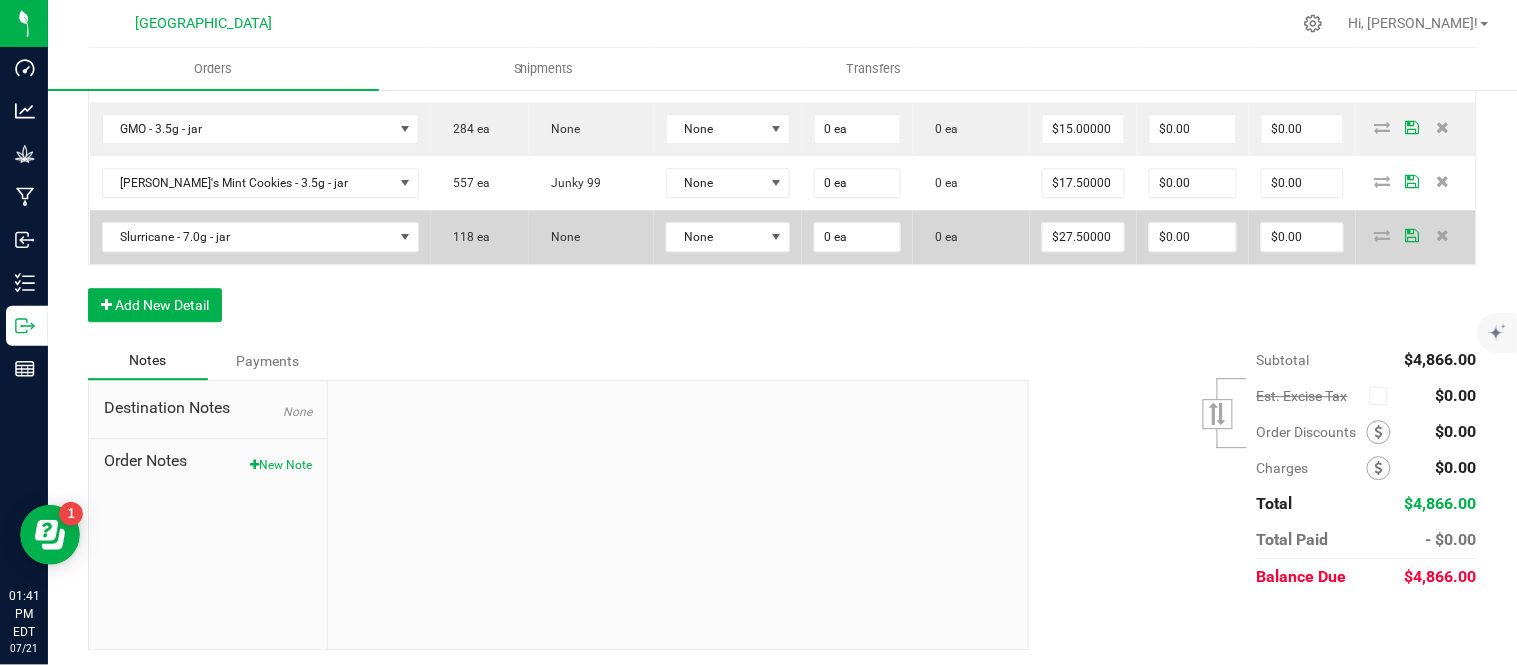 scroll, scrollTop: 1333, scrollLeft: 0, axis: vertical 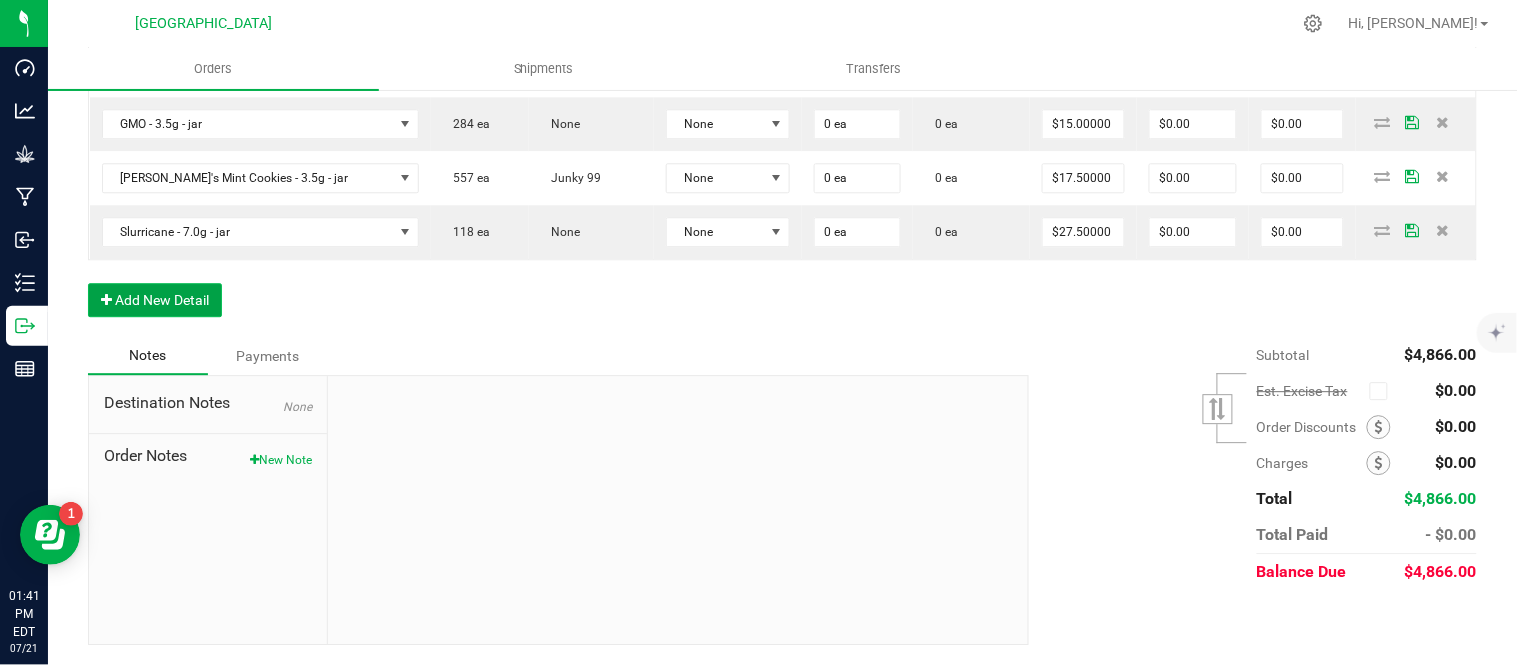 click on "Add New Detail" at bounding box center (155, 300) 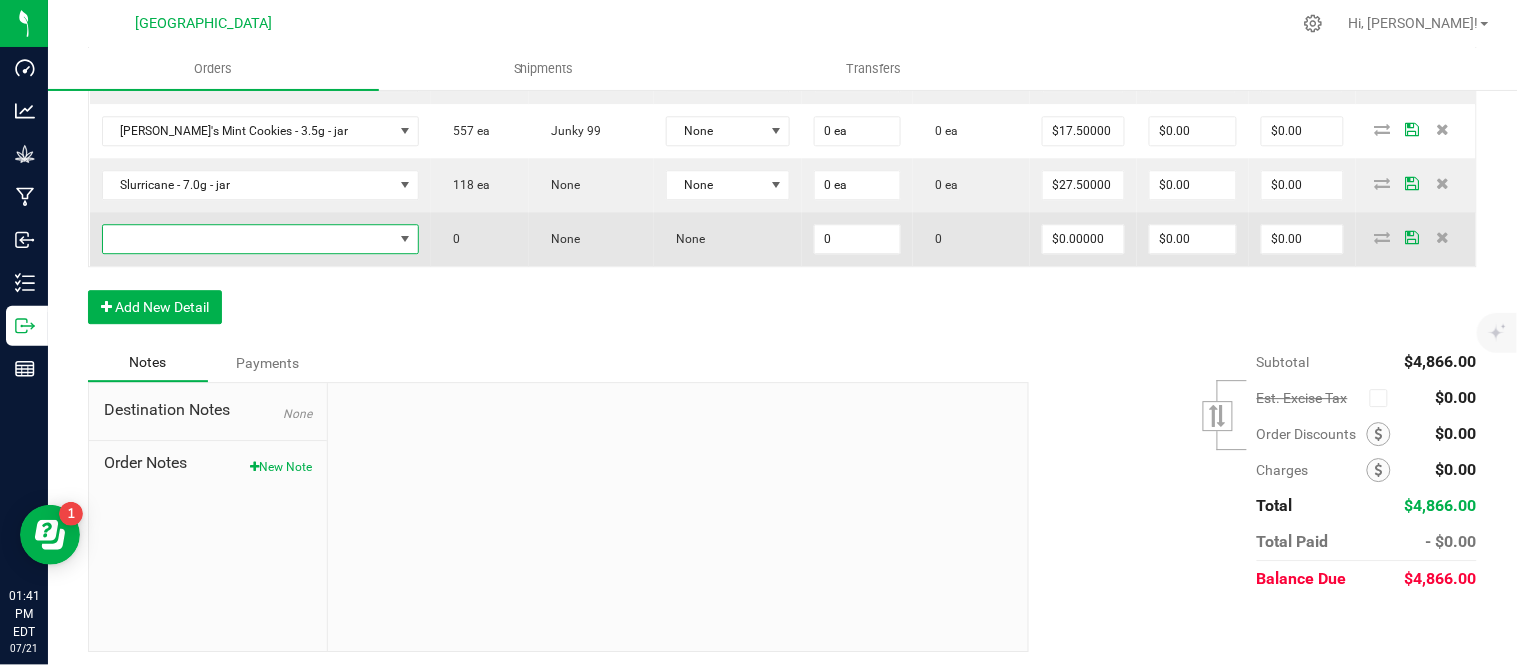 click at bounding box center (248, 239) 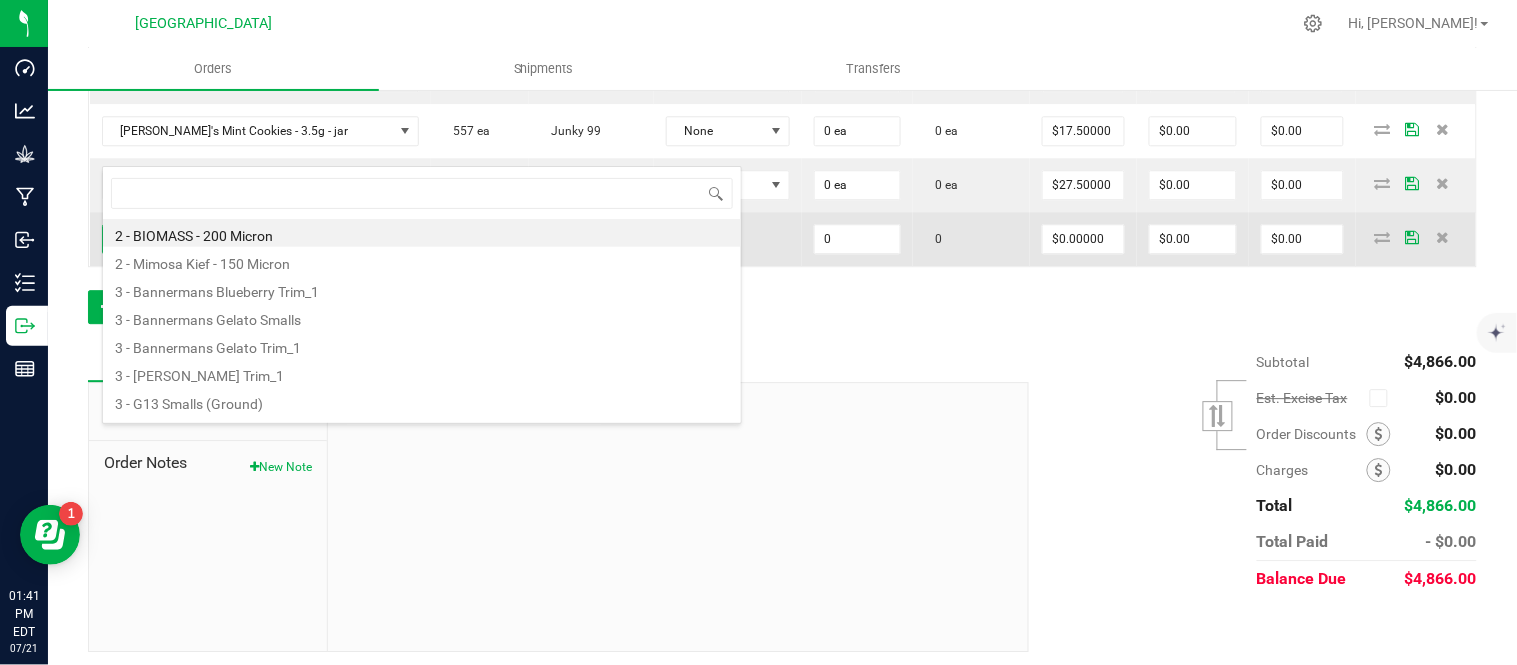 scroll, scrollTop: 99970, scrollLeft: 99727, axis: both 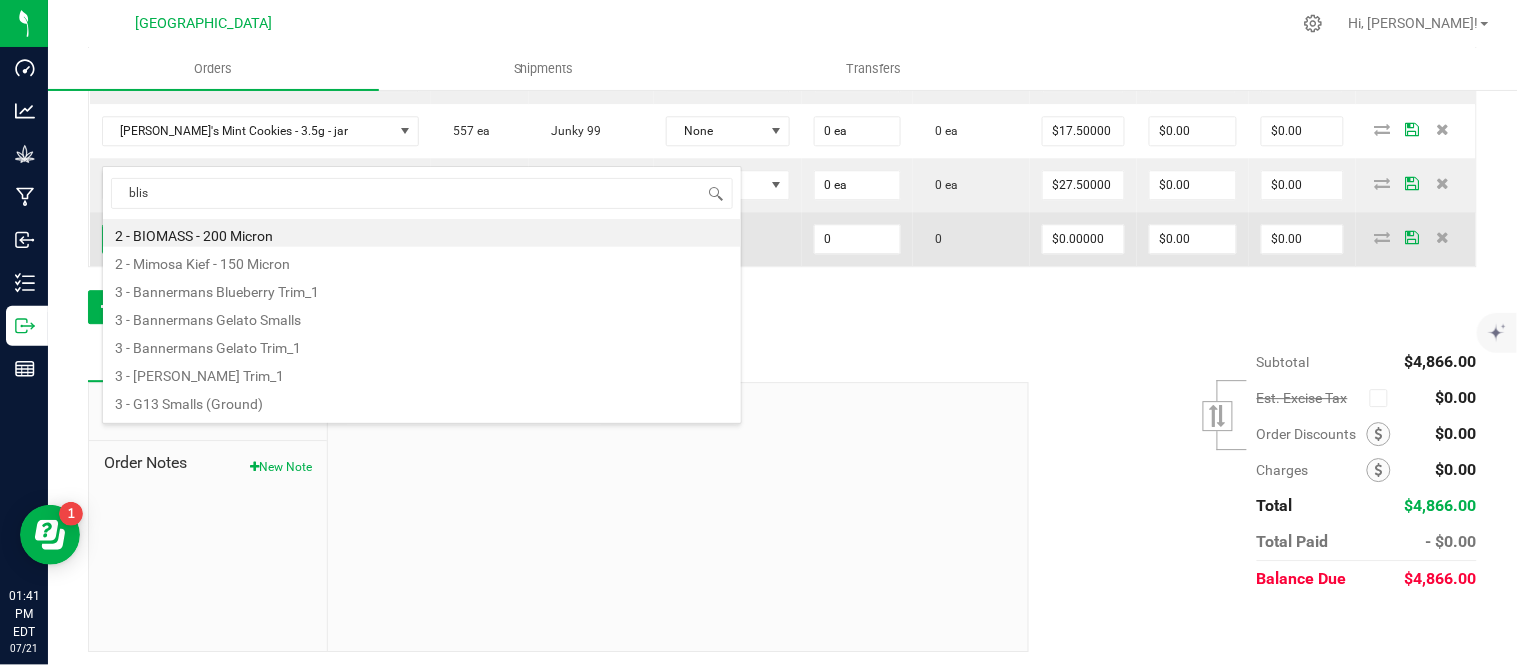 type on "bliss" 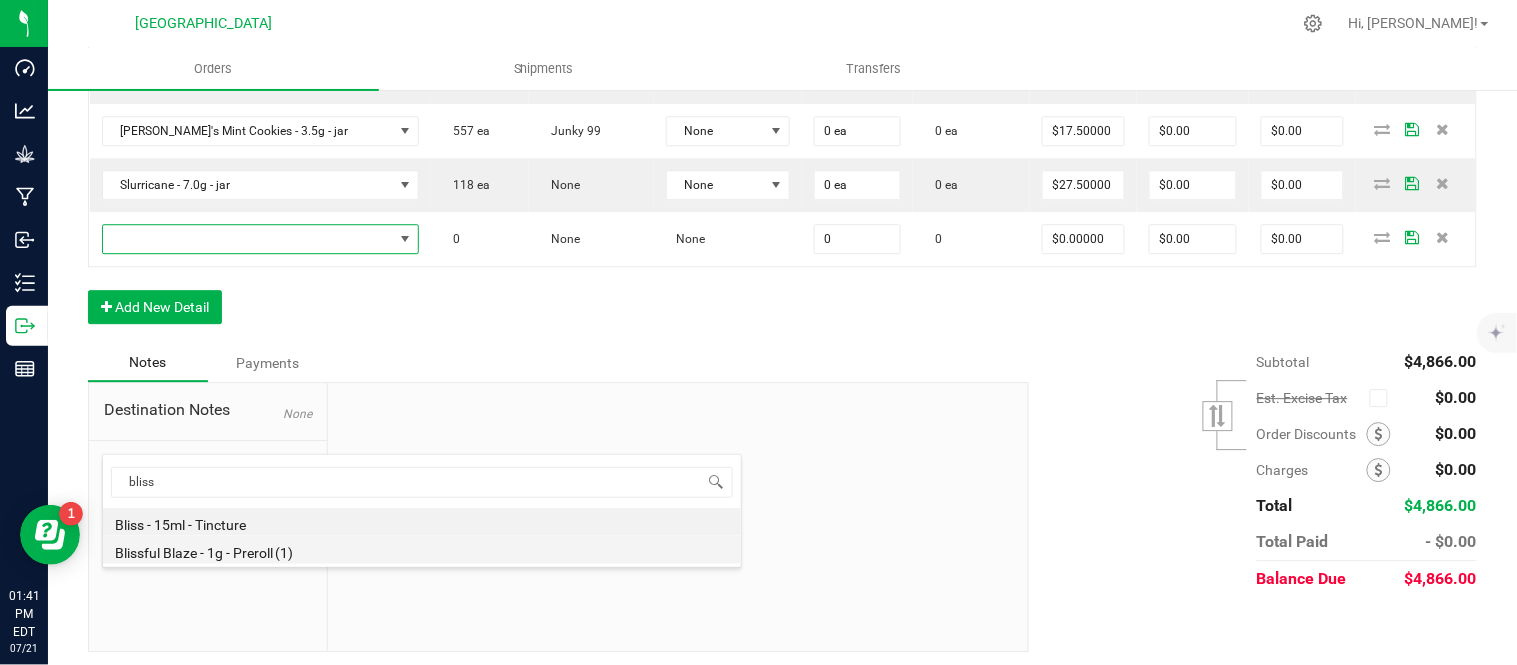 click on "Blissful Blaze - 1g - Preroll (1)" at bounding box center [422, 550] 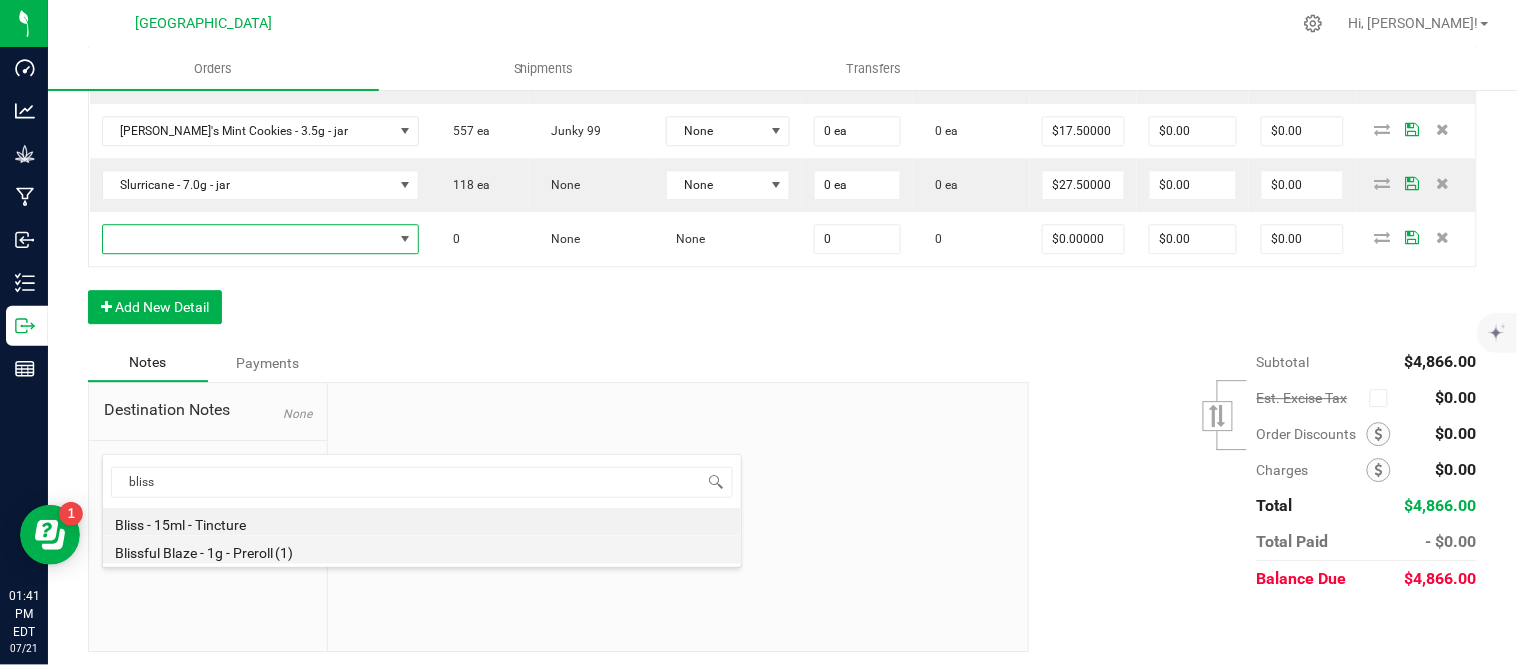 type on "0 ea" 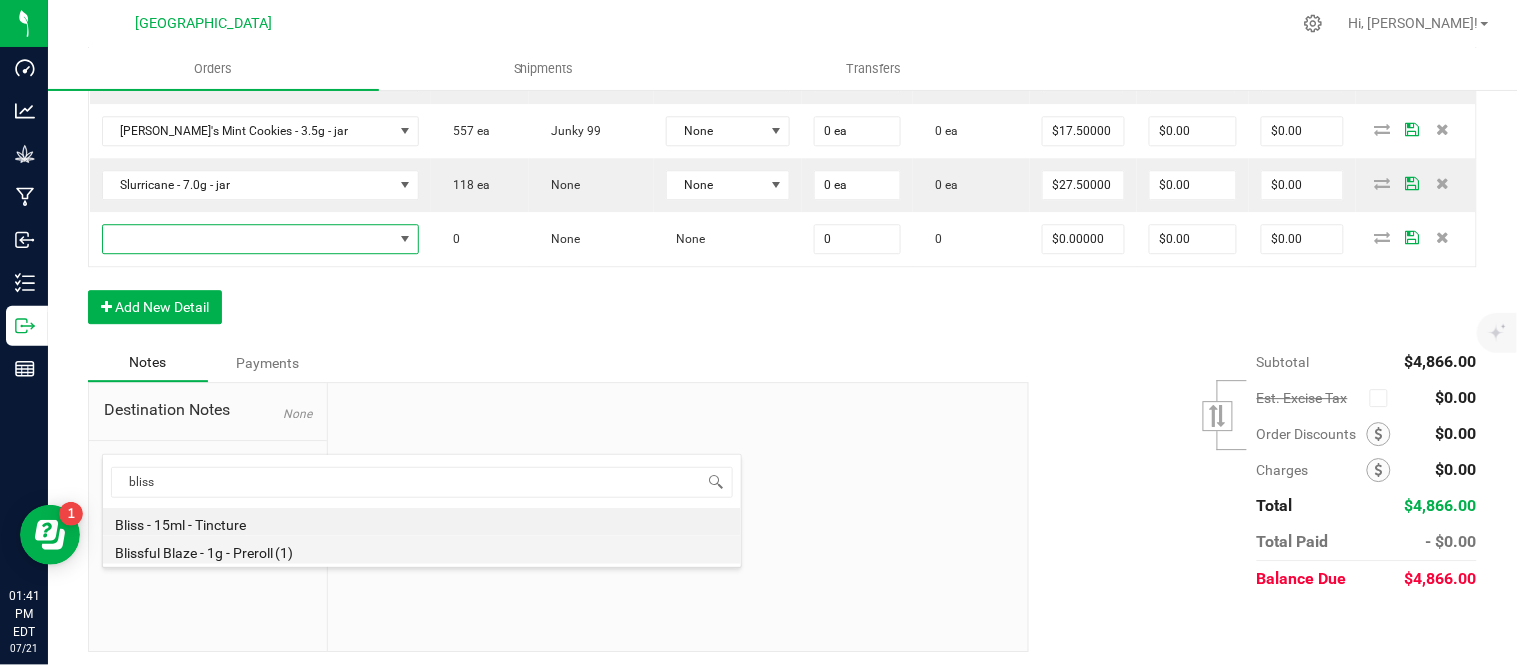 type on "$6.00000" 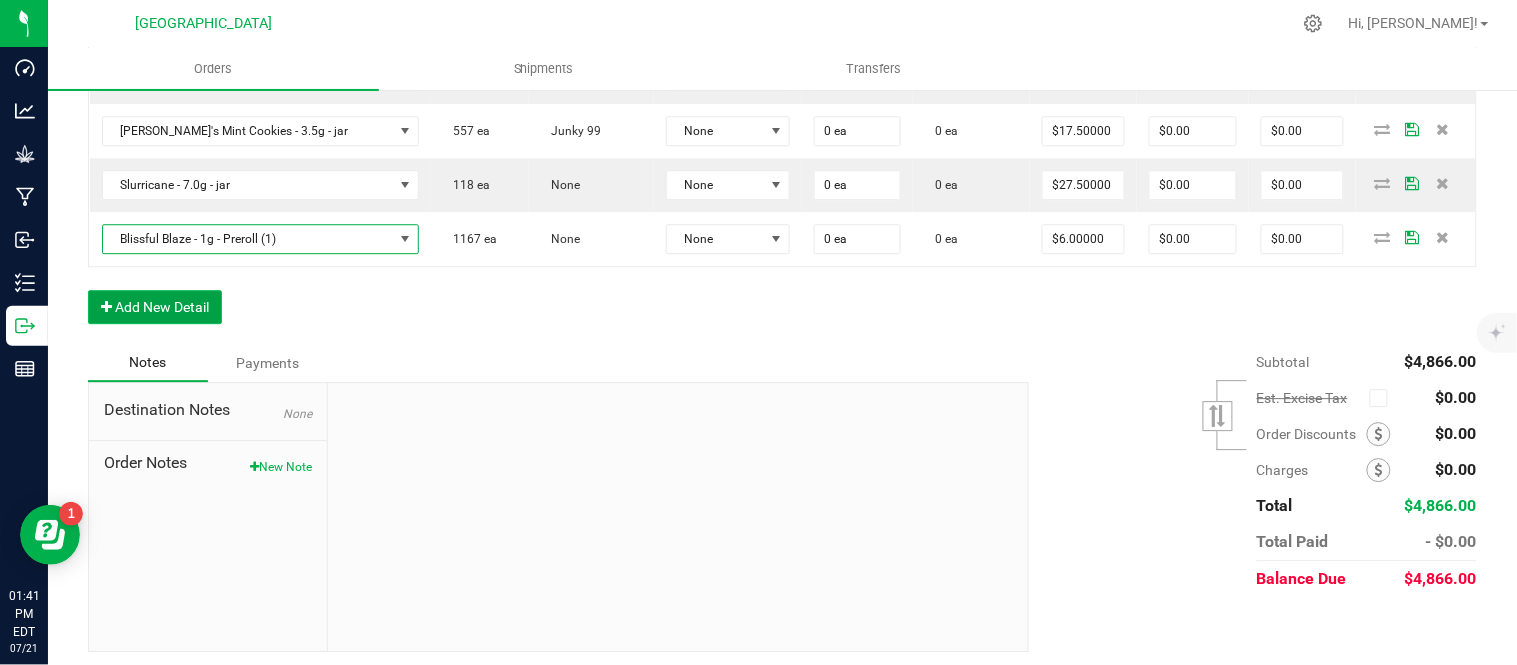 click on "Add New Detail" at bounding box center (155, 307) 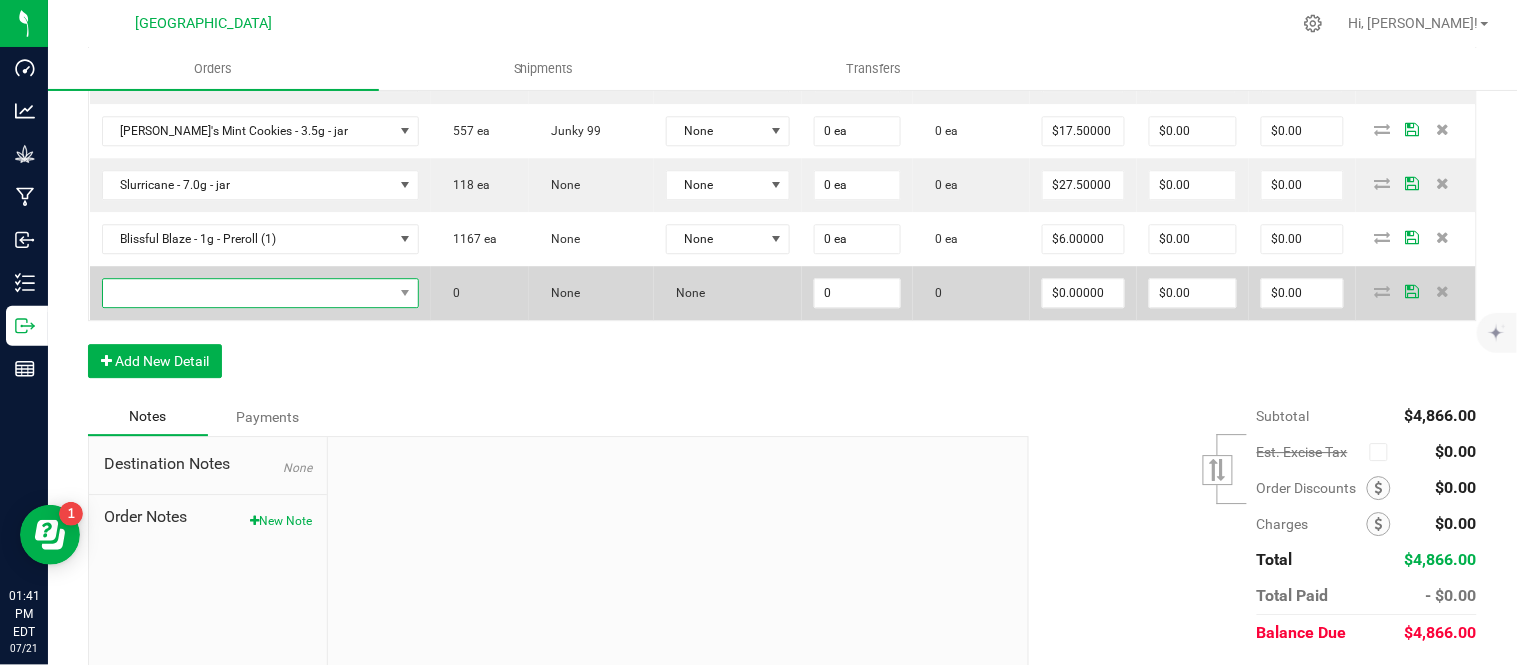 click at bounding box center (248, 293) 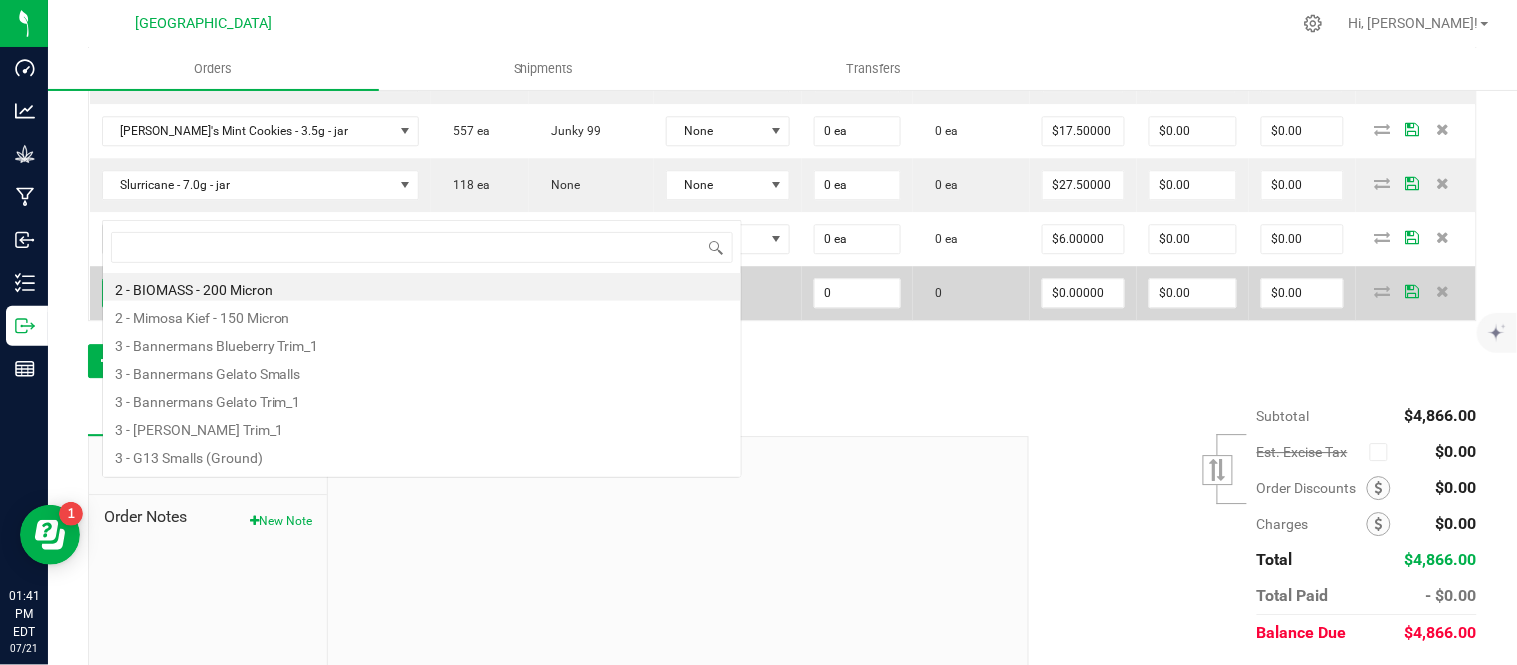 scroll, scrollTop: 0, scrollLeft: 0, axis: both 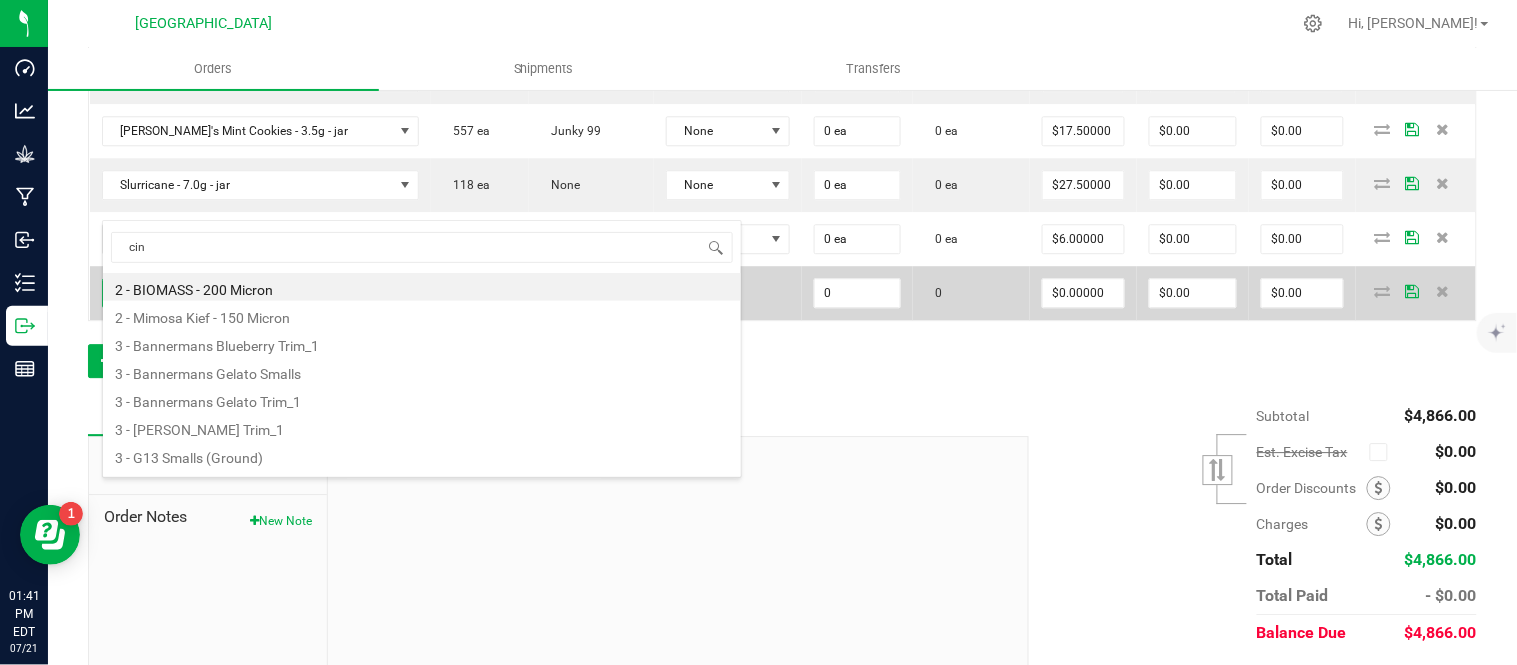 type on "cind" 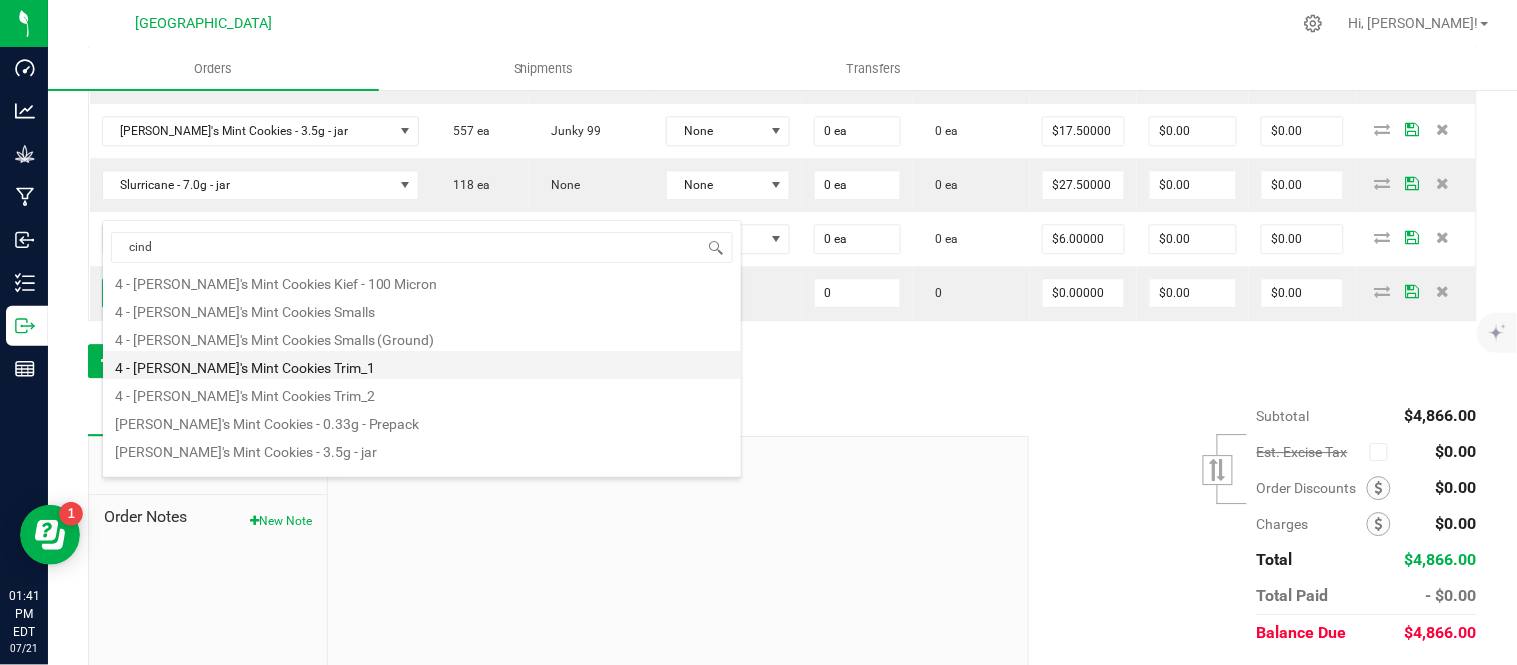 scroll, scrollTop: 52, scrollLeft: 0, axis: vertical 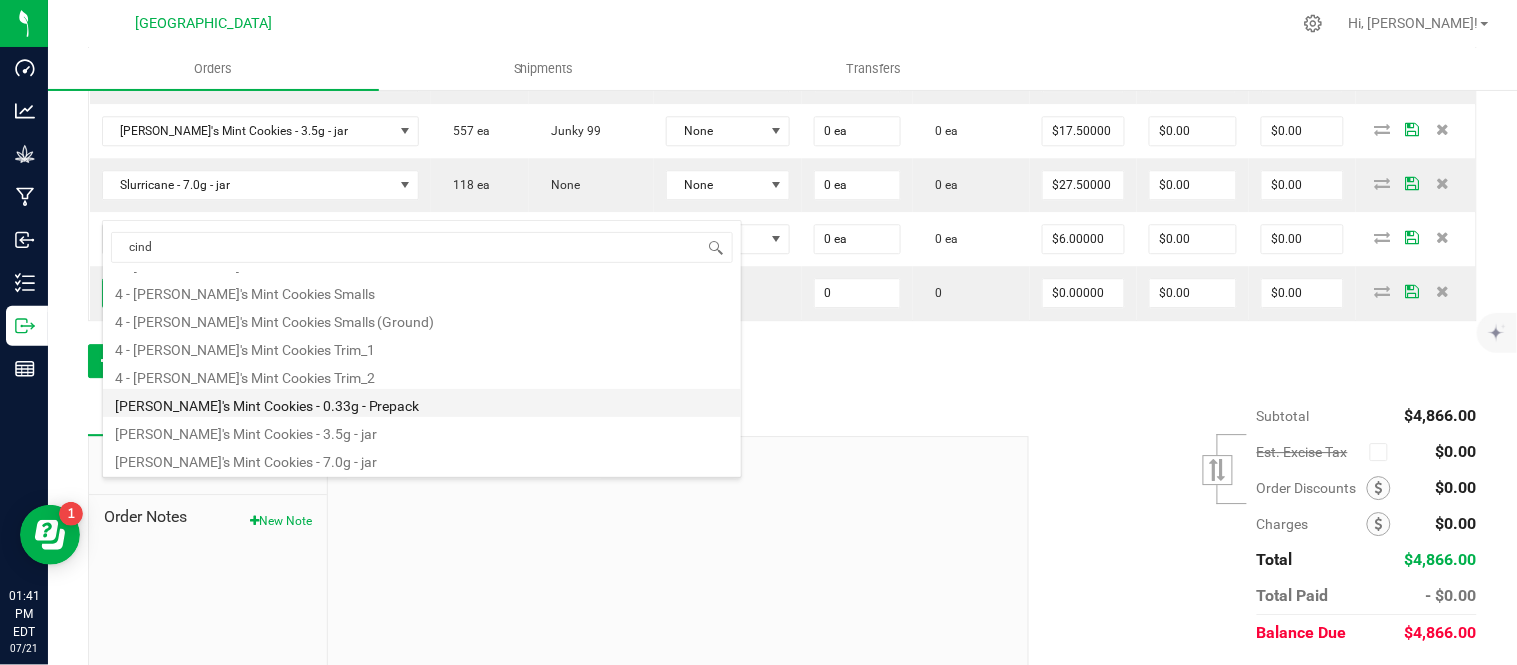 click on "[PERSON_NAME]'s Mint Cookies - 0.33g - Prepack" at bounding box center (422, 403) 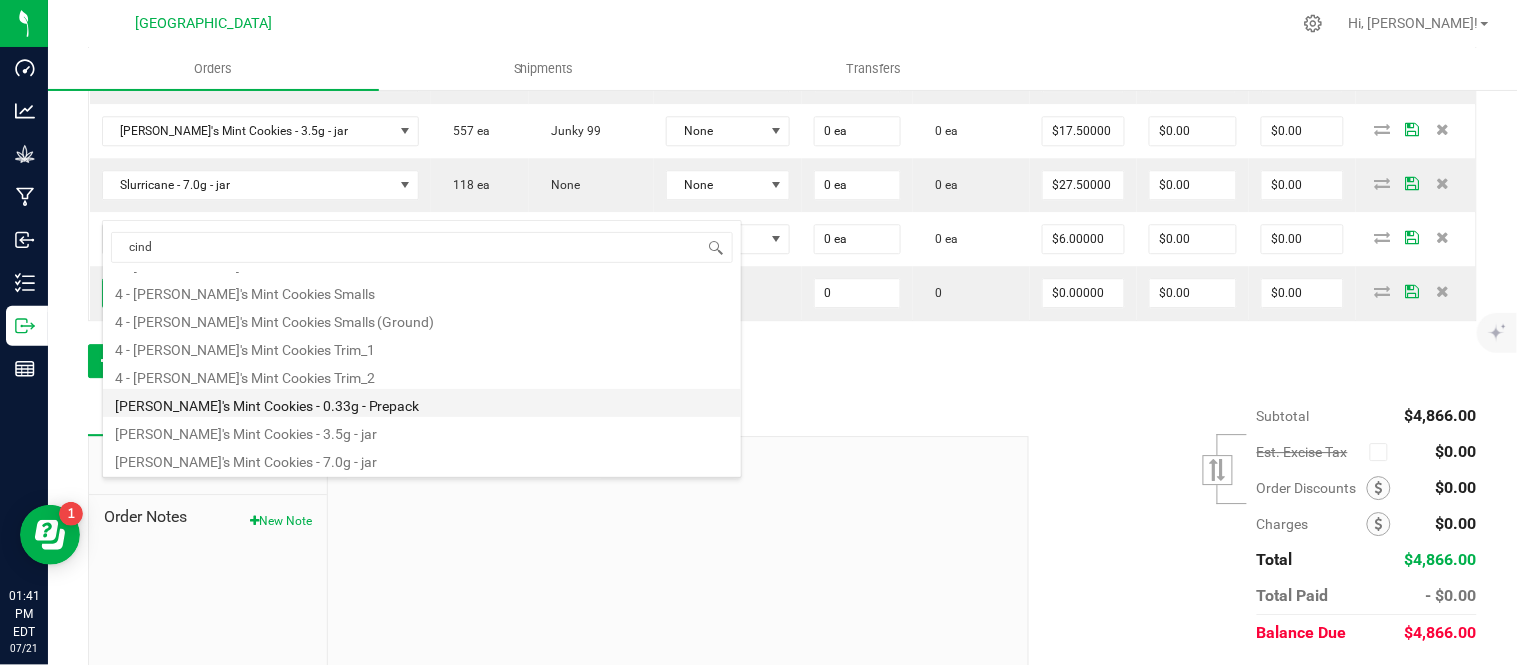 type on "0 ea" 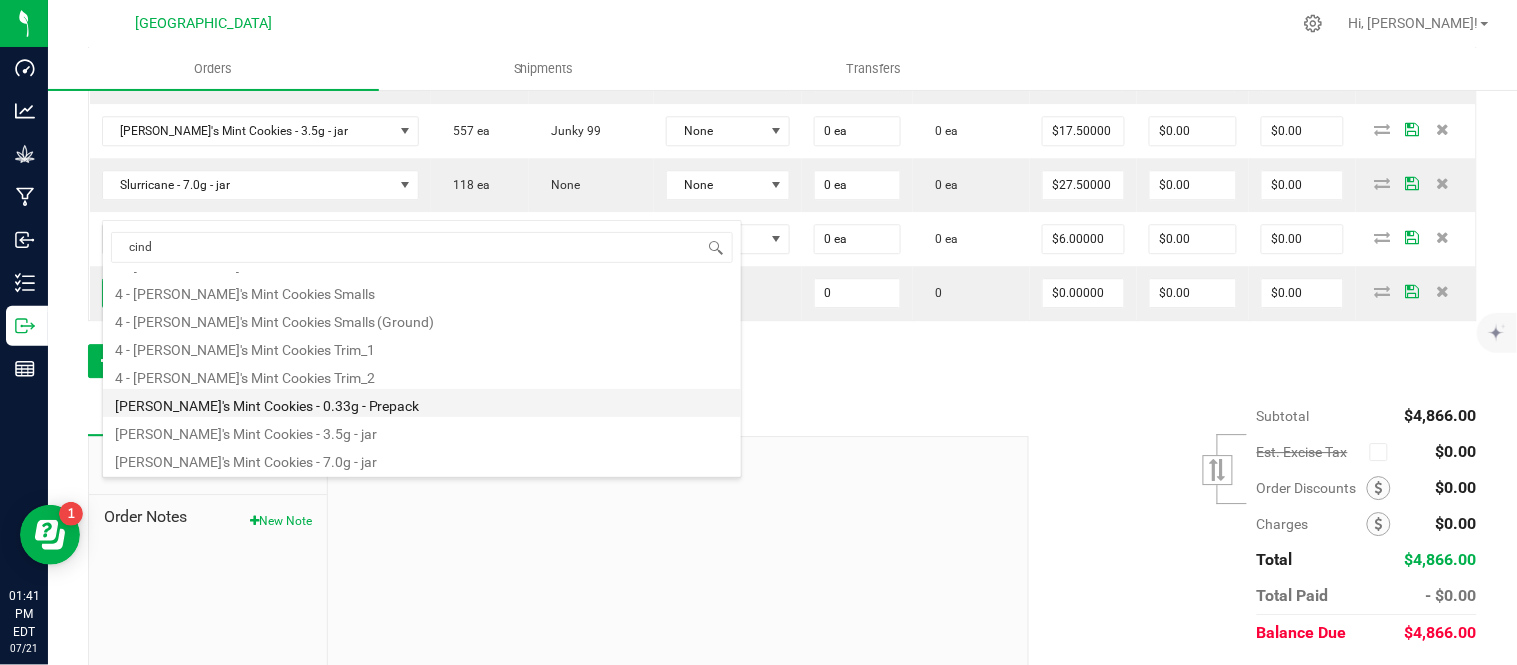 type on "$4.42000" 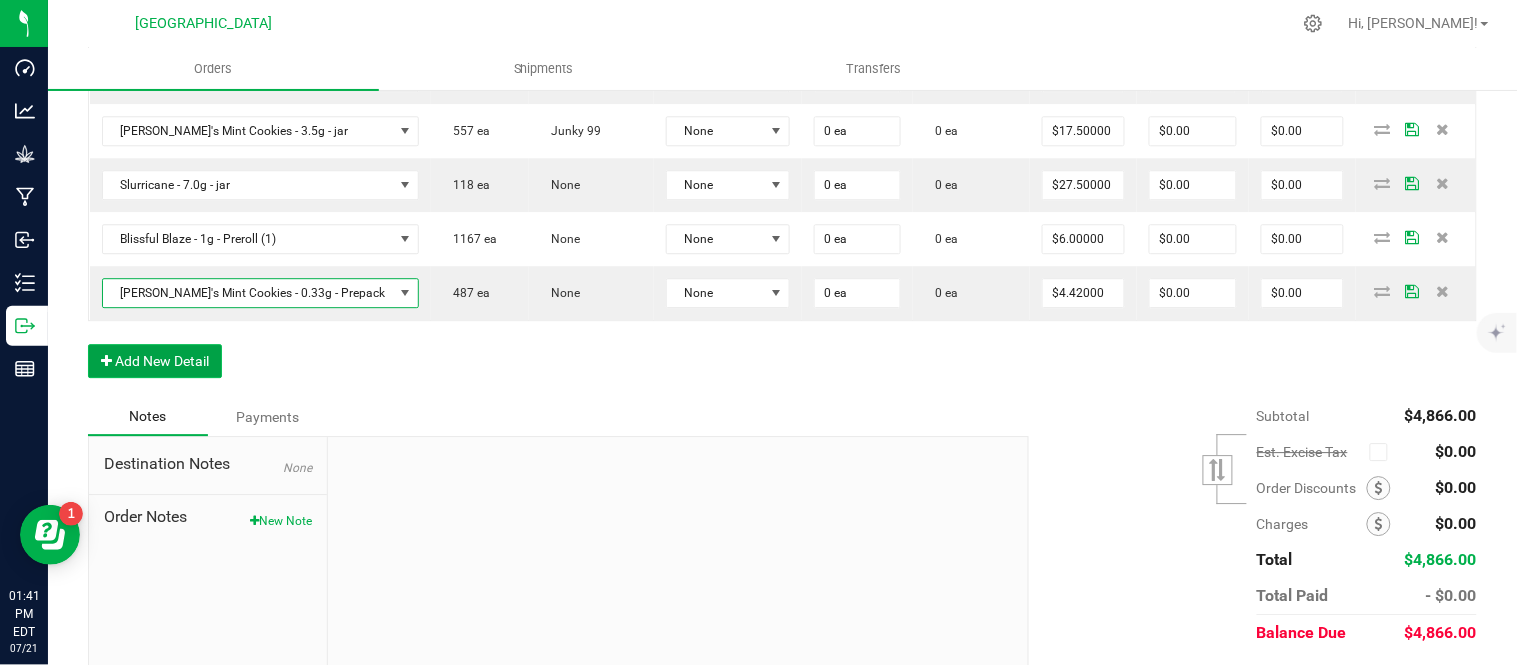 click on "Add New Detail" at bounding box center [155, 361] 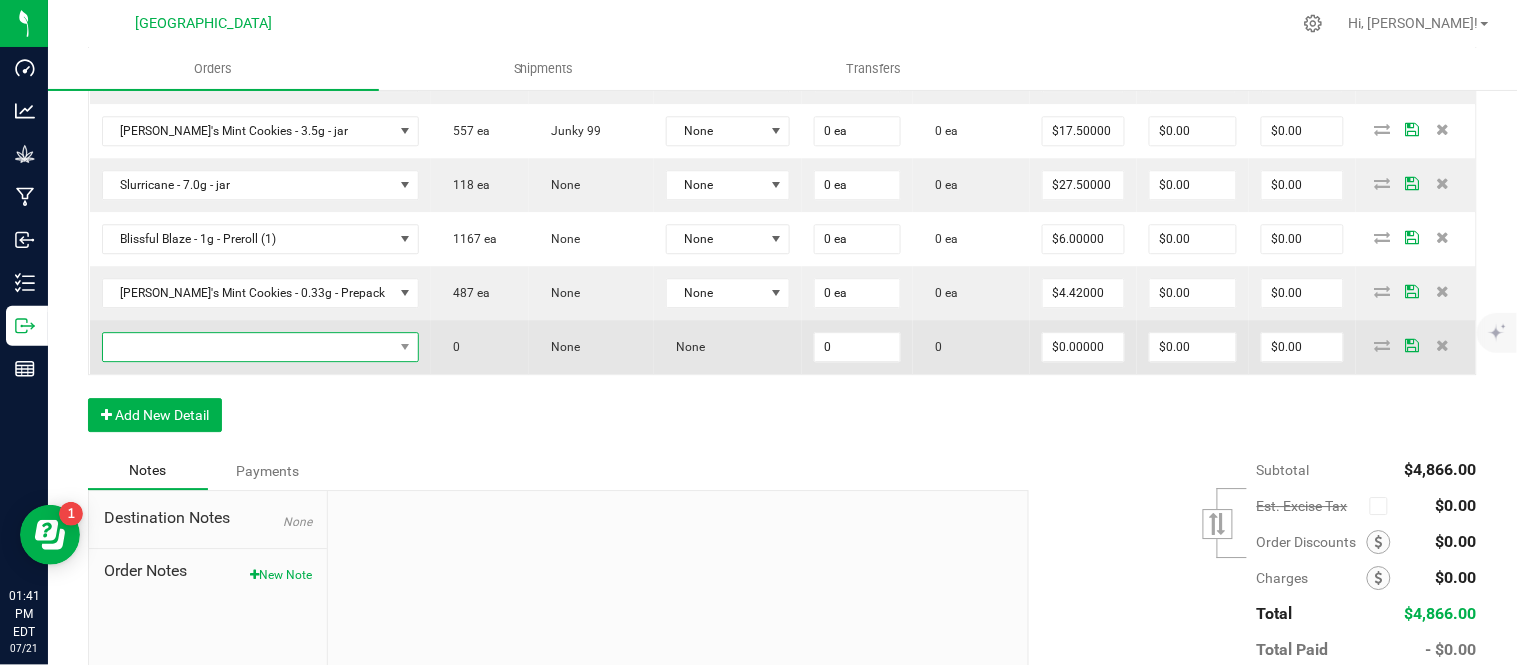 click at bounding box center (248, 347) 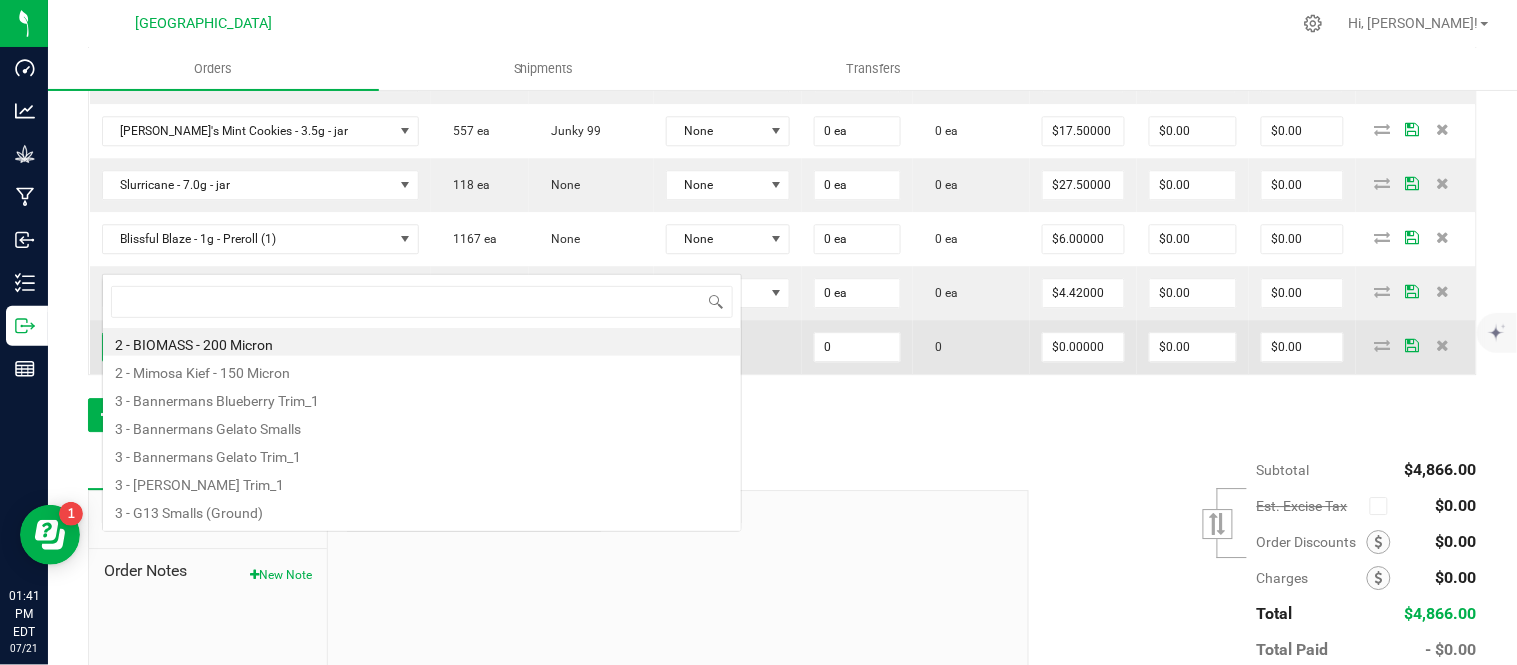scroll, scrollTop: 0, scrollLeft: 0, axis: both 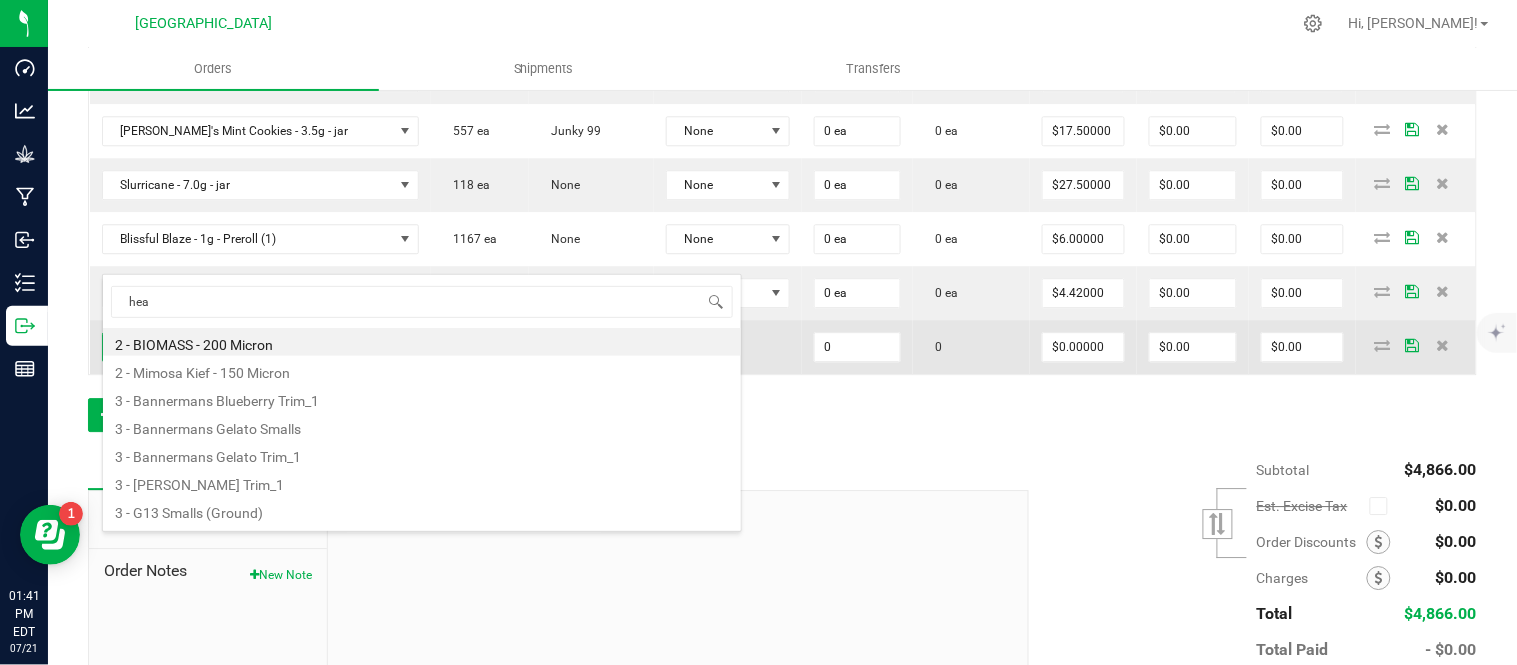 type on "head" 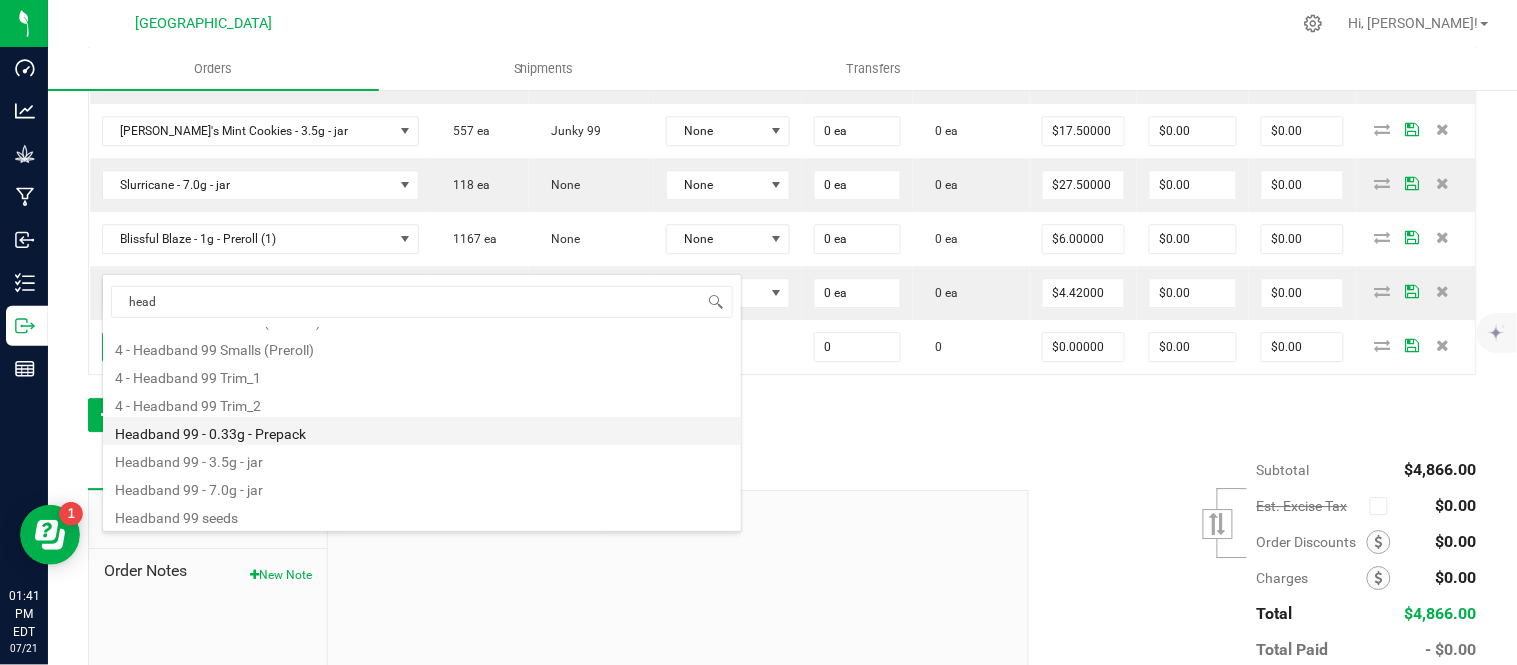 click on "Headband 99 - 0.33g - Prepack" at bounding box center (422, 431) 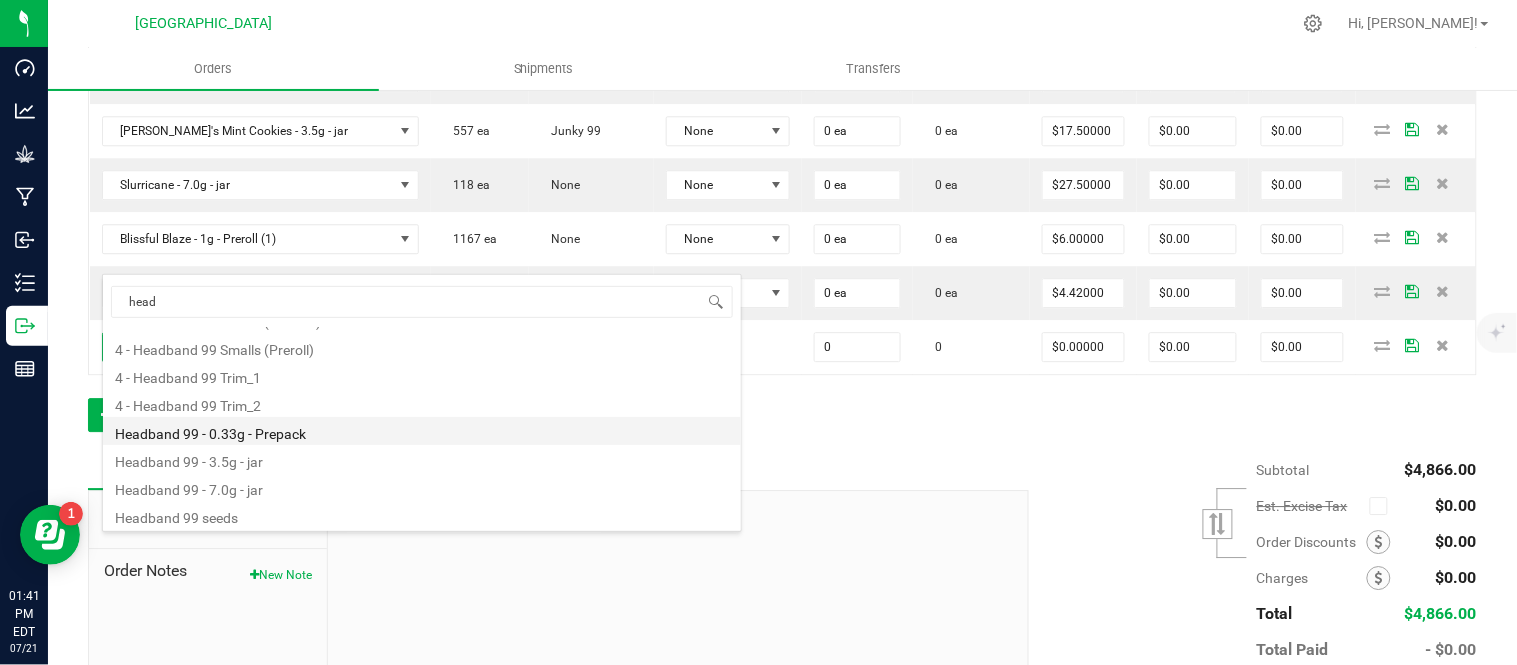 type on "0 ea" 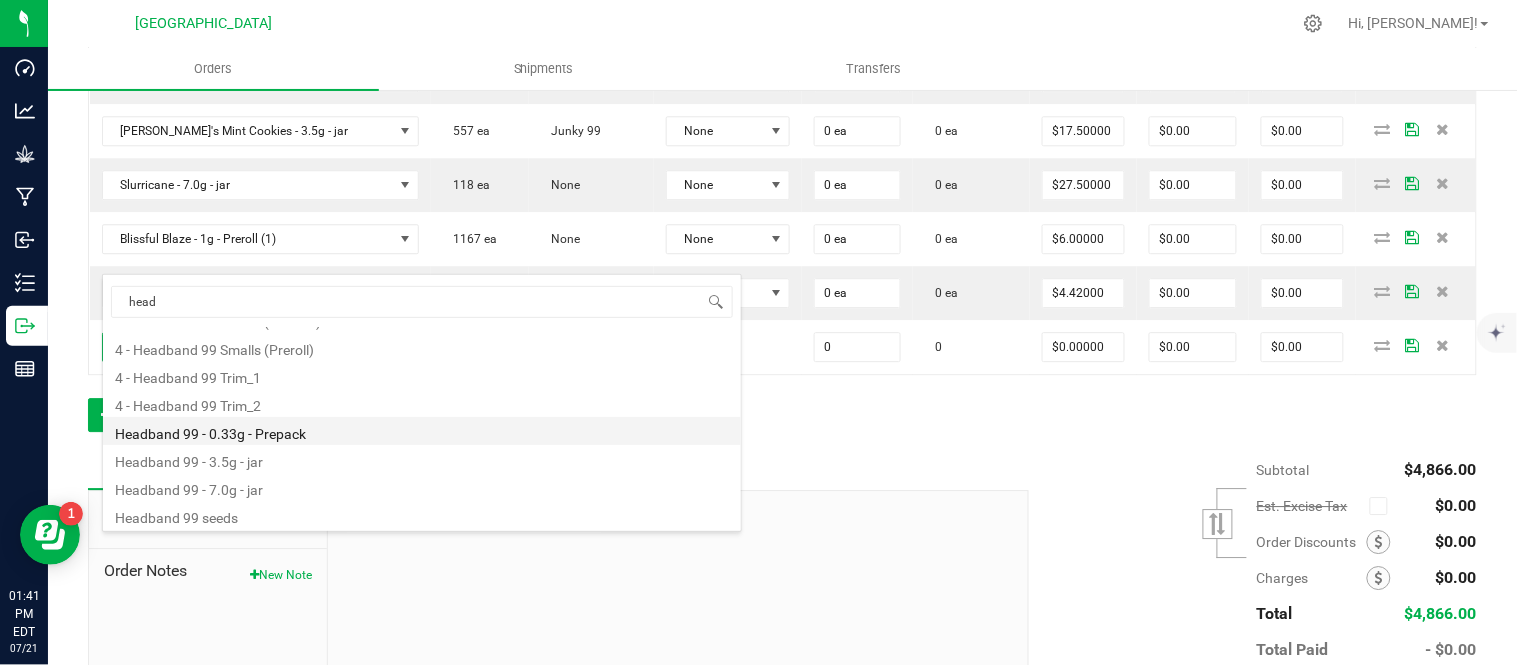 type on "$4.42000" 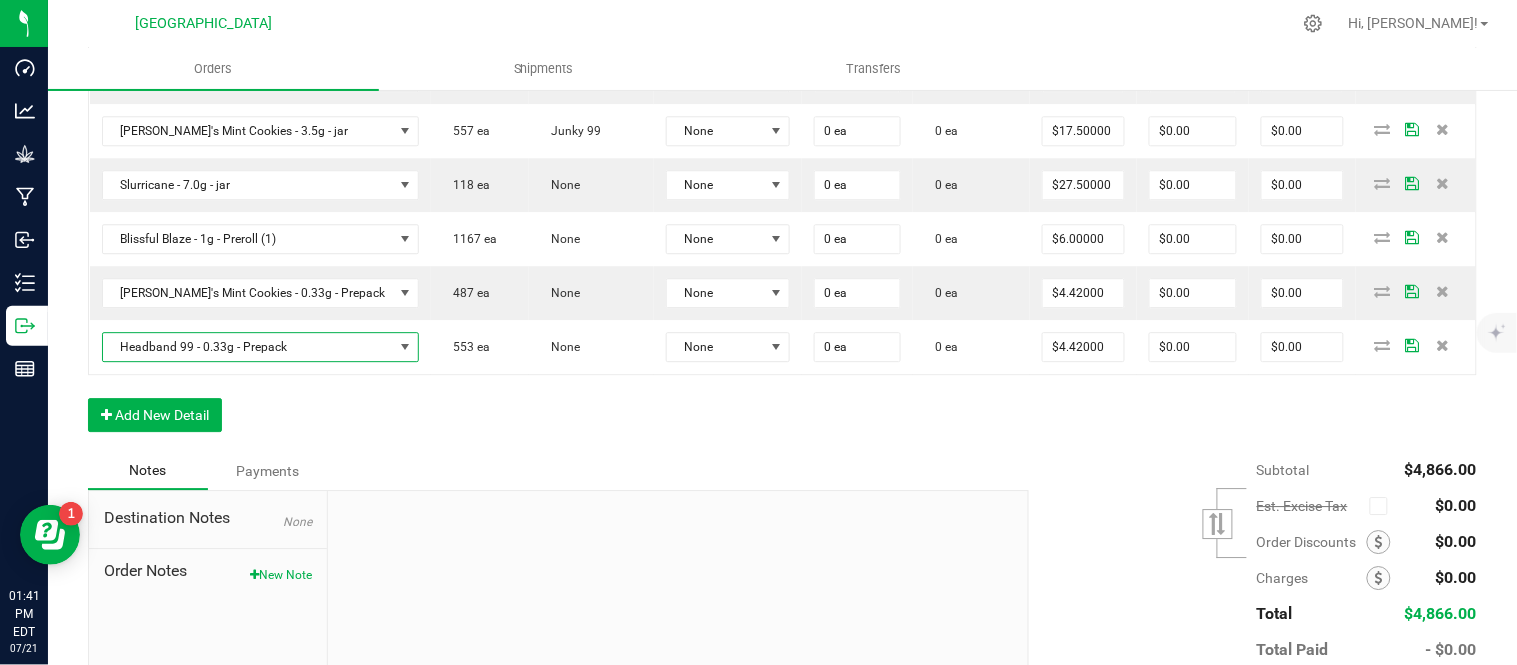 click on "Order Details Print All Labels Item  Sellable  Strain  Lot Number  Qty Ordered Qty Allocated Unit Price Line Discount Total Actions G13 - 3.5g - jar  2047 ea   (LOT: 2023 ea)   G13 Genius  24-F0001-3 24 ea  0 ea  $15.00000 $0.00 $360.00 GMO - 3.5g - jar  308 ea   (LOT: 284 ea)   None  24-F0034-1 24 ea  0 ea  $15.00000 $0.00 $360.00 G13 - 7.0g - jar  239 ea   (LOT: 215 ea)   None  24-F0001-3 24 ea  0 ea  $27.50000 $0.00 $660.00 [PERSON_NAME]'s Mint Cookies - 7.0g - jar  163 ea   (LOT: 139 ea)   None  24-F0038-1 24 ea  0 ea  $27.50000 $0.00 $660.00 Slurricane - 7.0g - jar  142 ea   (LOT: 118 ea)   None  24-F0018-2 24 ea  0 ea  $27.50000 $0.00 $660.00 Bliss - 15ml - Tincture  1655 ea   (LOT: 1655 ea)   None  HFBD101 48 ea  0 ea  $18.00000 $0.00 $864.00 Super Mobility - 15ml - Tincture  1387 ea   (LOT: 1363 ea)   None  HFSM101 24 ea  0 ea  $18.00000 $0.00 $432.00 Blissful Blaze - 1g - Preroll (1)  1267 ea   (LOT: 1167 ea)   None  25-PR1000-1 100 ea  0 ea  $5.50000 $0.00 $550.00  502 ea" at bounding box center [782, -144] 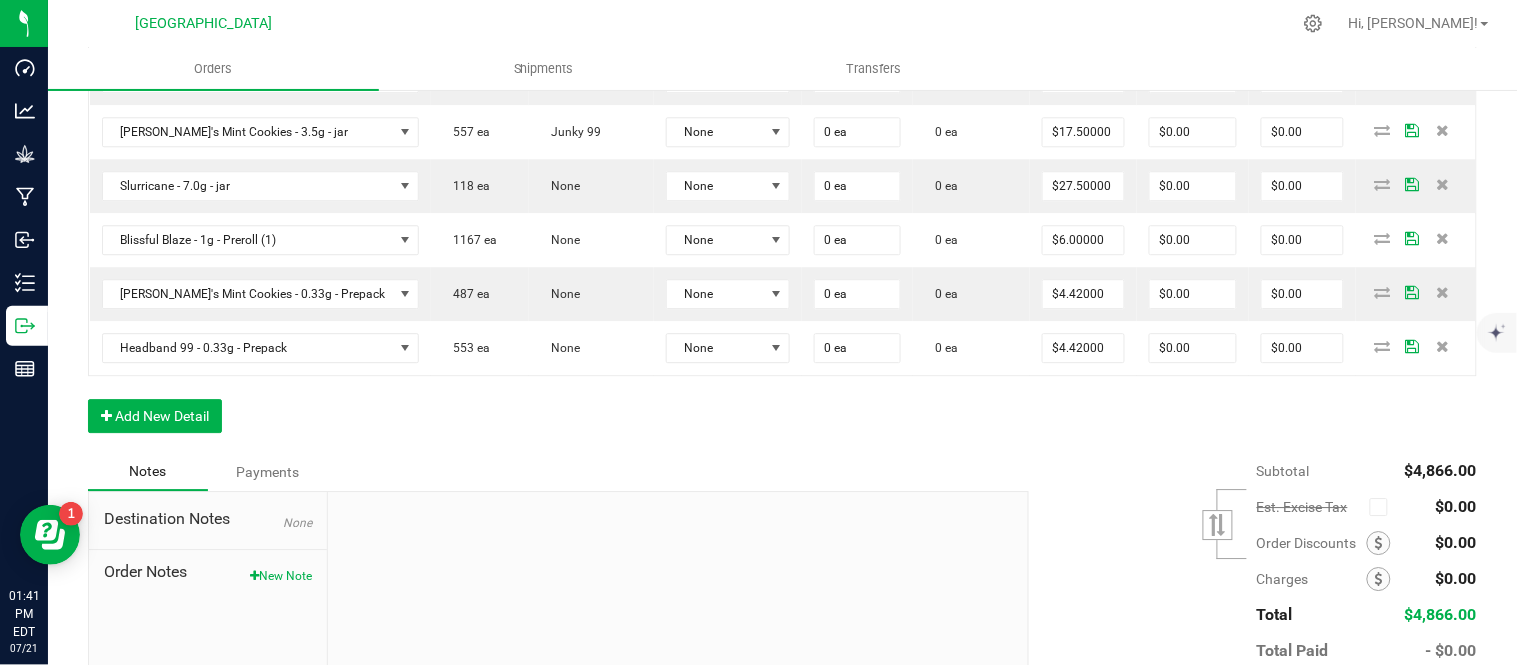 scroll, scrollTop: 1333, scrollLeft: 0, axis: vertical 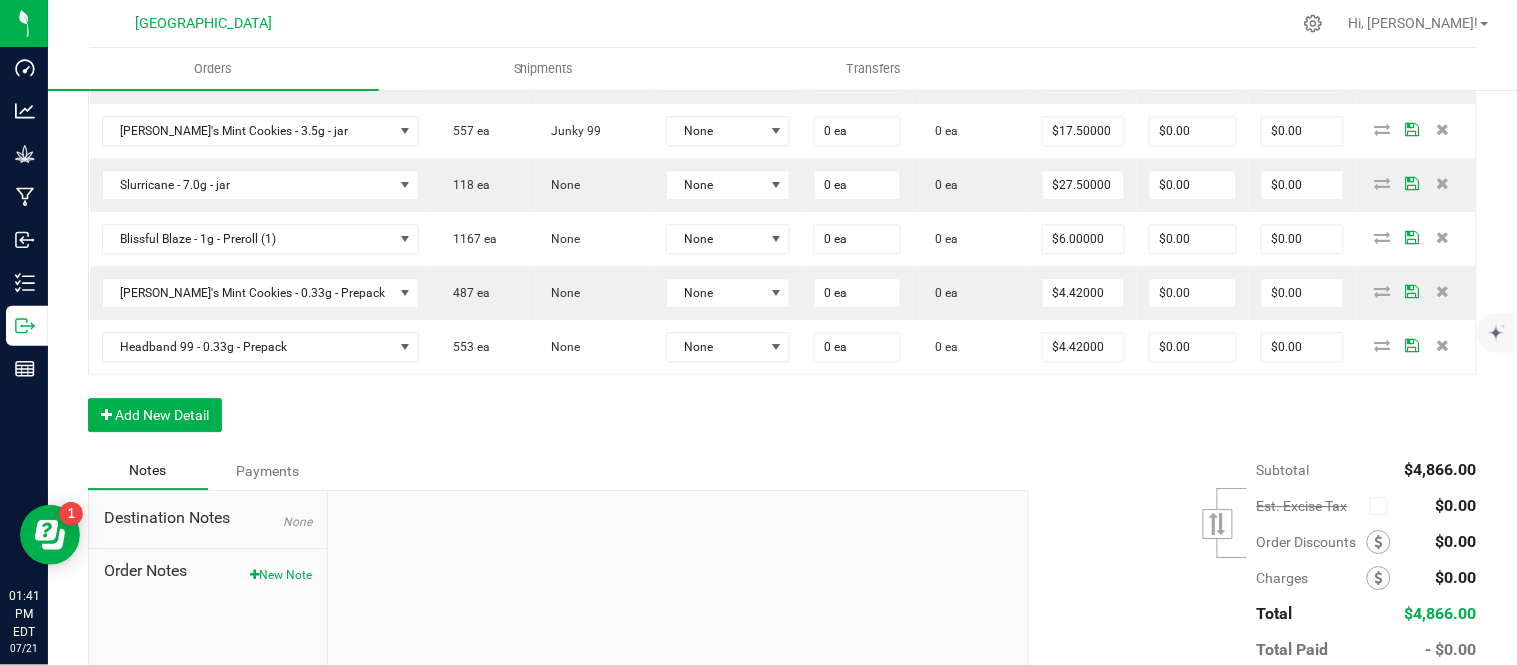 click at bounding box center (776, 23) 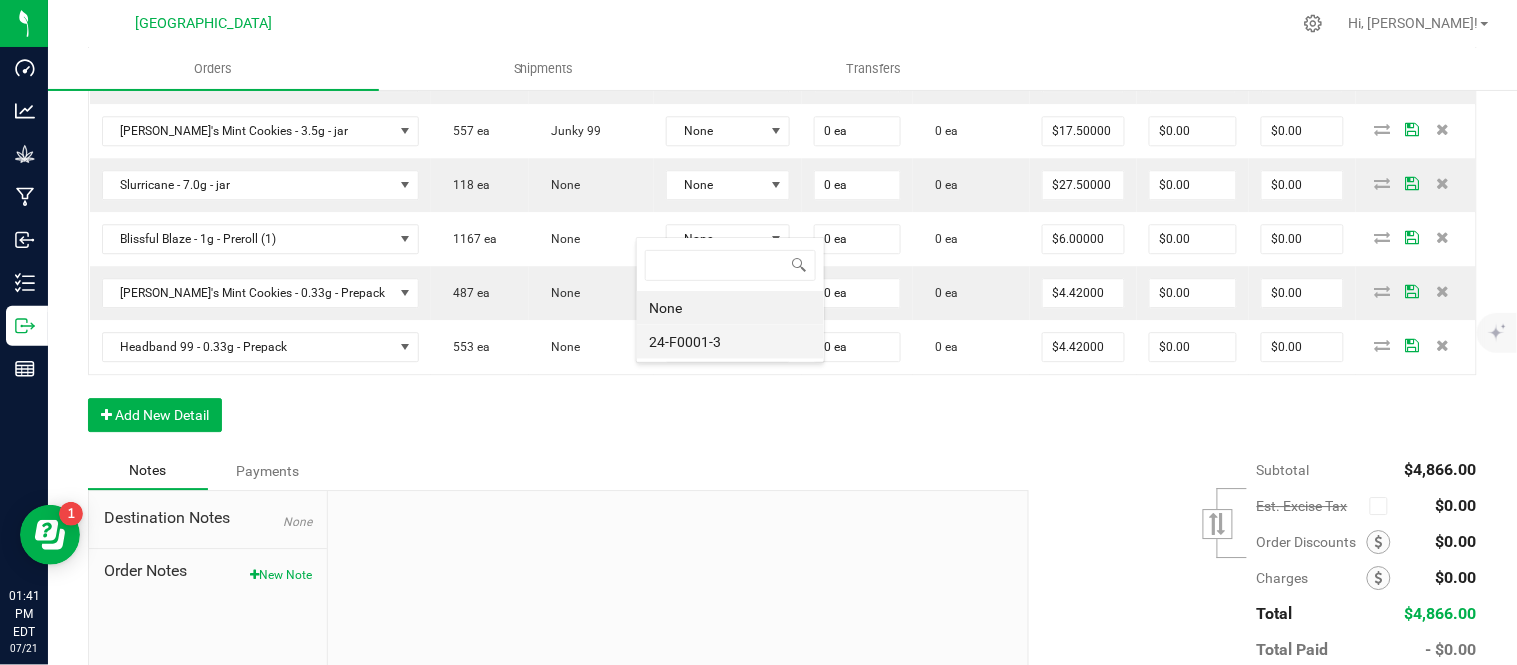 scroll, scrollTop: 99970, scrollLeft: 99872, axis: both 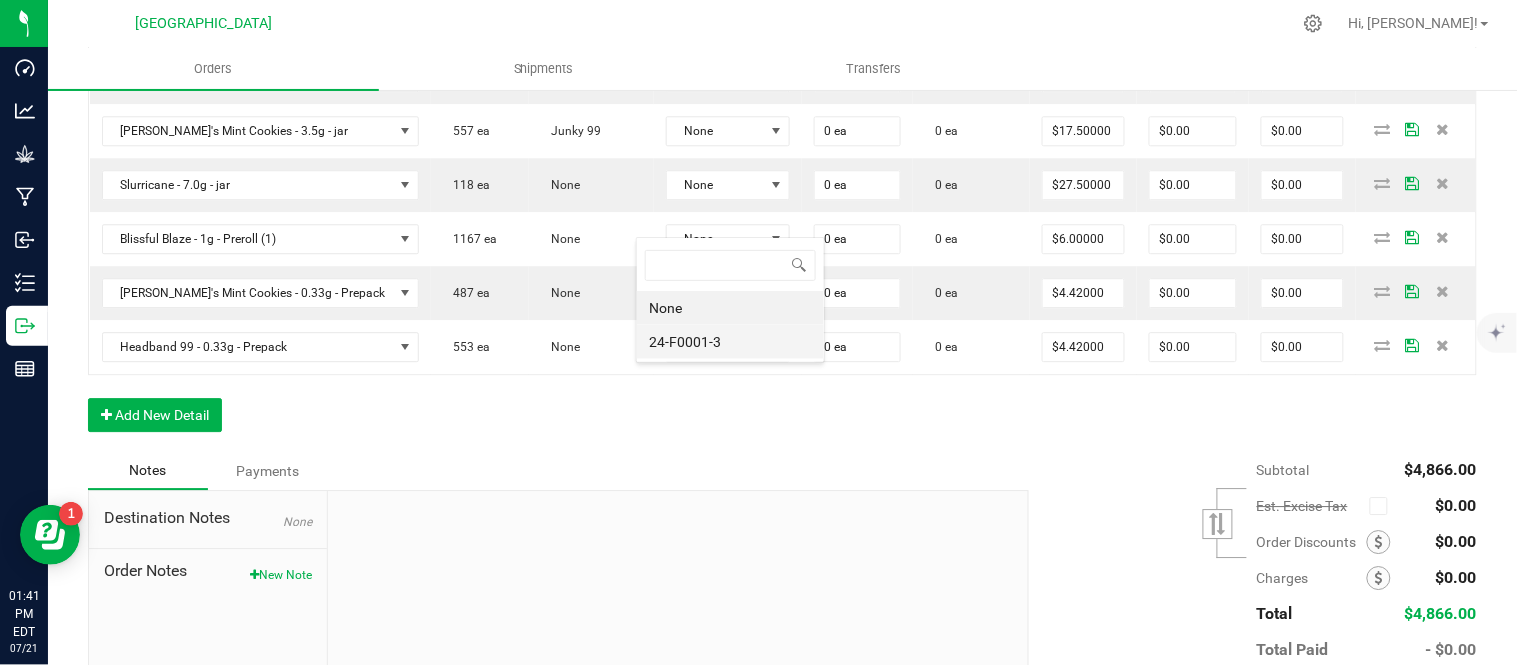 click on "24-F0001-3" at bounding box center (730, 342) 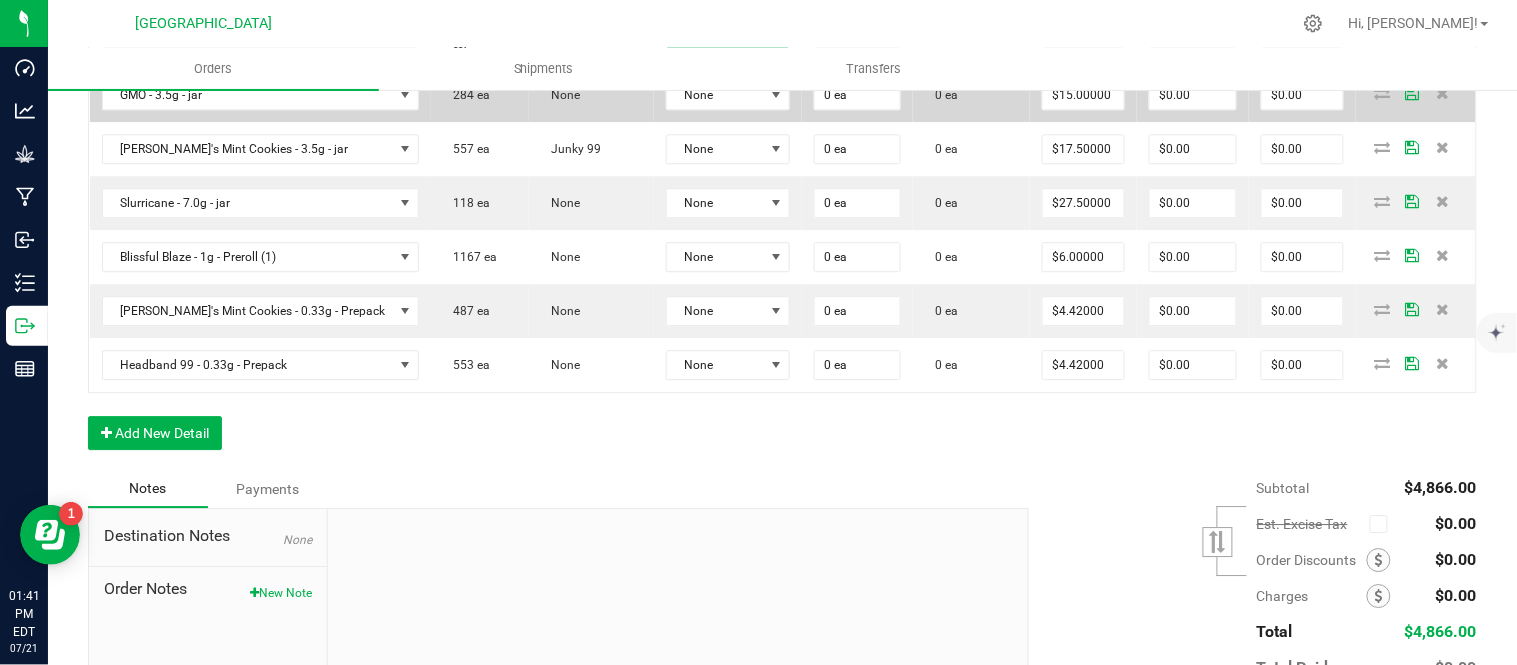click on "None" at bounding box center (728, 95) 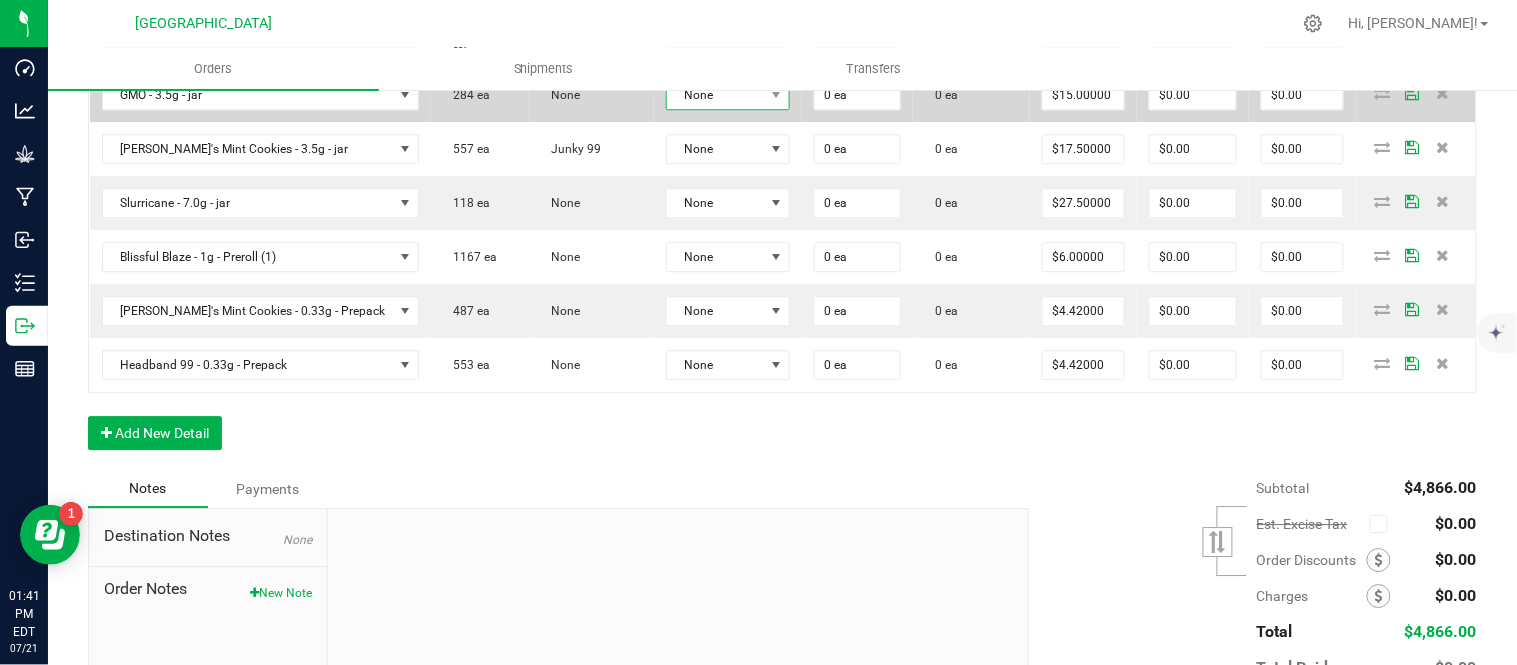 click on "None" at bounding box center [715, 95] 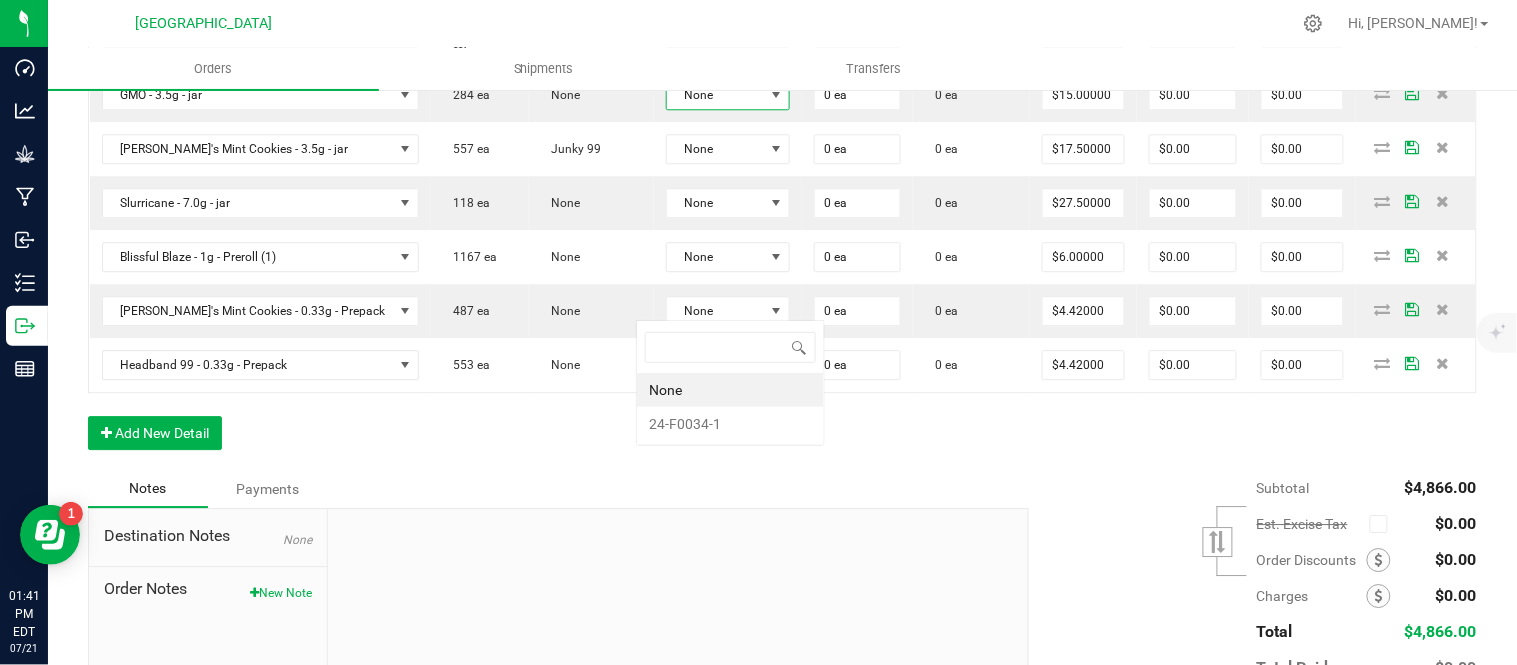 scroll, scrollTop: 99970, scrollLeft: 99872, axis: both 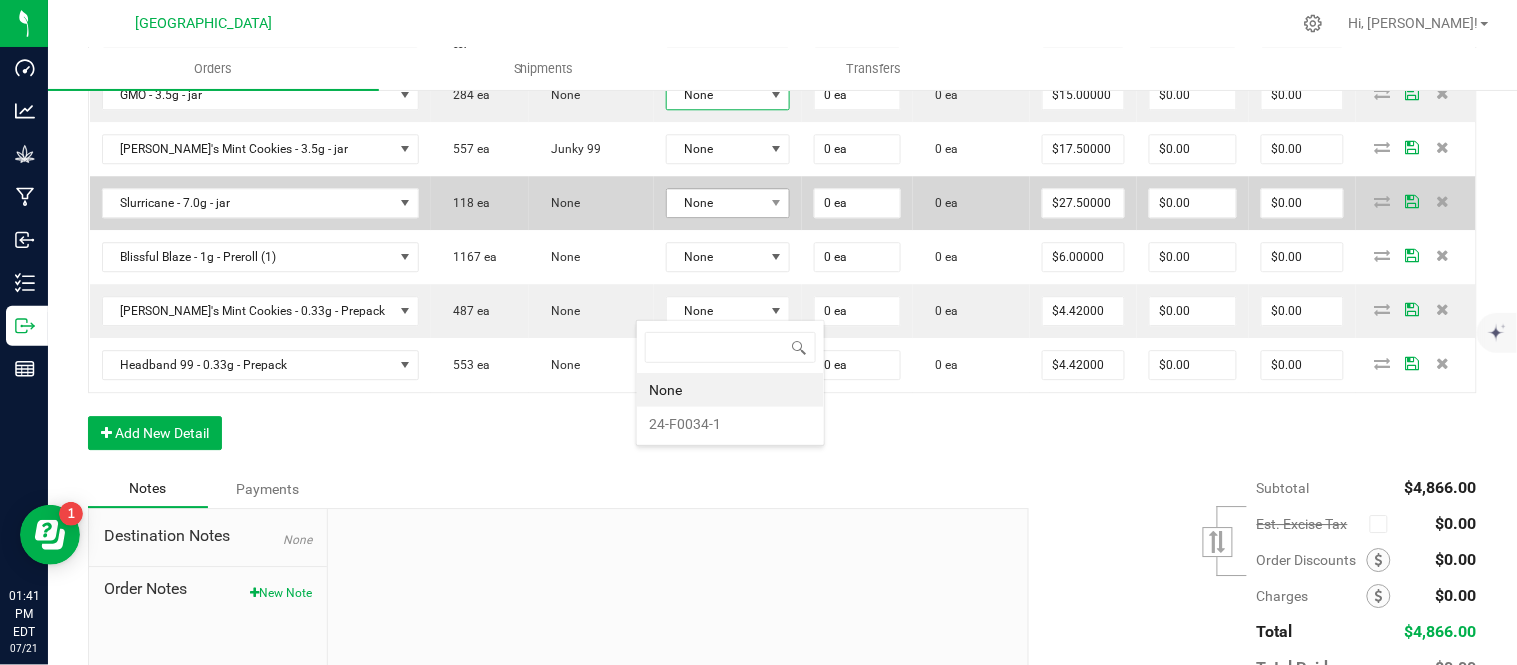drag, startPoint x: 714, startPoint y: 423, endPoint x: 707, endPoint y: 412, distance: 13.038404 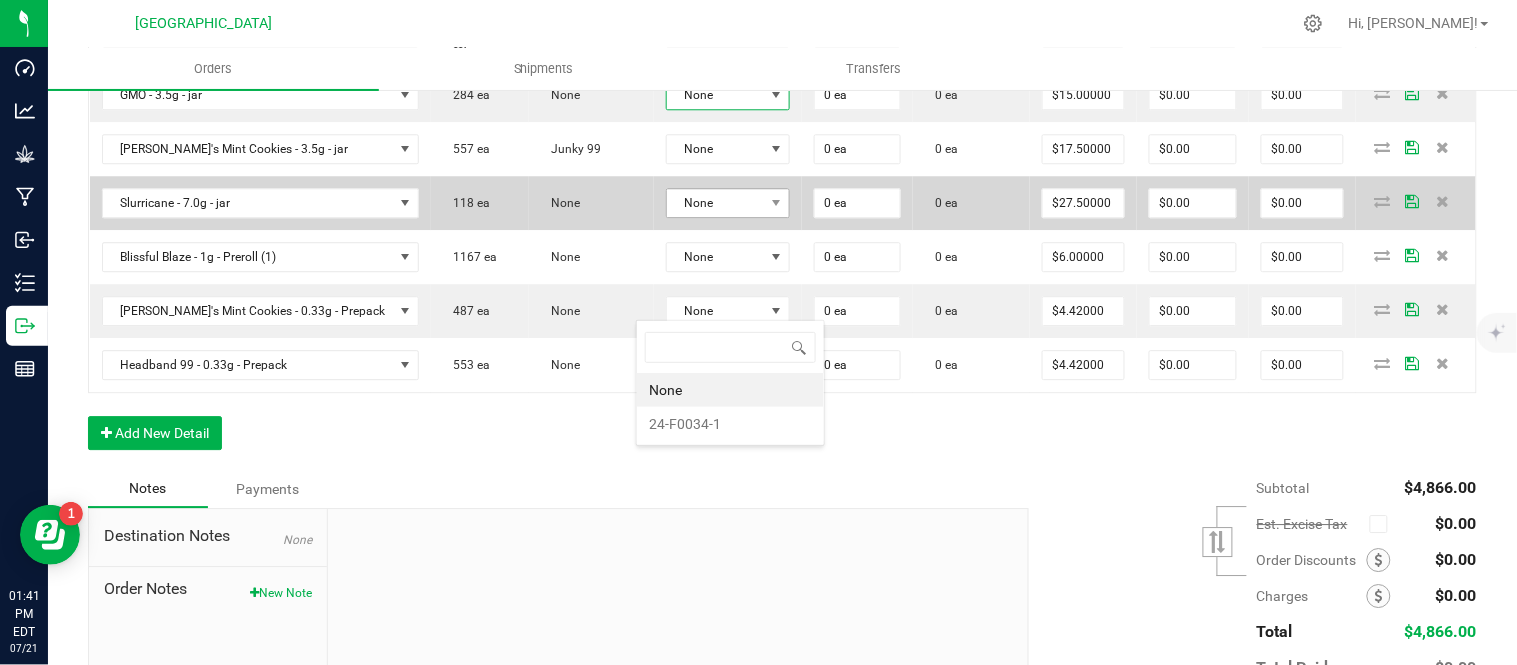 click on "24-F0034-1" at bounding box center [730, 424] 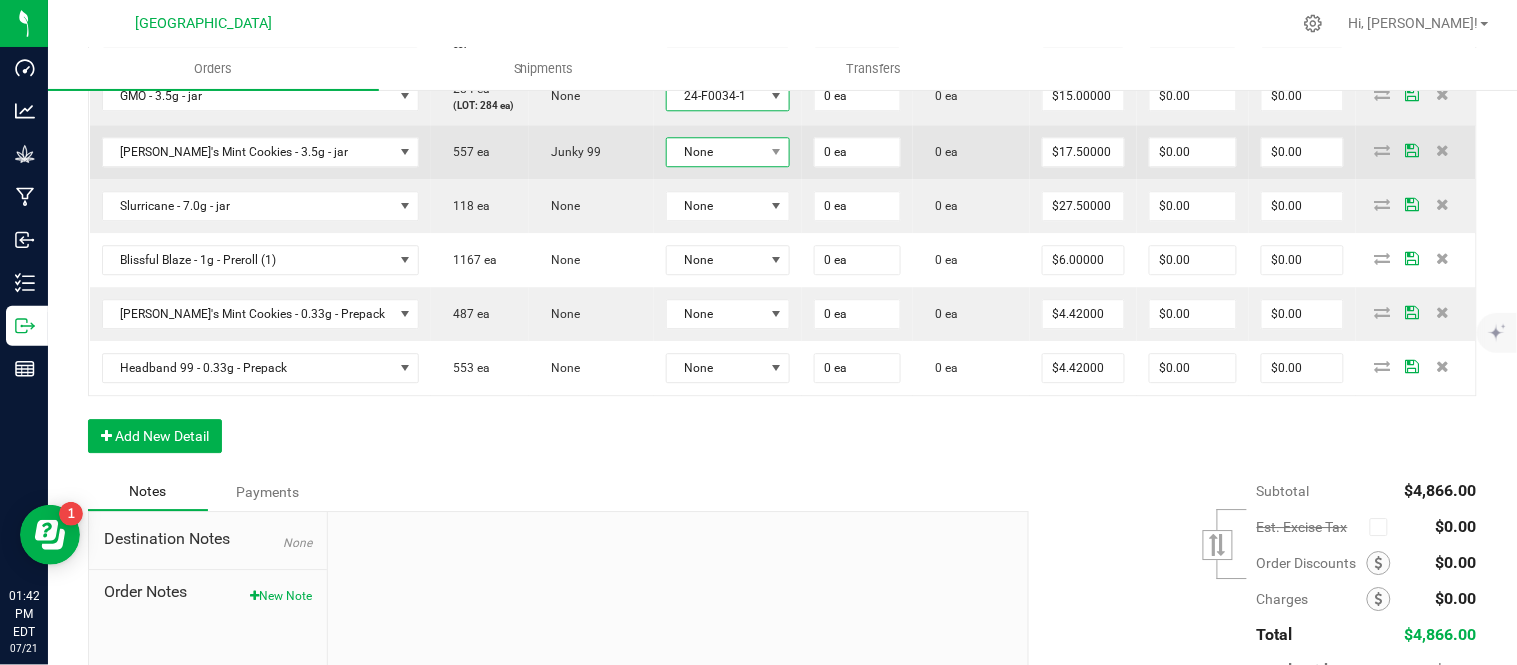 click on "None" at bounding box center (715, 152) 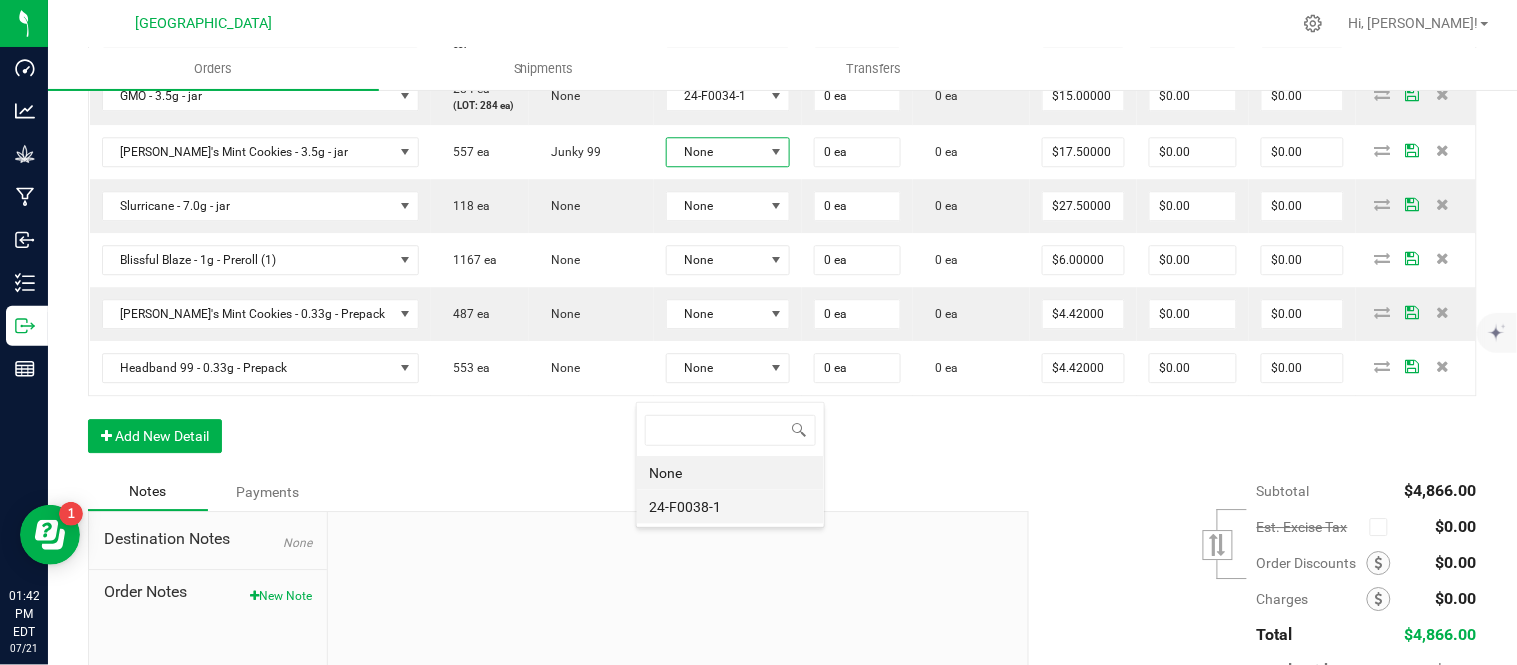 click on "24-F0038-1" at bounding box center [730, 507] 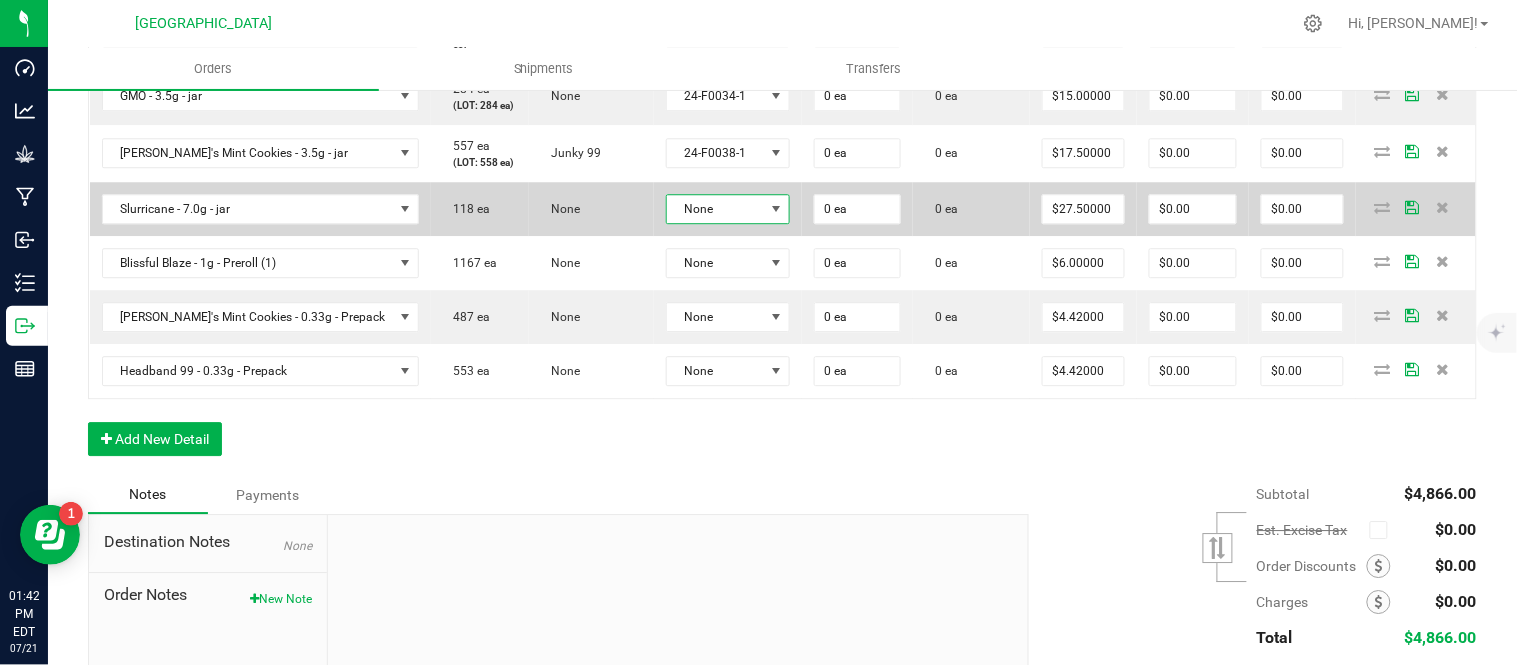 click on "None" at bounding box center [715, 209] 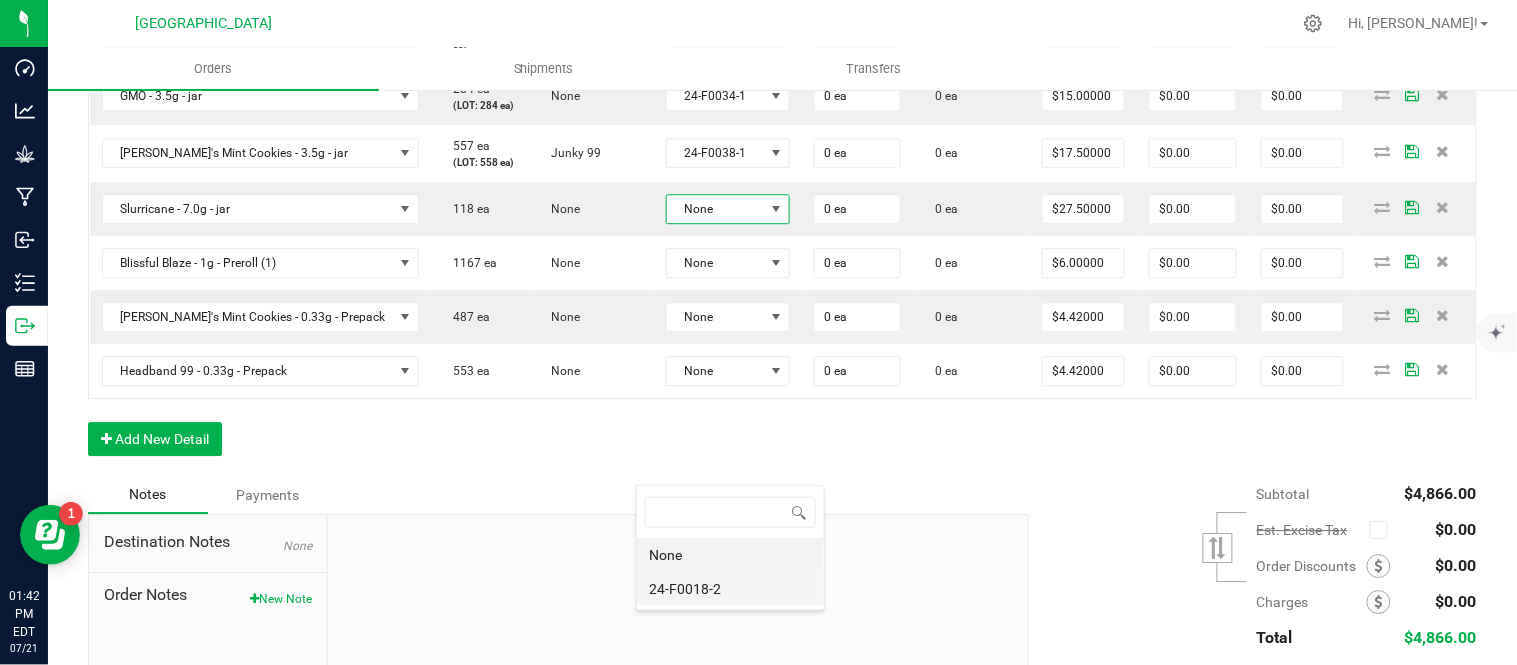 click on "24-F0018-2" at bounding box center [730, 589] 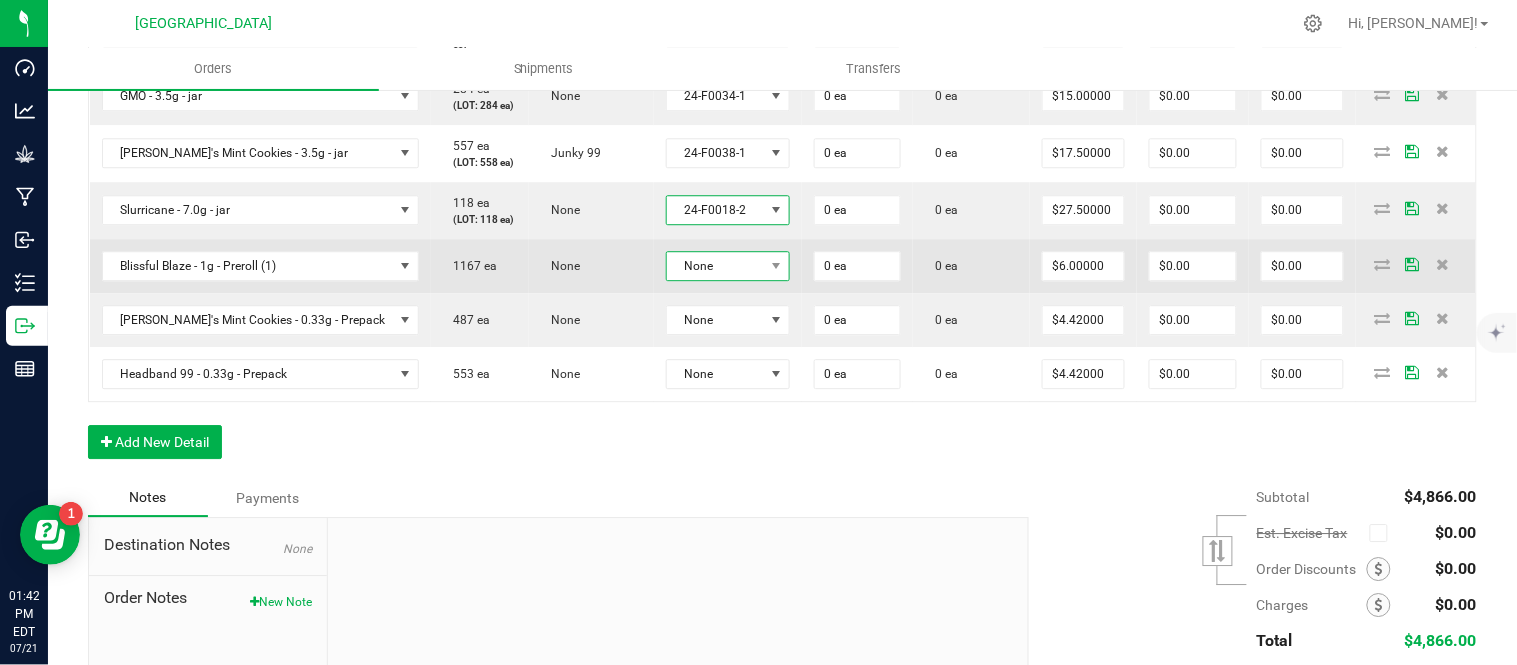 click on "None" at bounding box center (715, 266) 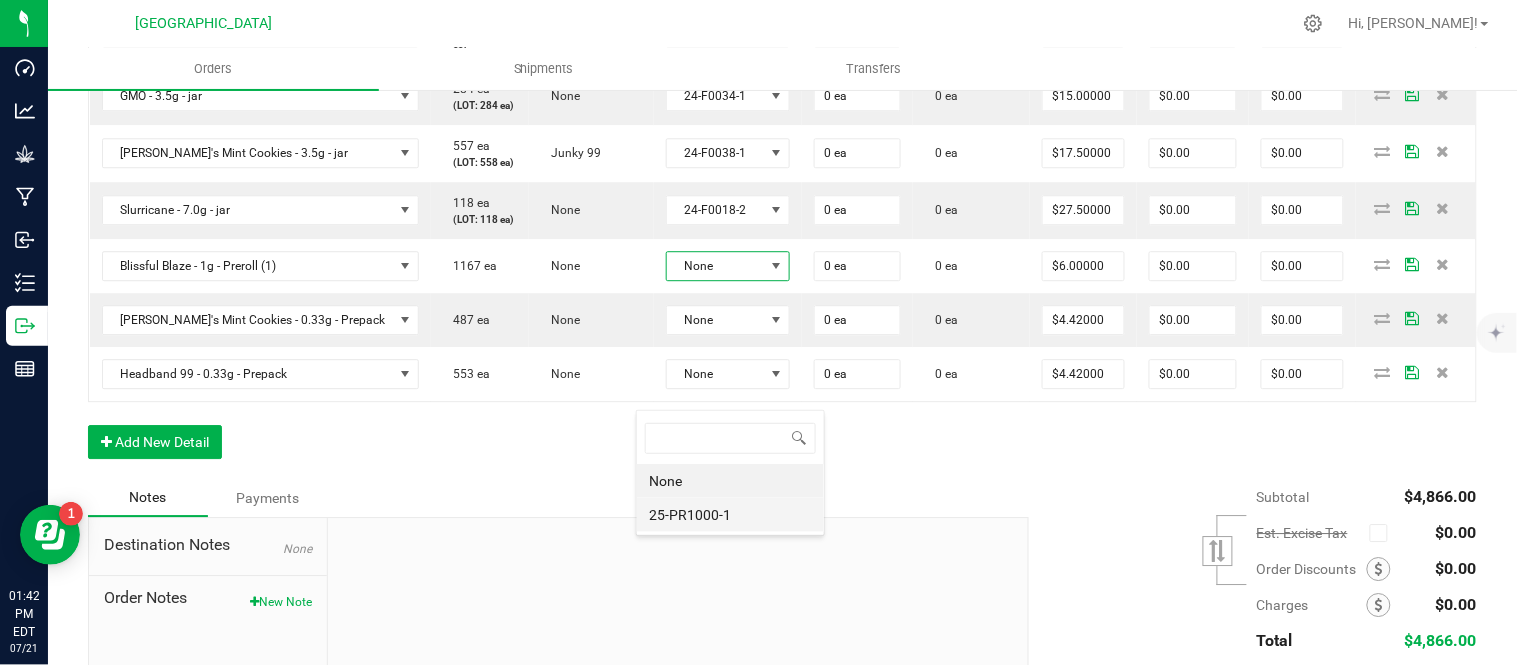 click on "25-PR1000-1" at bounding box center (730, 515) 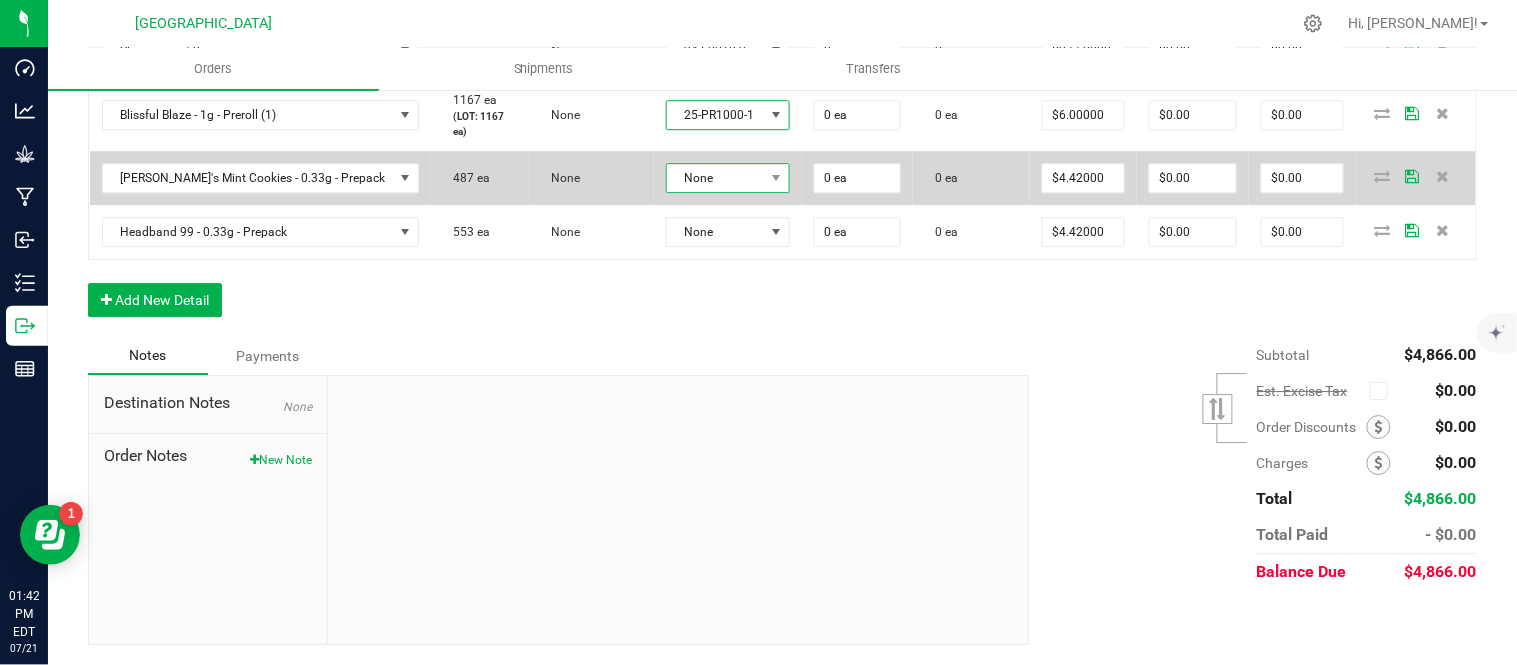 click on "None" at bounding box center (715, 178) 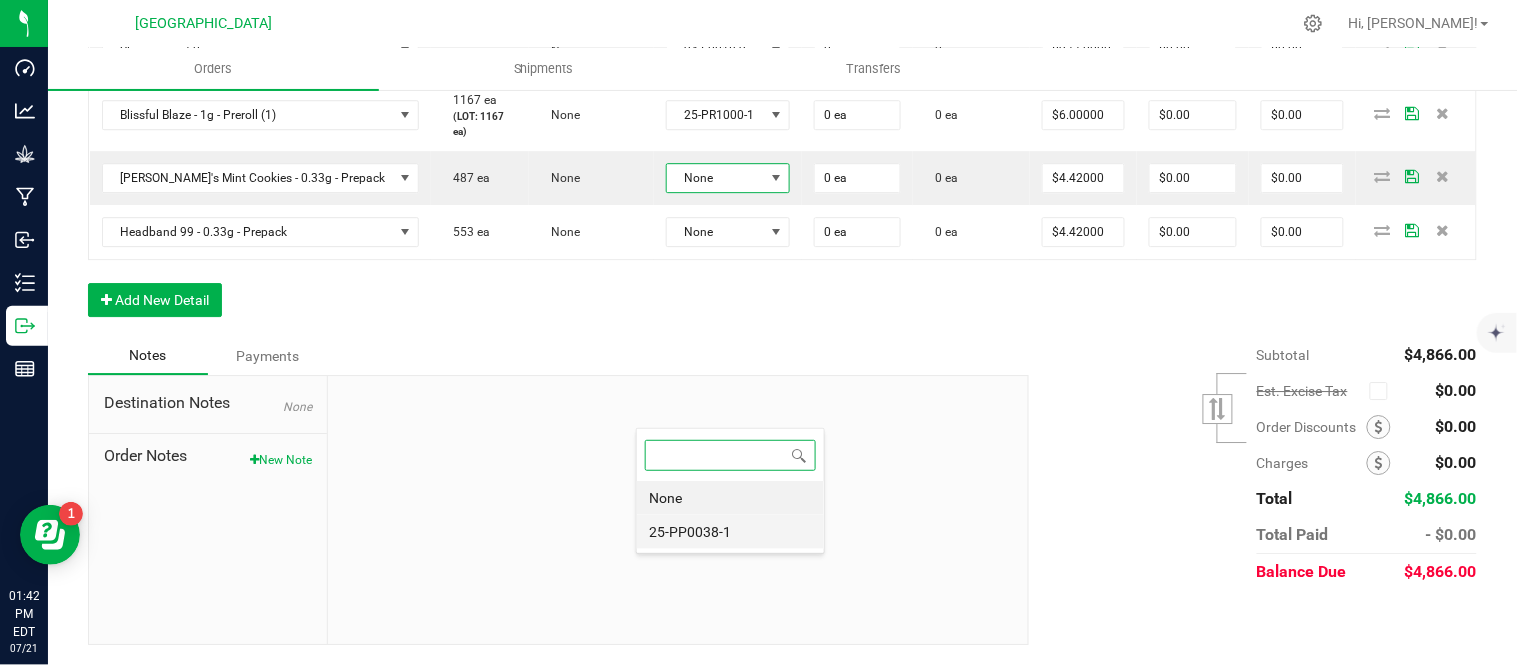 click on "25-PP0038-1" at bounding box center (730, 532) 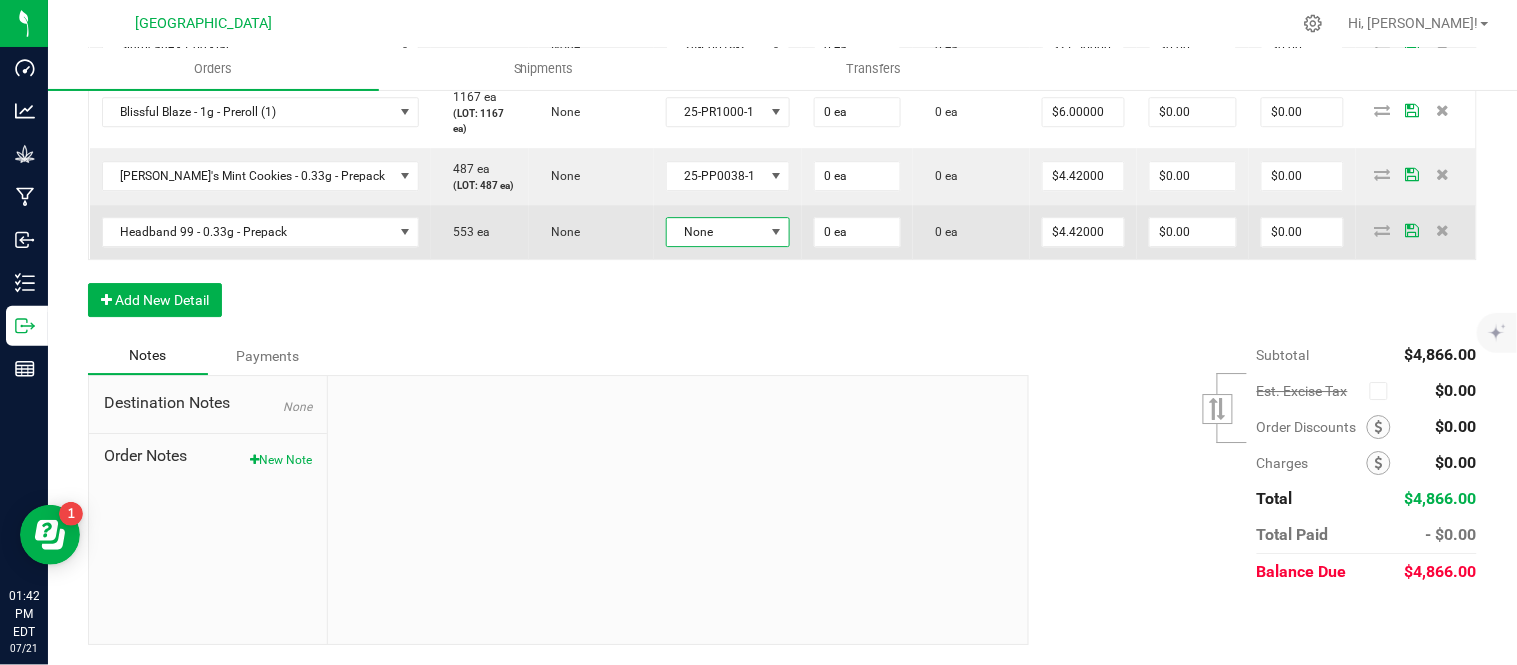 click on "None" at bounding box center (715, 232) 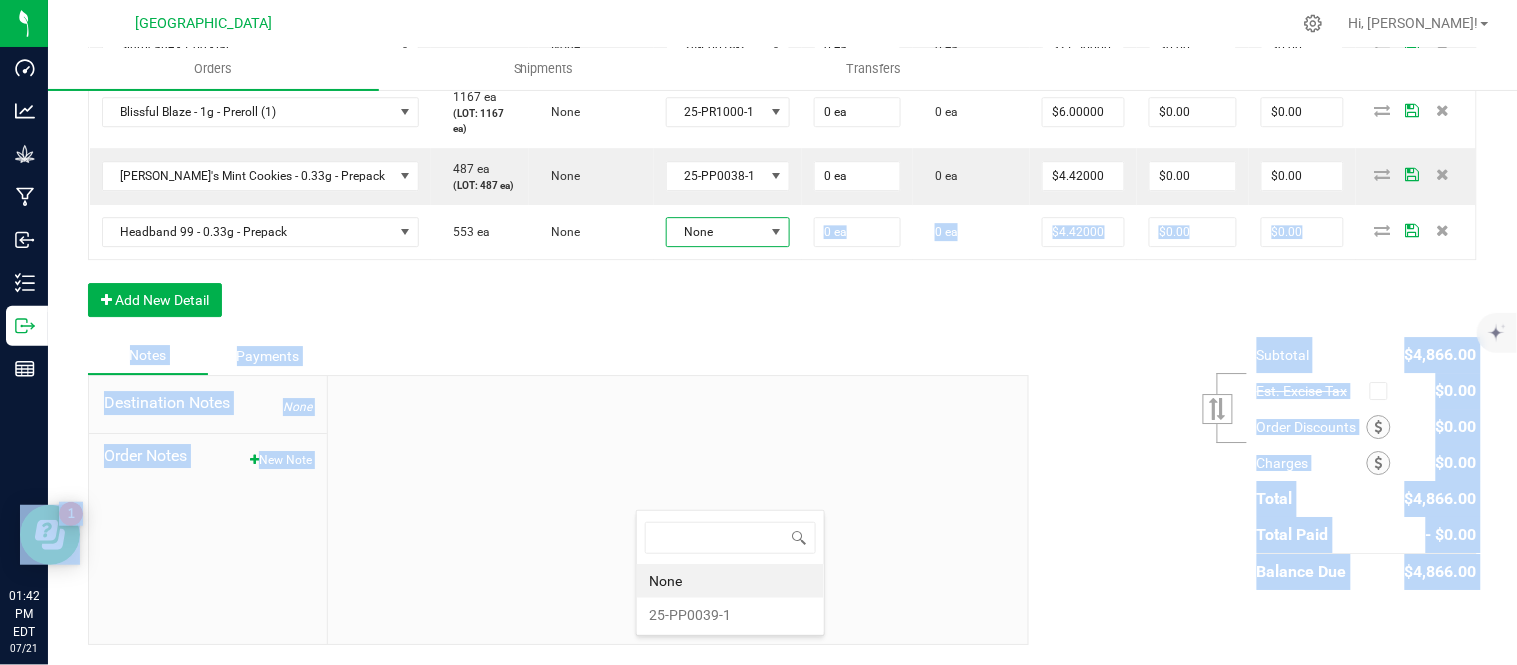 drag, startPoint x: 692, startPoint y: 508, endPoint x: 705, endPoint y: 554, distance: 47.801674 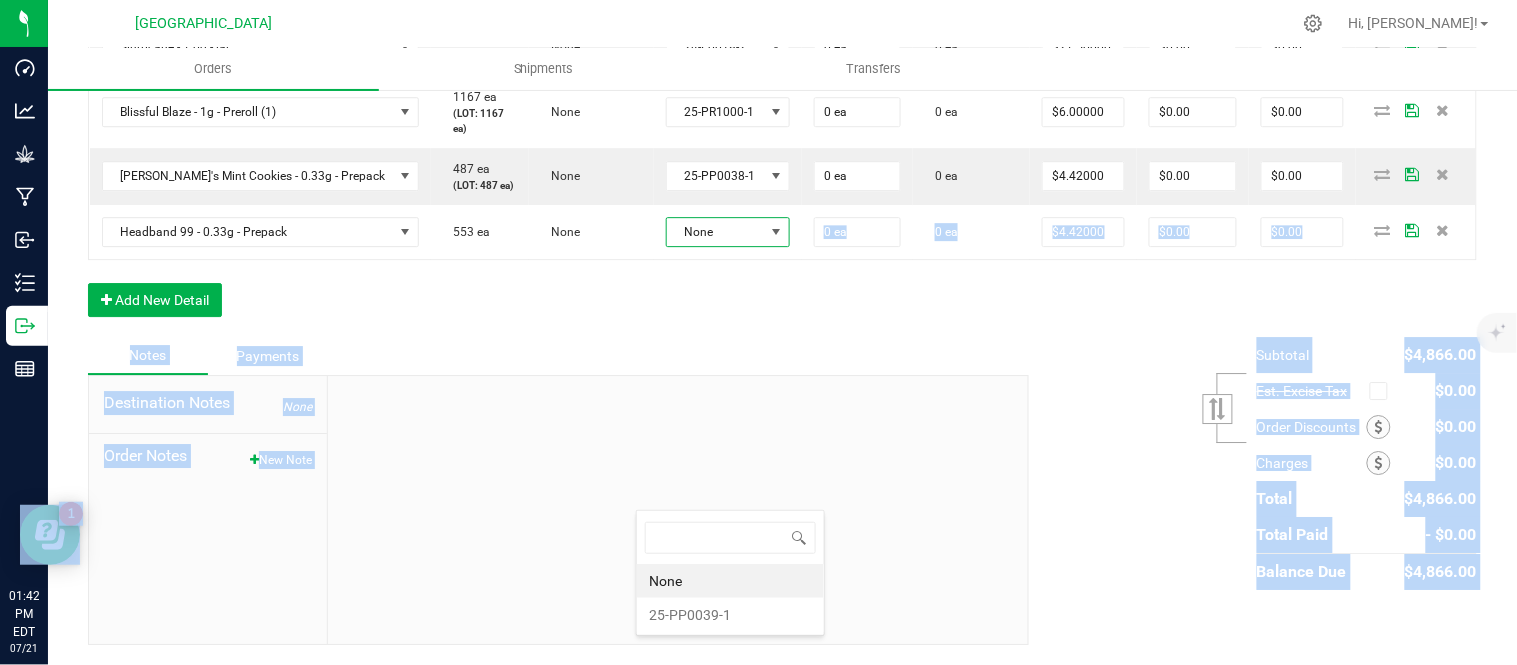 click on "Dashboard Analytics Grow Manufacturing Inbound Inventory Outbound Reports 01:42 PM EDT [DATE]  07/21   [GEOGRAPHIC_DATA]   Hi, [PERSON_NAME]!
Orders
Shipments
Transfers
Back to Orders
Order details   Approved?   Export PDF   Done Editing   Order #   00000479   Status   Created   Order Date   [DATE] 1:25 PM EDT   Payment Status   Awaiting Payment   Invoice Date  [DATE]  Requested Delivery Date  [DATE]  Payment Terms  Net 30  Edit" at bounding box center [758, 332] 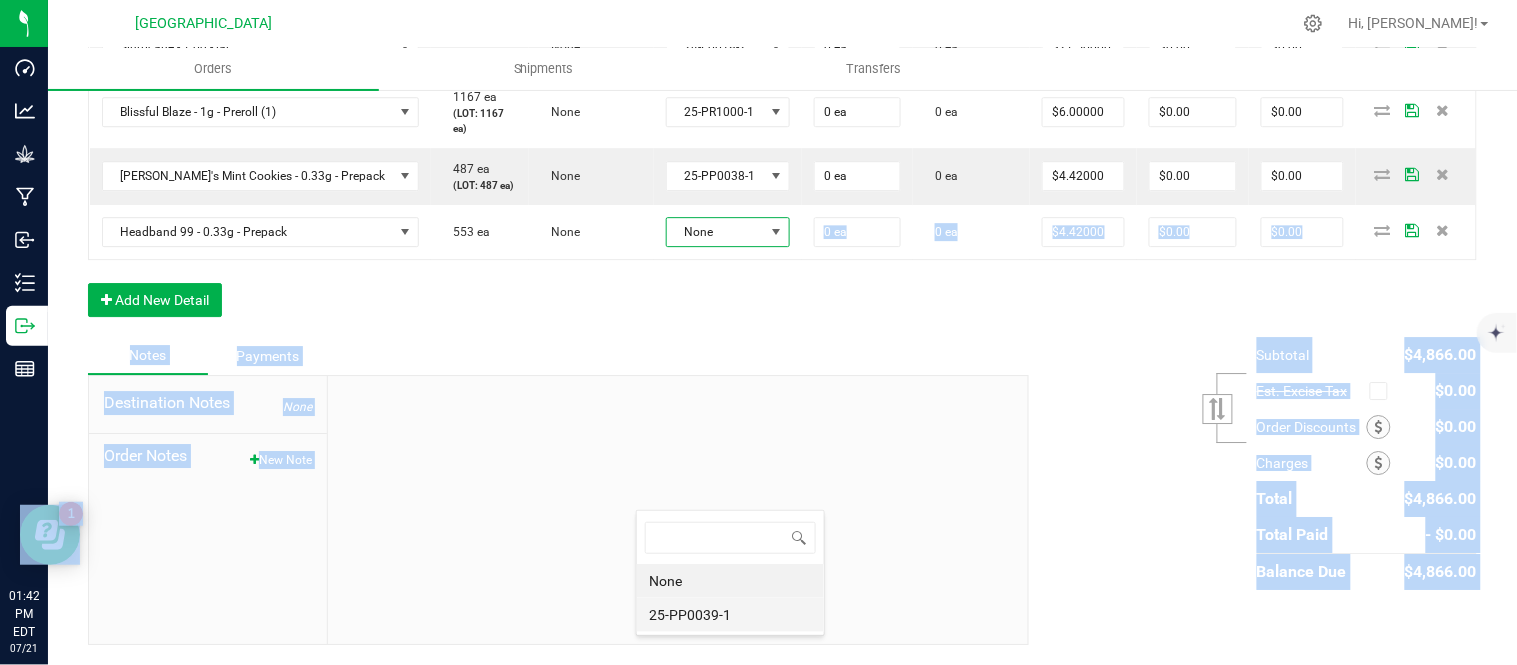 click on "25-PP0039-1" at bounding box center [730, 615] 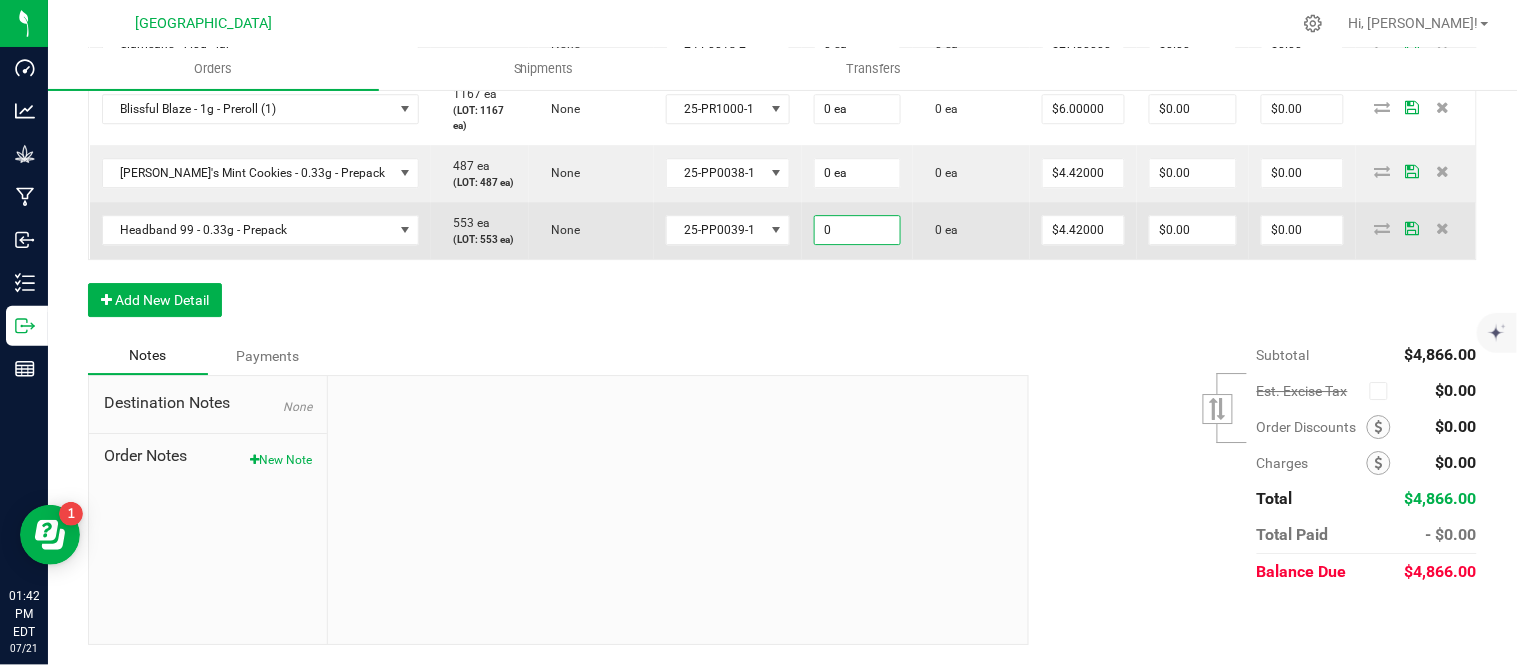 click on "0" at bounding box center (857, 230) 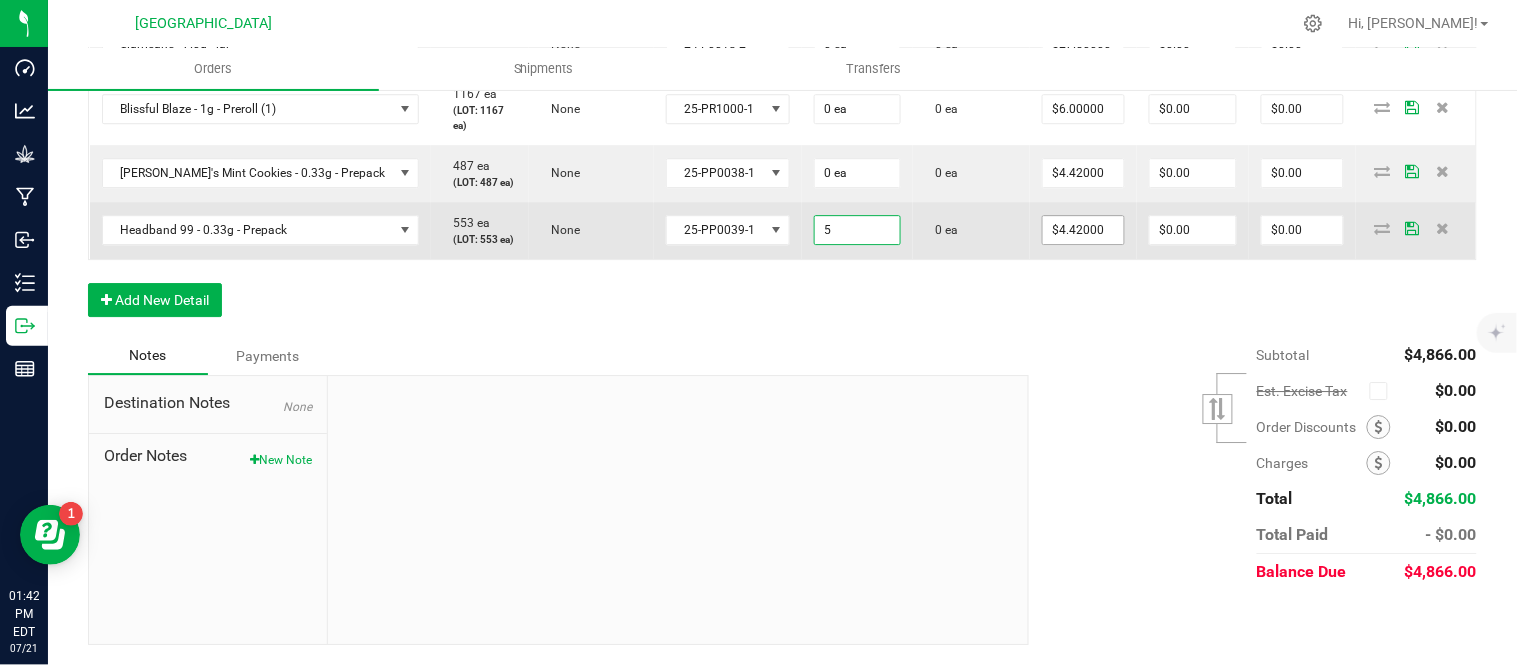 type on "5 ea" 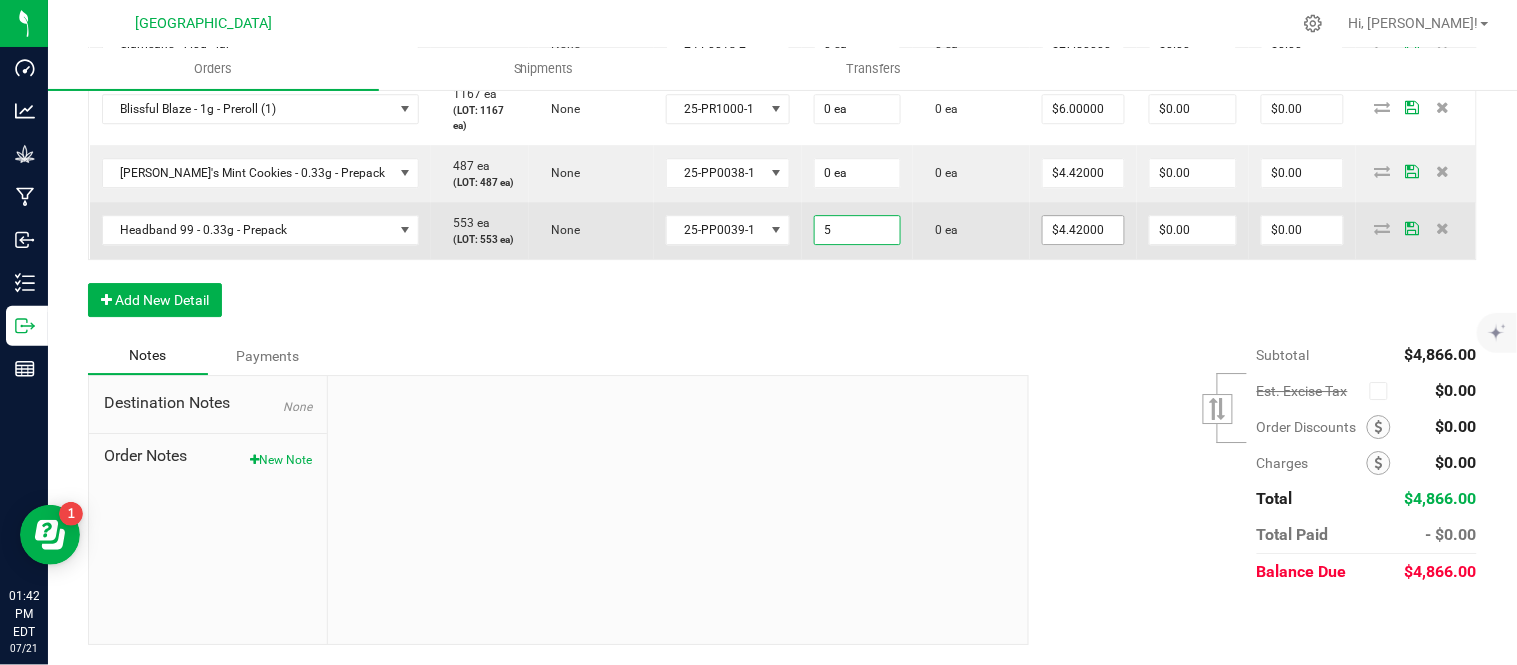 type on "4.42" 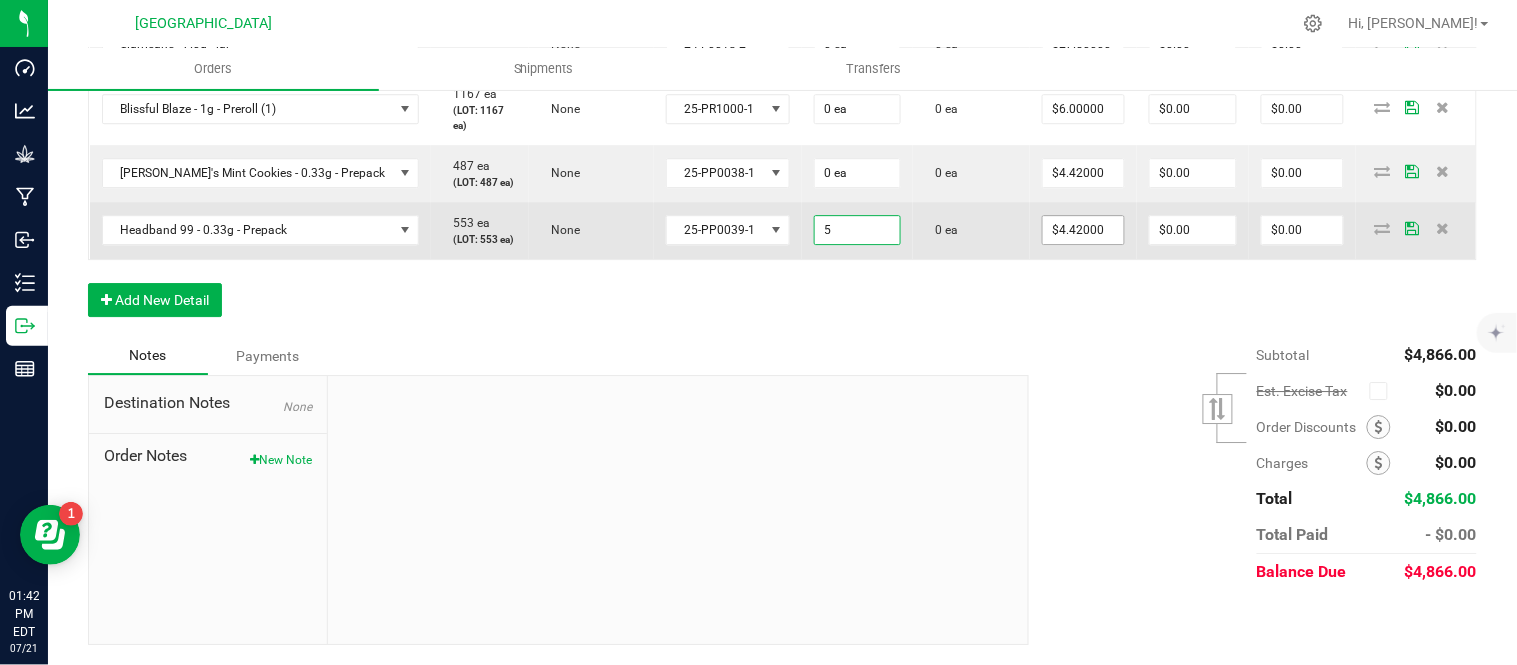 type on "$22.10" 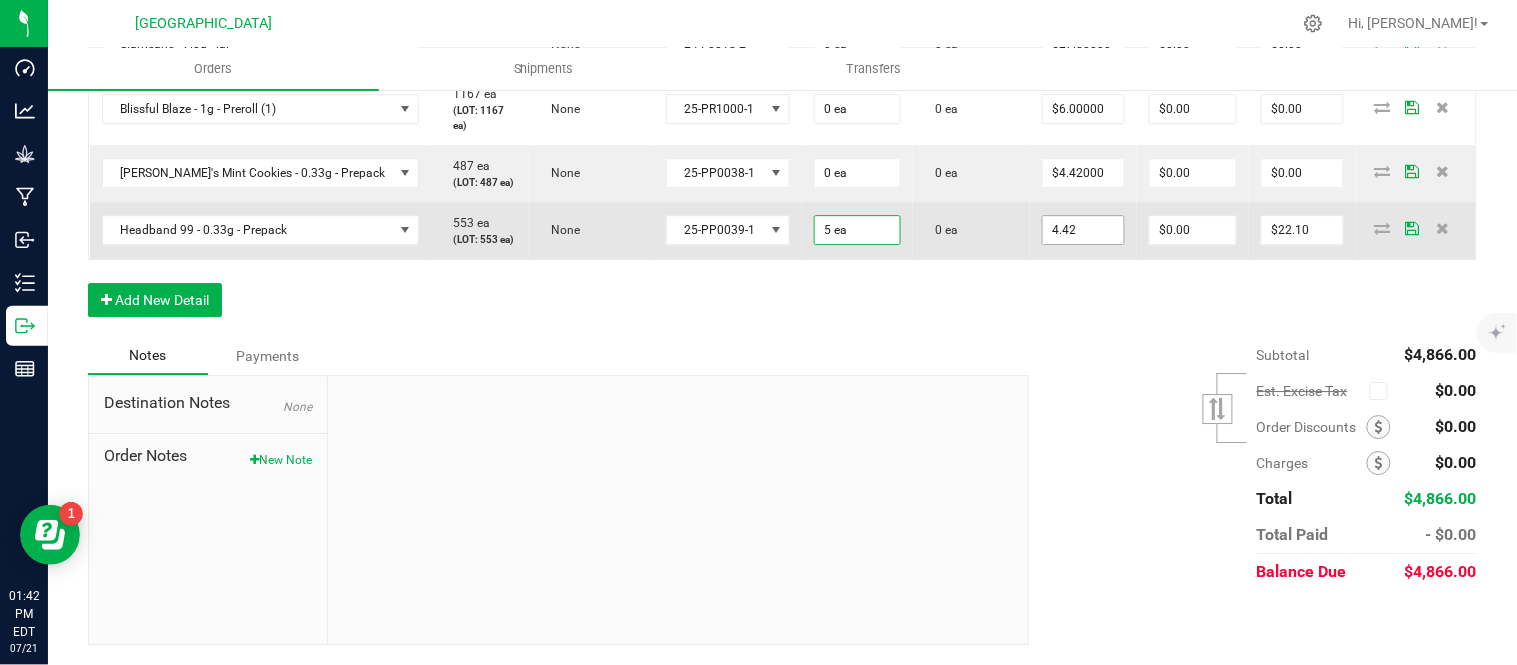 click on "4.42" at bounding box center [1083, 230] 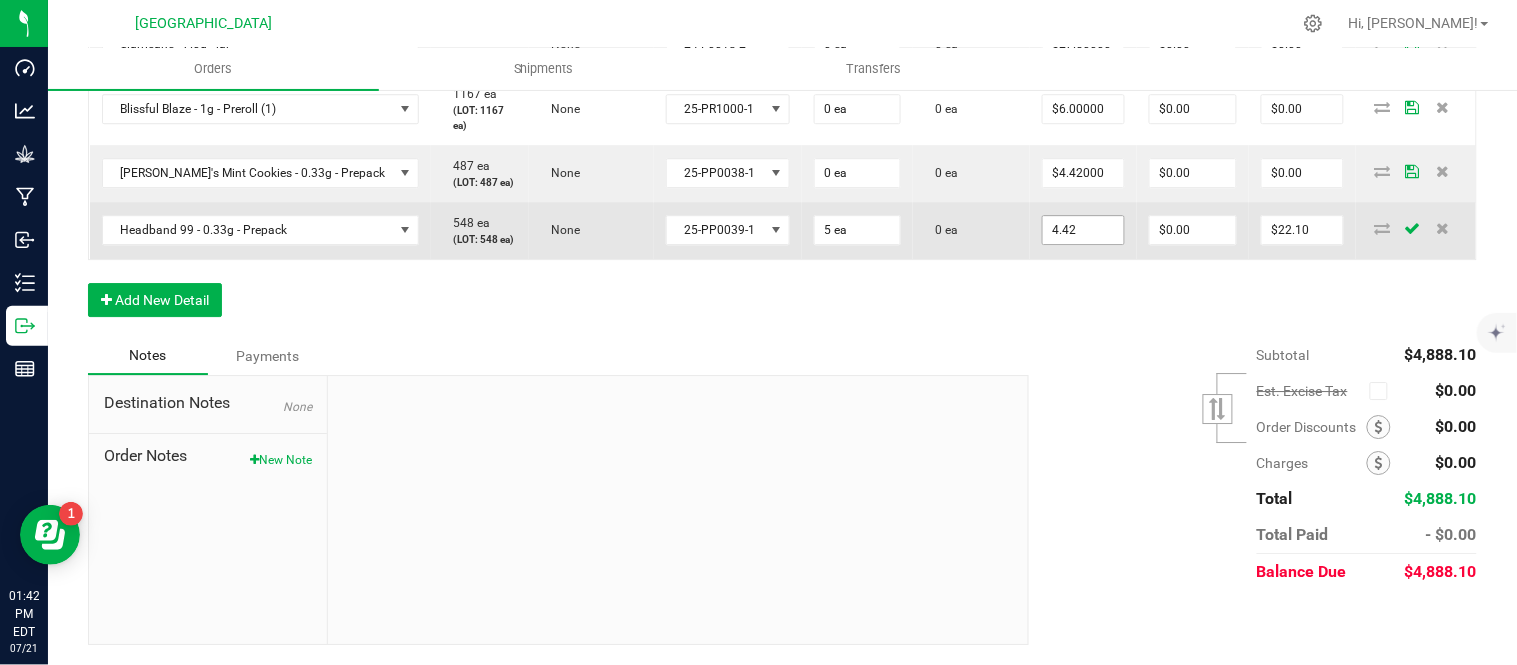click on "4.42" at bounding box center (1083, 230) 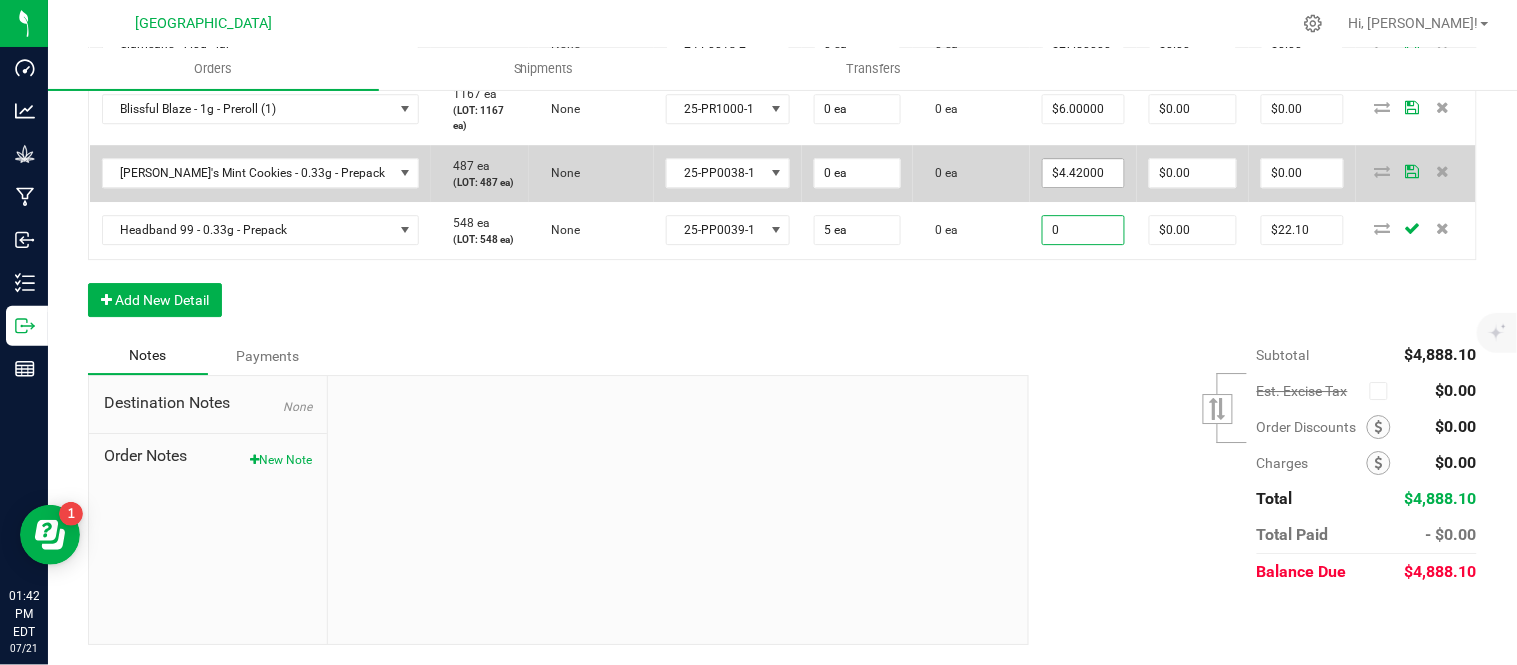 type on "0" 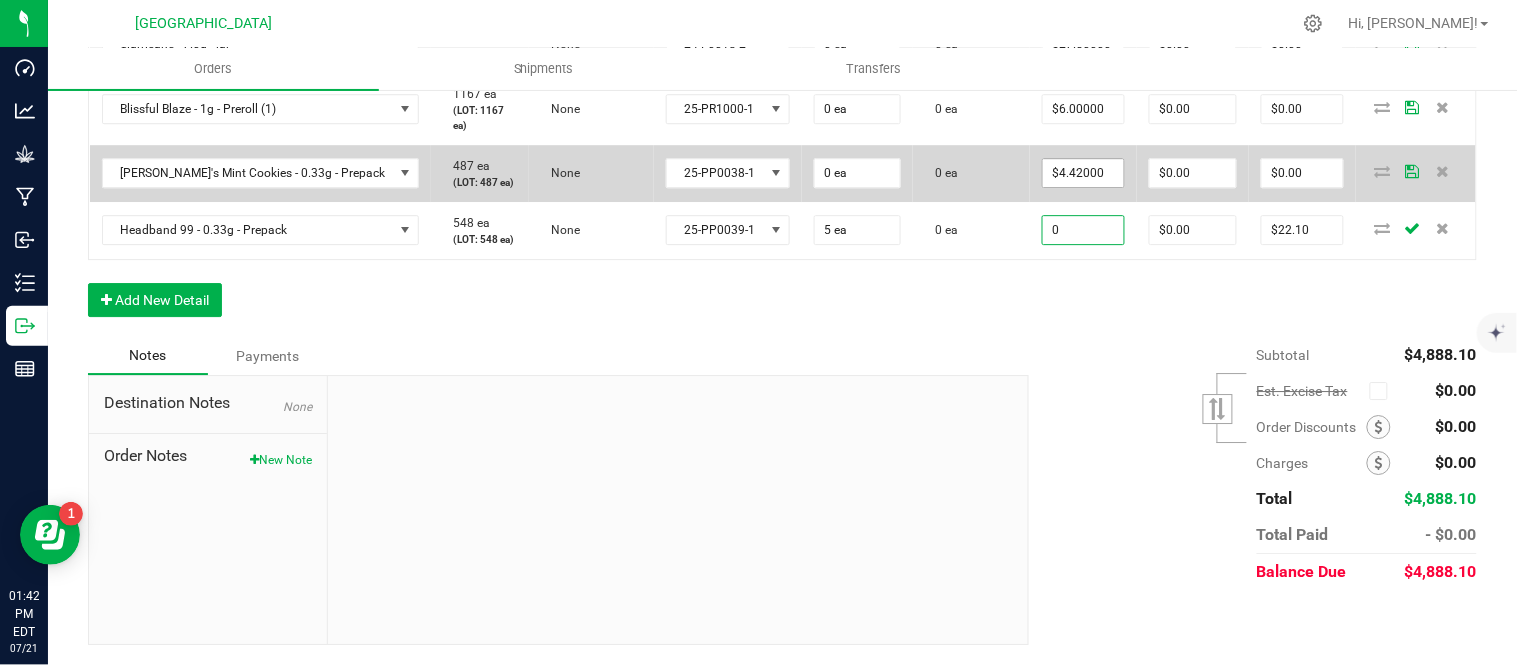 type on "4.42" 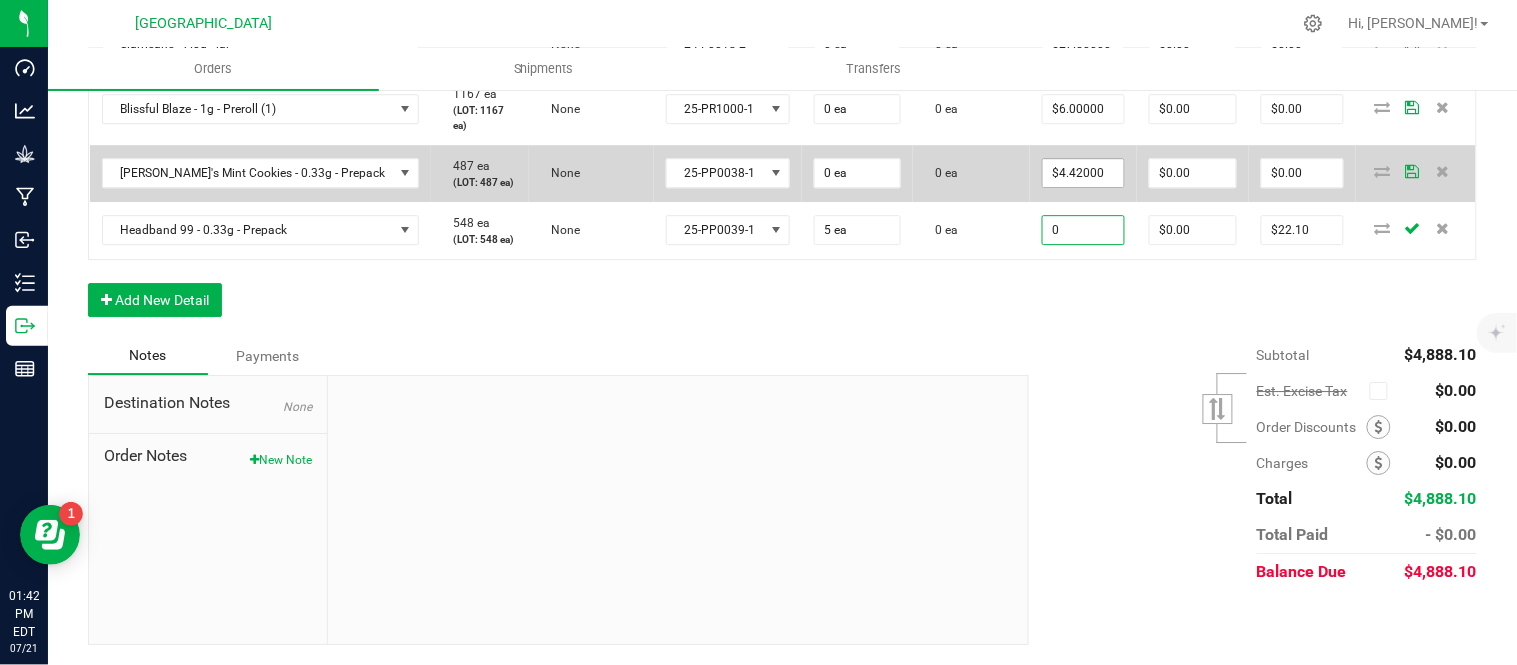 type on "$0.00000" 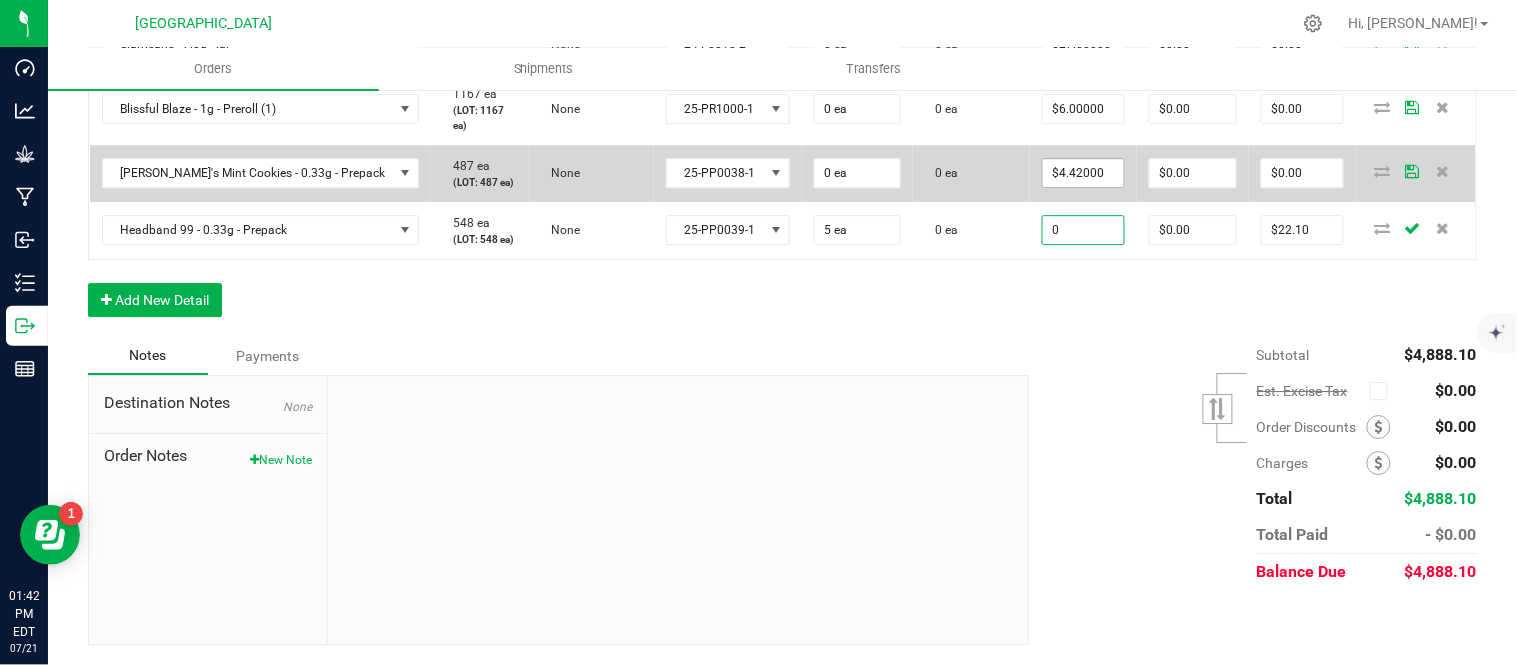 type on "$0.00" 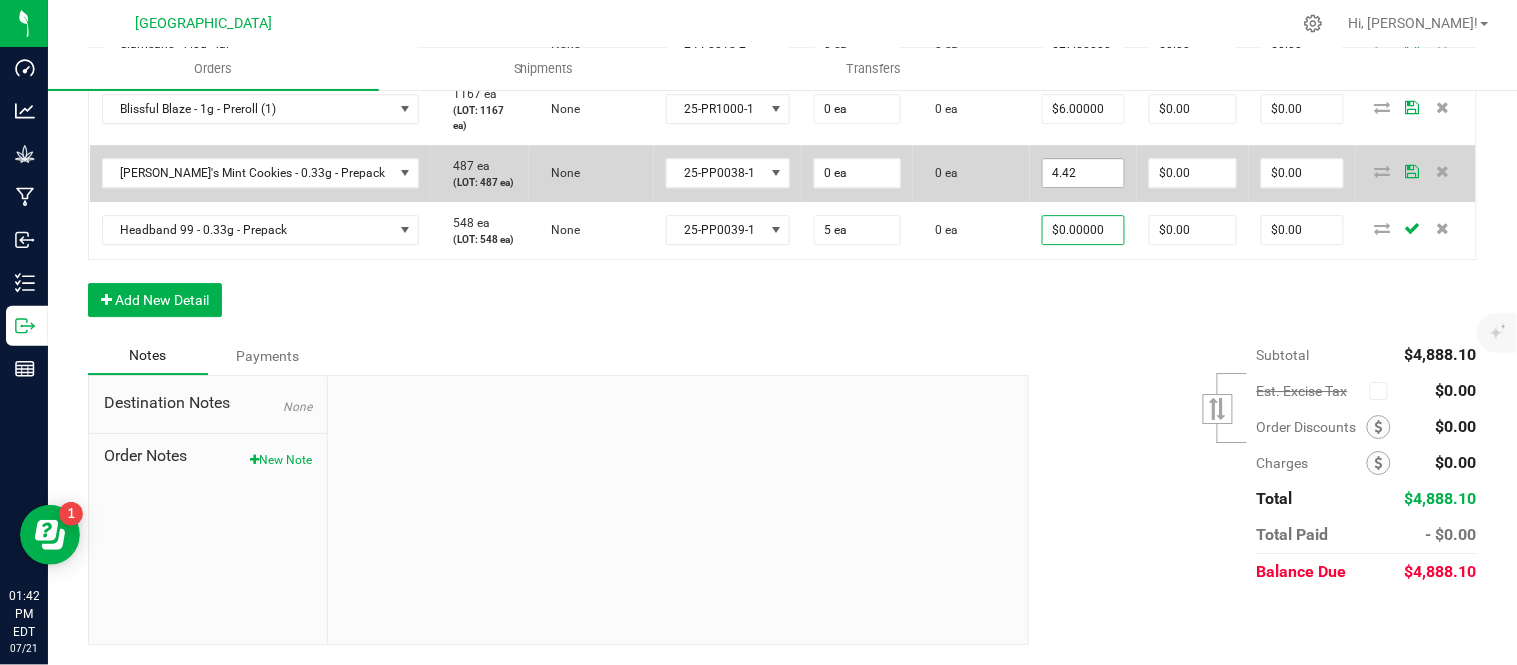 click on "4.42" at bounding box center (1083, 173) 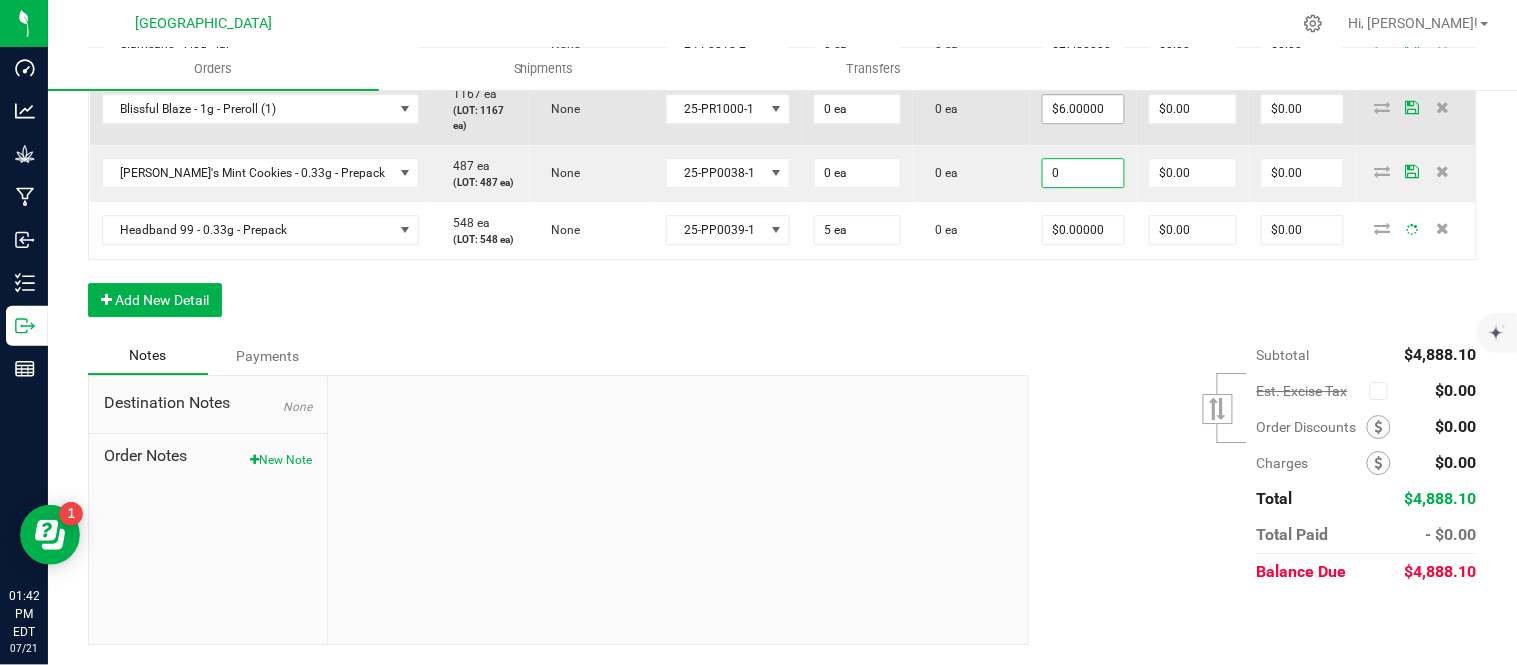 type on "0" 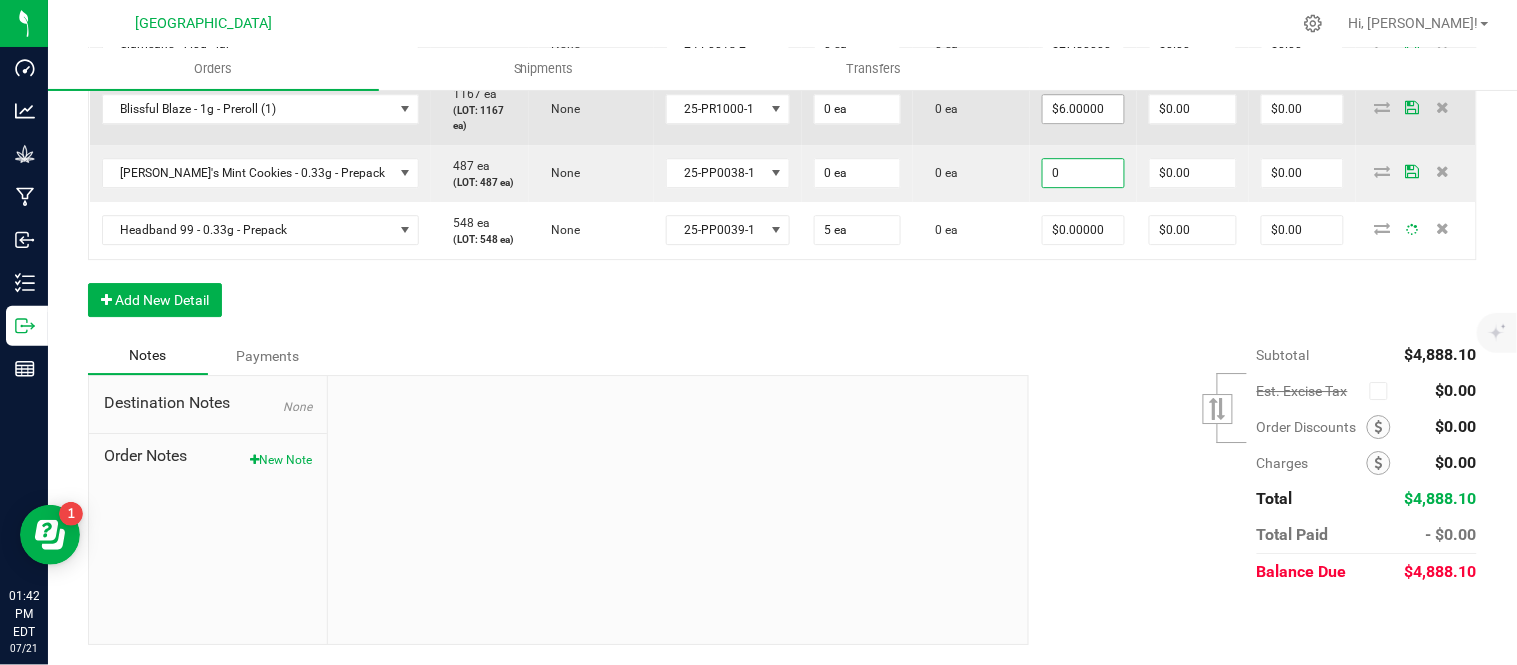 type on "6" 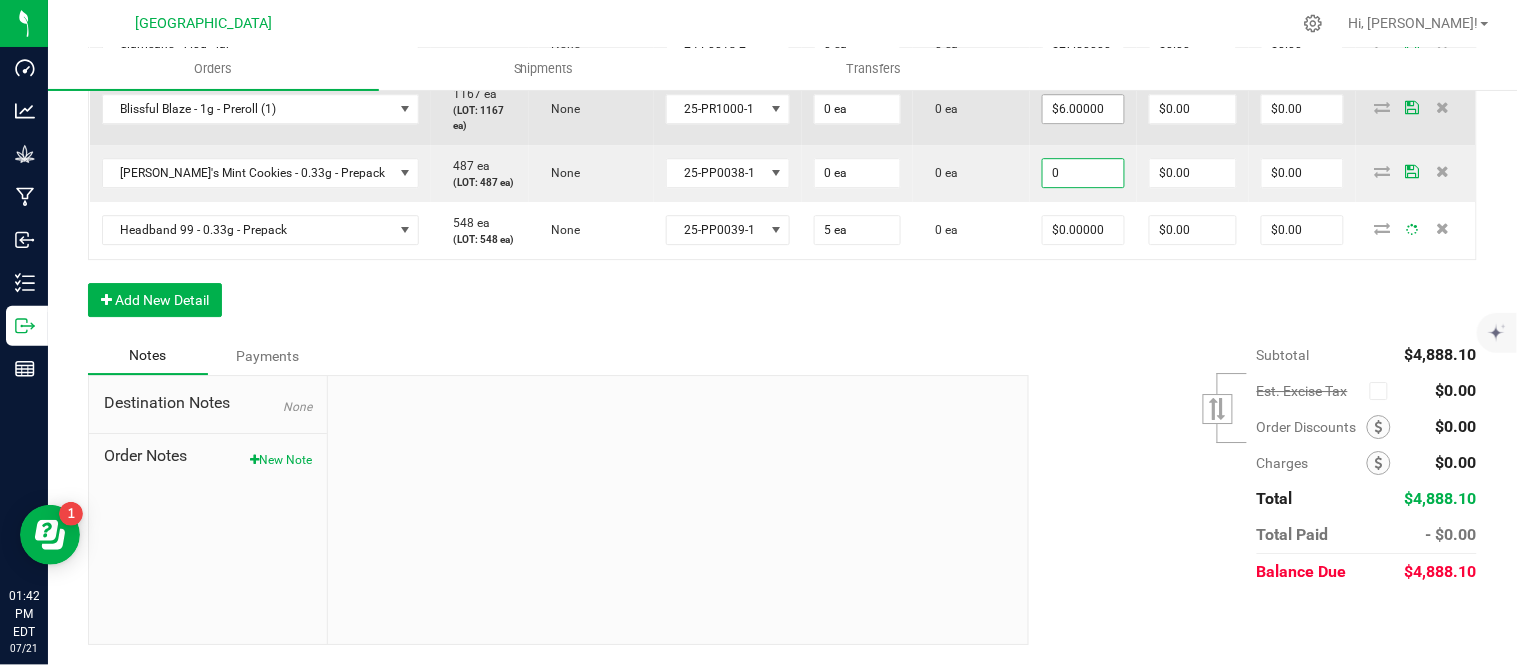 type on "$0.00000" 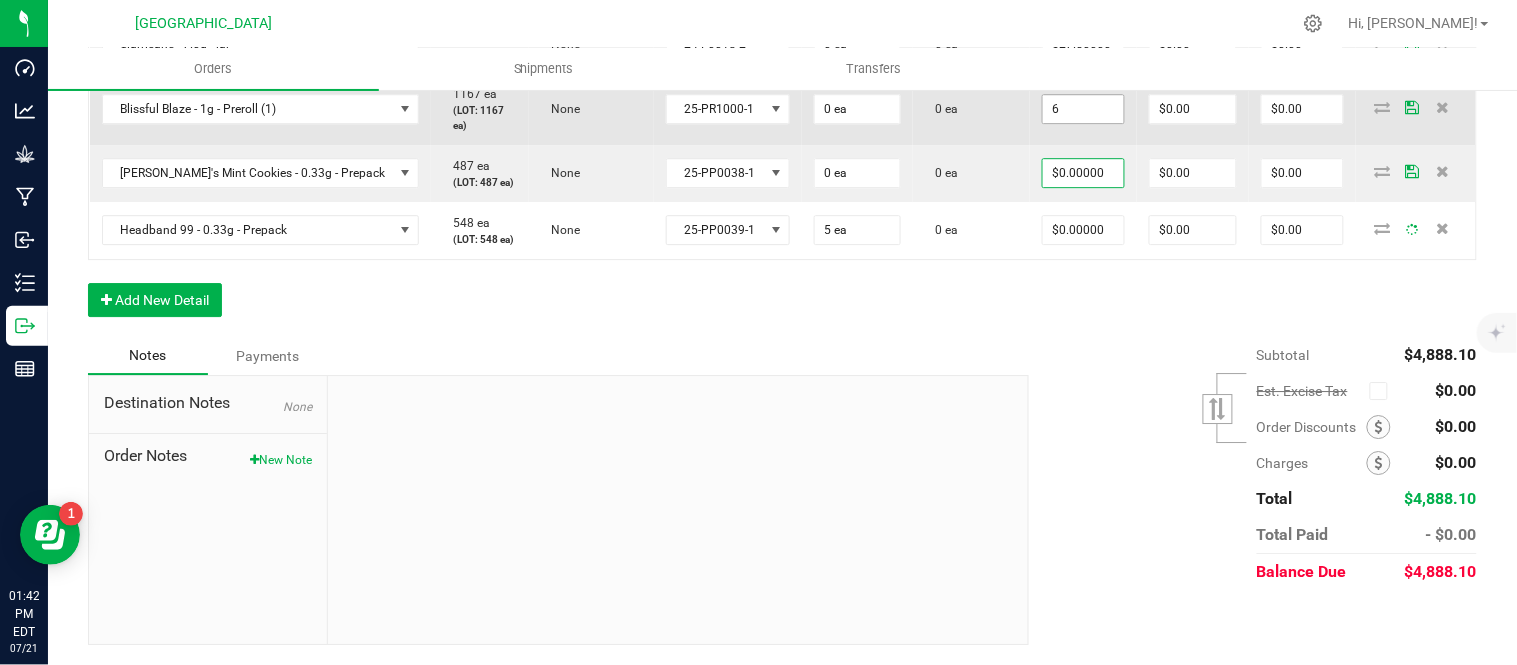 click on "6" at bounding box center (1083, 109) 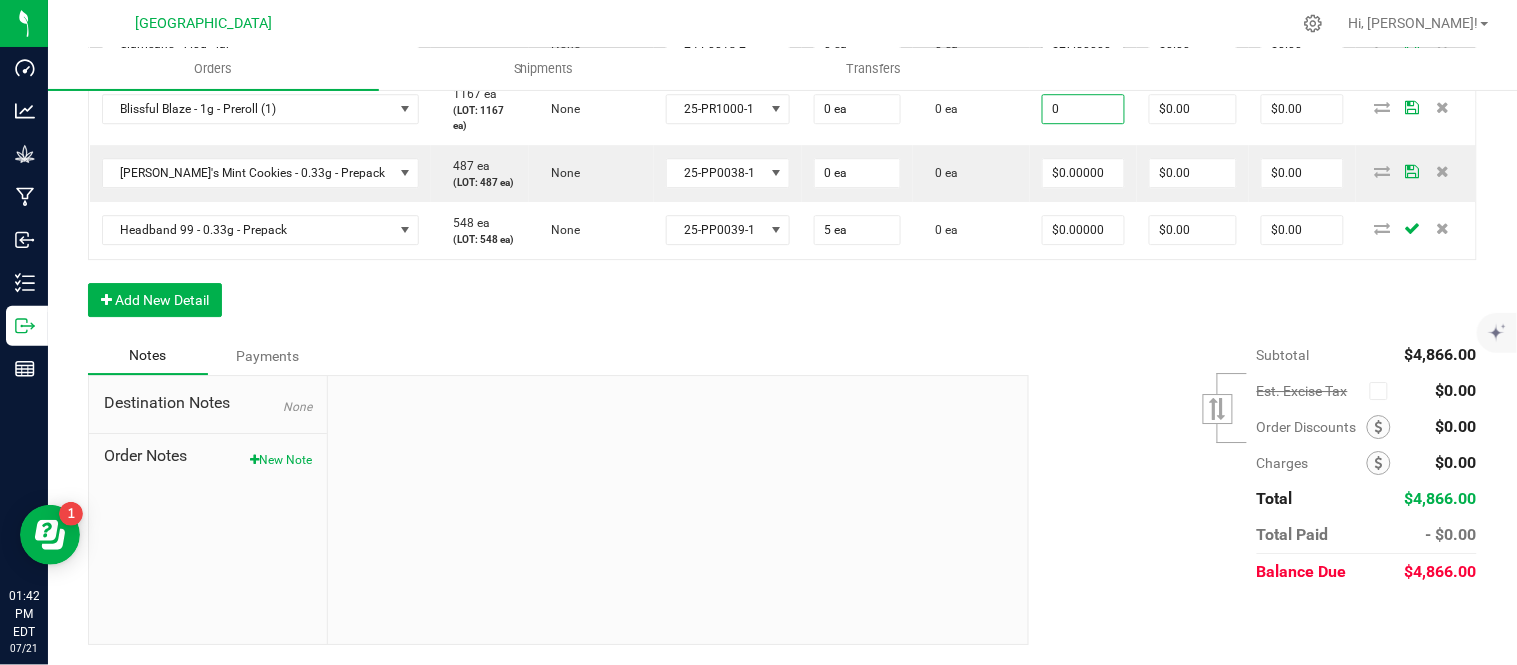 type on "0" 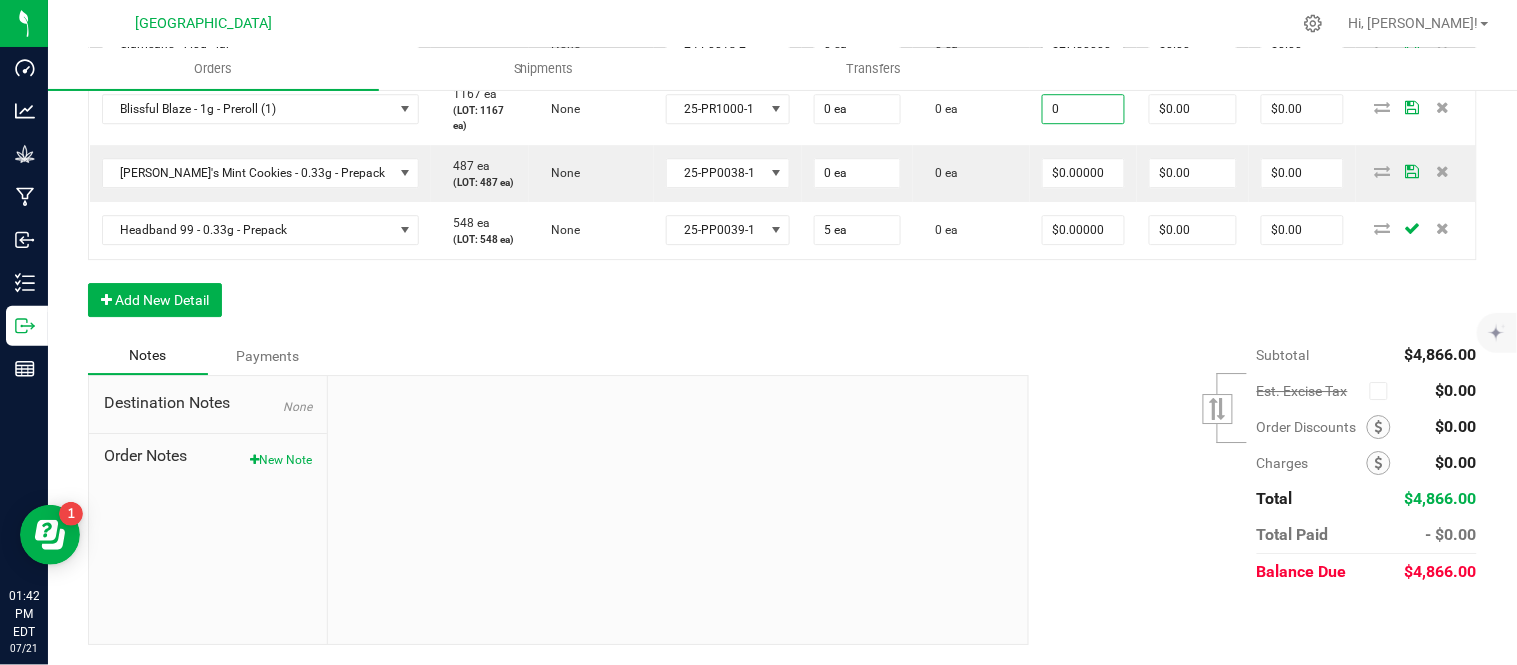 type on "27.5" 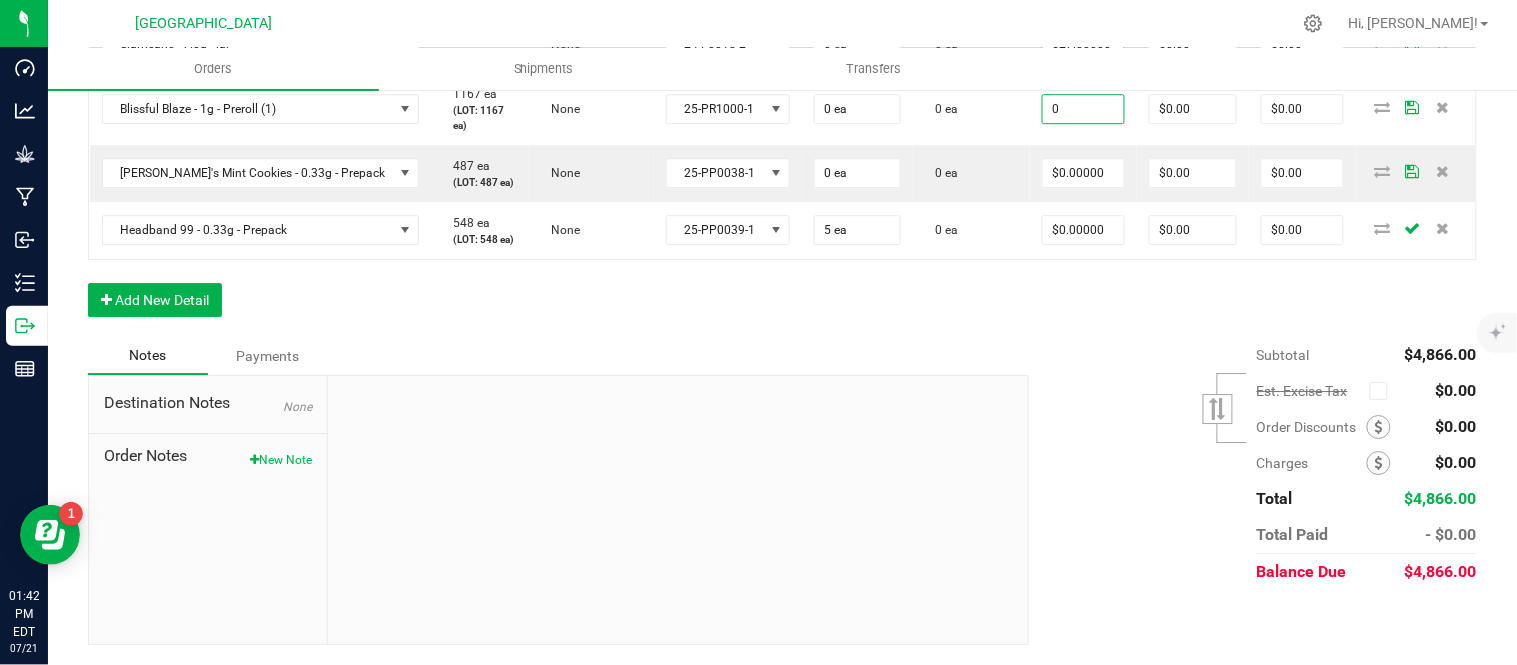 type on "$0.00000" 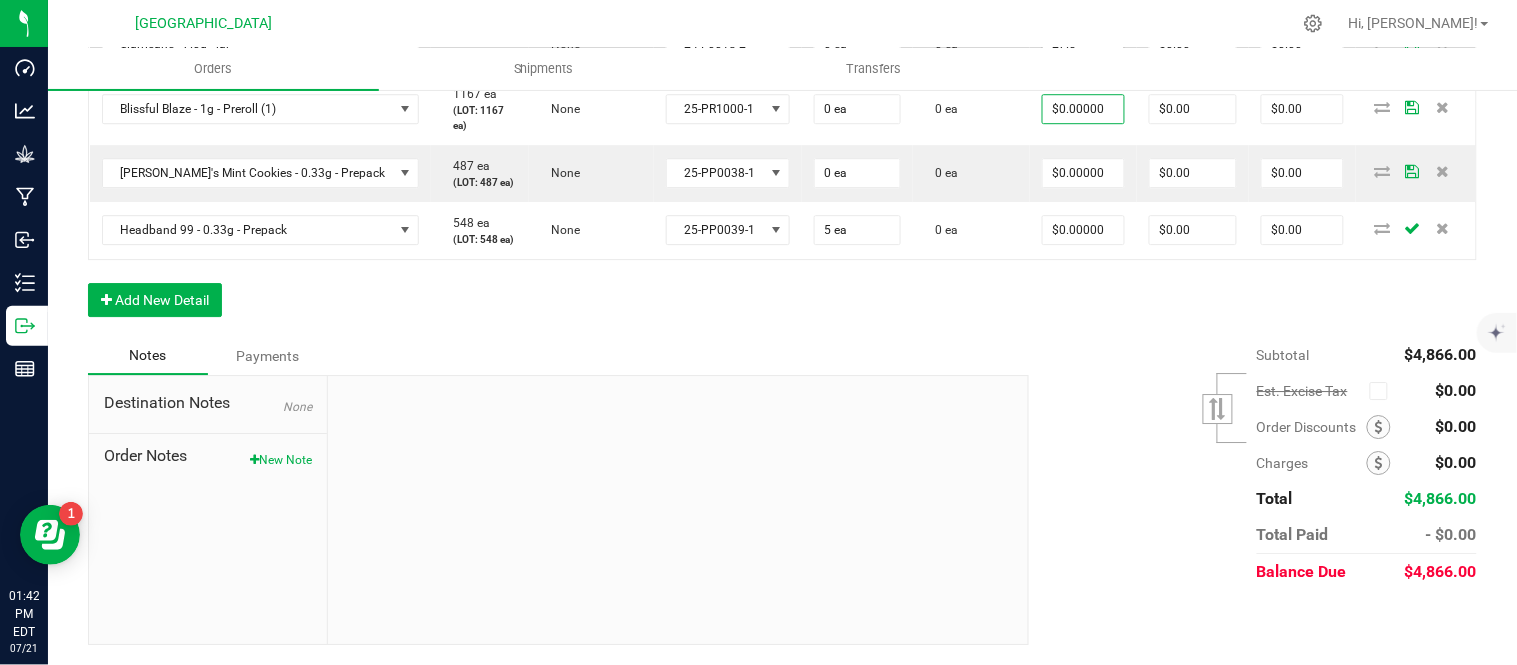 click on "27.5" at bounding box center [1083, 44] 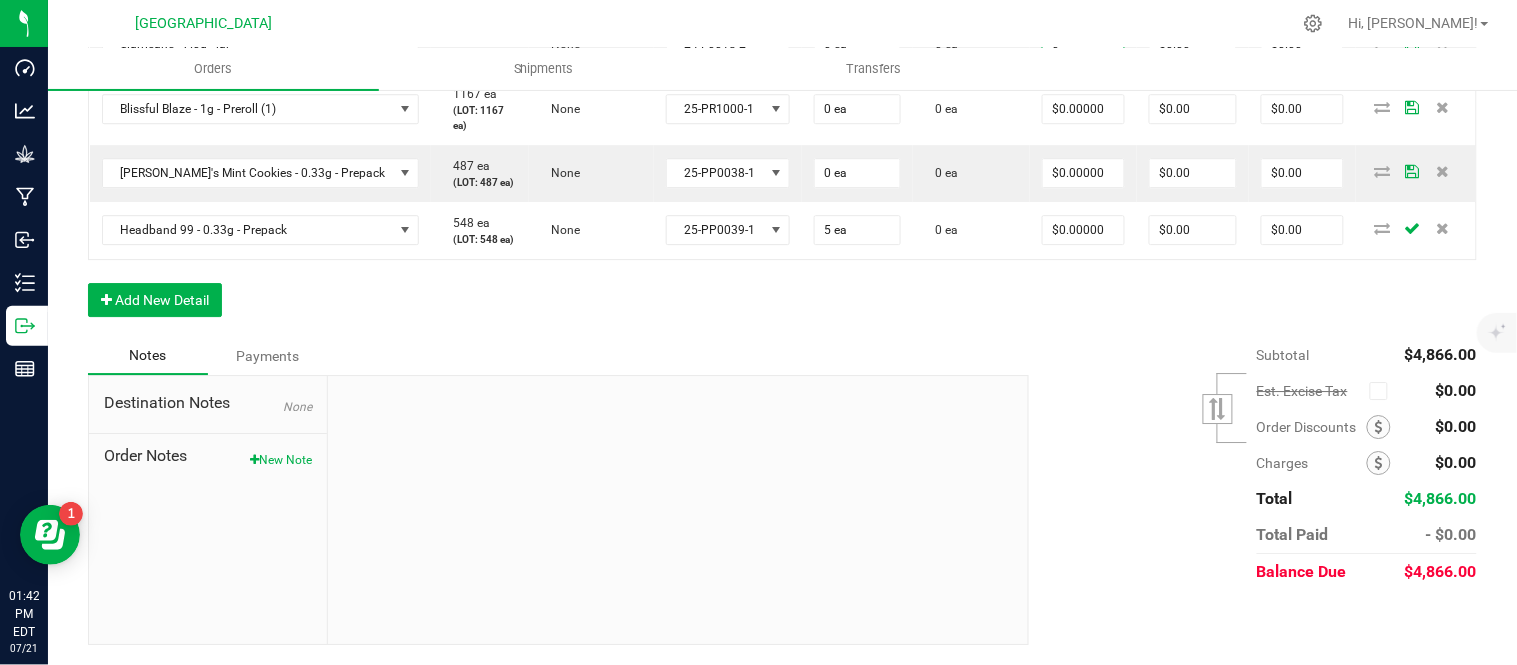 type on "0" 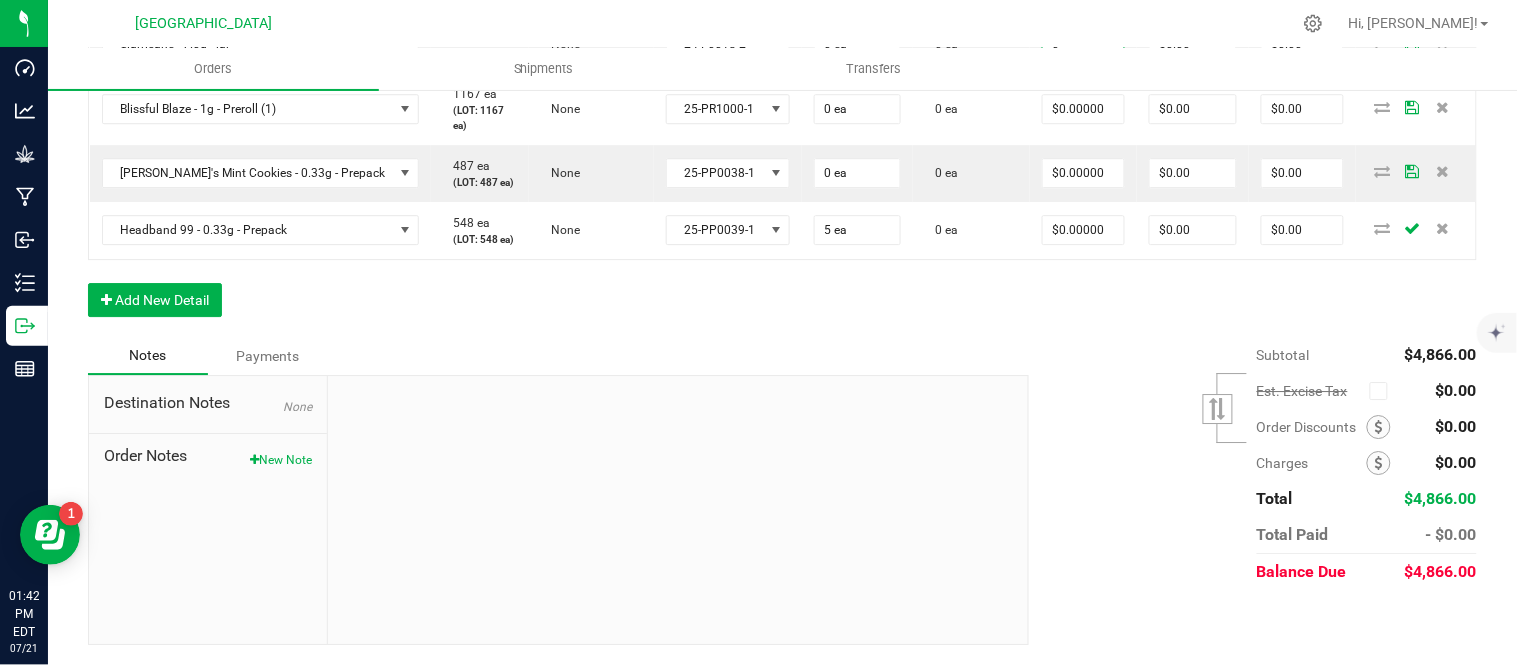type on "17.5" 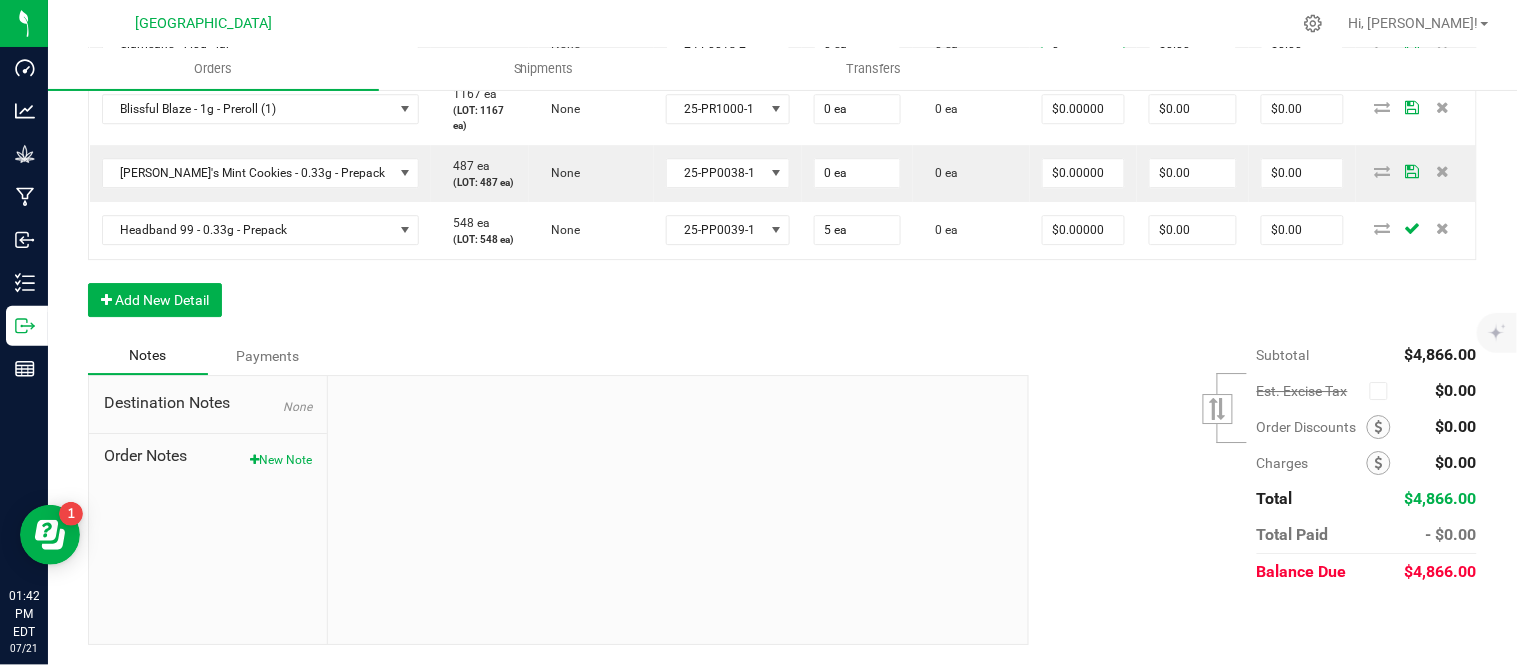 type on "$0.00000" 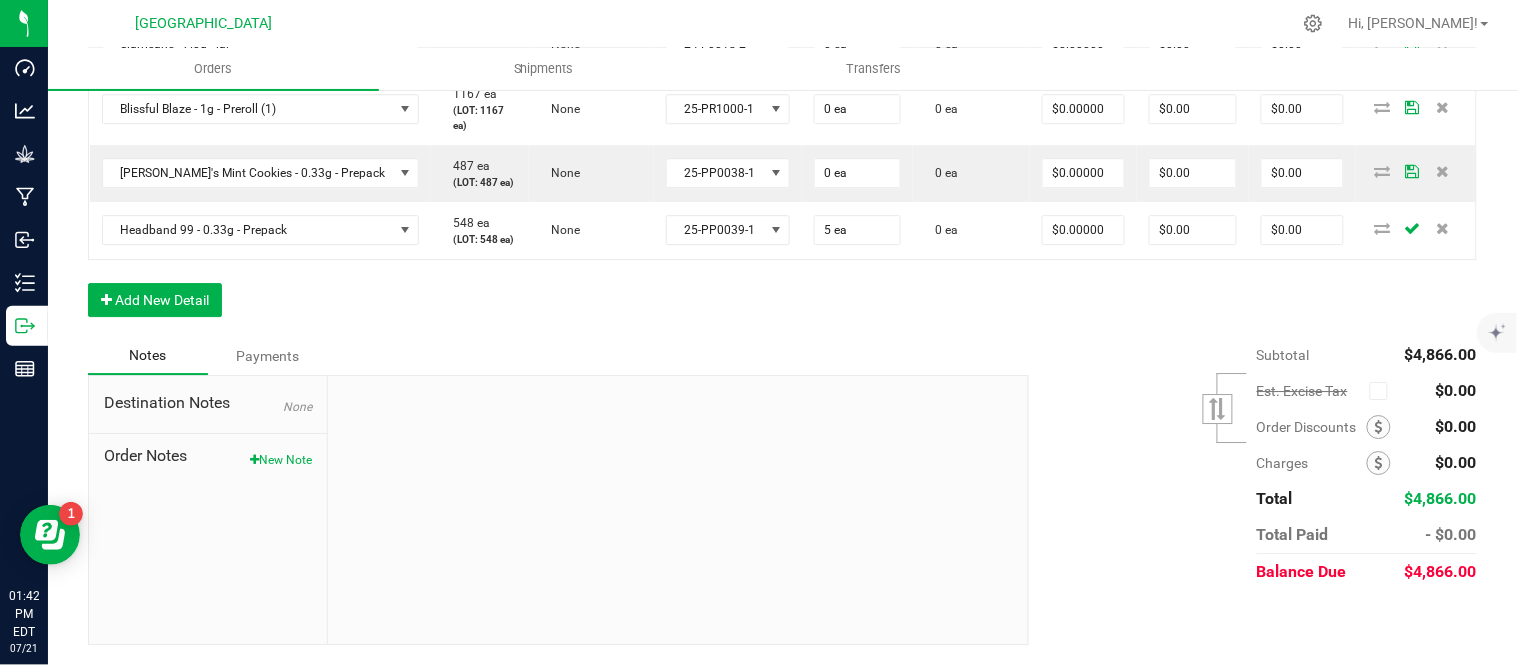click on "17.5" at bounding box center (1083, -13) 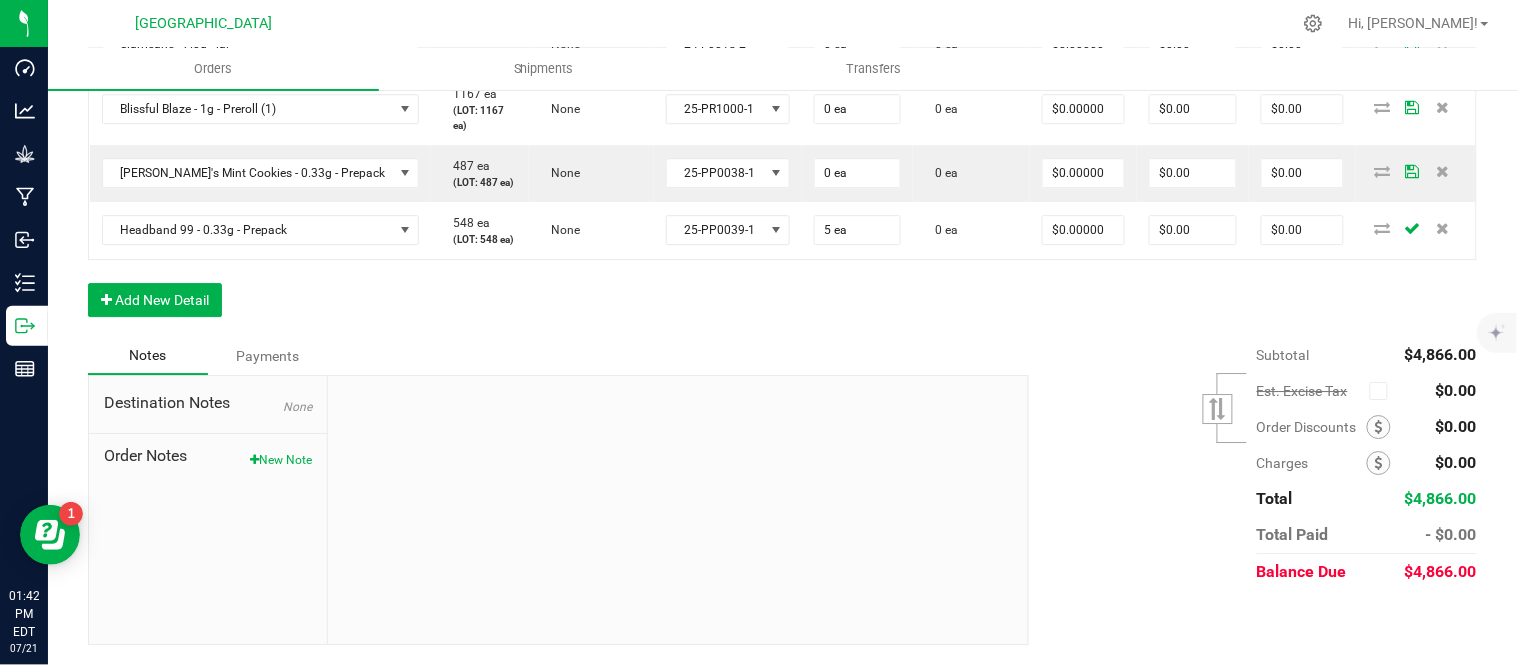 type on "$0.00000" 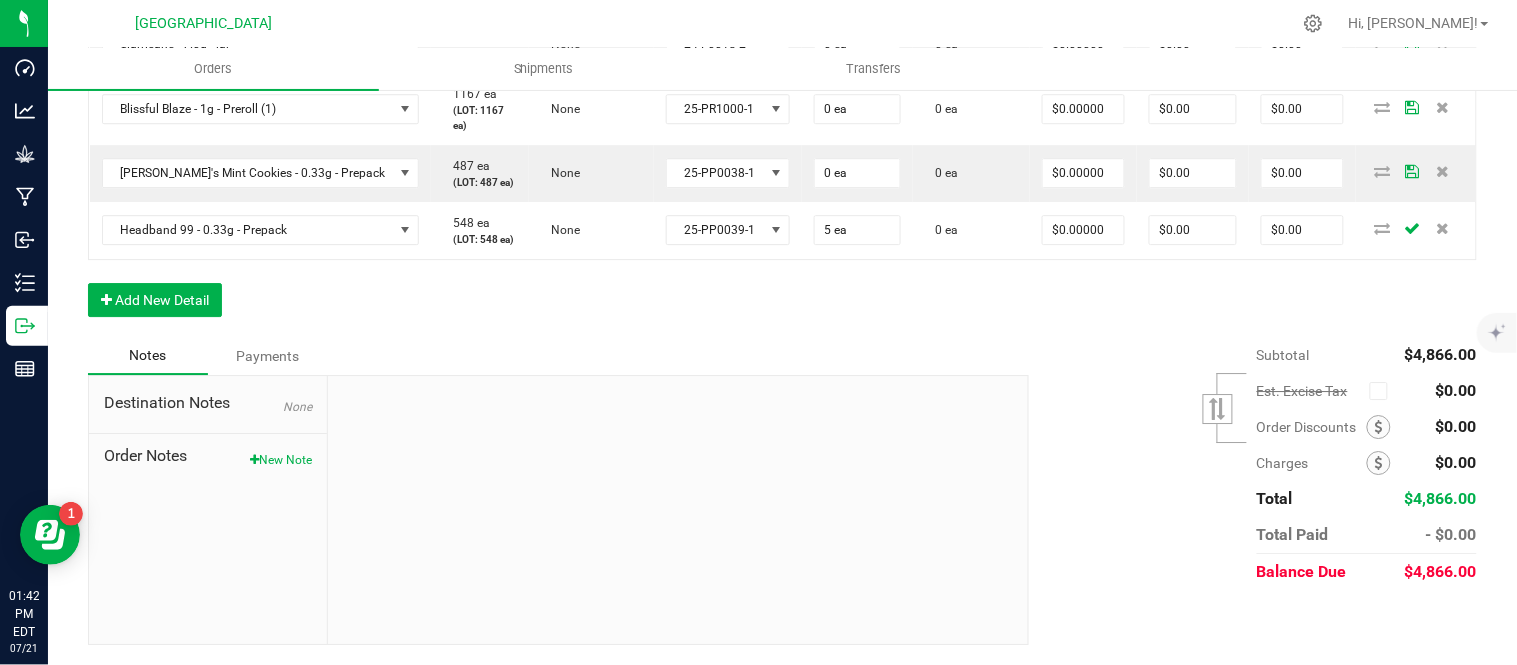 click on "0 ea" at bounding box center (971, -13) 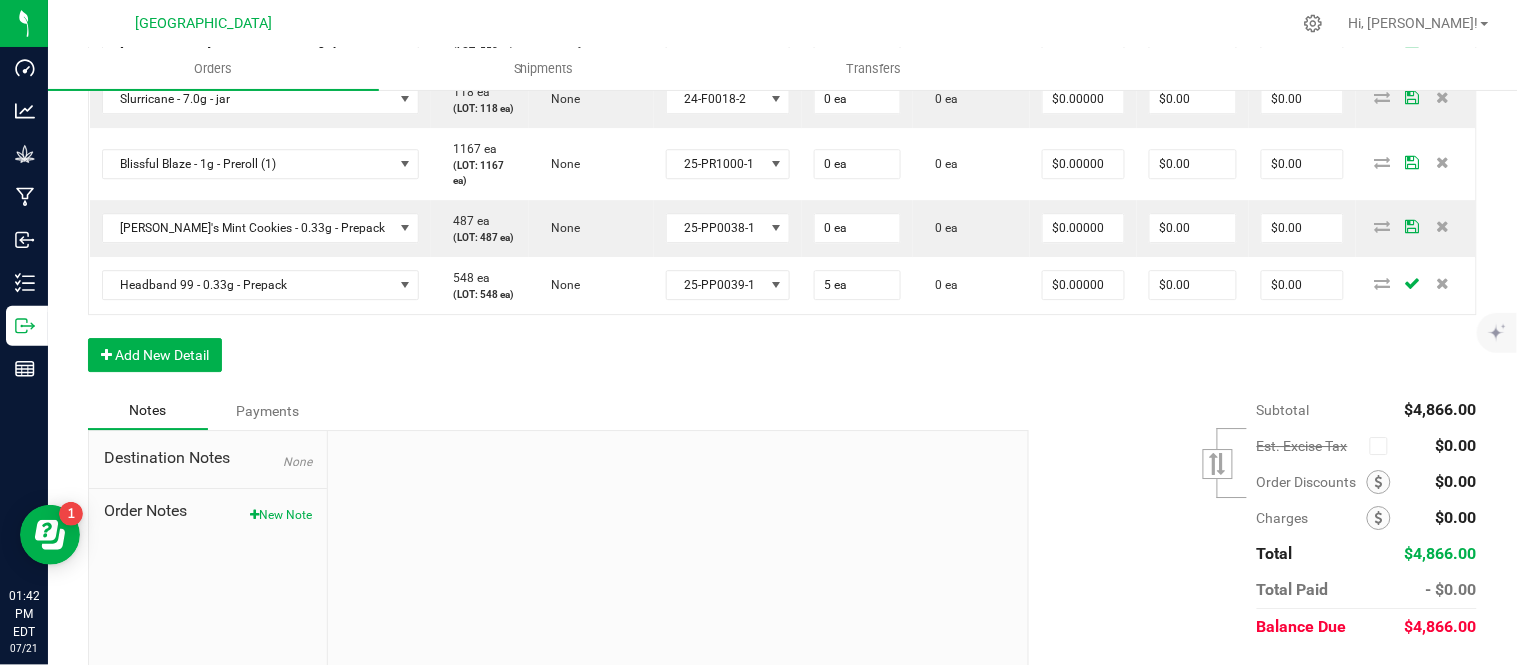 click on "15" at bounding box center (1083, -15) 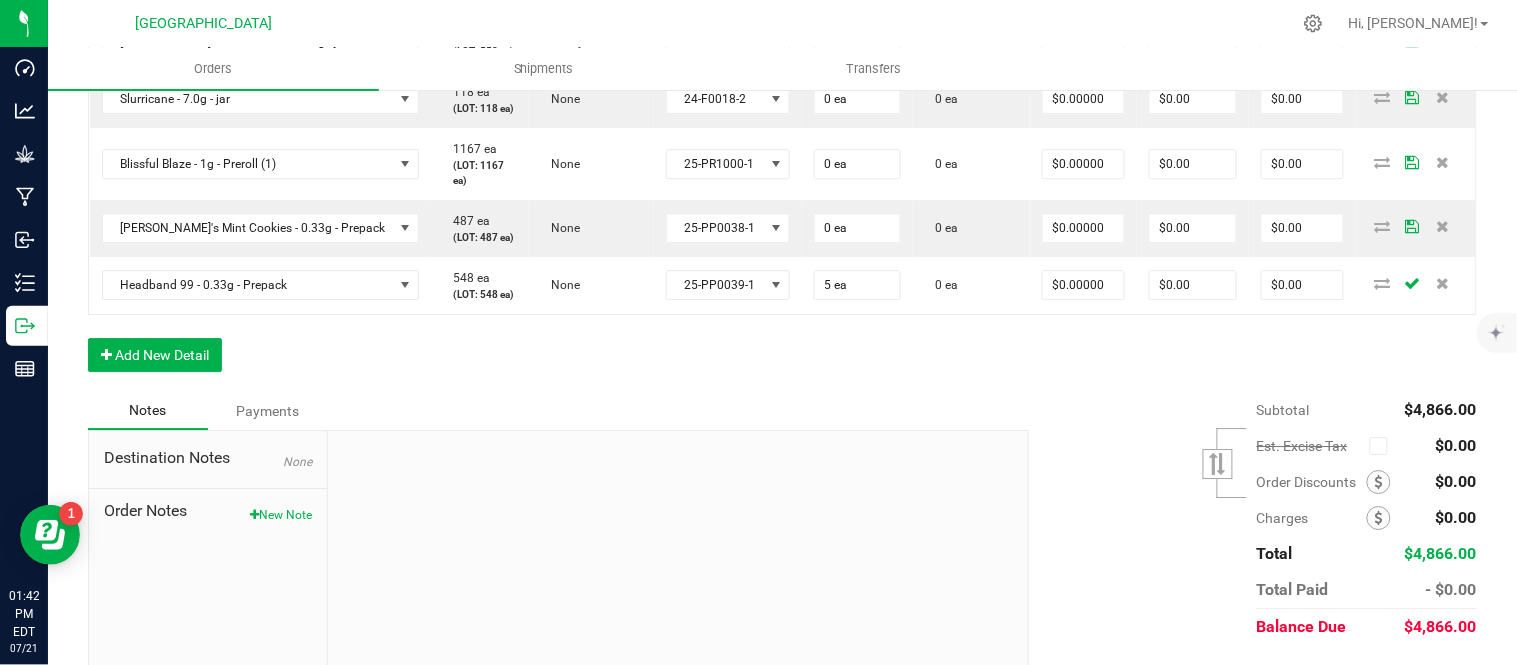 type on "0" 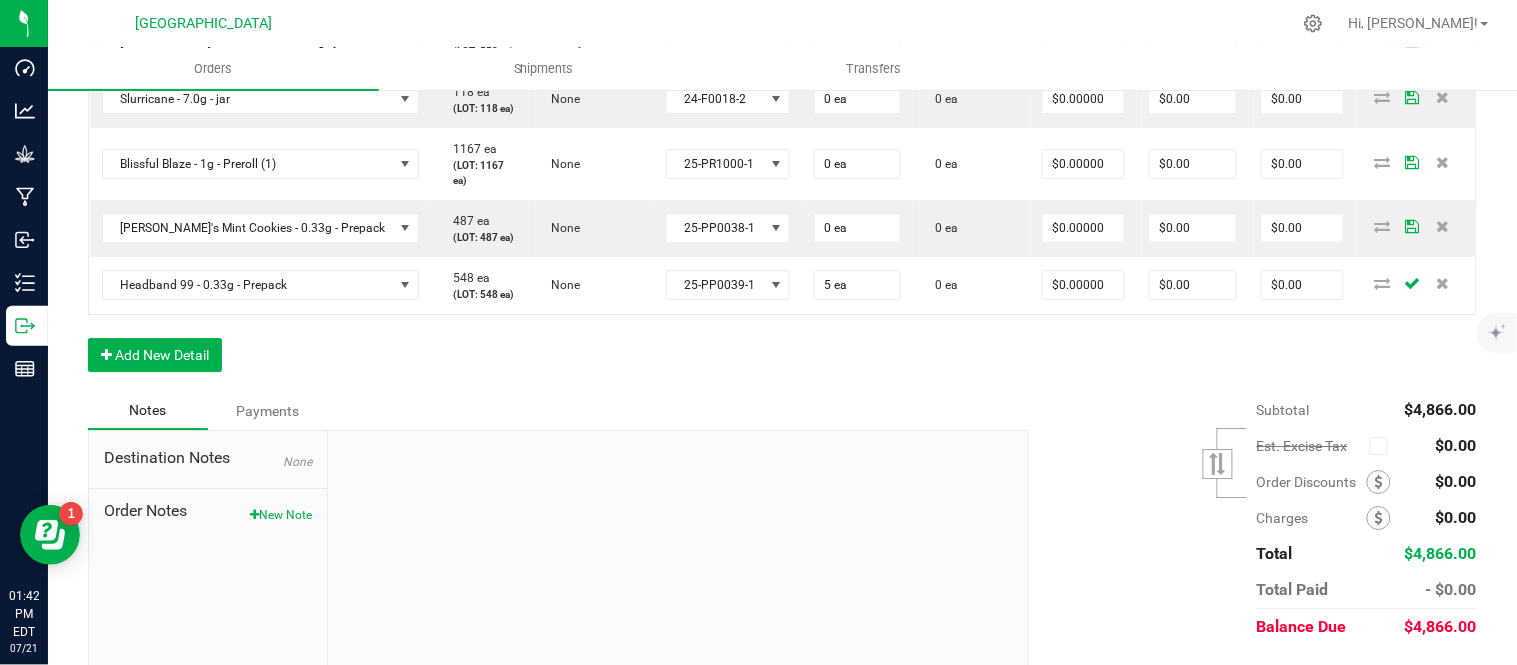 type on "15" 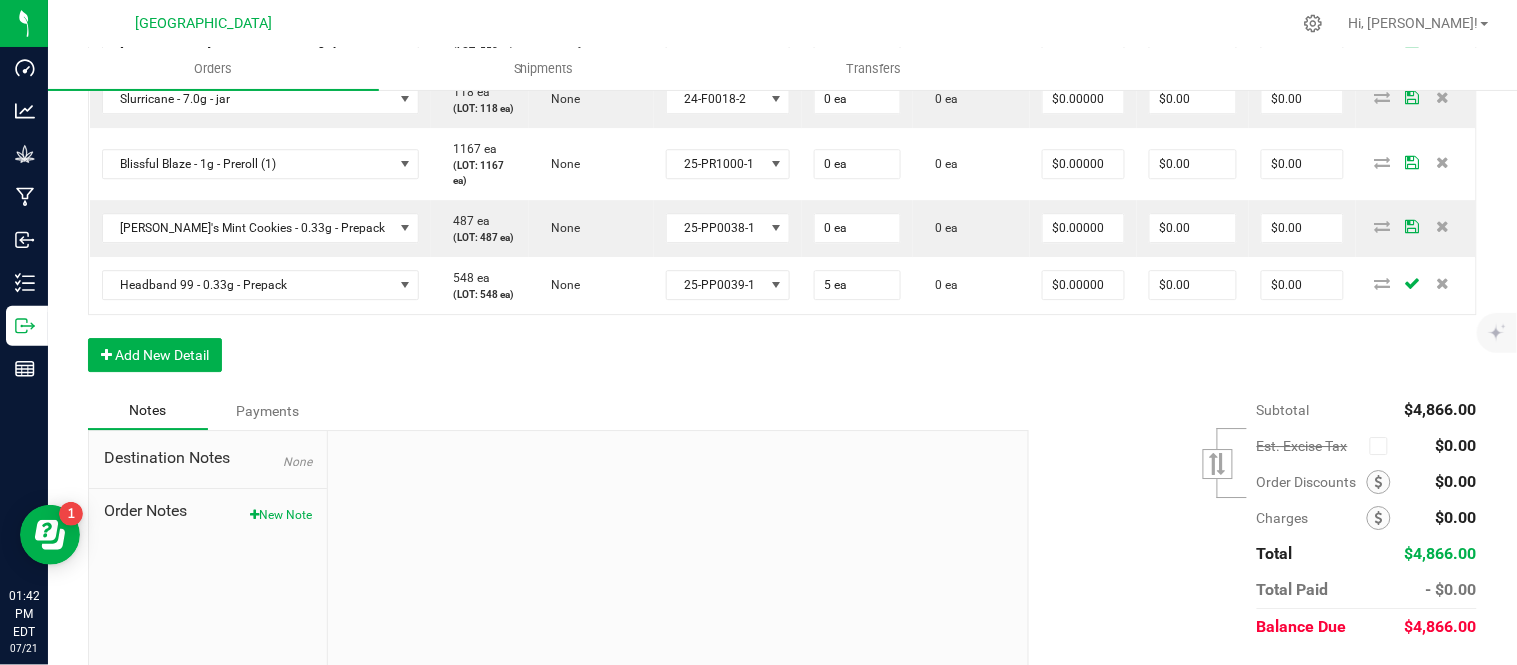 type on "$0.00000" 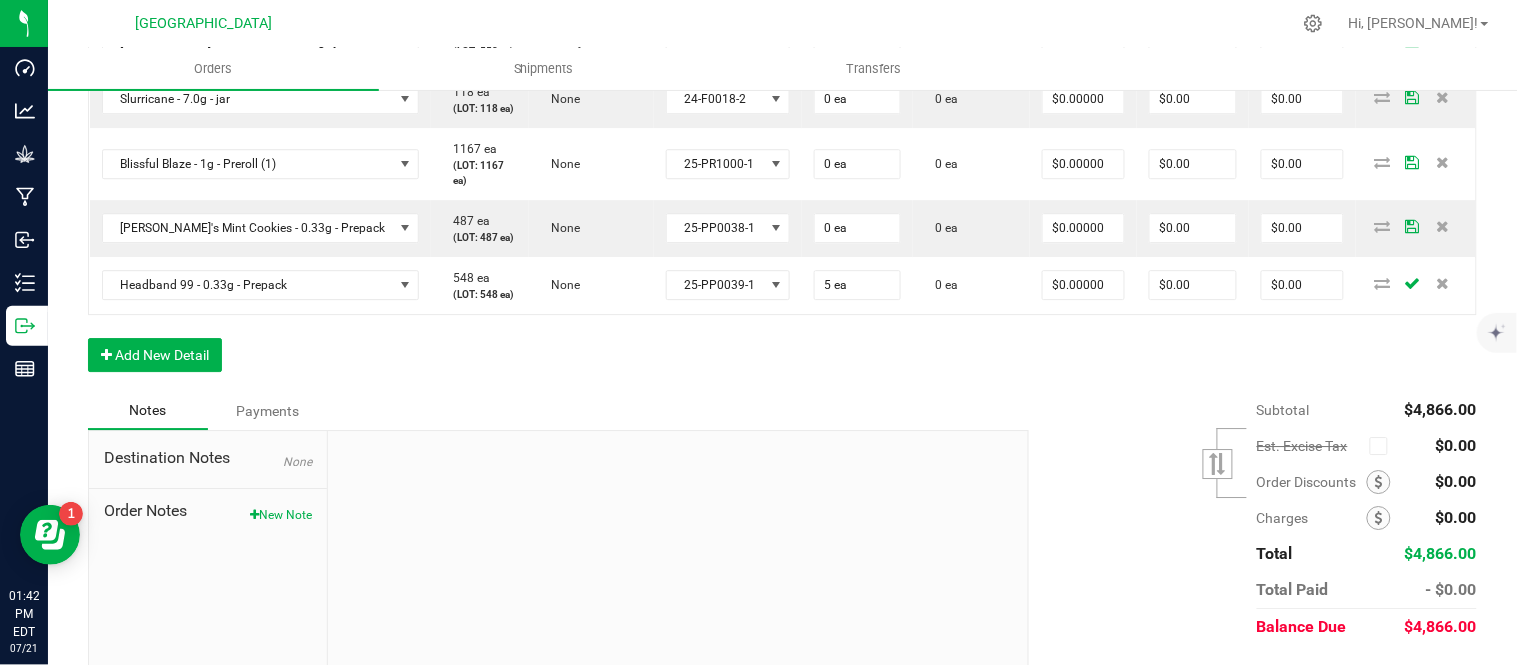 click on "15" at bounding box center (1083, -79) 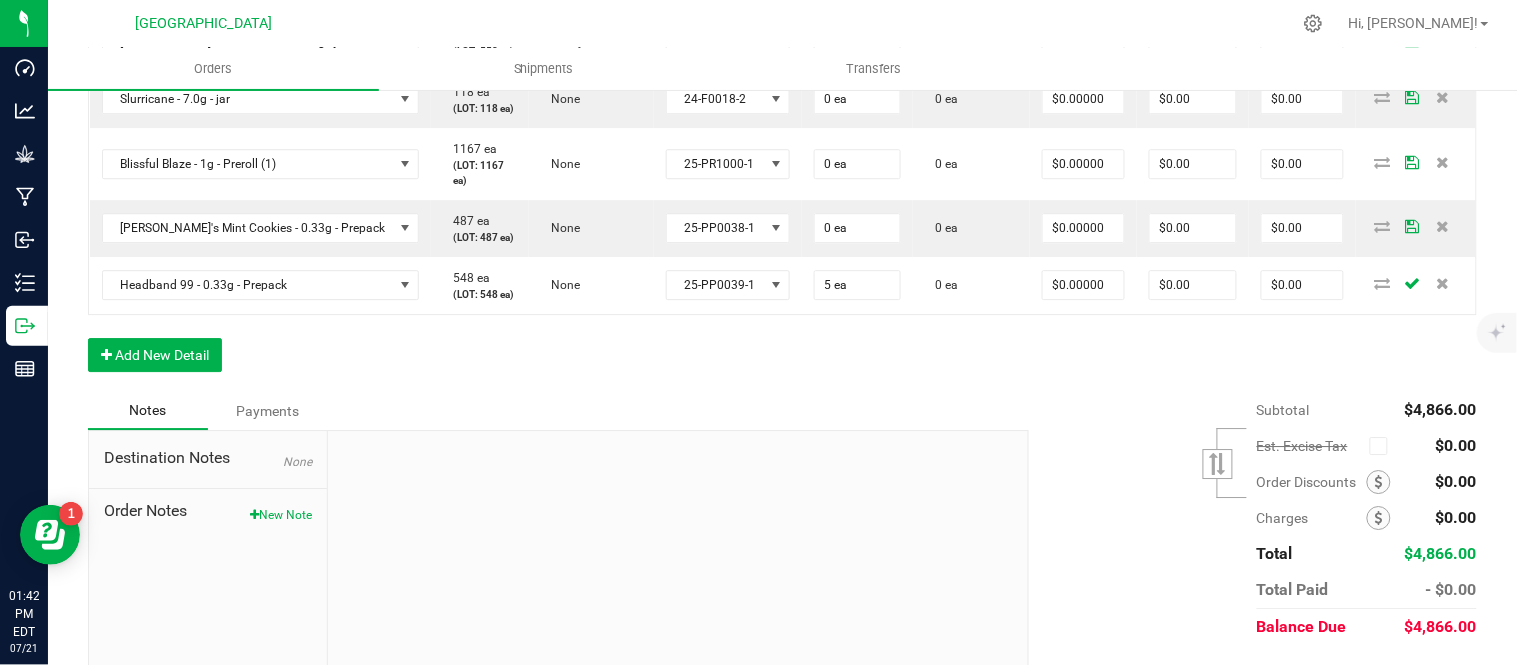 type on "$0.00000" 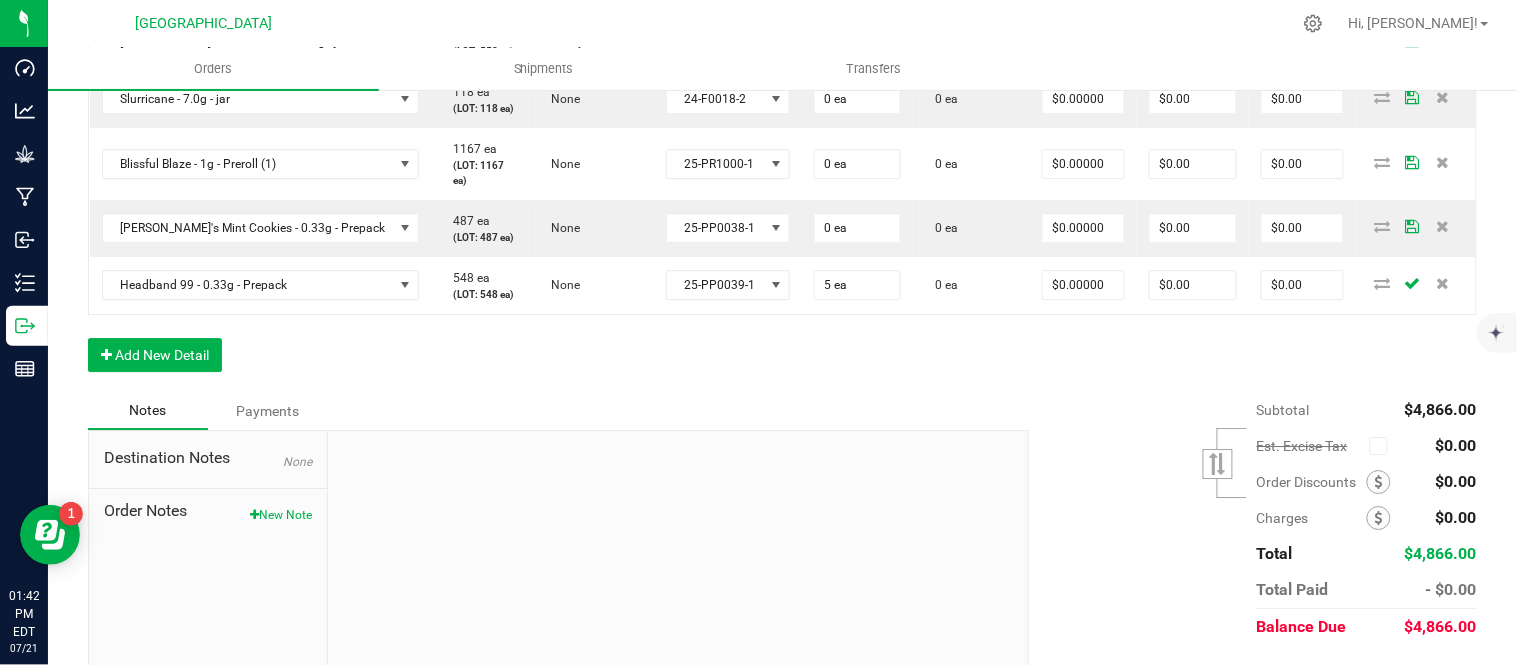 click on "0 ea" at bounding box center (971, -15) 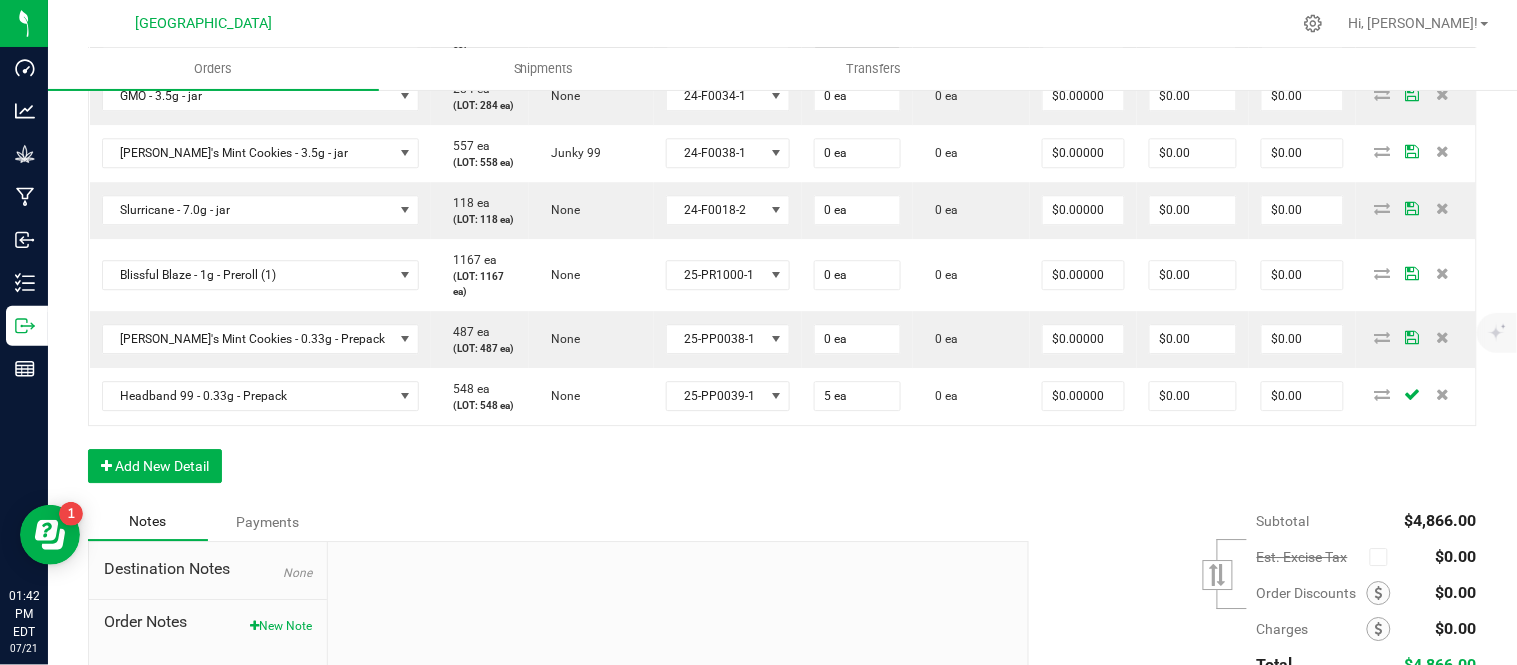 click on "0" at bounding box center [857, 32] 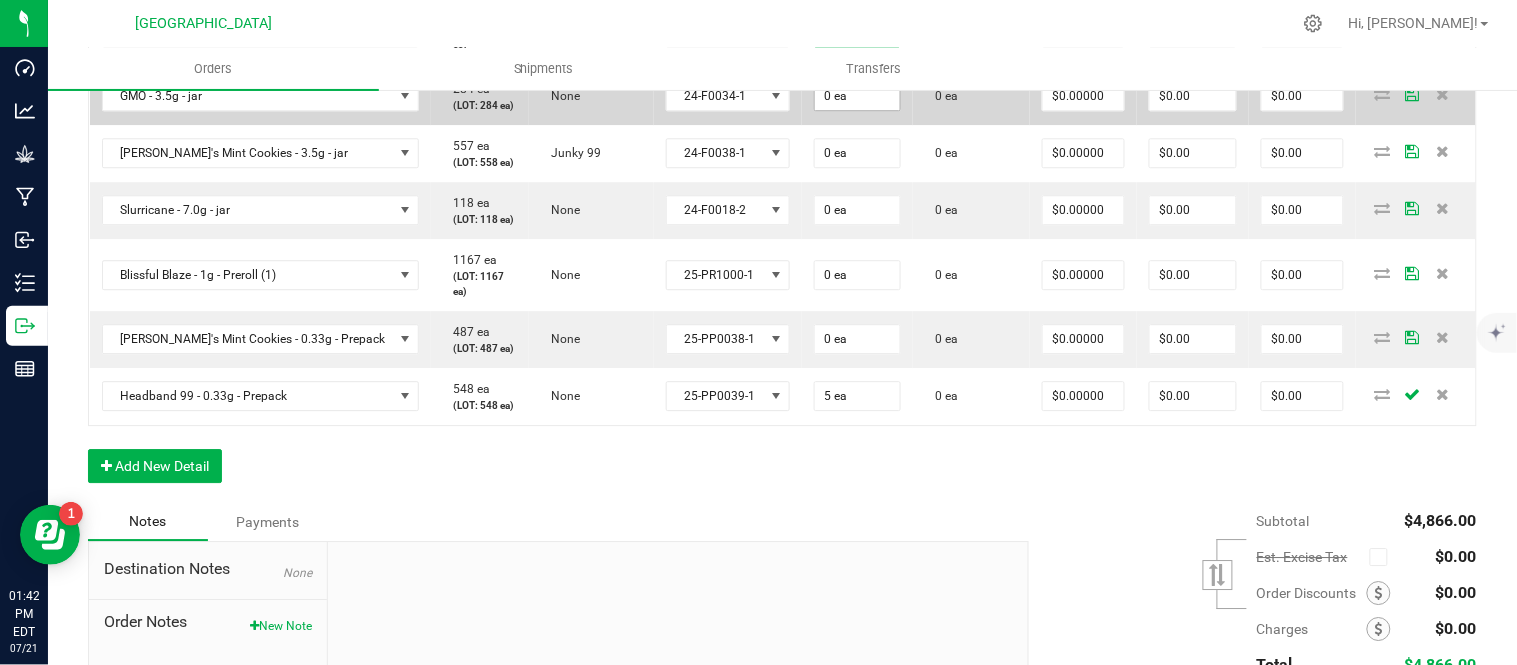 type on "2 ea" 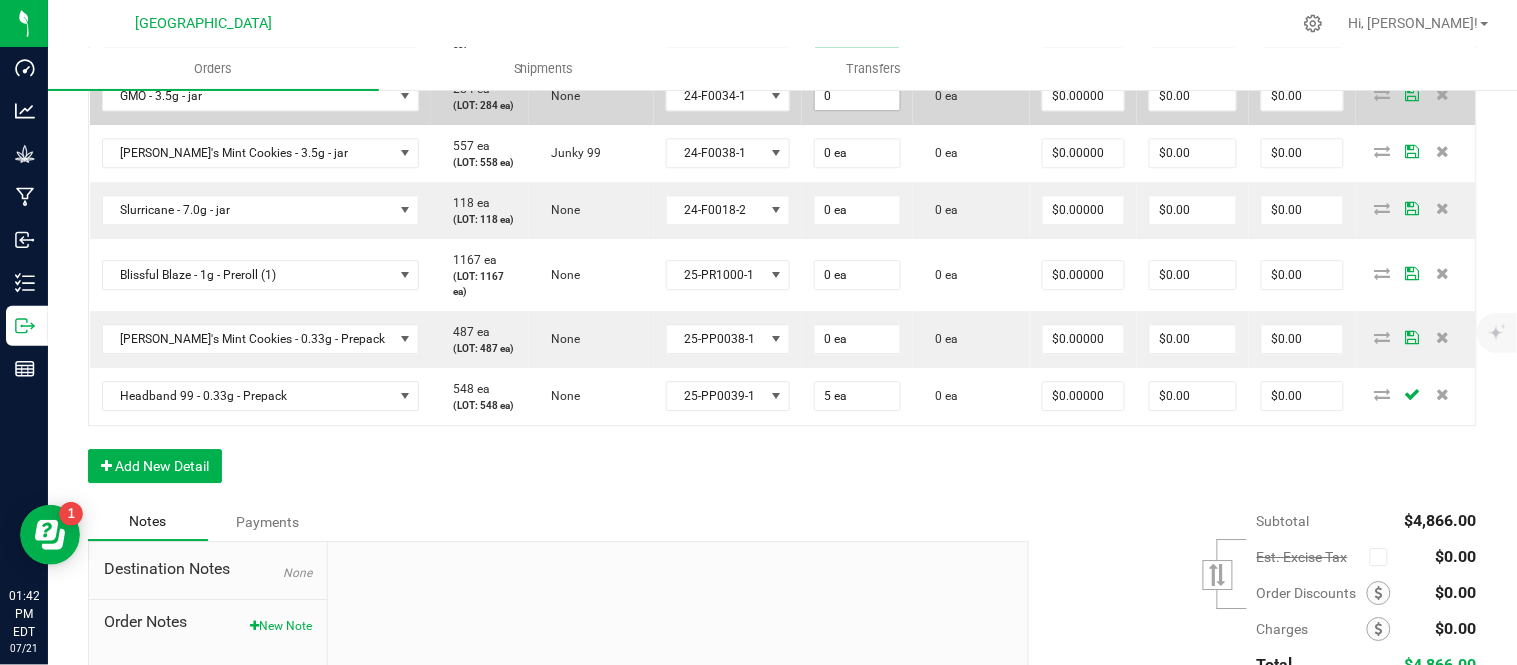 click on "0" at bounding box center (857, 96) 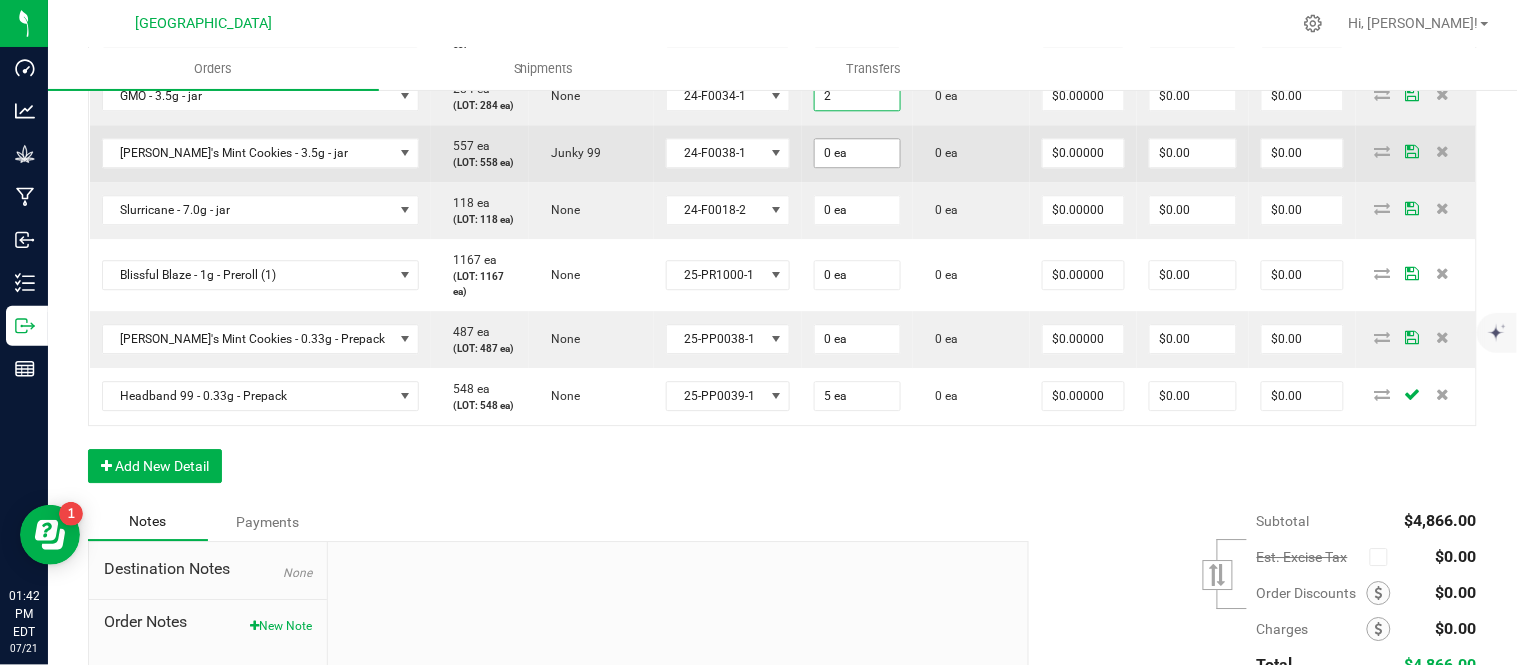 type on "2 ea" 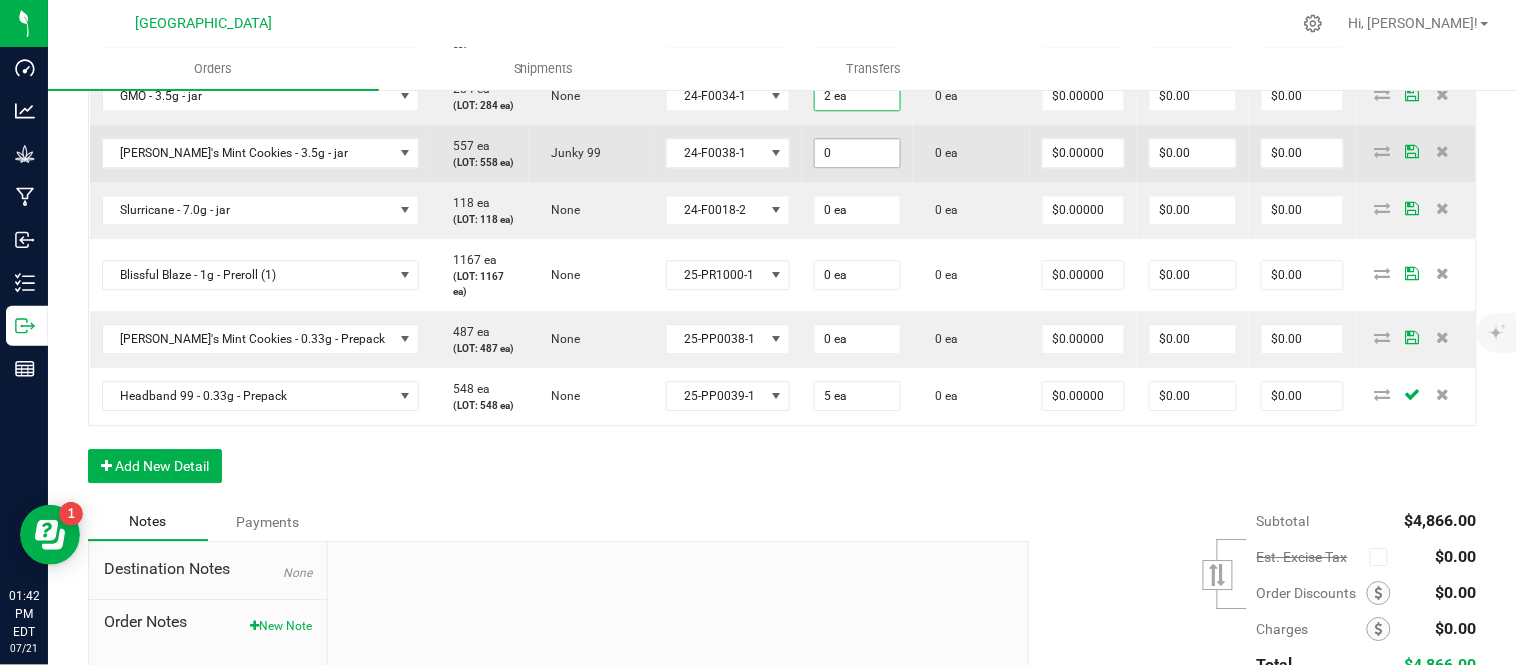 click on "0" at bounding box center (857, 153) 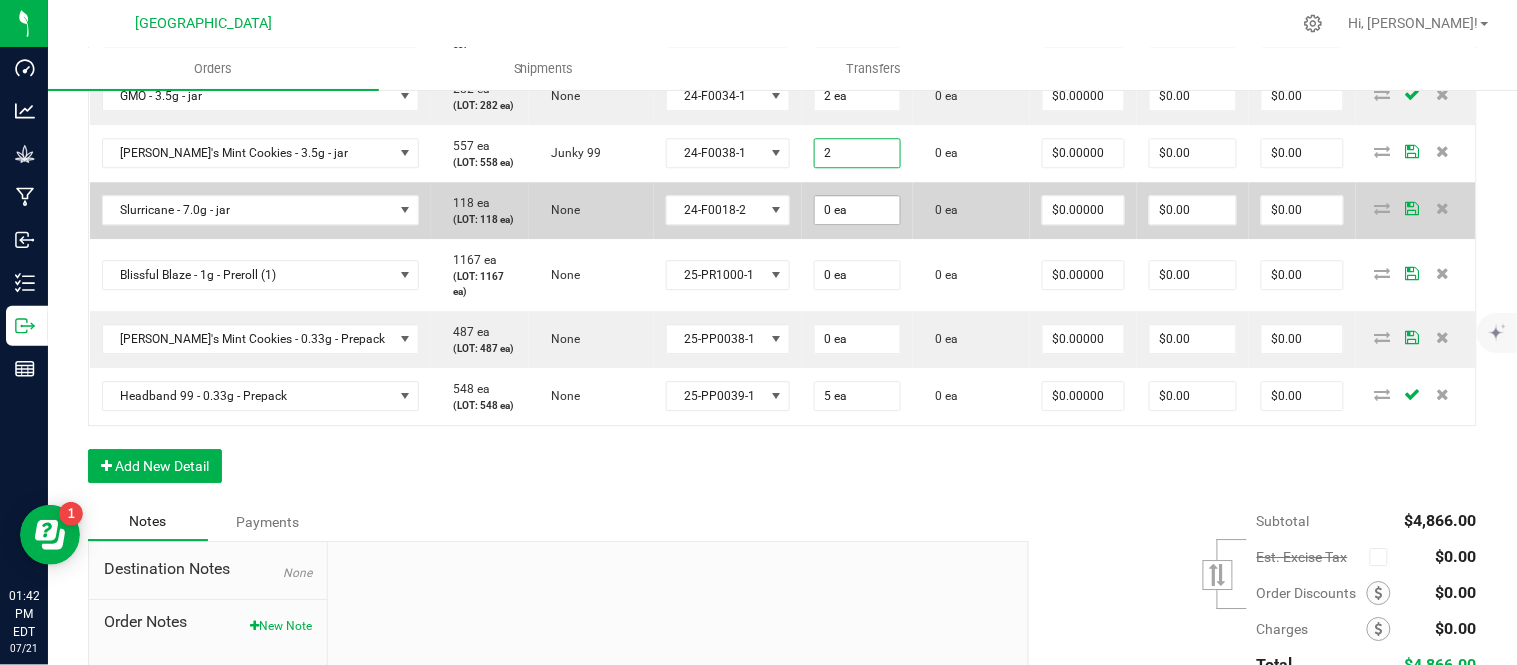 type on "2 ea" 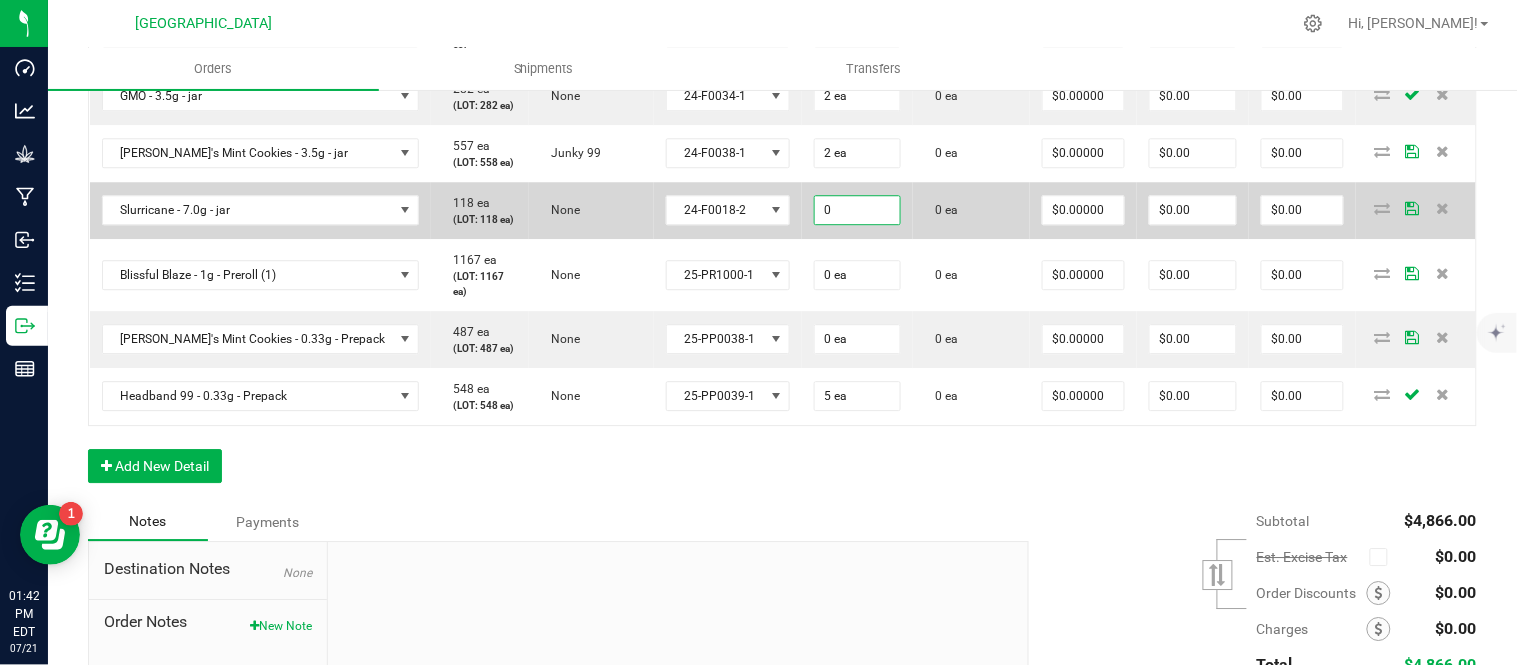 click on "0" at bounding box center (857, 210) 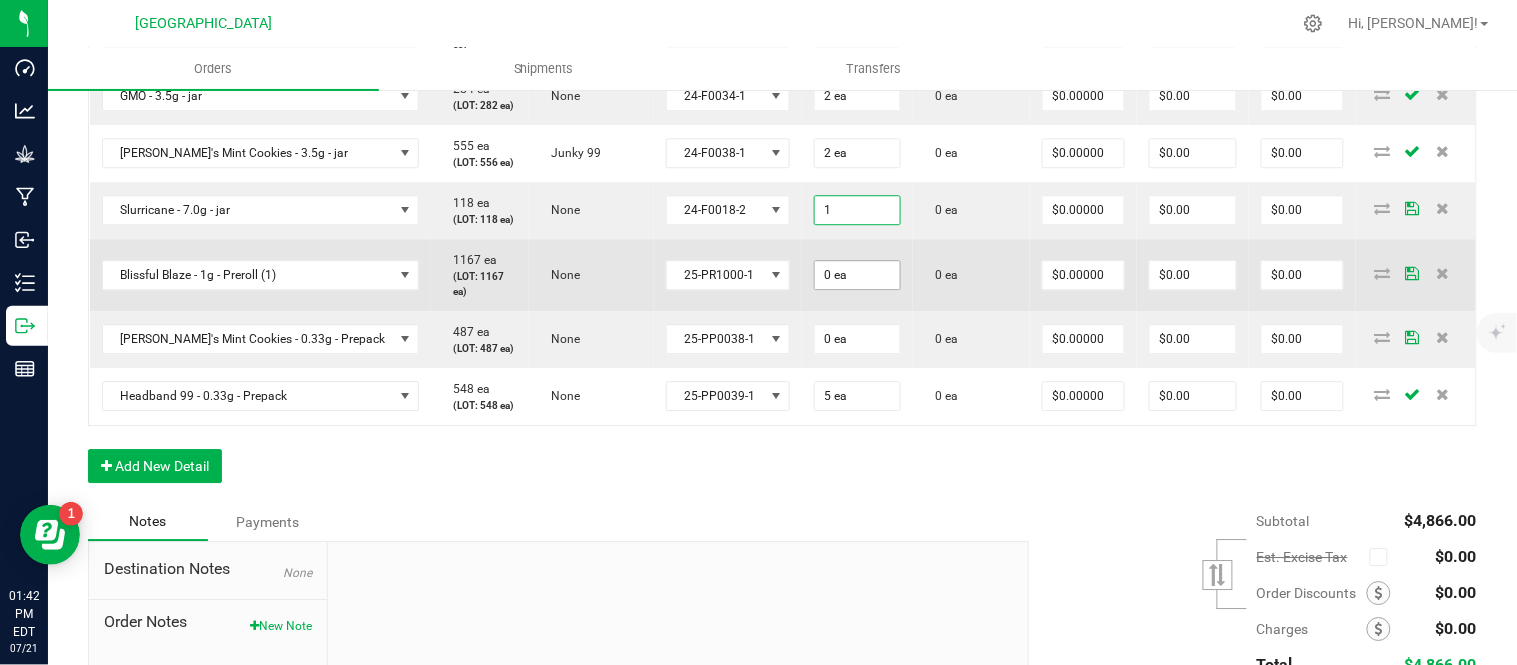 type on "1 ea" 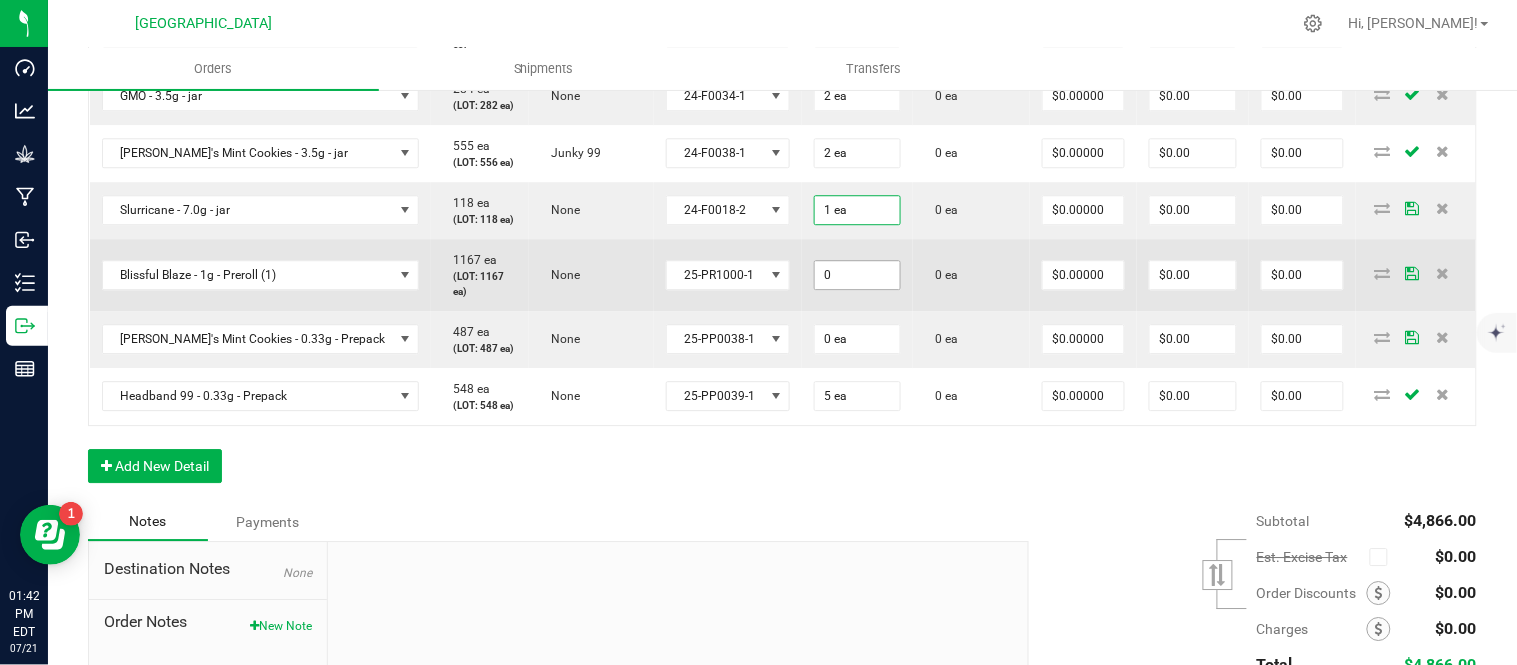 click on "0" at bounding box center (857, 275) 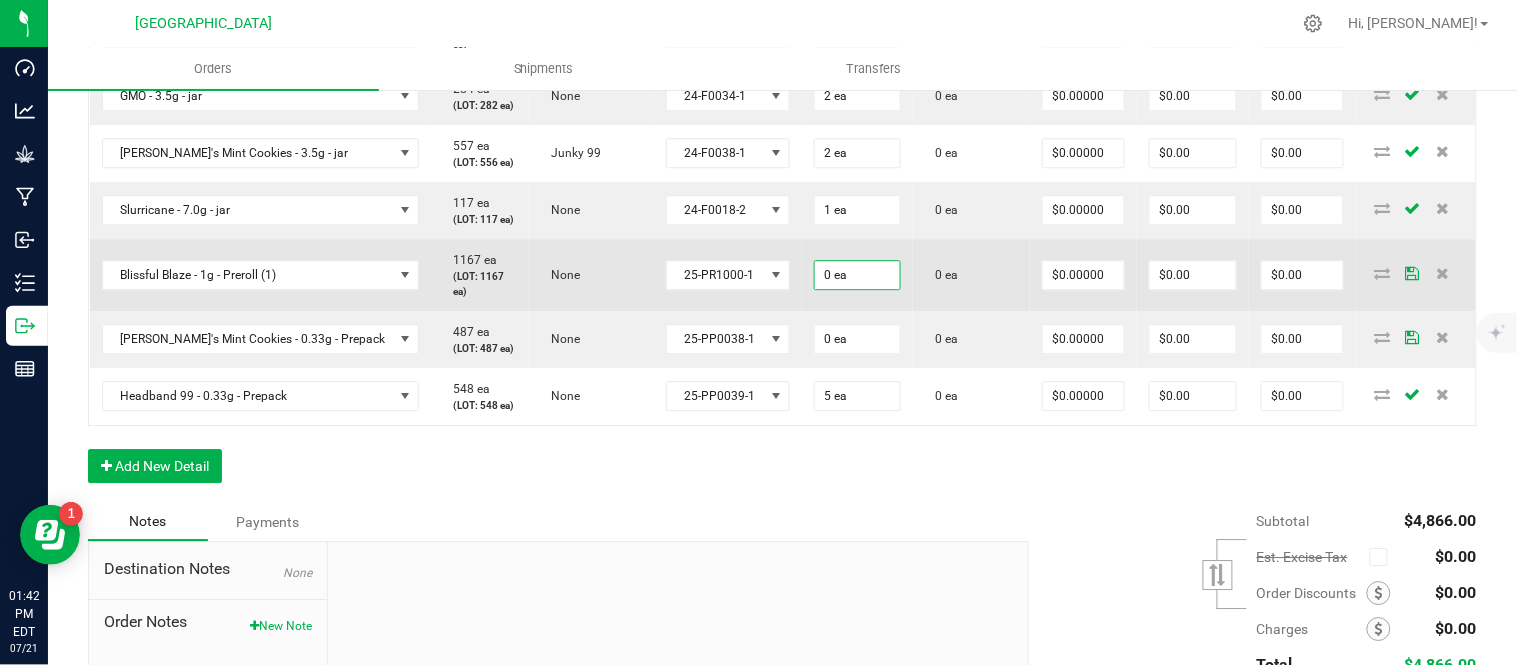click on "0 ea" at bounding box center (857, 275) 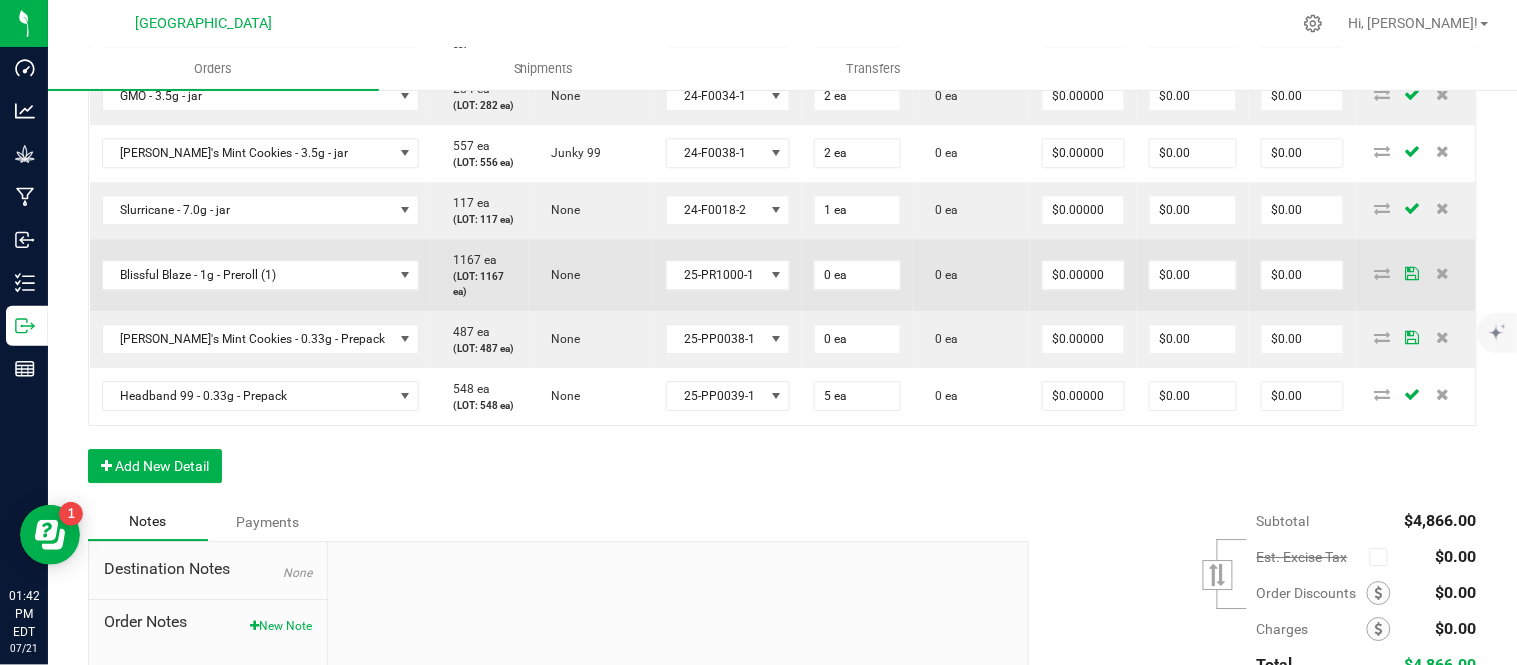 scroll, scrollTop: 1444, scrollLeft: 0, axis: vertical 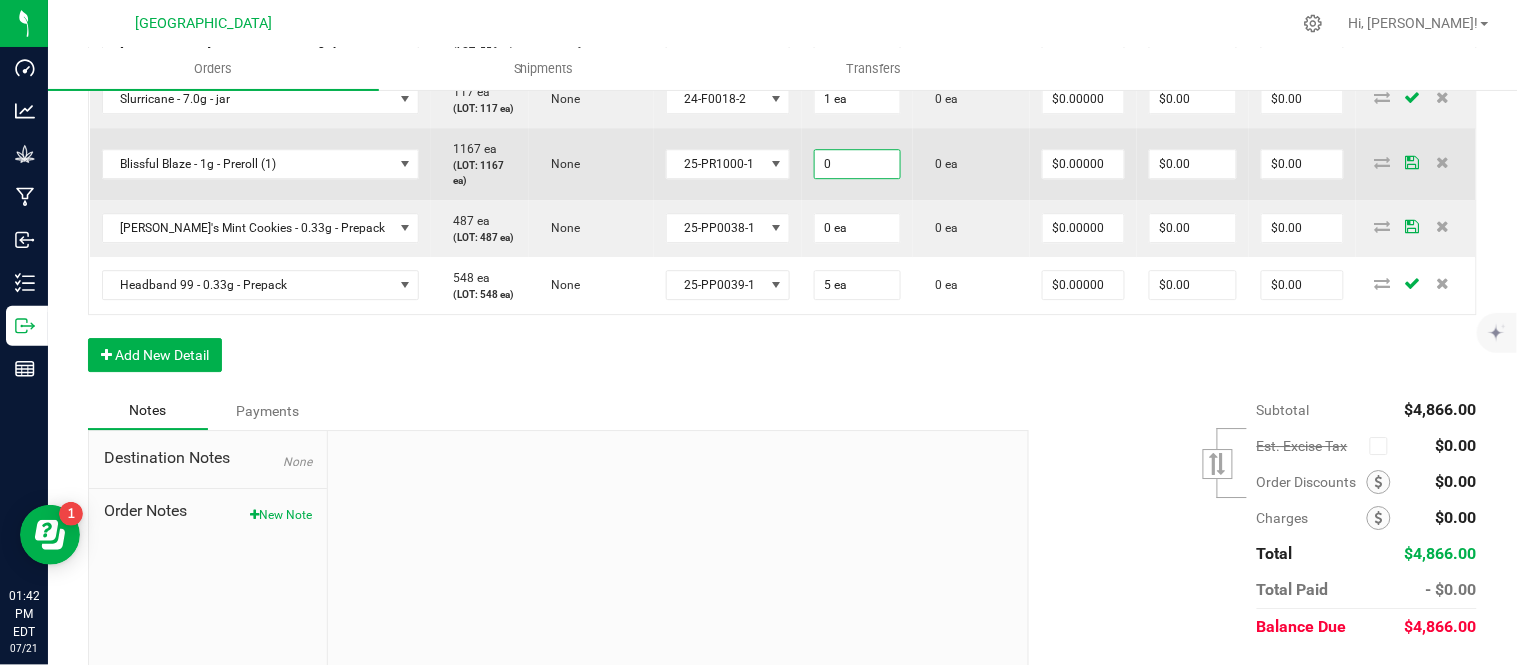 click on "0" at bounding box center [857, 164] 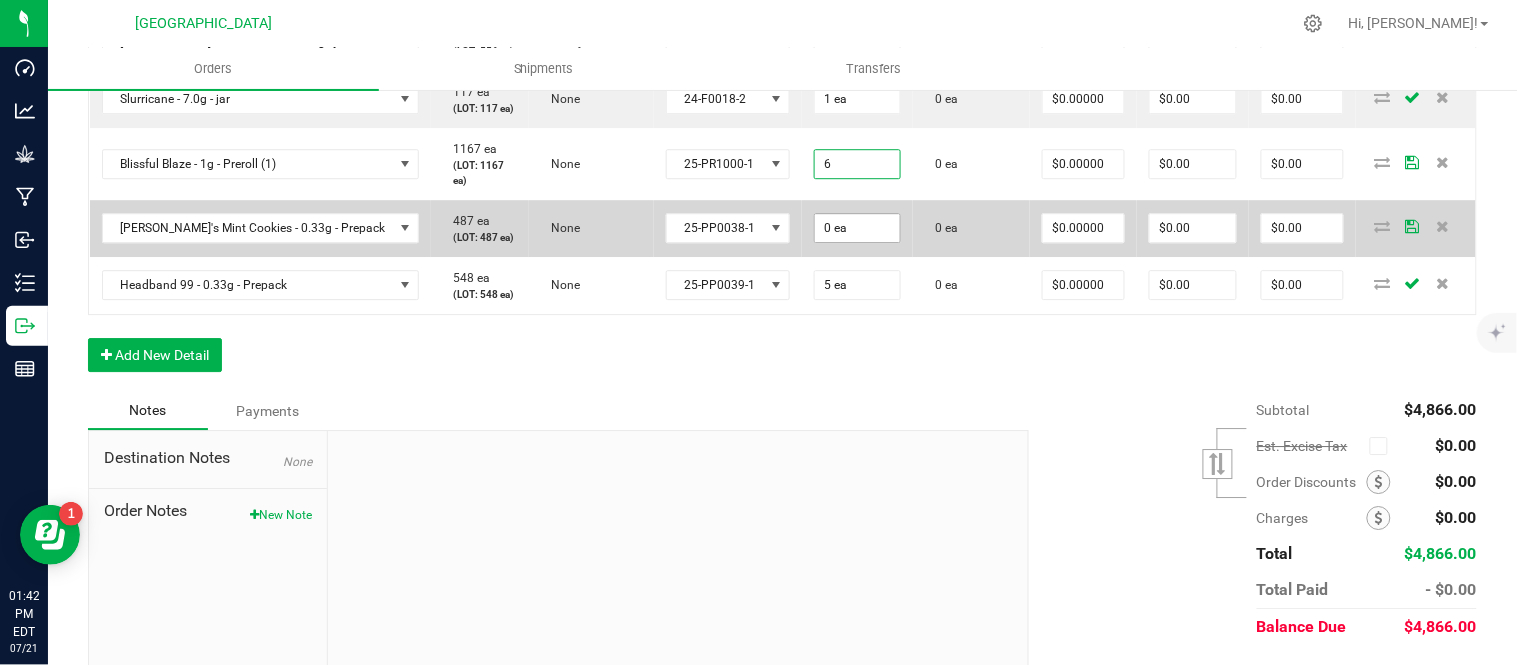 type on "6 ea" 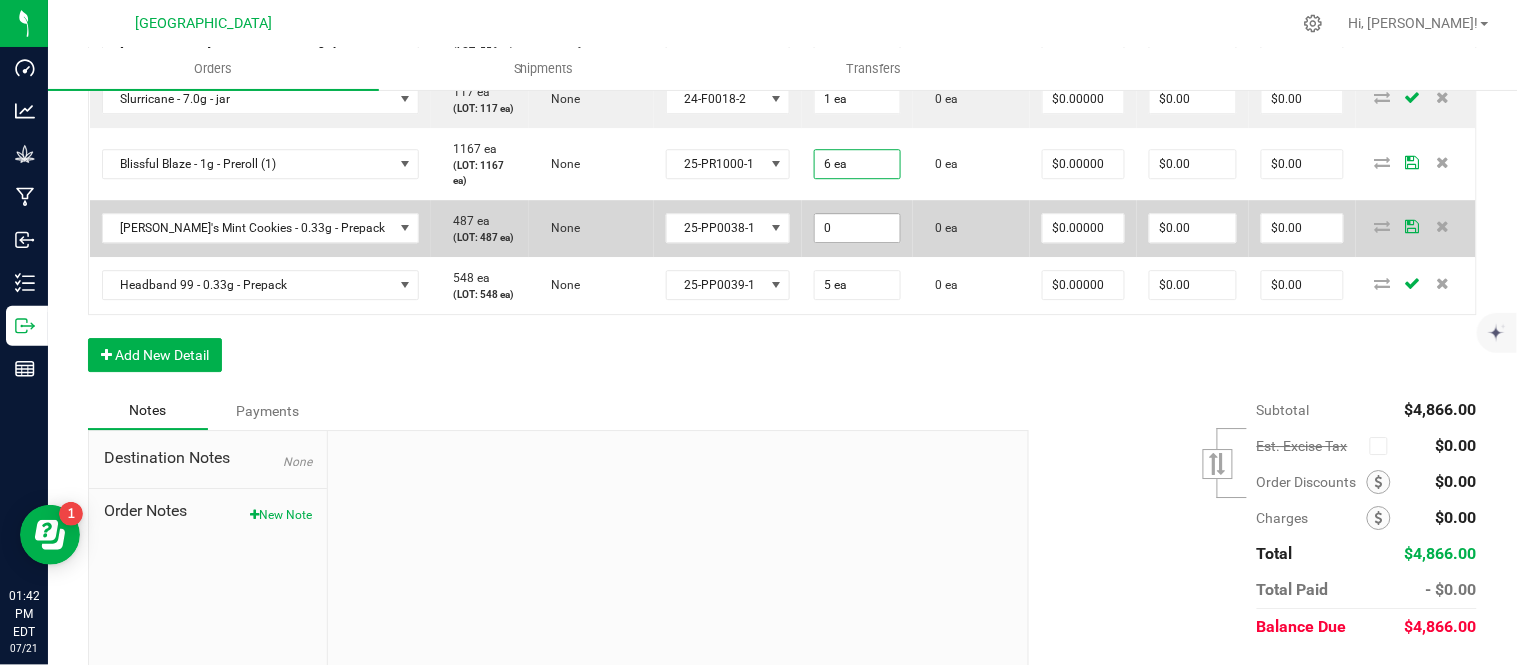 click on "0" at bounding box center [857, 228] 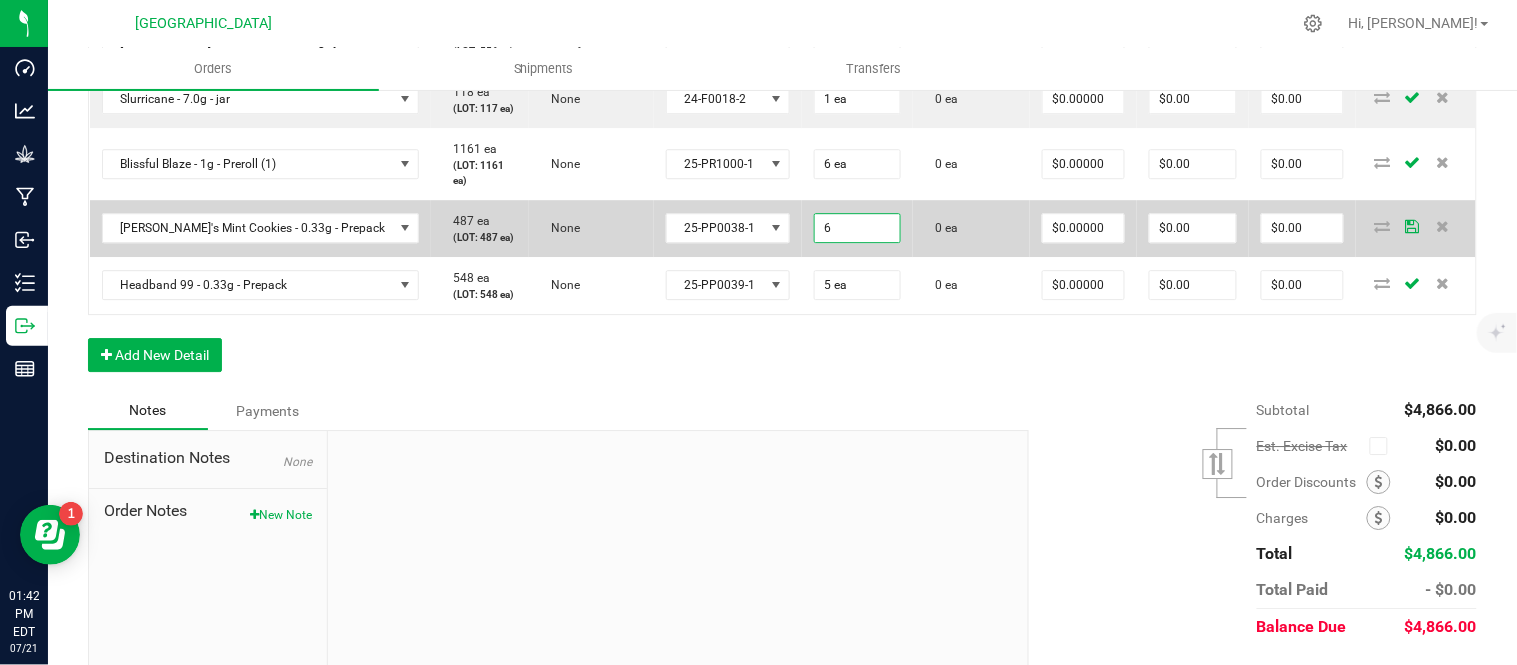 type on "6 ea" 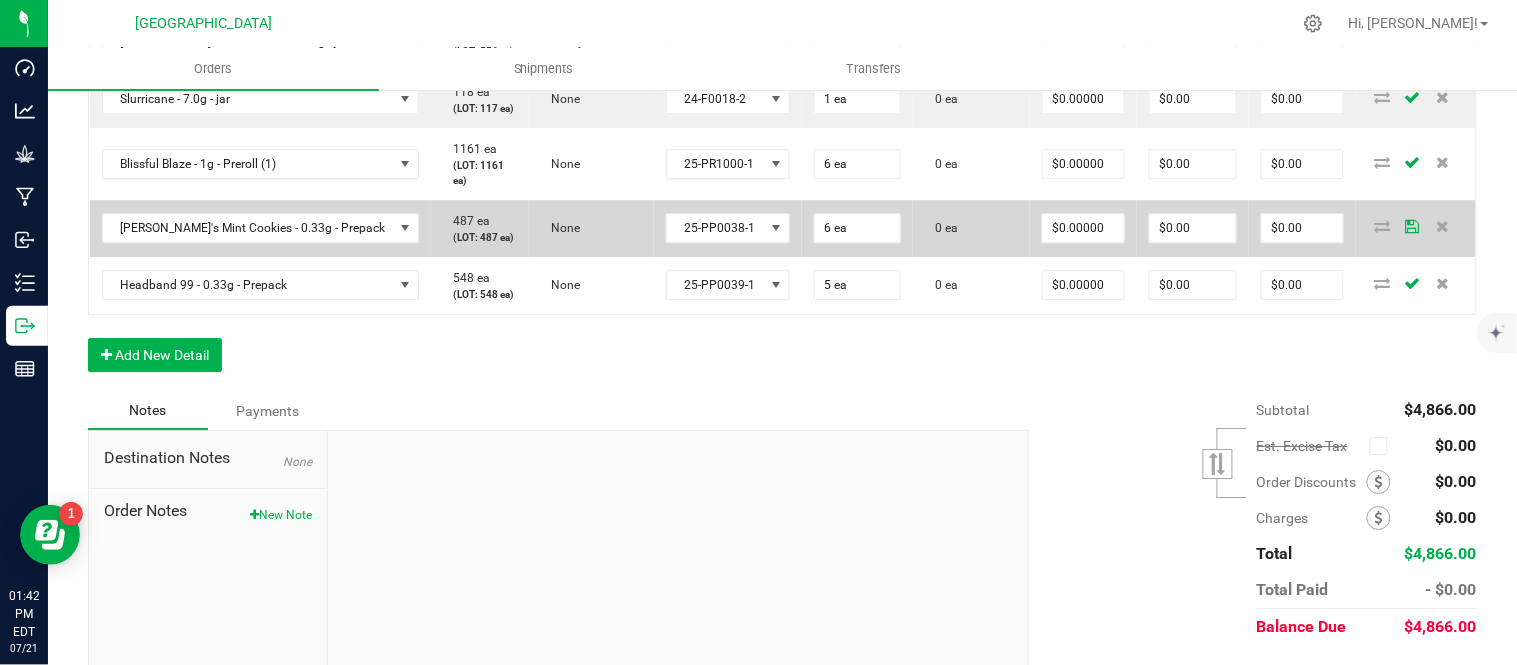 click on "0 ea" at bounding box center (971, 228) 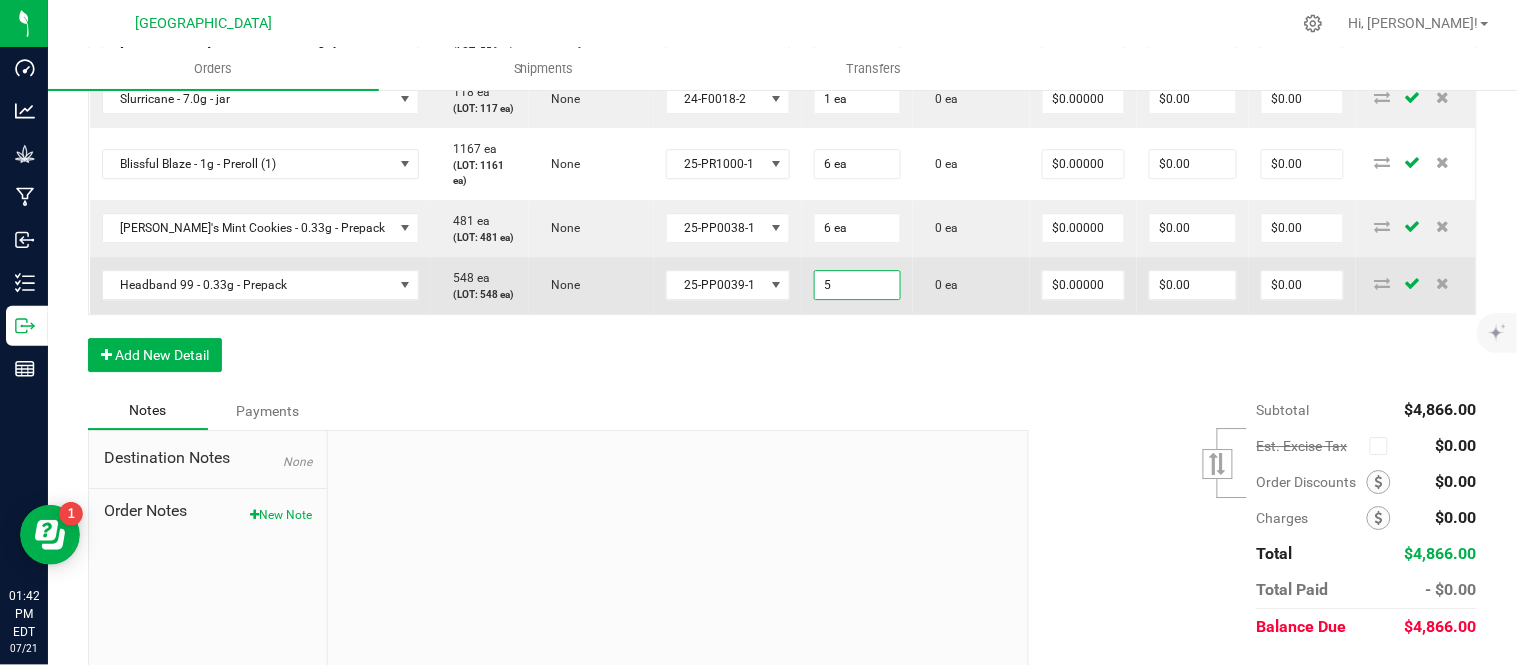 click on "5" at bounding box center [857, 285] 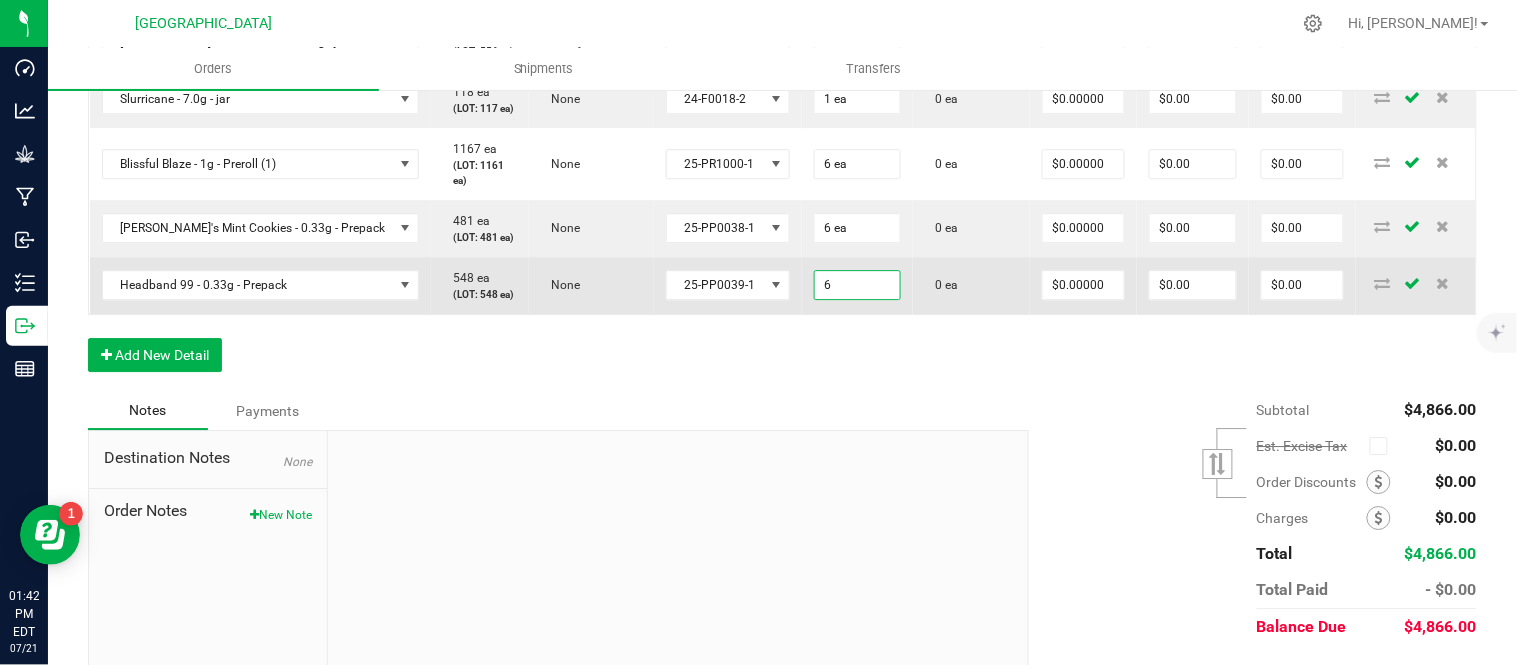 type on "6 ea" 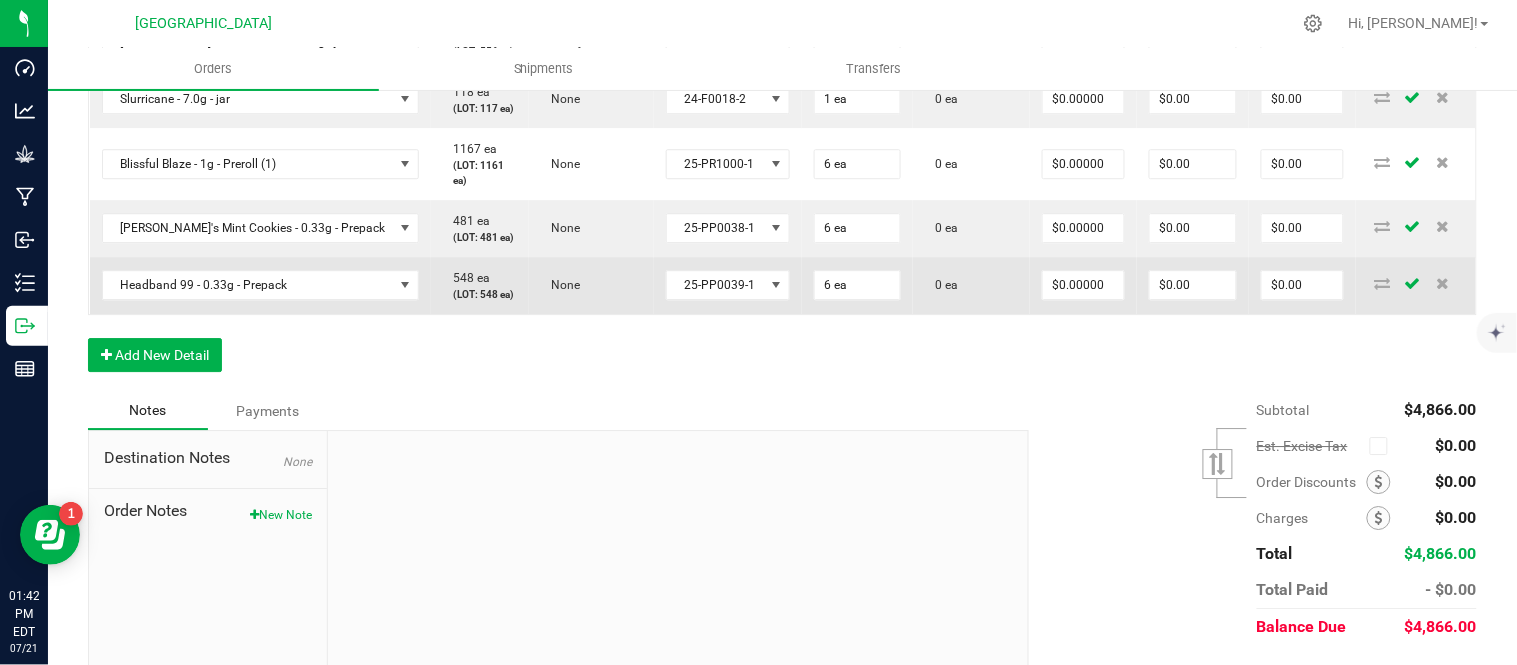 click on "0 ea" at bounding box center (971, 285) 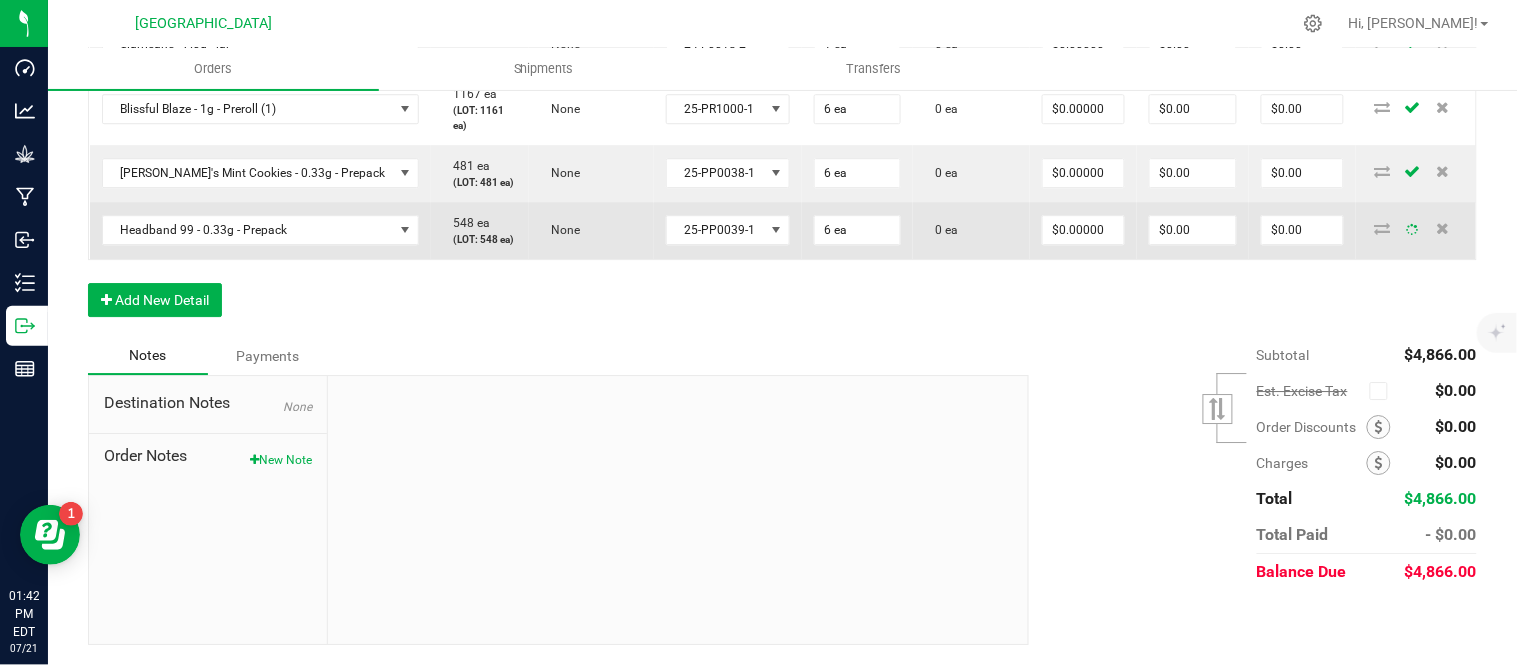 scroll, scrollTop: 1555, scrollLeft: 0, axis: vertical 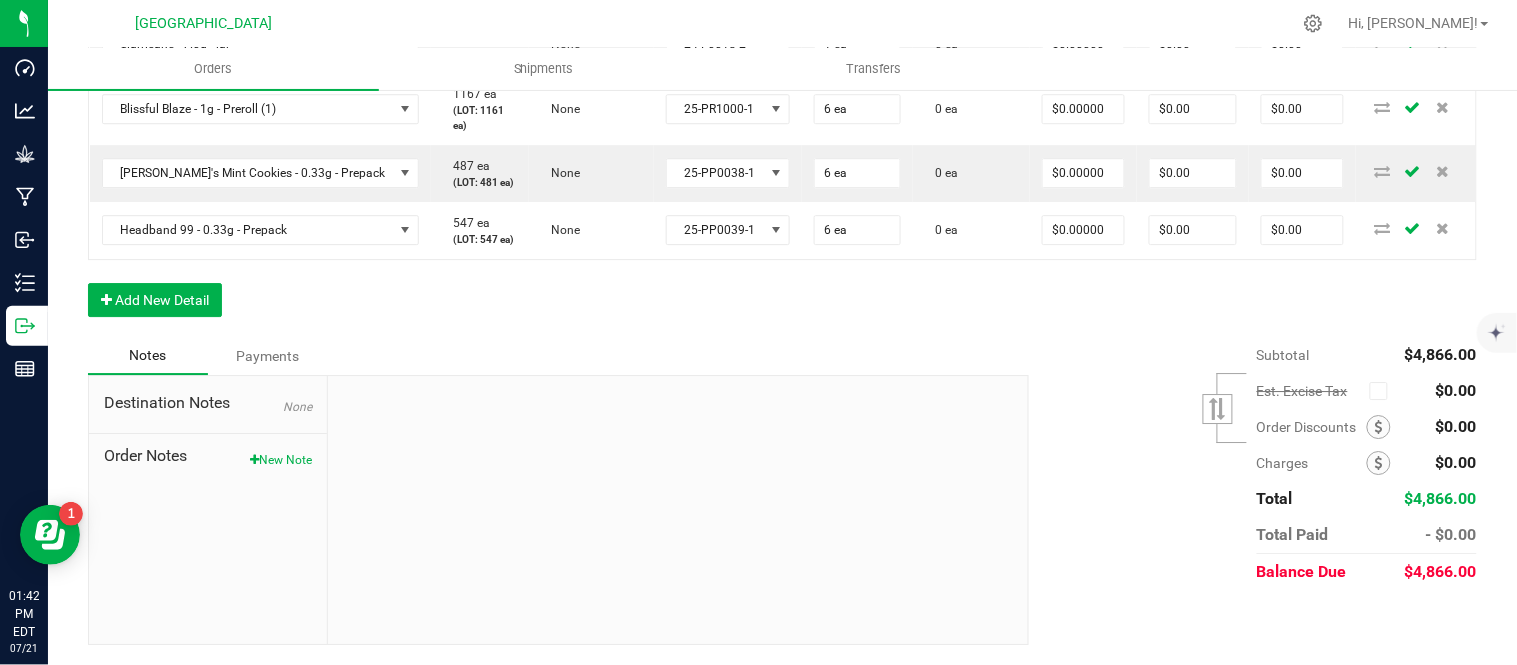 click on "Order Details Print All Labels Item  Sellable  Strain  Lot Number  Qty Ordered Qty Allocated Unit Price Line Discount Total Actions G13 - 3.5g - jar  2047 ea   (LOT: 2021 ea)   G13 Genius  24-F0001-3 24 ea  0 ea  $15.00000 $0.00 $360.00 GMO - 3.5g - jar  308 ea   (LOT: 282 ea)   None  24-F0034-1 24 ea  0 ea  $15.00000 $0.00 $360.00 G13 - 7.0g - jar  239 ea   (LOT: 215 ea)   None  24-F0001-3 24 ea  0 ea  $27.50000 $0.00 $660.00 [PERSON_NAME]'s Mint Cookies - 7.0g - jar  163 ea   (LOT: 139 ea)   None  24-F0038-1 24 ea  0 ea  $27.50000 $0.00 $660.00 Slurricane - 7.0g - jar  142 ea   (LOT: 117 ea)   None  24-F0018-2 24 ea  0 ea  $27.50000 $0.00 $660.00 Bliss - 15ml - Tincture  1703 ea   (LOT: 1655 ea)   None  HFBD101 48 ea  0 ea  $18.00000 $0.00 $864.00 Super Mobility - 15ml - Tincture  1387 ea   (LOT: 1363 ea)   None  HFSM101 24 ea  0 ea  $18.00000 $0.00 $432.00 Blissful Blaze - 1g - Preroll (1)  1267 ea   (LOT: 1161 ea)   None  25-PR1000-1 100 ea  0 ea  $5.50000 $0.00 $550.00  502 ea" at bounding box center (782, -284) 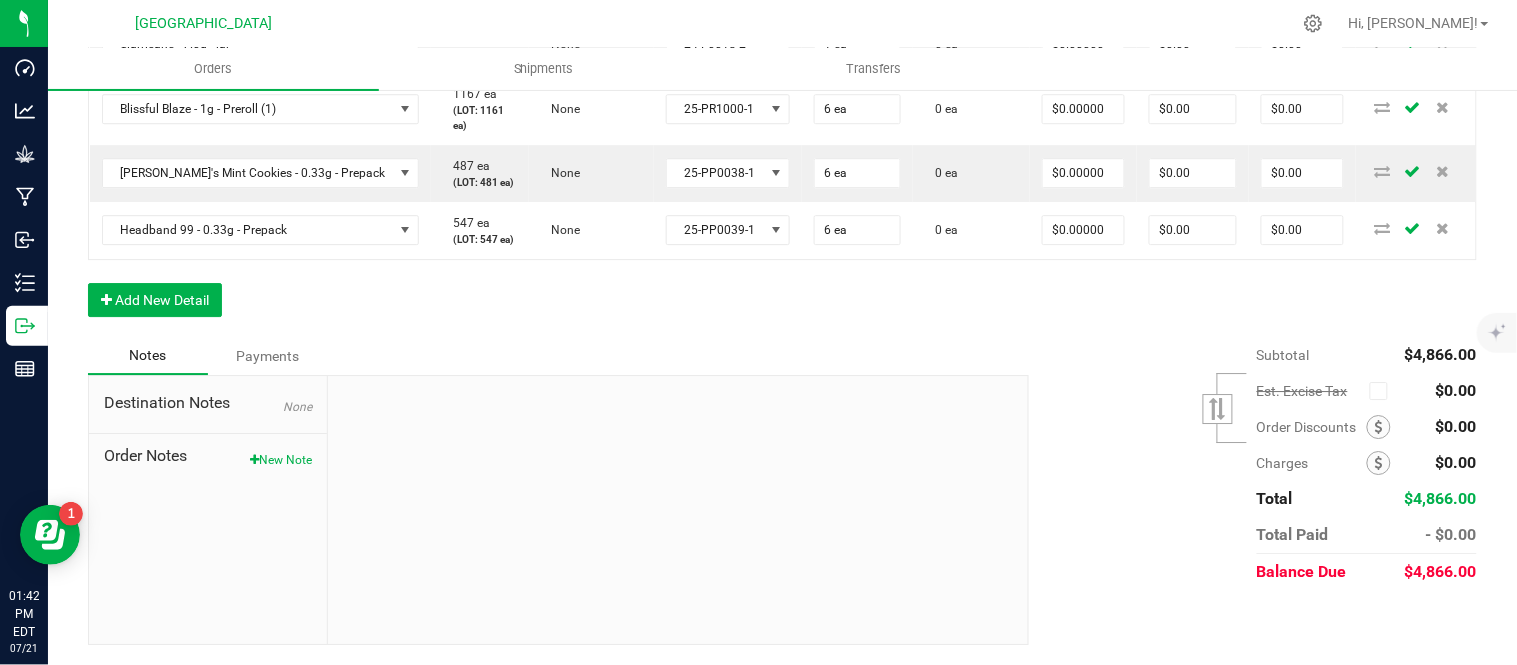 scroll, scrollTop: 1777, scrollLeft: 0, axis: vertical 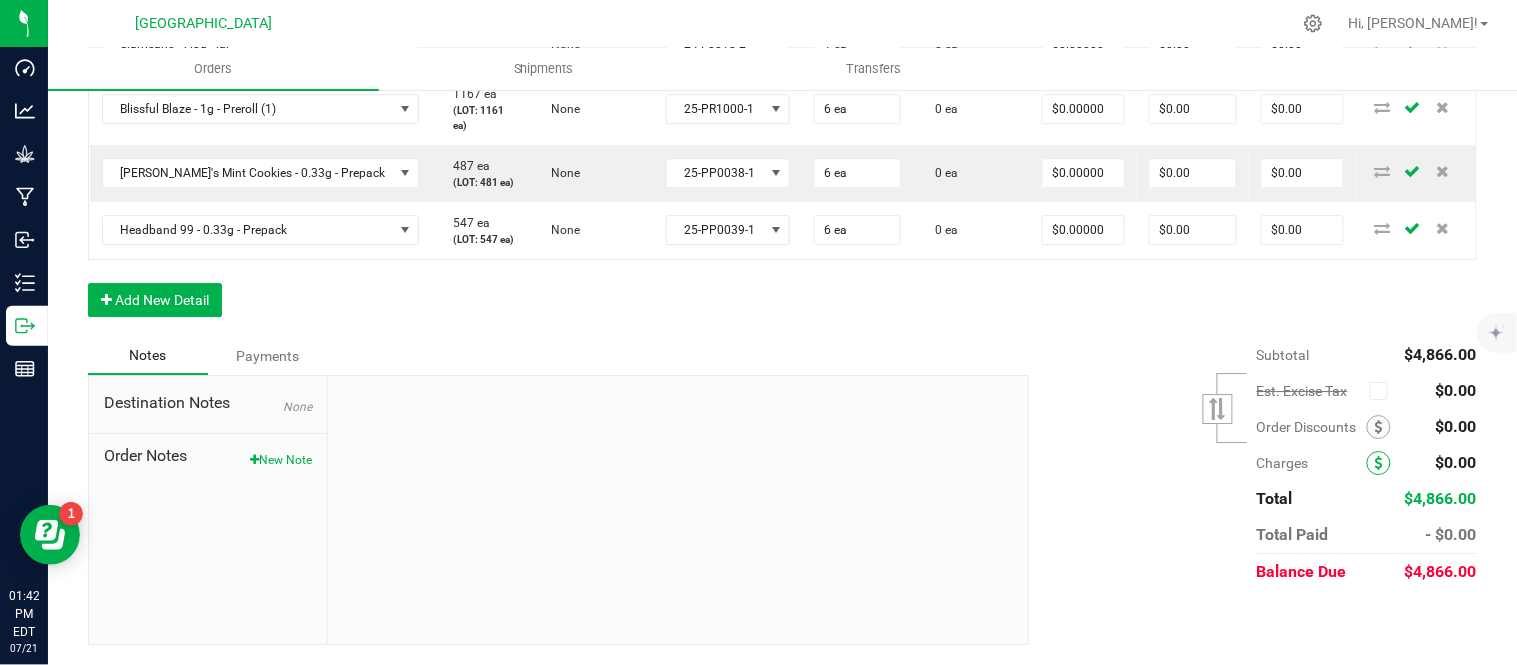 click at bounding box center [1379, 463] 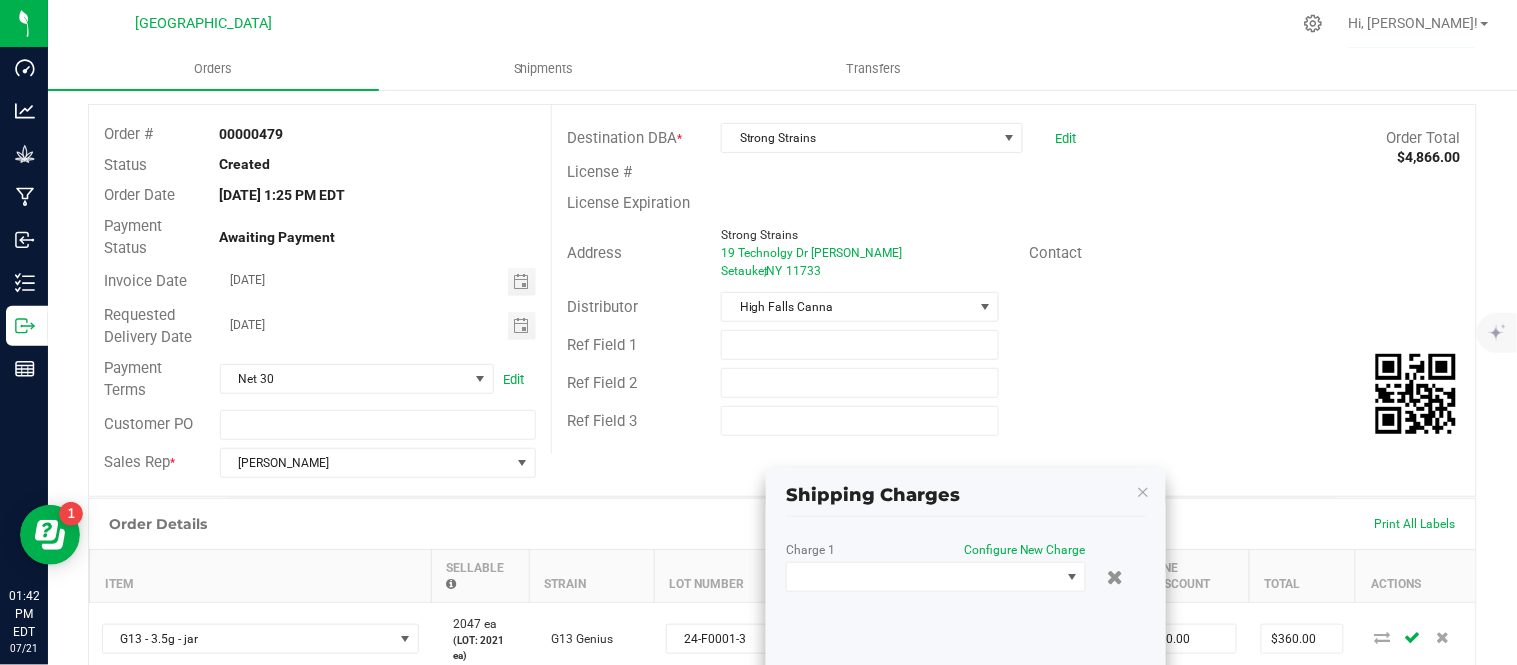 scroll, scrollTop: 222, scrollLeft: 0, axis: vertical 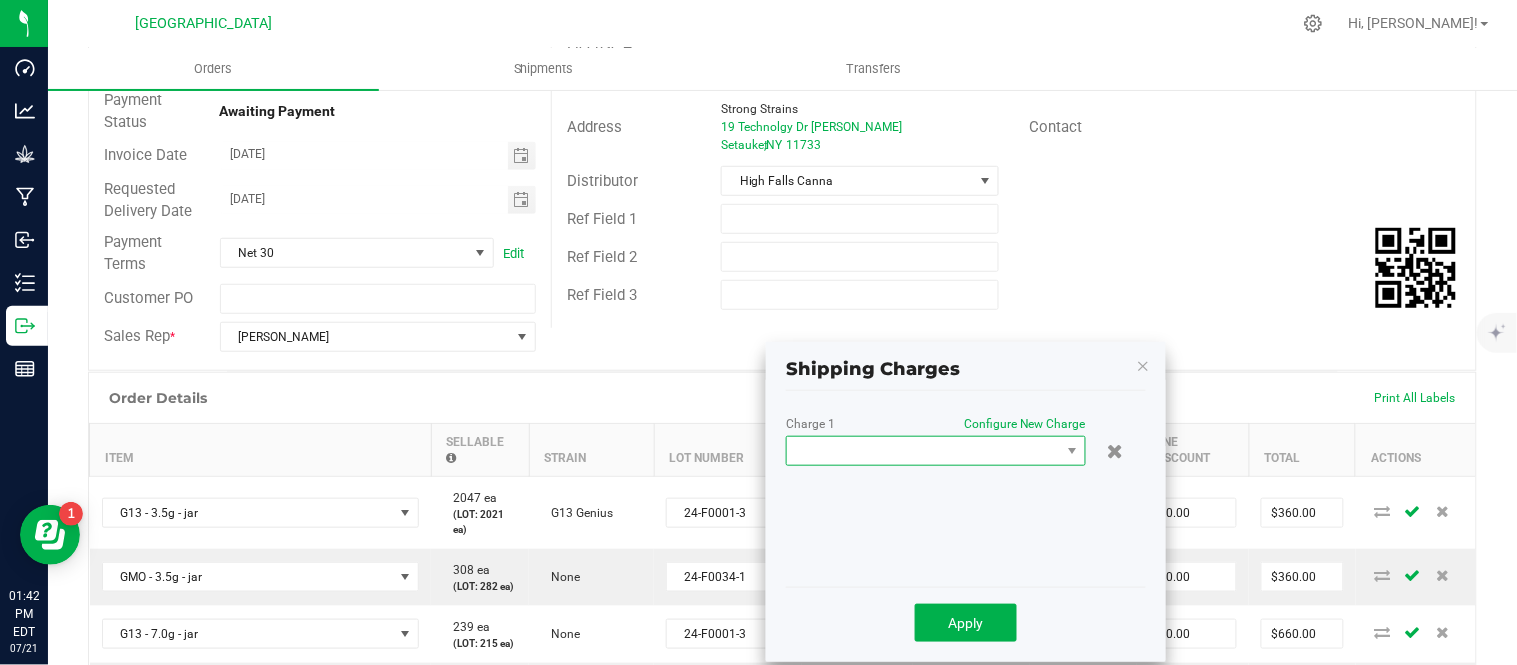 type on "$8.00000" 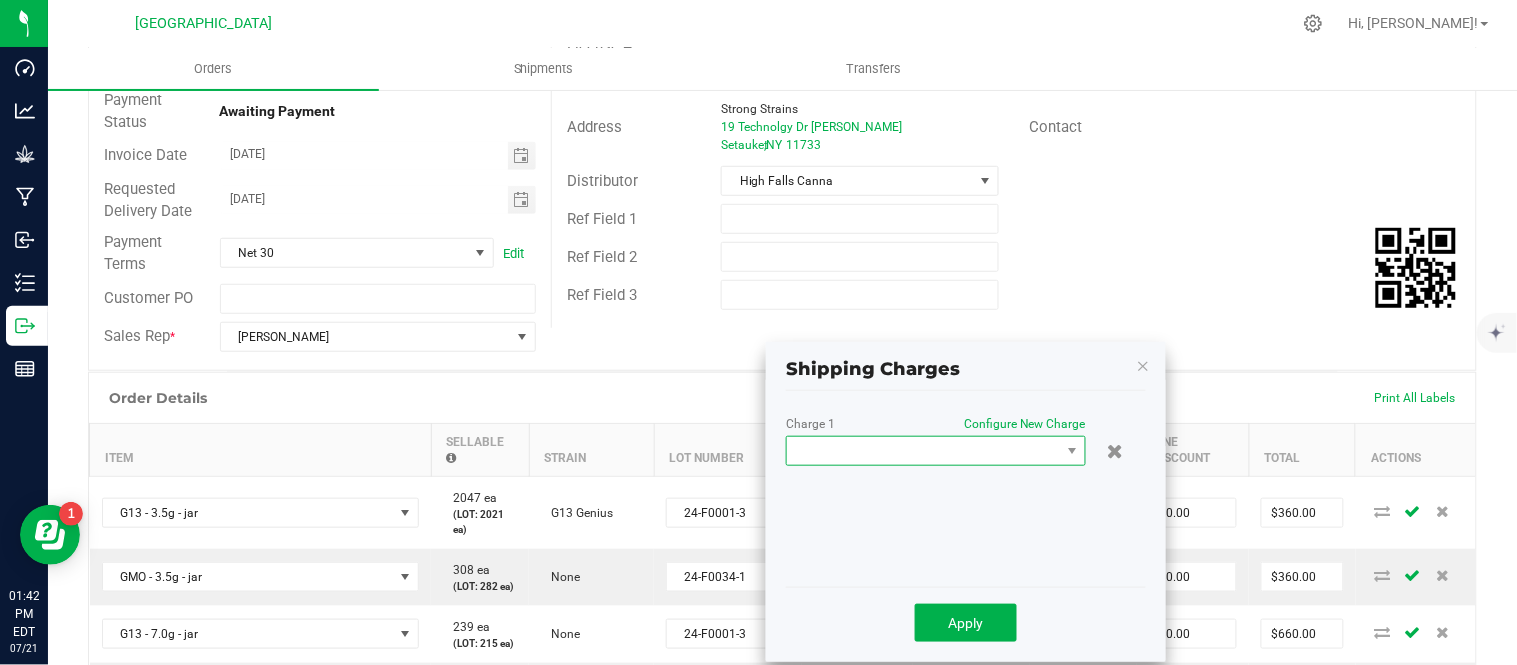 type on "$16.00" 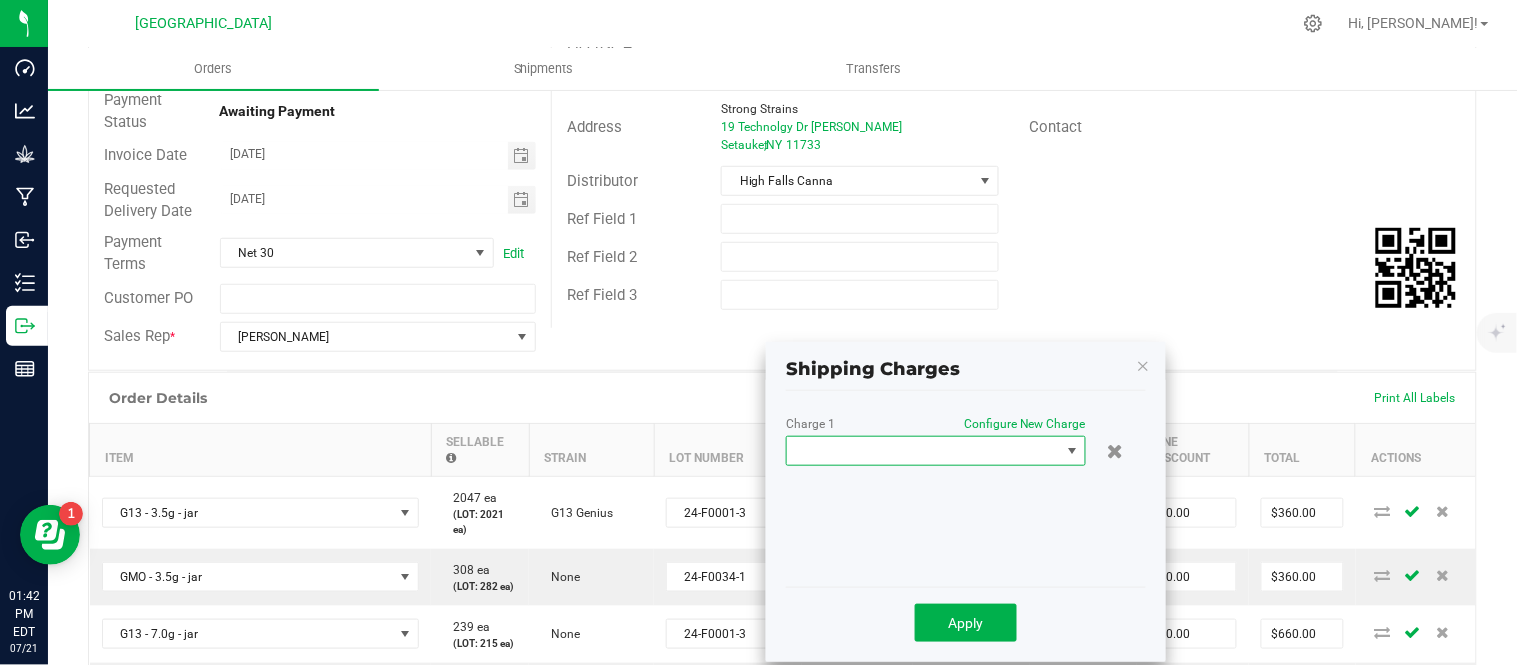 click at bounding box center (1072, 451) 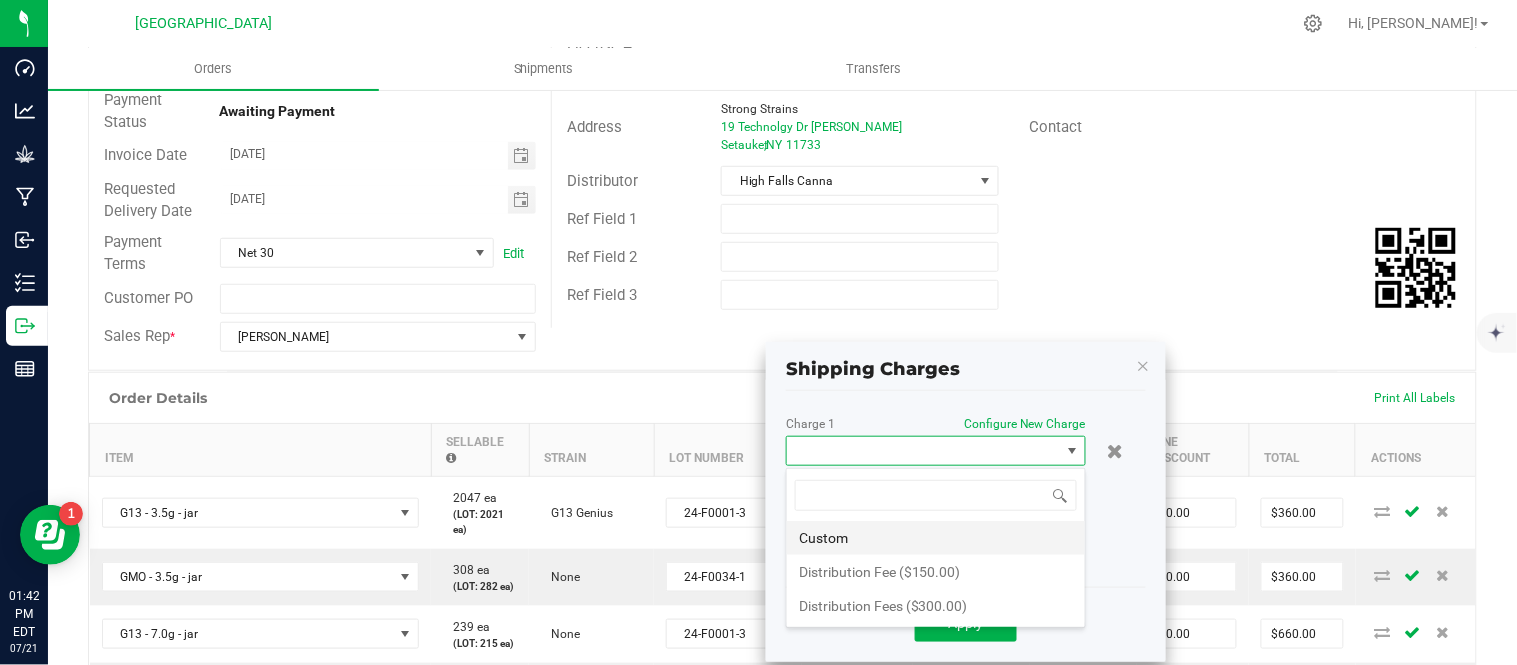 scroll, scrollTop: 99970, scrollLeft: 99700, axis: both 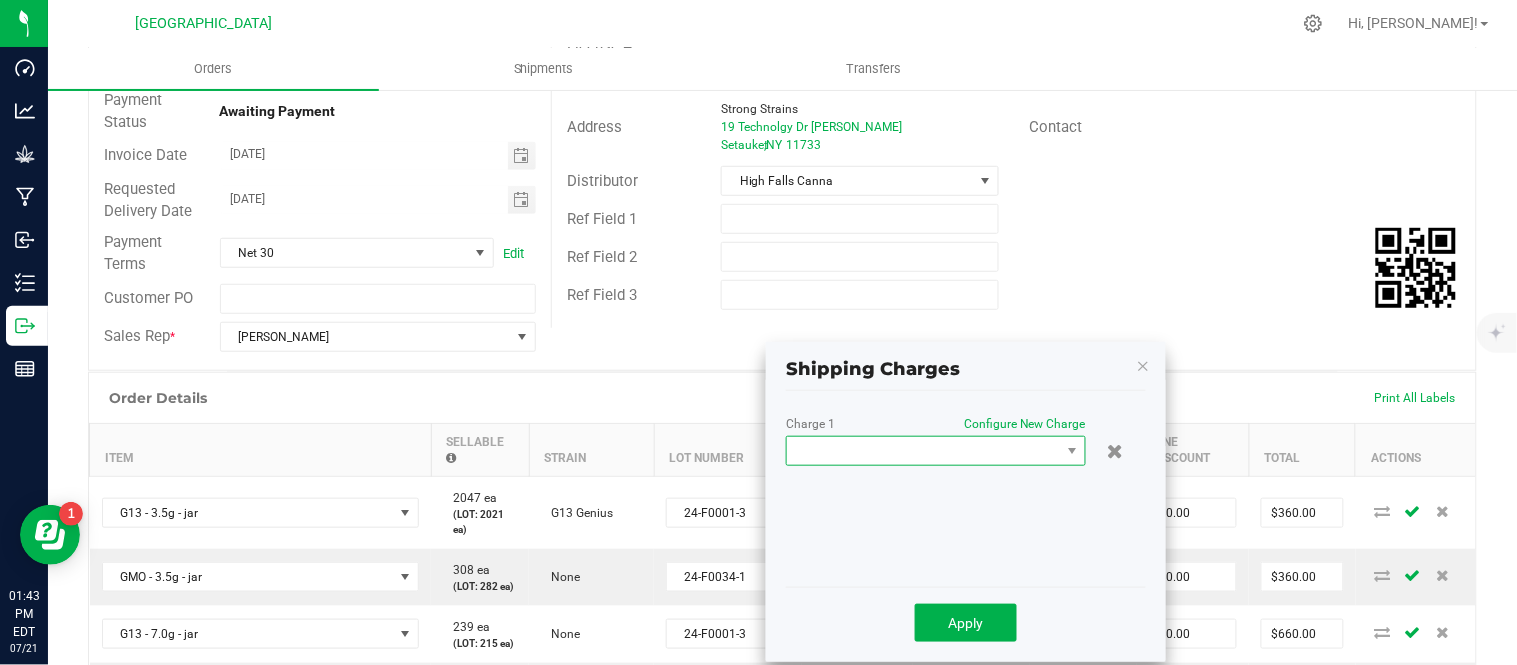 click at bounding box center [923, 451] 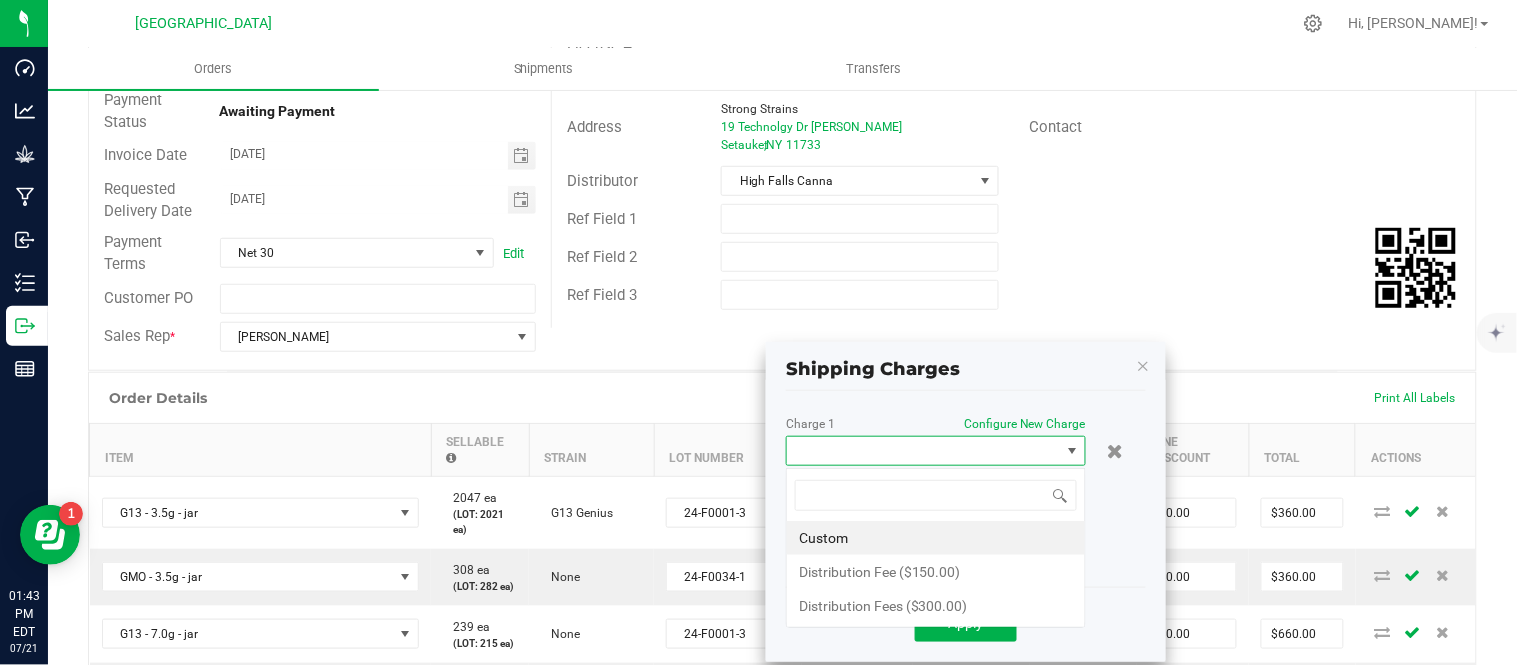 scroll, scrollTop: 99970, scrollLeft: 99700, axis: both 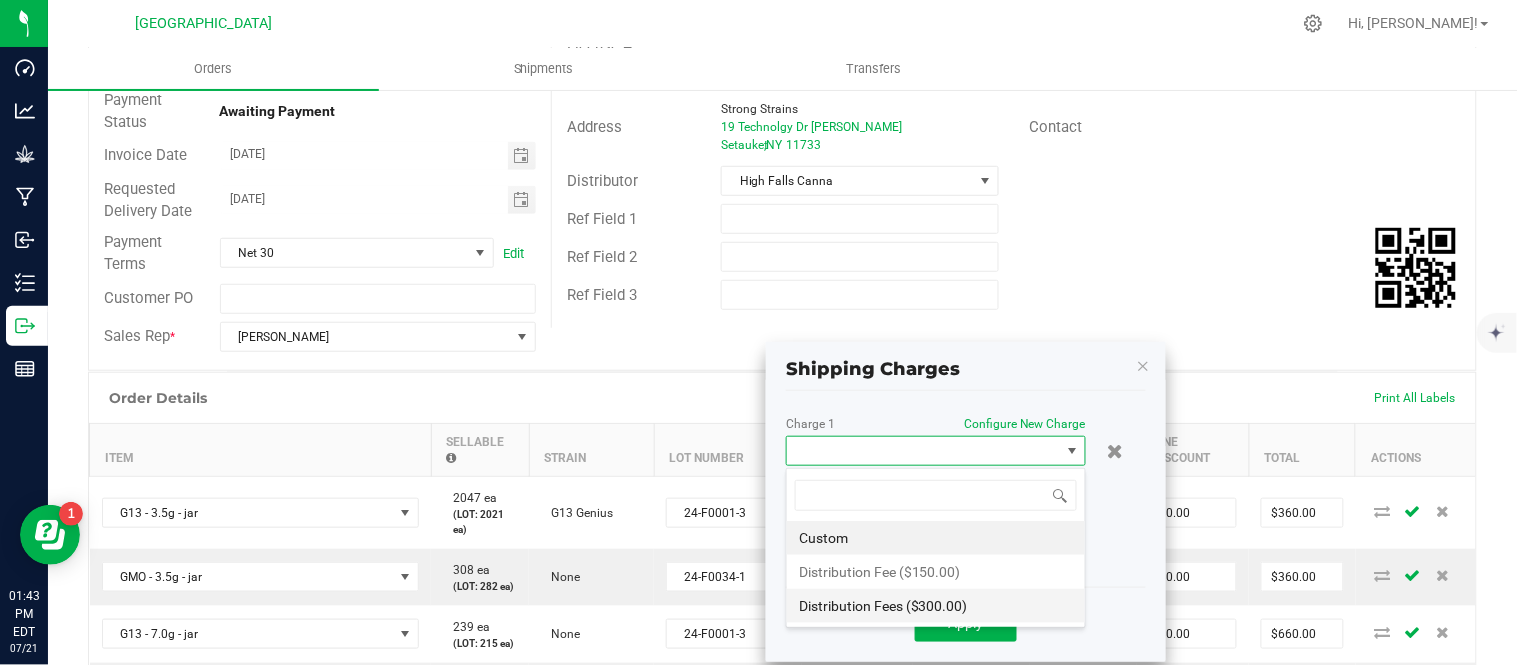 click on "Distribution Fees ($300.00)" at bounding box center [936, 606] 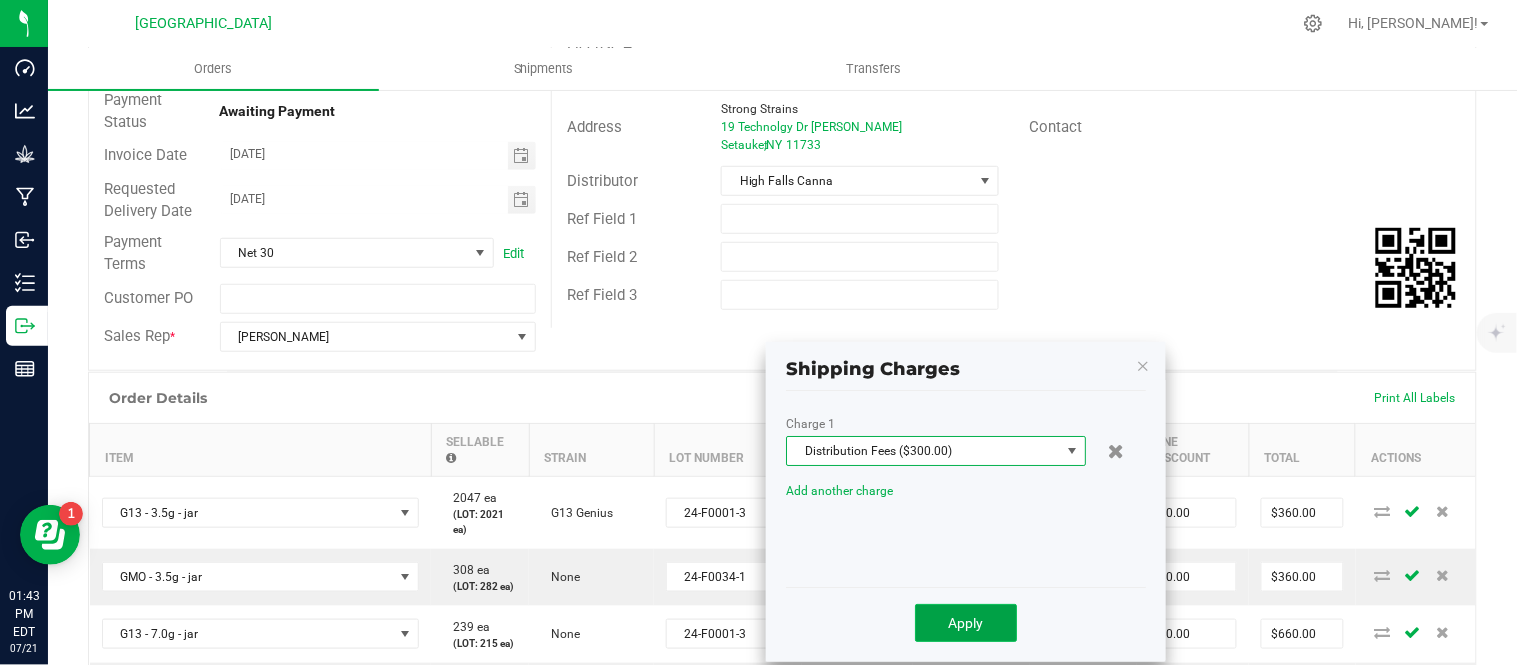 click on "Apply" at bounding box center [966, 623] 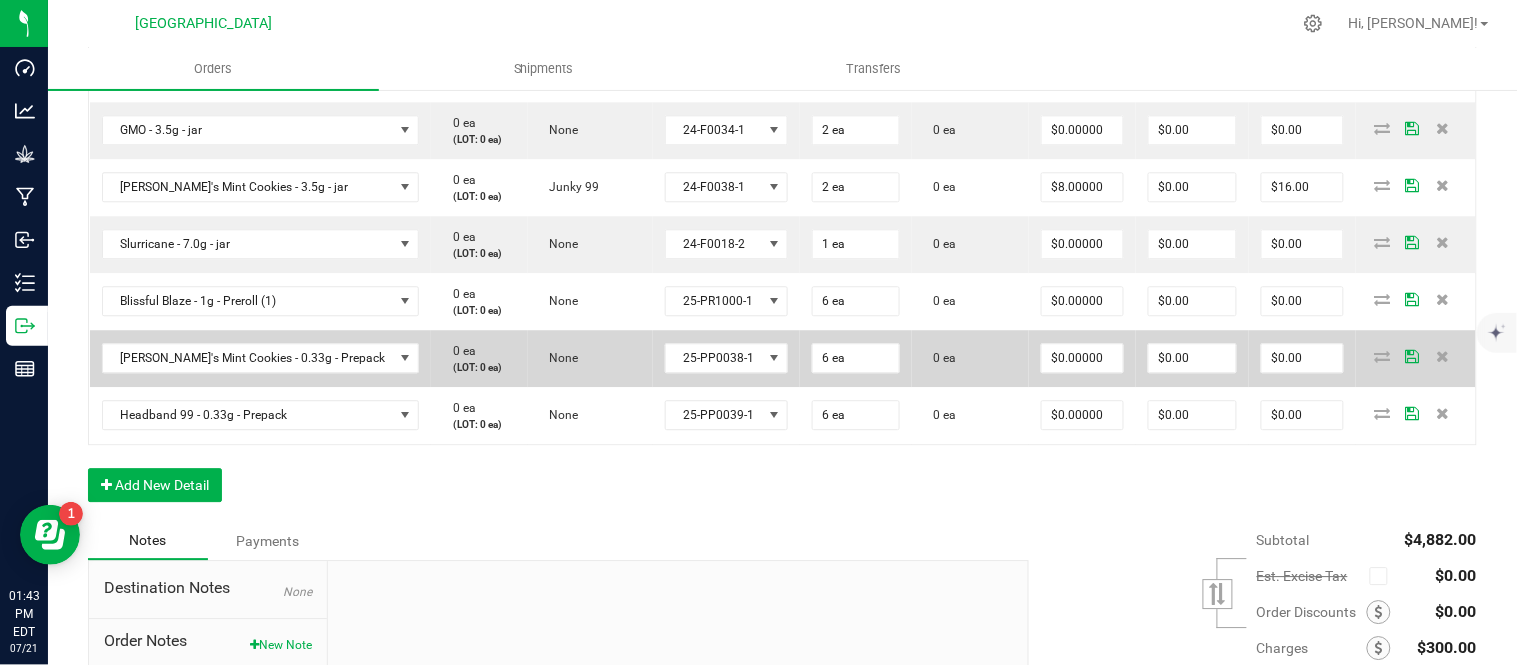 scroll, scrollTop: 1514, scrollLeft: 0, axis: vertical 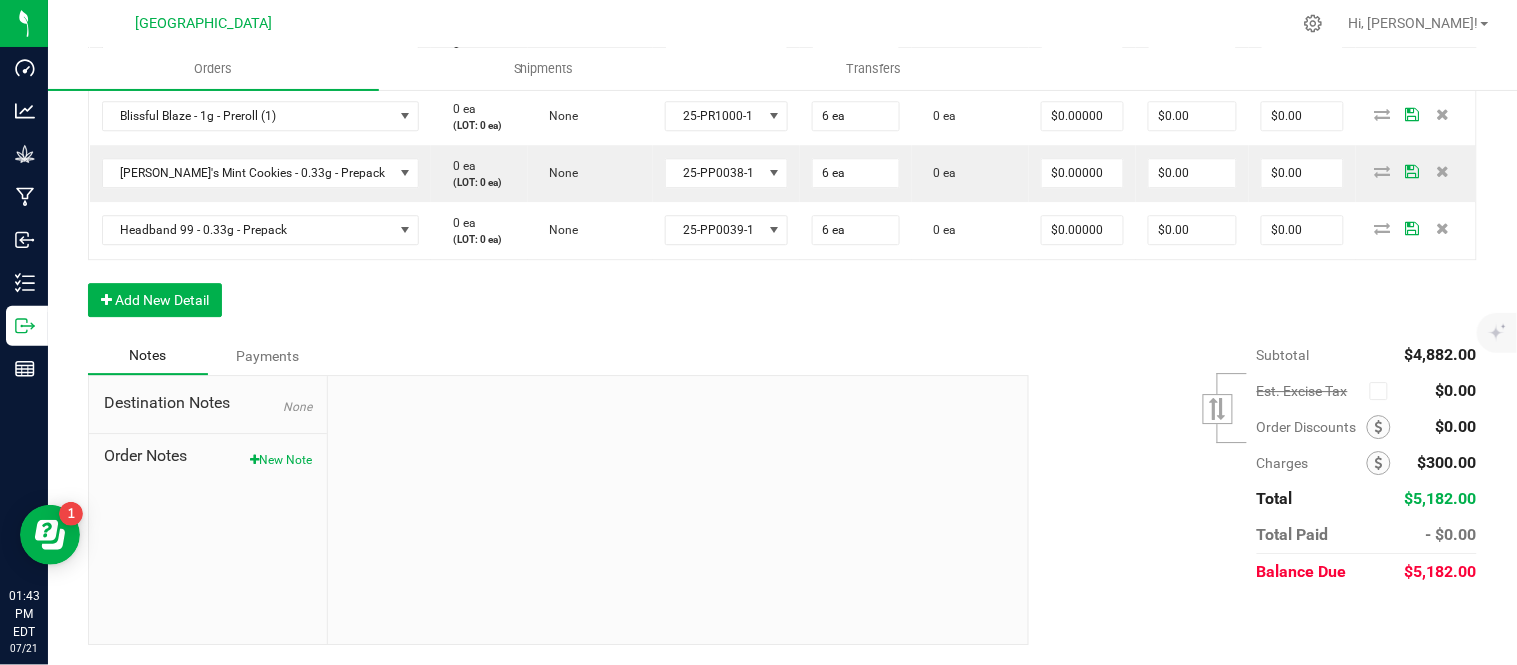 click on "Order Details Print All Labels Item  Sellable  Strain  Lot Number  Qty Ordered Qty Allocated Unit Price Line Discount Total Actions G13 - 3.5g - jar  0 ea   (LOT: 0 ea)   G13 Genius  24-F0001-3 24 ea  0 ea  $15.00000 $0.00 $360.00 GMO - 3.5g - jar  0 ea   (LOT: 0 ea)   None  24-F0034-1 24 ea  0 ea  $15.00000 $0.00 $360.00 G13 - 7.0g - jar  0 ea   (LOT: 0 ea)   None  24-F0001-3 24 ea  0 ea  $27.50000 $0.00 $660.00 [PERSON_NAME]'s Mint Cookies - 7.0g - jar  0 ea   (LOT: 0 ea)   None  24-F0038-1 24 ea  0 ea  $27.50000 $0.00 $660.00 Slurricane - 7.0g - jar  0 ea   (LOT: 0 ea)   None  24-F0018-2 24 ea  0 ea  $27.50000 $0.00 $660.00 Bliss - 15ml - Tincture  0 ea   (LOT: 0 ea)   None  HFBD101 48 ea  0 ea  $18.00000 $0.00 $864.00 Super Mobility - 15ml - Tincture  0 ea   (LOT: 0 ea)   None  HFSM101 24 ea  0 ea  $18.00000 $0.00 $432.00 Blissful Blaze - 1g - Preroll (1)  0 ea   (LOT: 0 ea)   None  25-PR1000-1 100 ea  0 ea  $5.50000 $0.00 $550.00 [PERSON_NAME]'s Mint Cookies - 0.33g - Prepack  0 ea" at bounding box center (782, -239) 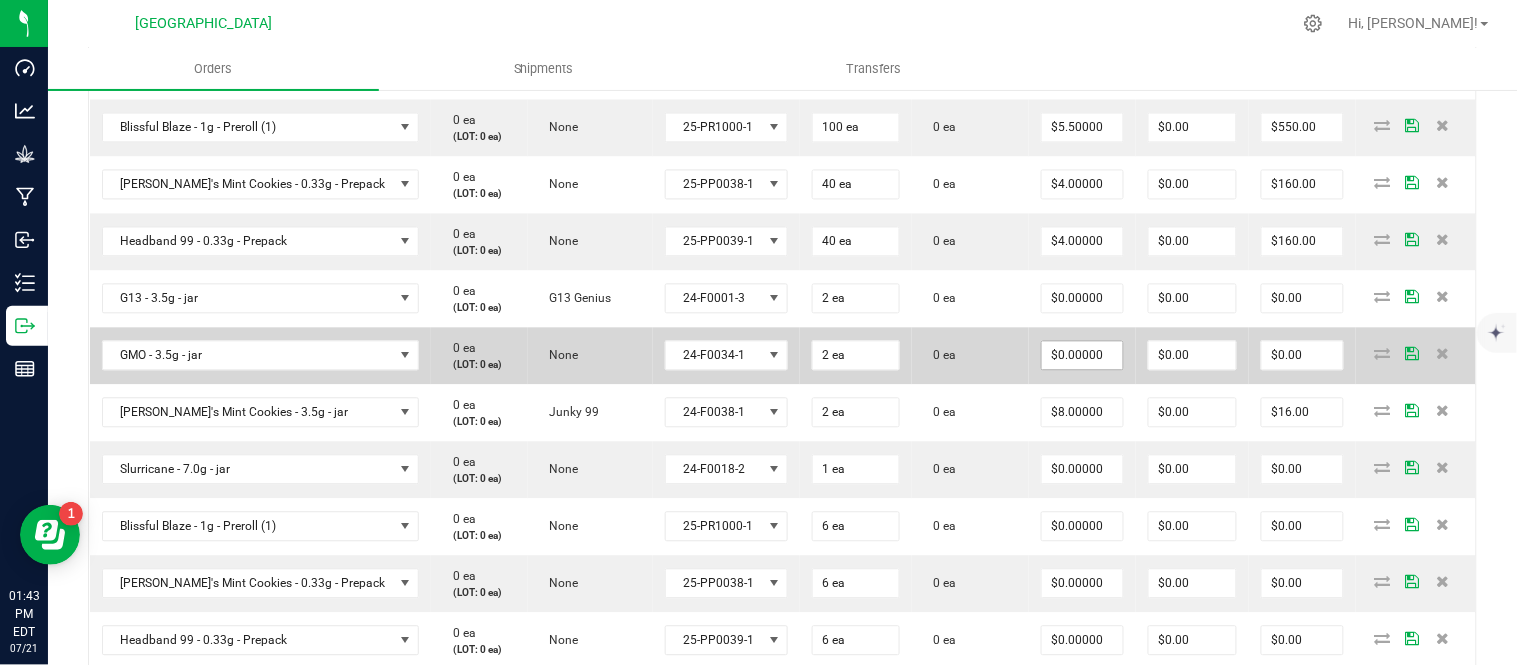 scroll, scrollTop: 958, scrollLeft: 0, axis: vertical 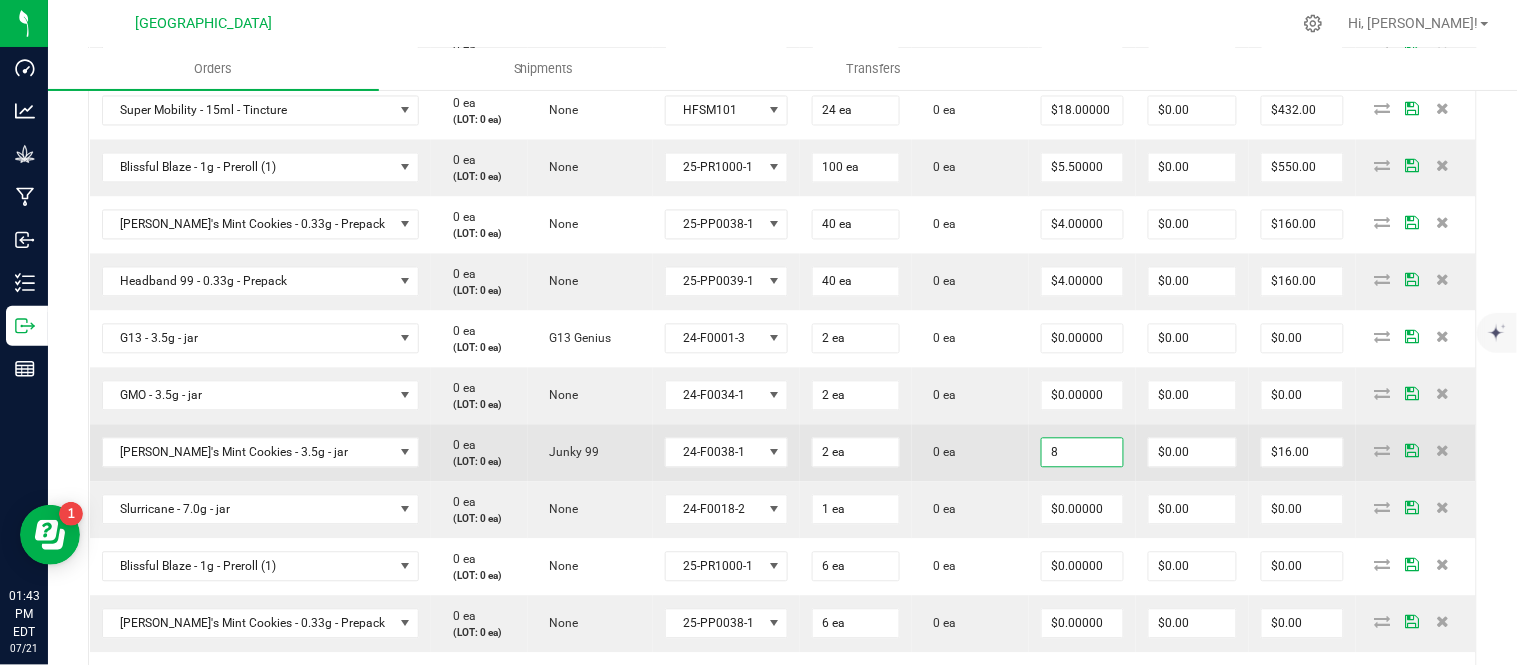 click on "8" at bounding box center [1082, 453] 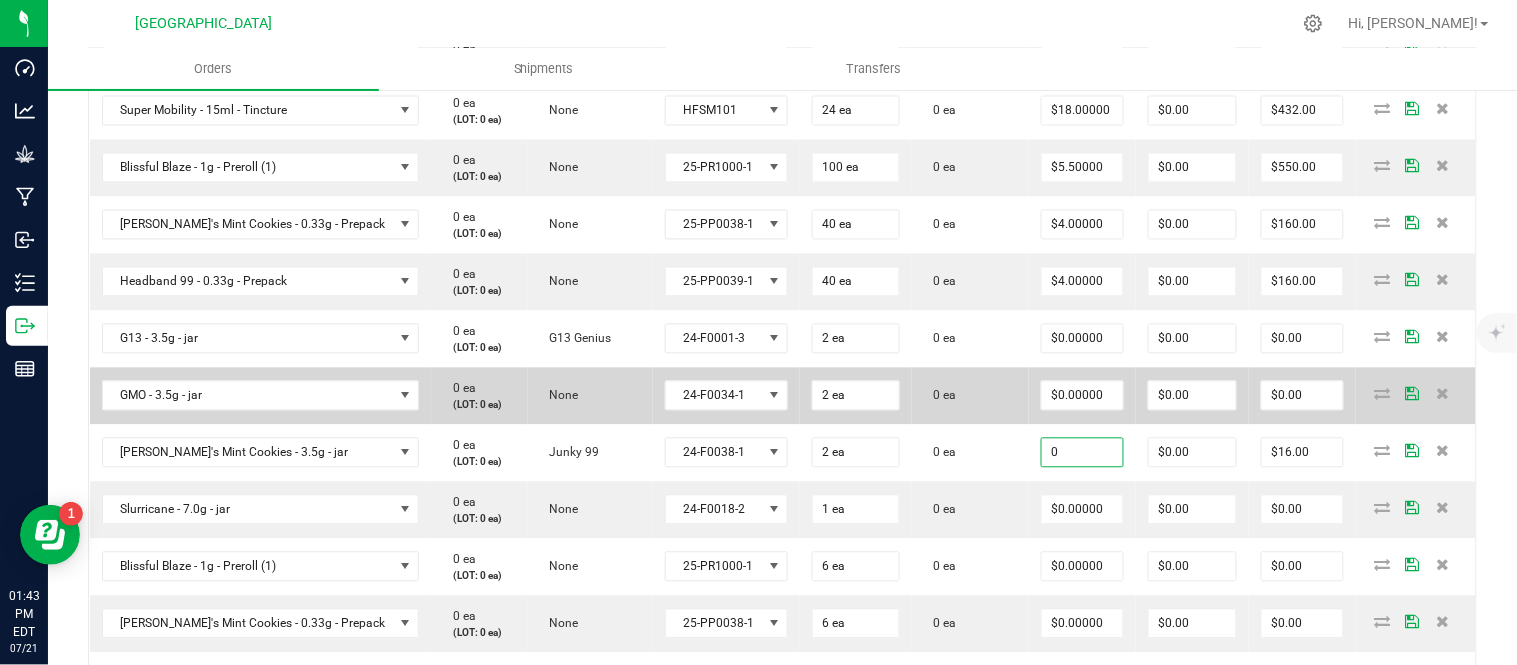 type on "$0.00000" 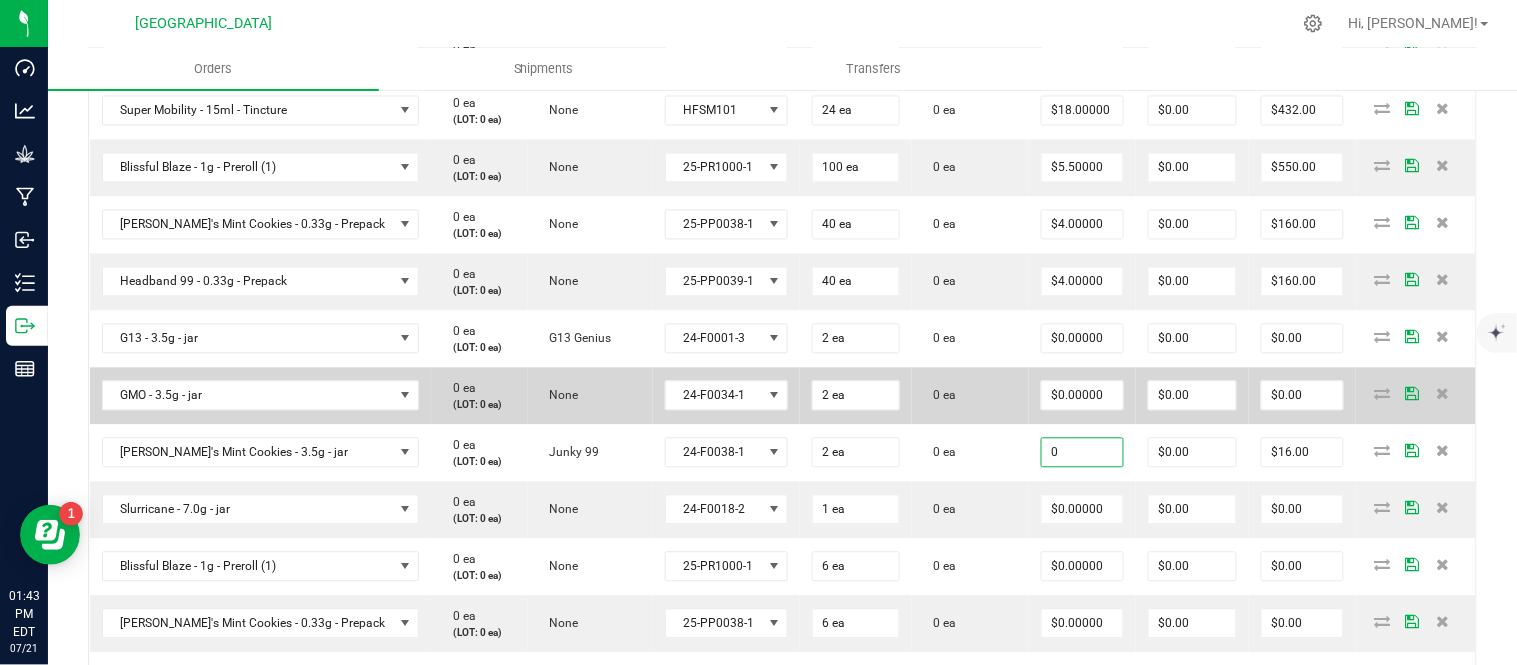 type on "$0.00" 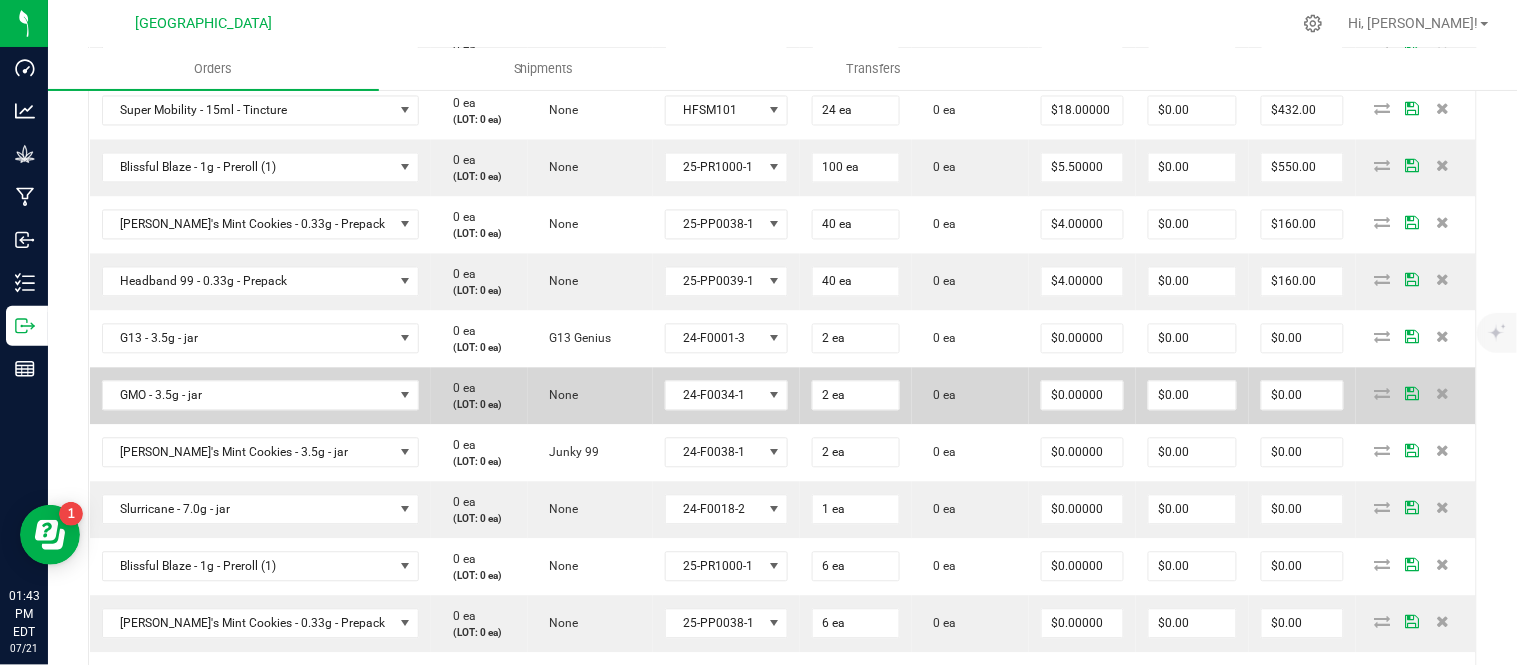 click on "0 ea" at bounding box center [970, 396] 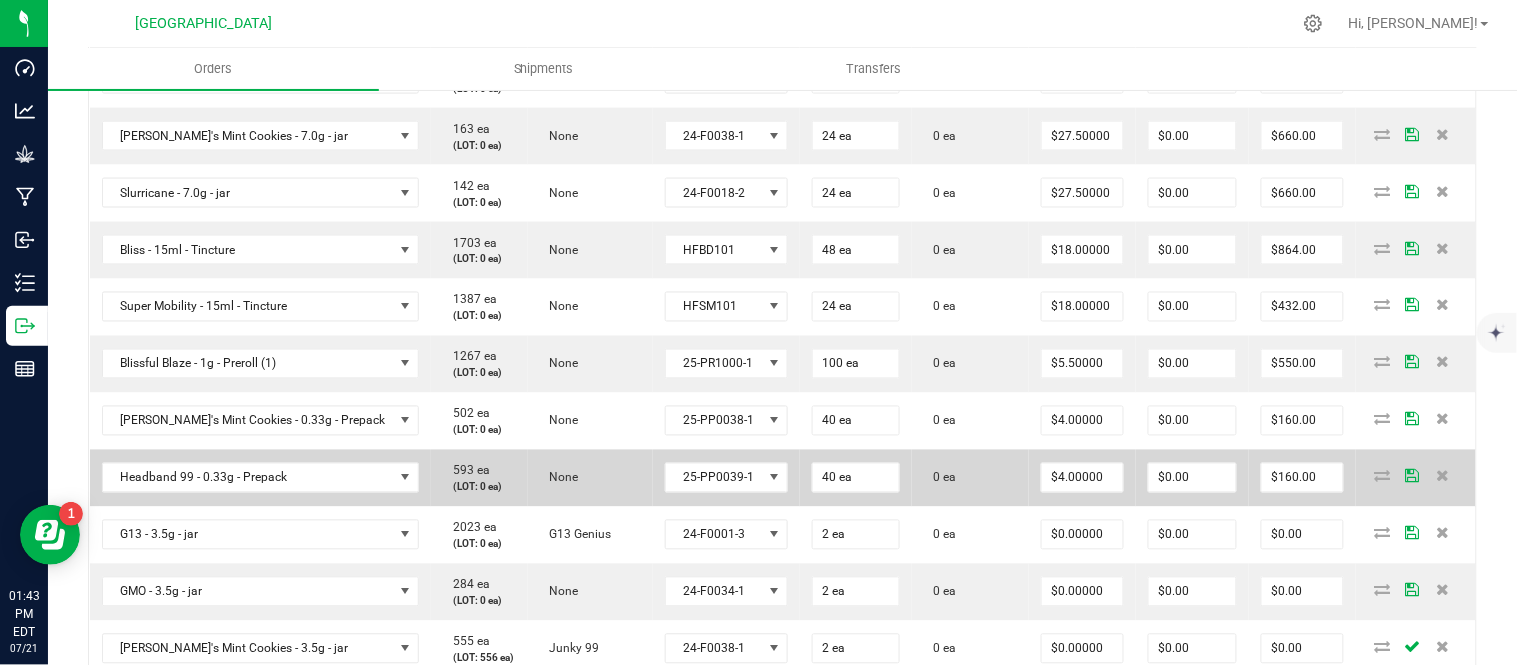 scroll, scrollTop: 736, scrollLeft: 0, axis: vertical 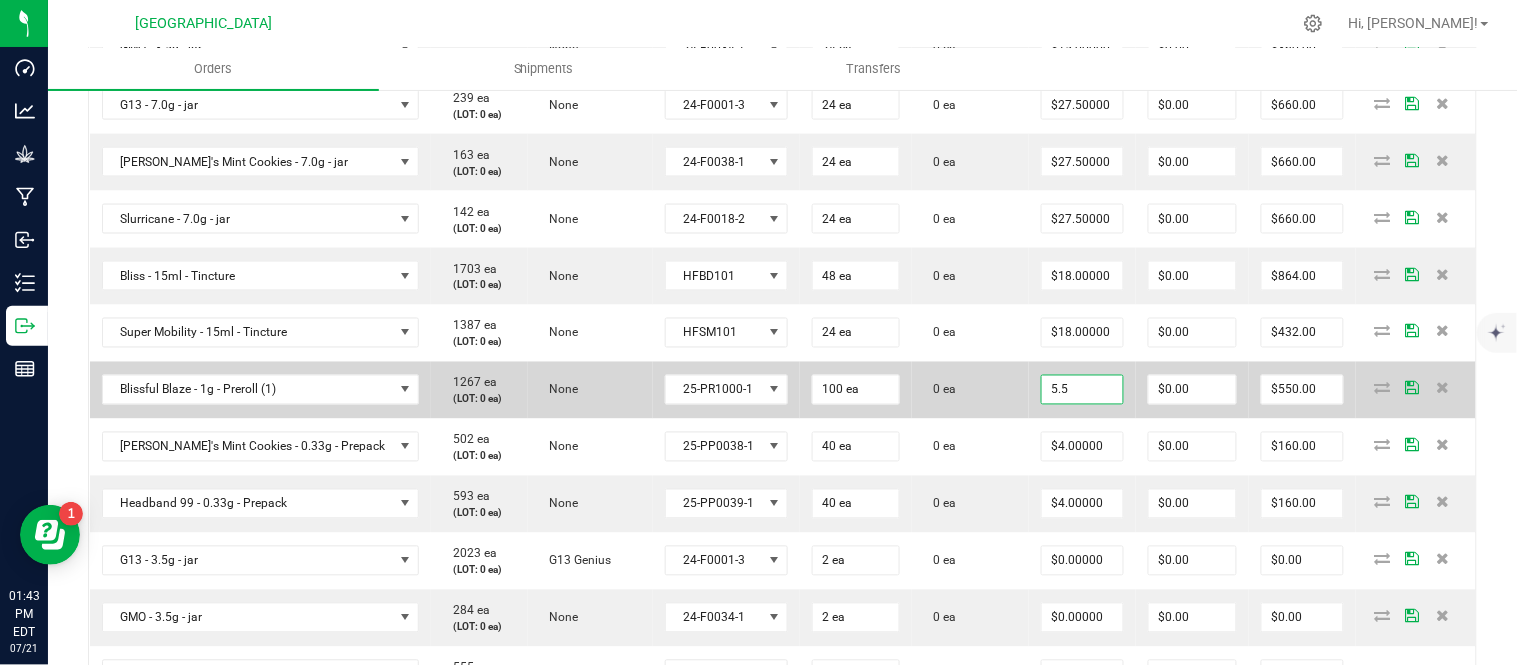 click on "5.5" at bounding box center (1082, 390) 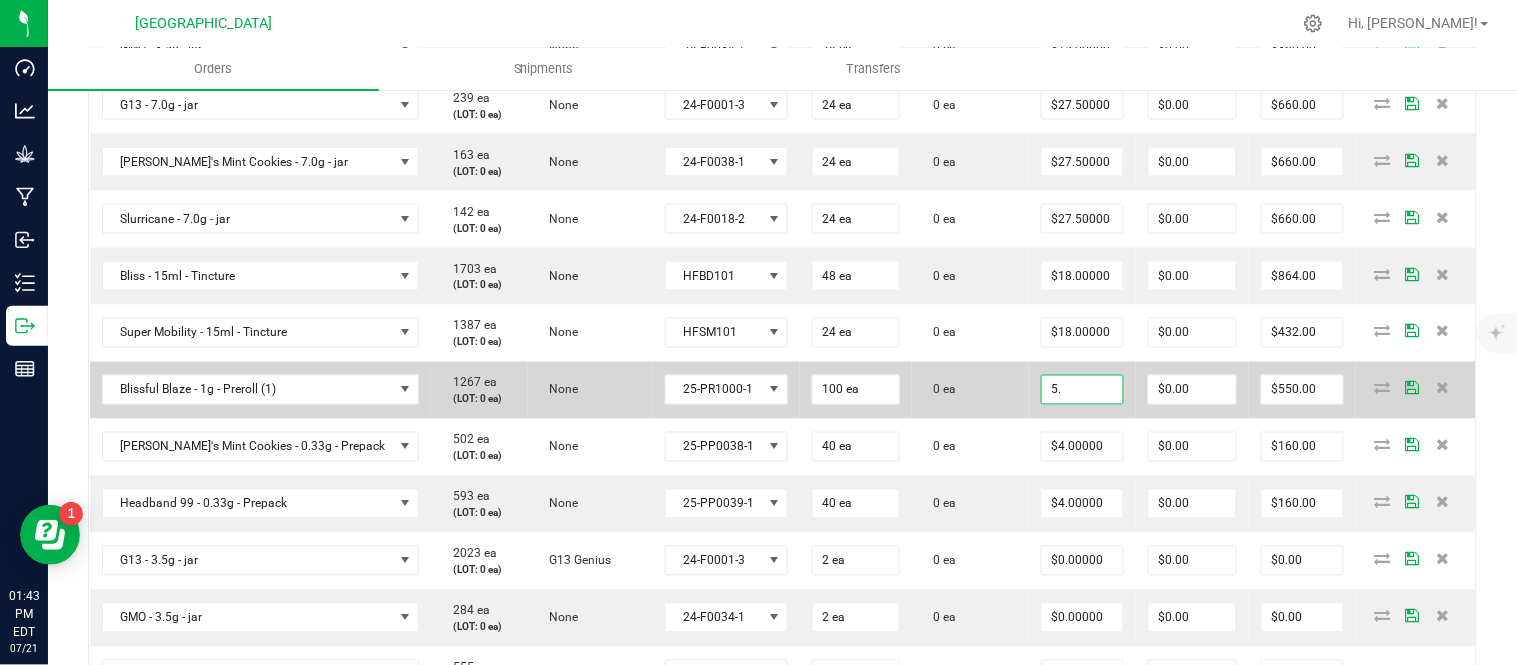 type on "$5.00000" 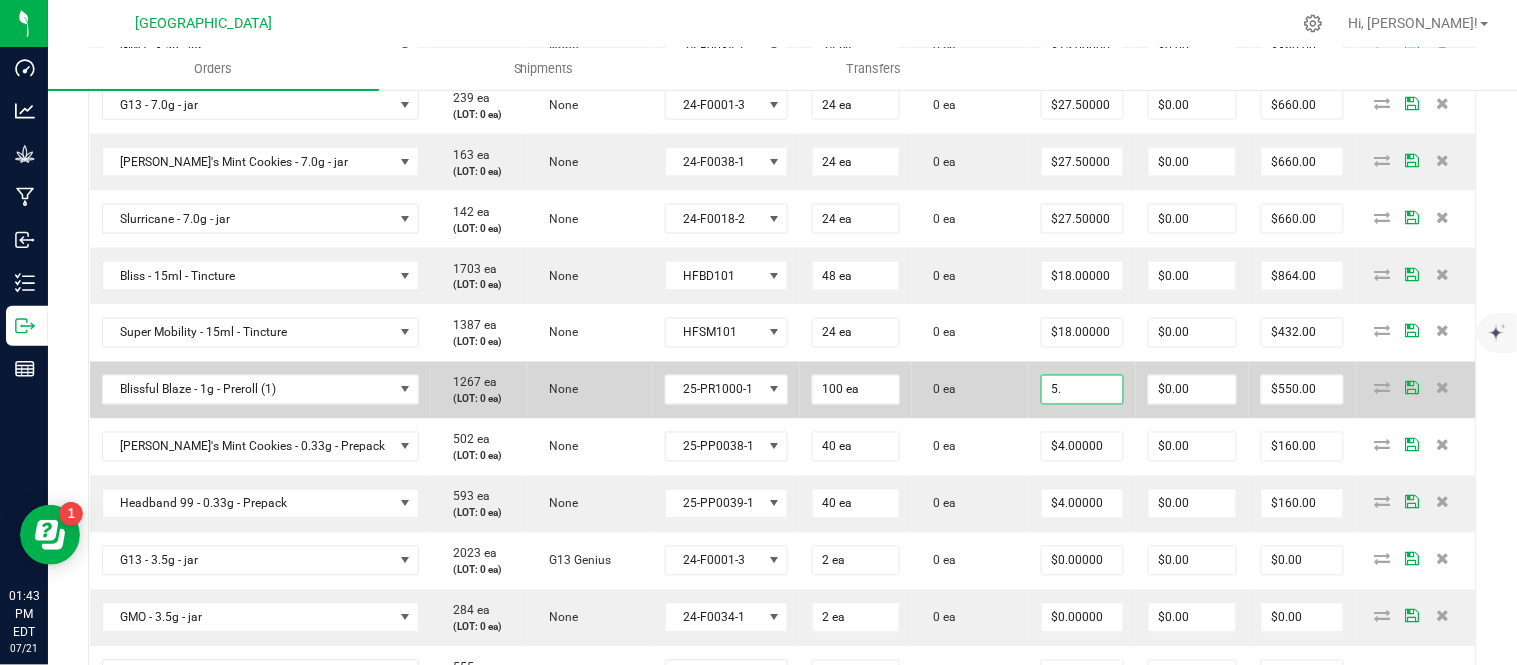 type on "$500.00" 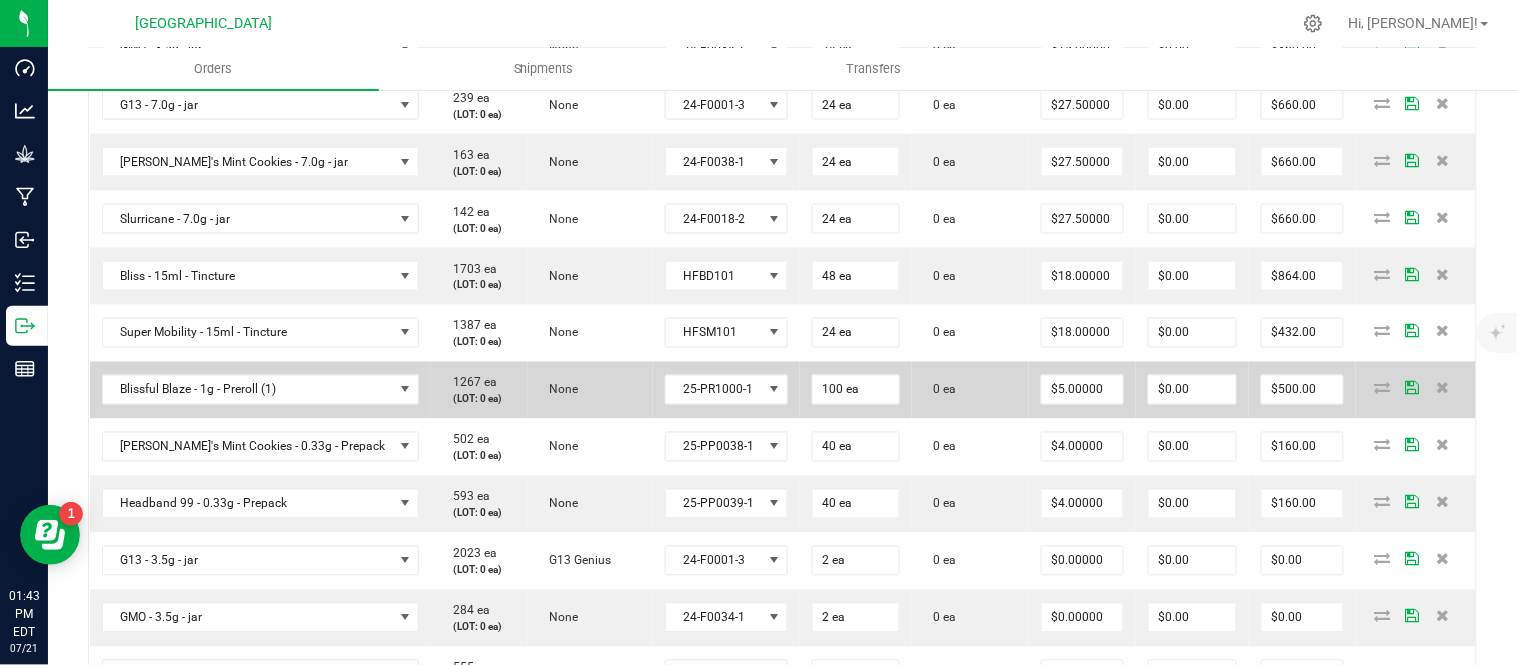 click on "0 ea" at bounding box center (970, 390) 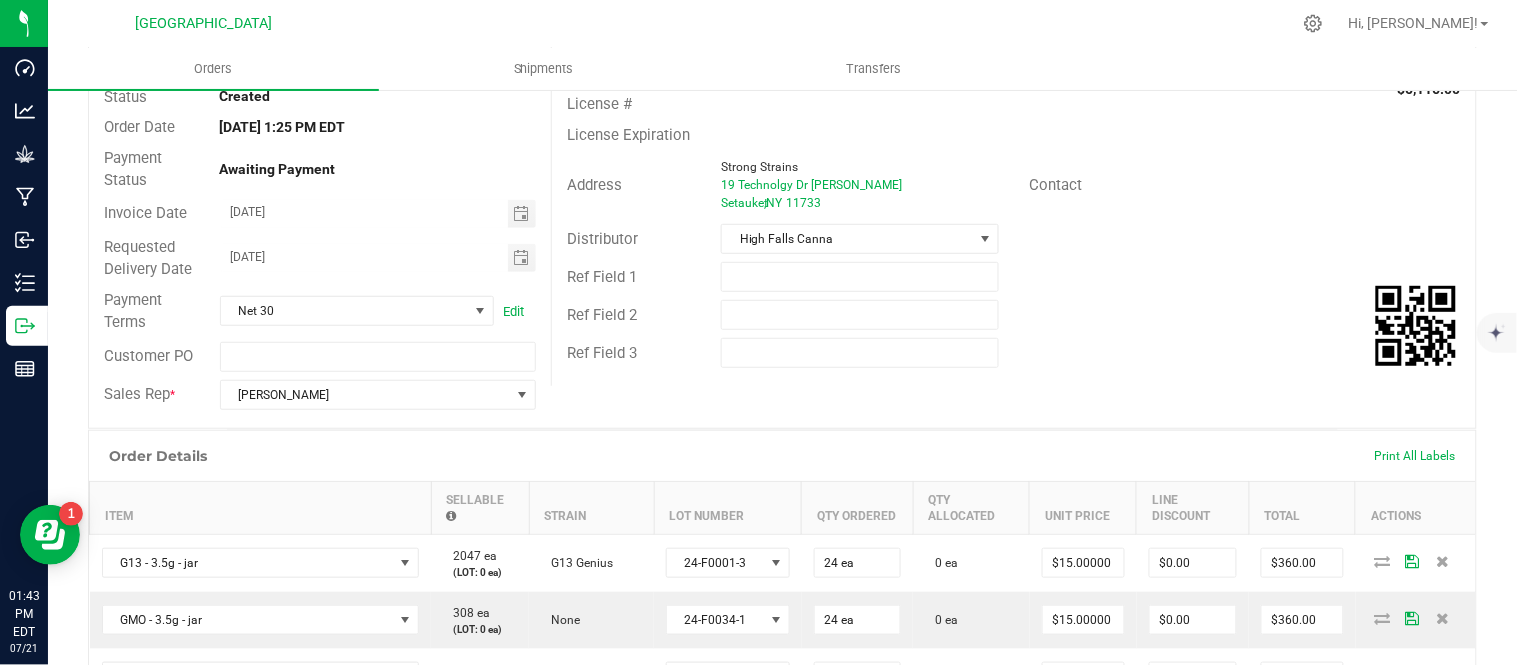 scroll, scrollTop: 0, scrollLeft: 0, axis: both 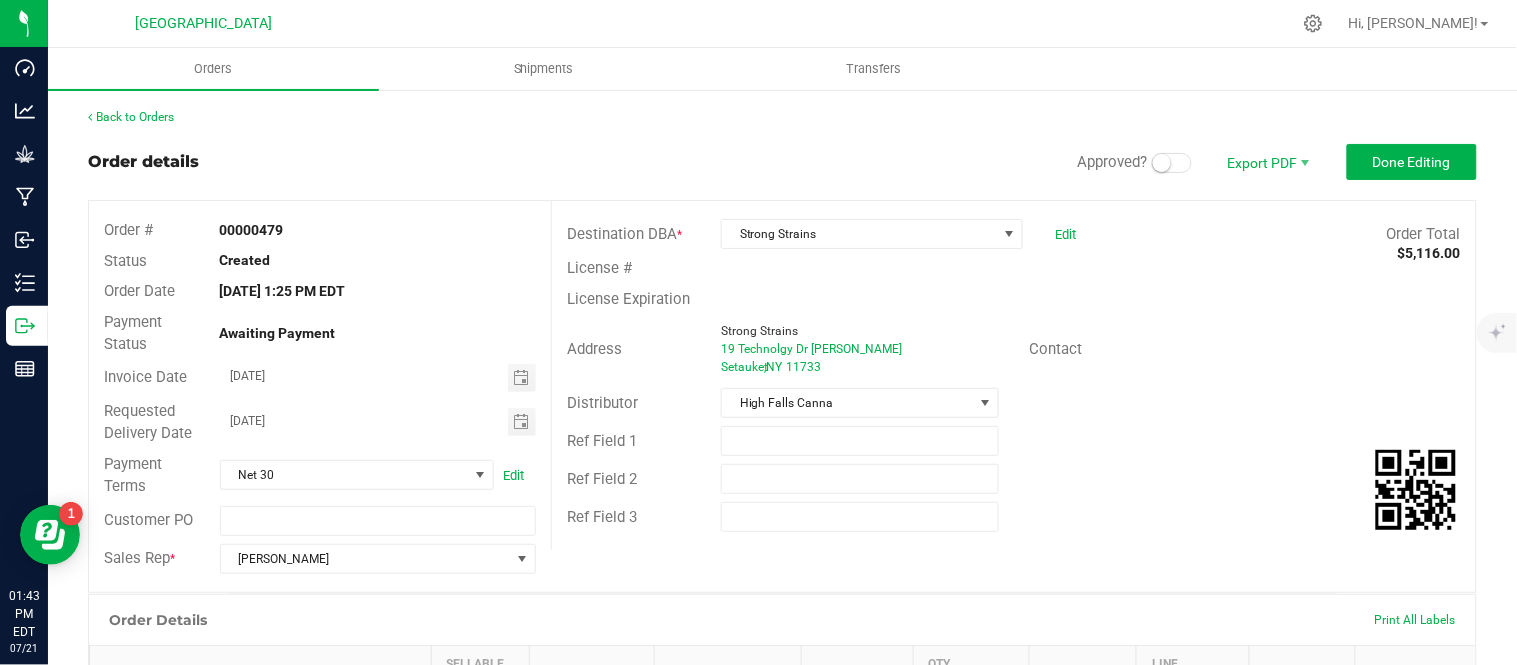 click at bounding box center (1162, 163) 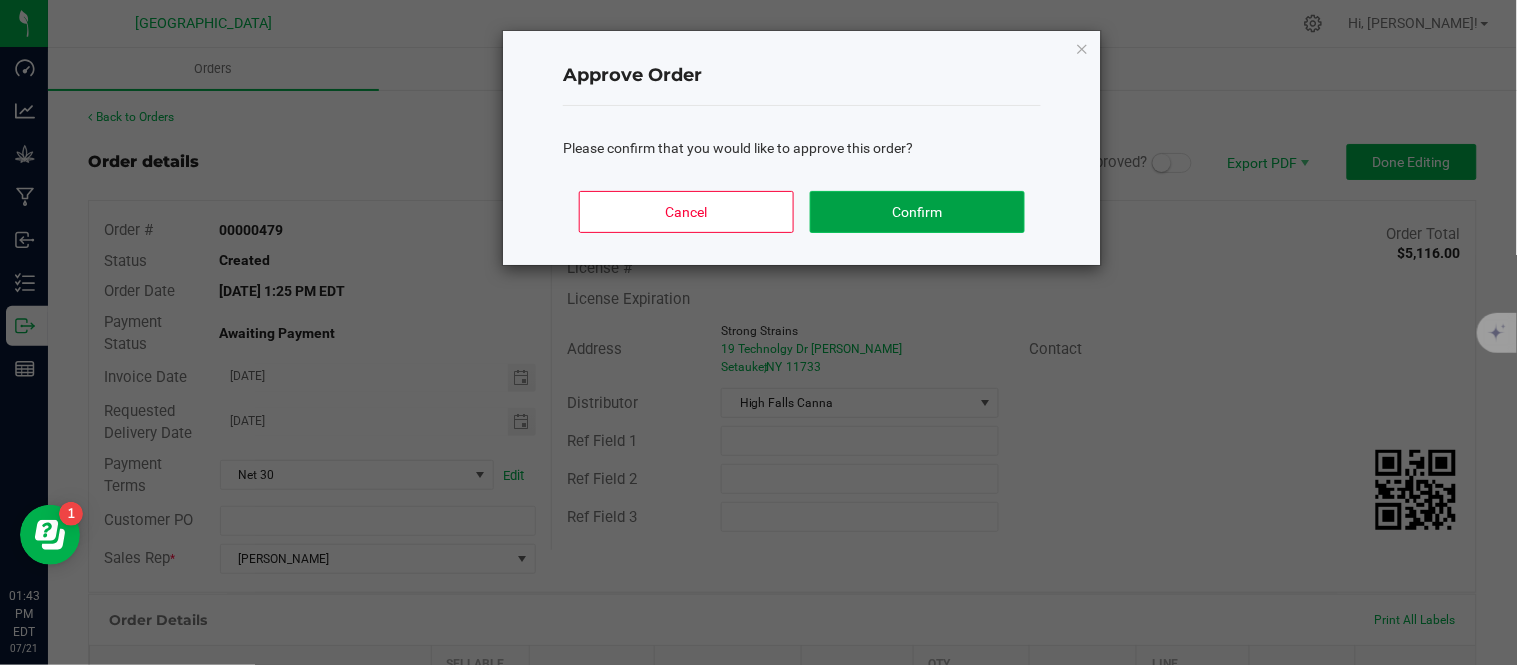 click on "Confirm" 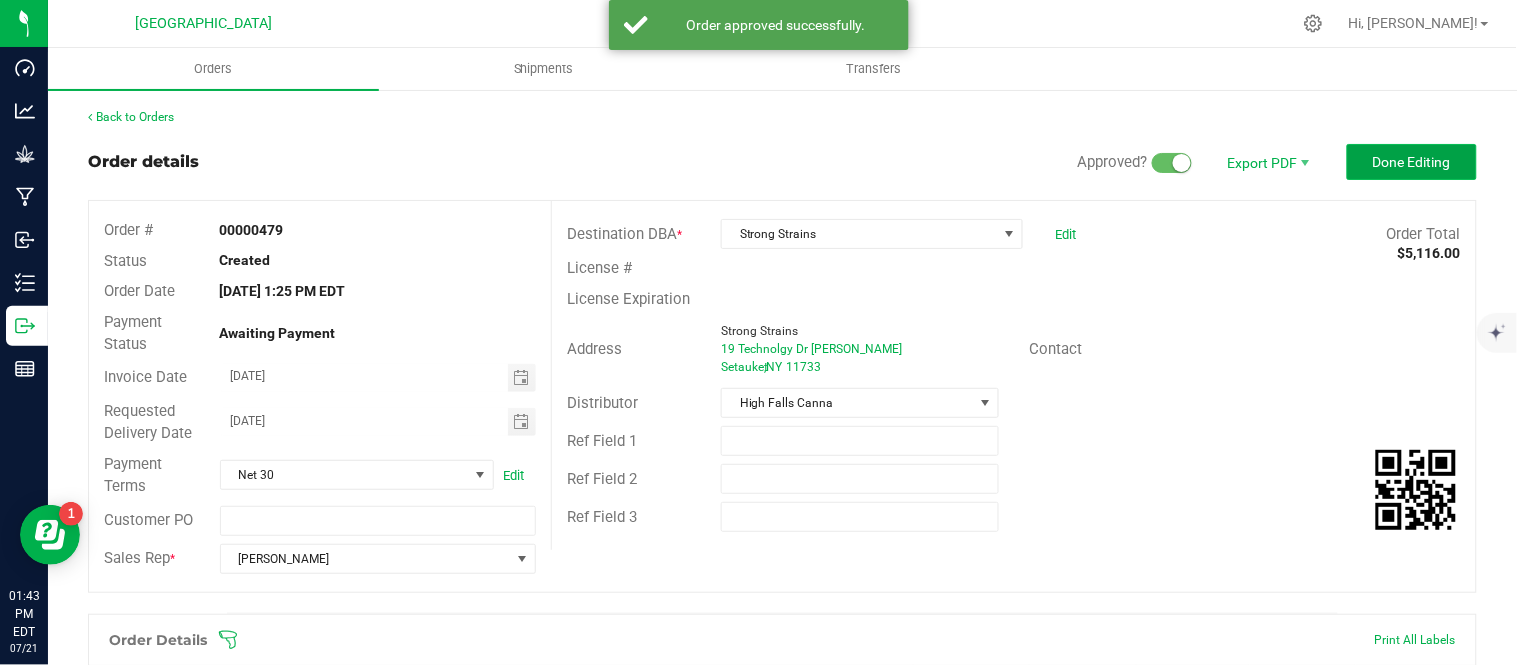 click on "Done Editing" at bounding box center (1412, 162) 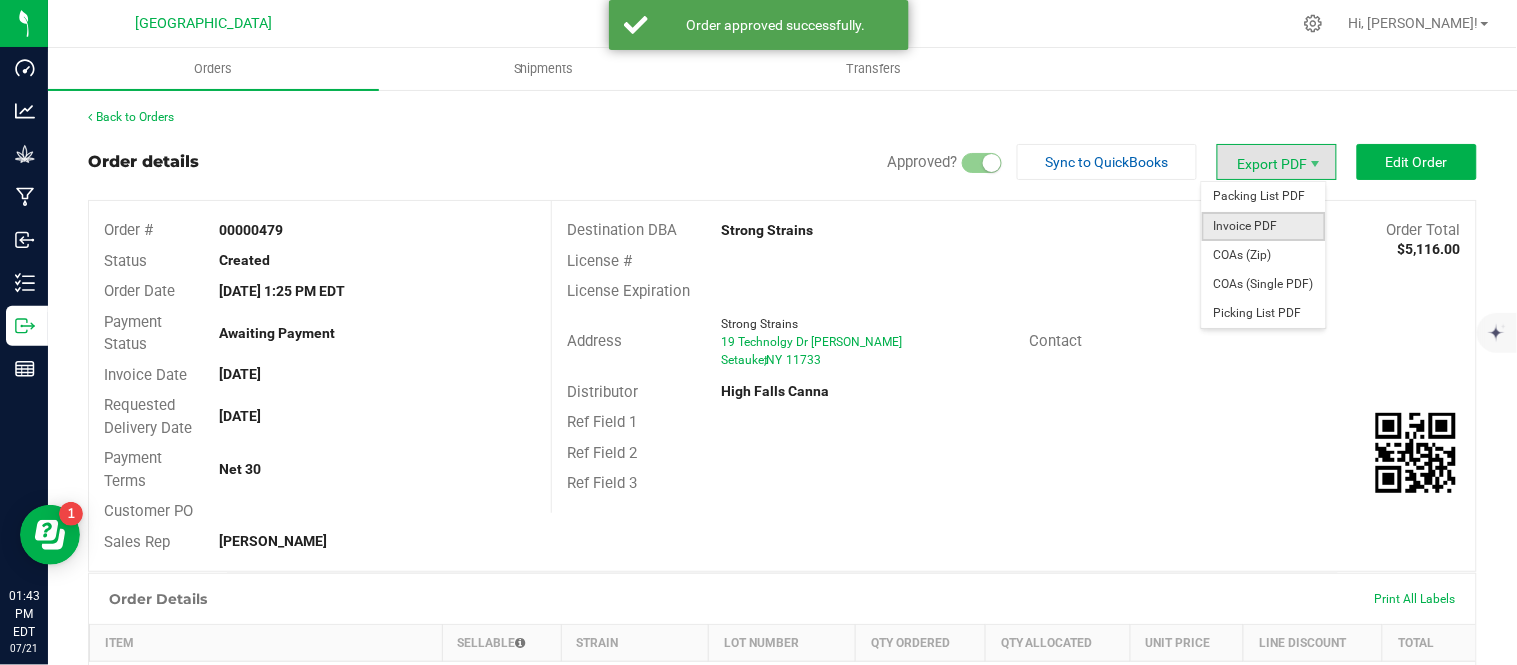 click on "Invoice PDF" at bounding box center (1264, 226) 